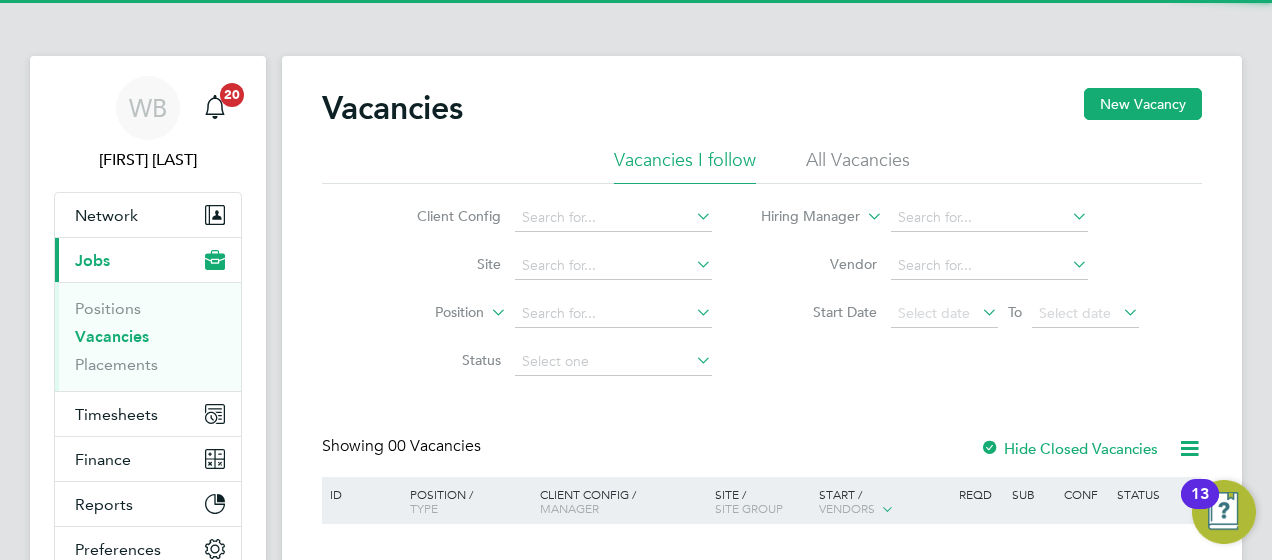 scroll, scrollTop: 0, scrollLeft: 0, axis: both 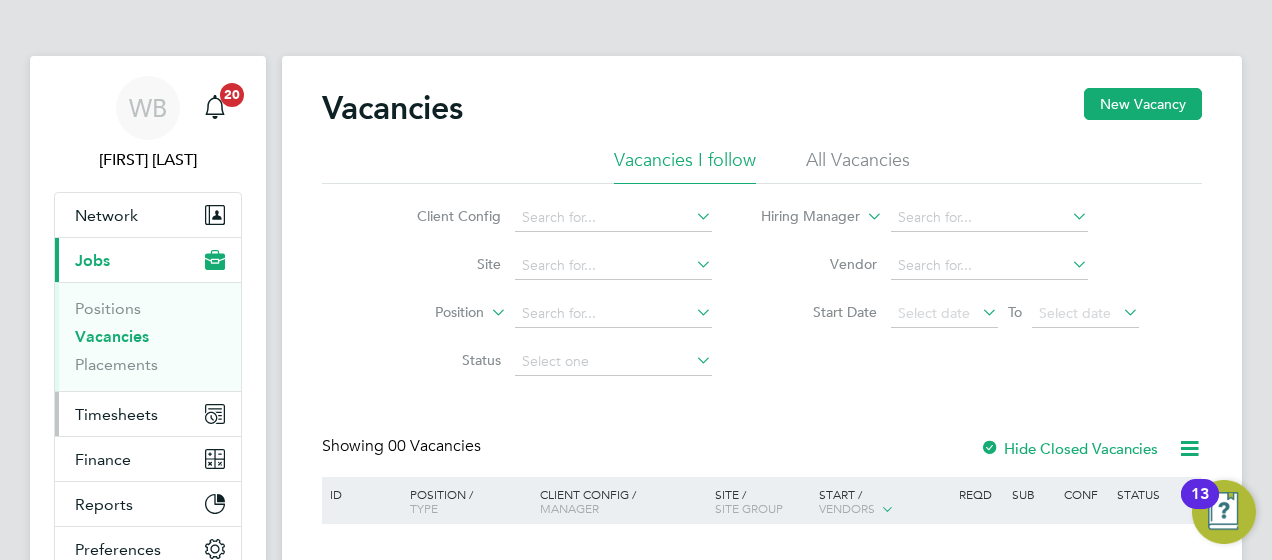 click on "Timesheets" at bounding box center (148, 414) 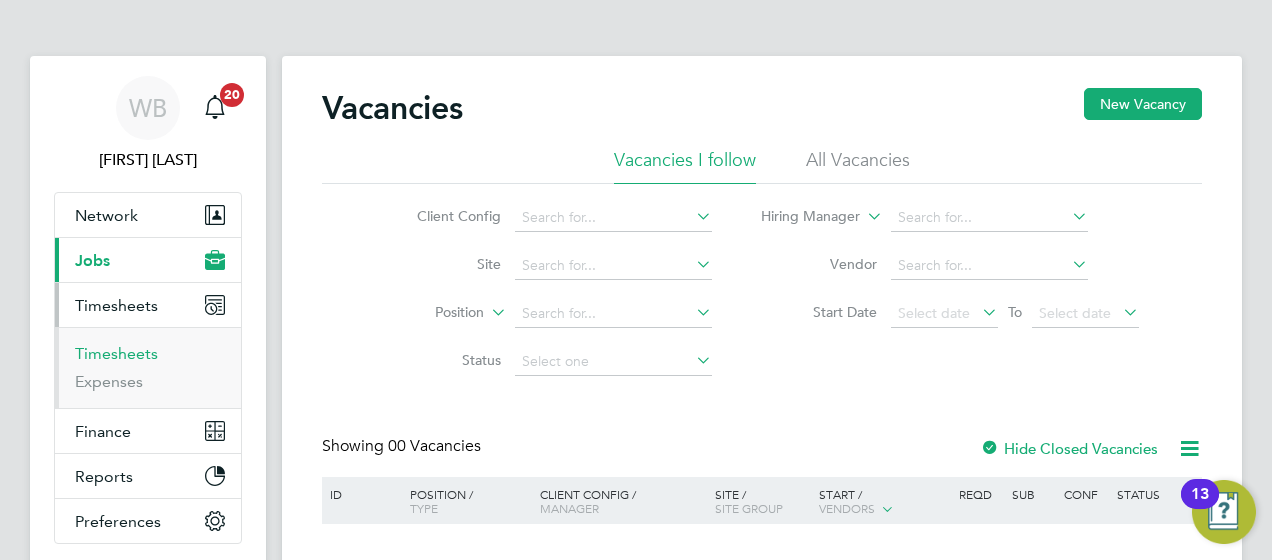click on "Timesheets" at bounding box center [116, 353] 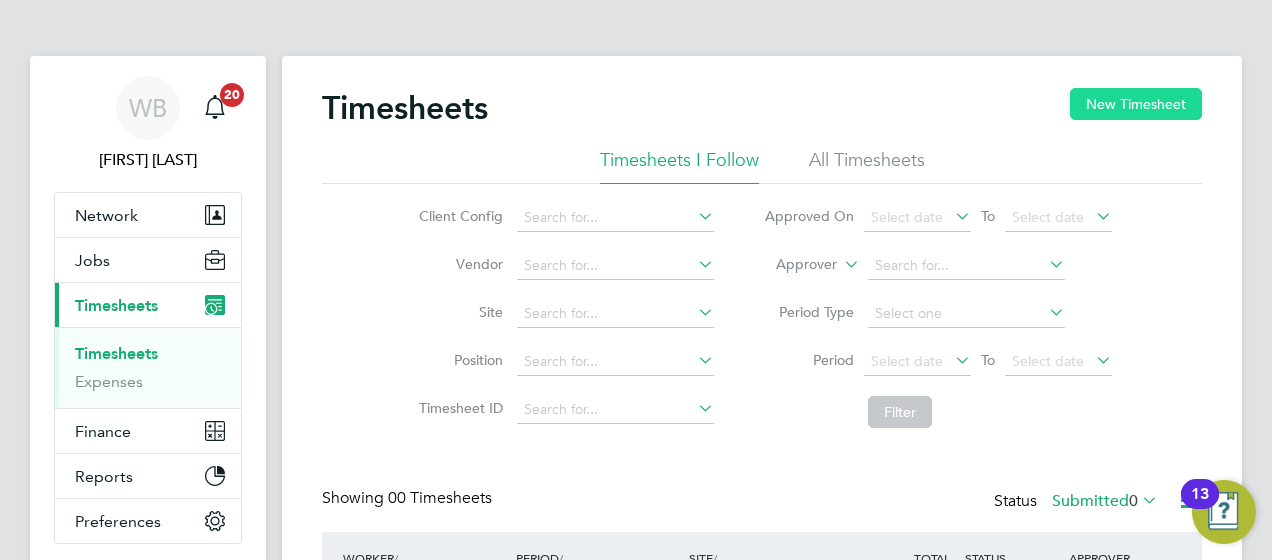 click on "New Timesheet" 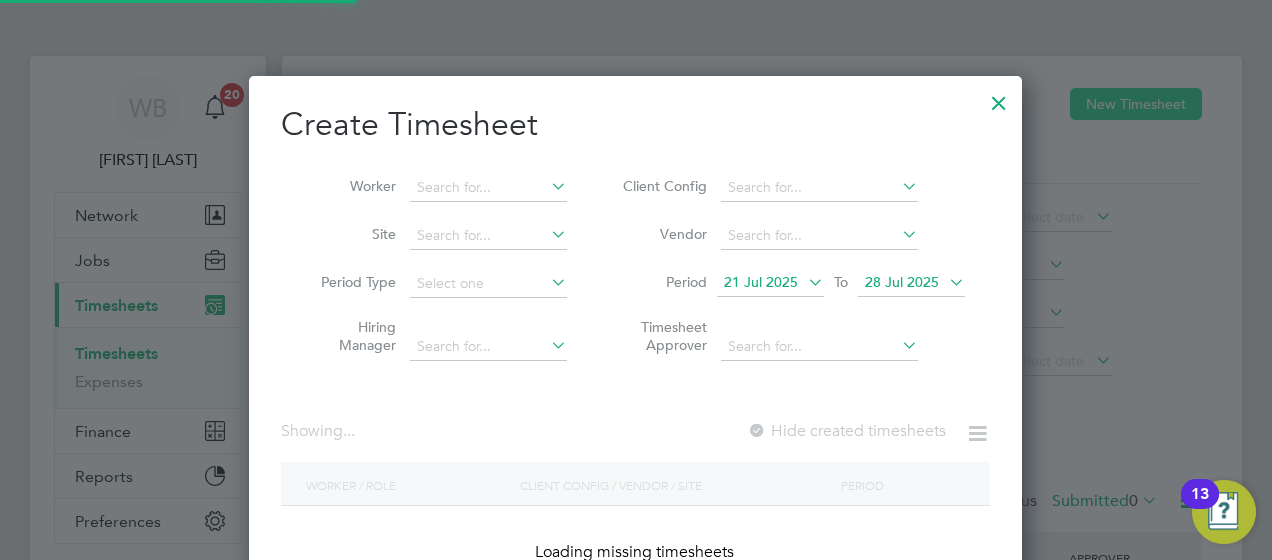 scroll, scrollTop: 10, scrollLeft: 9, axis: both 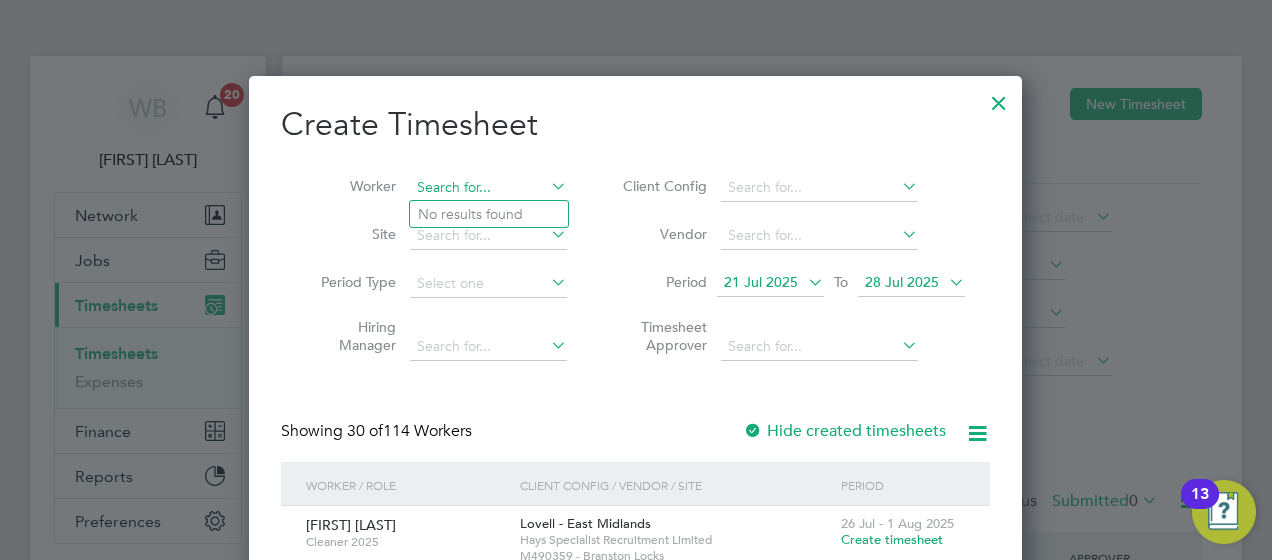 click at bounding box center (488, 188) 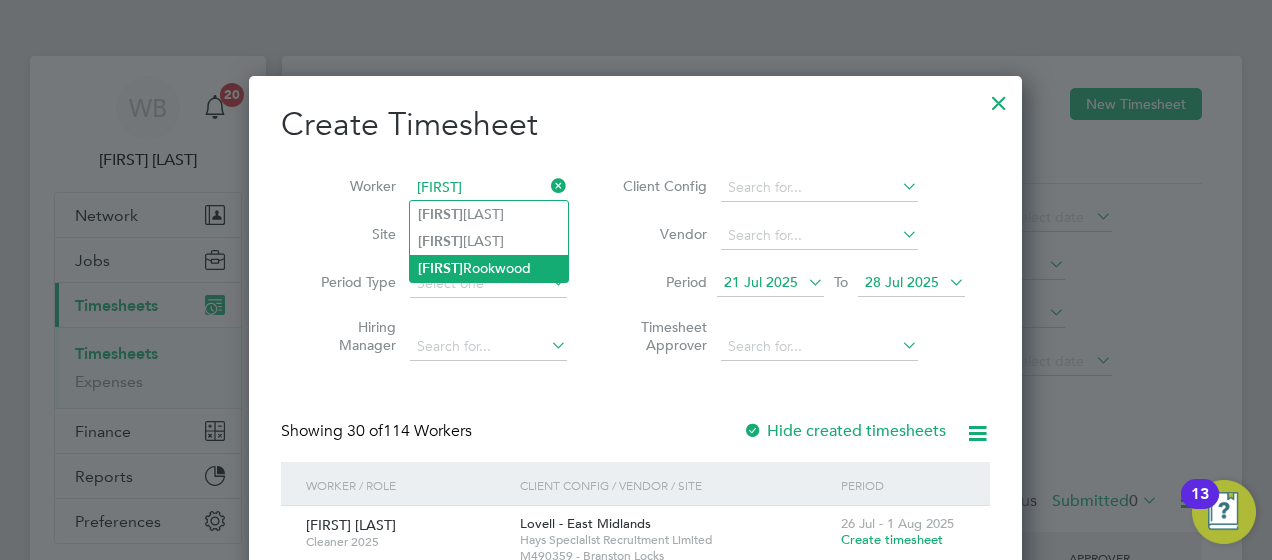 click on "[FIRST] [LAST]" 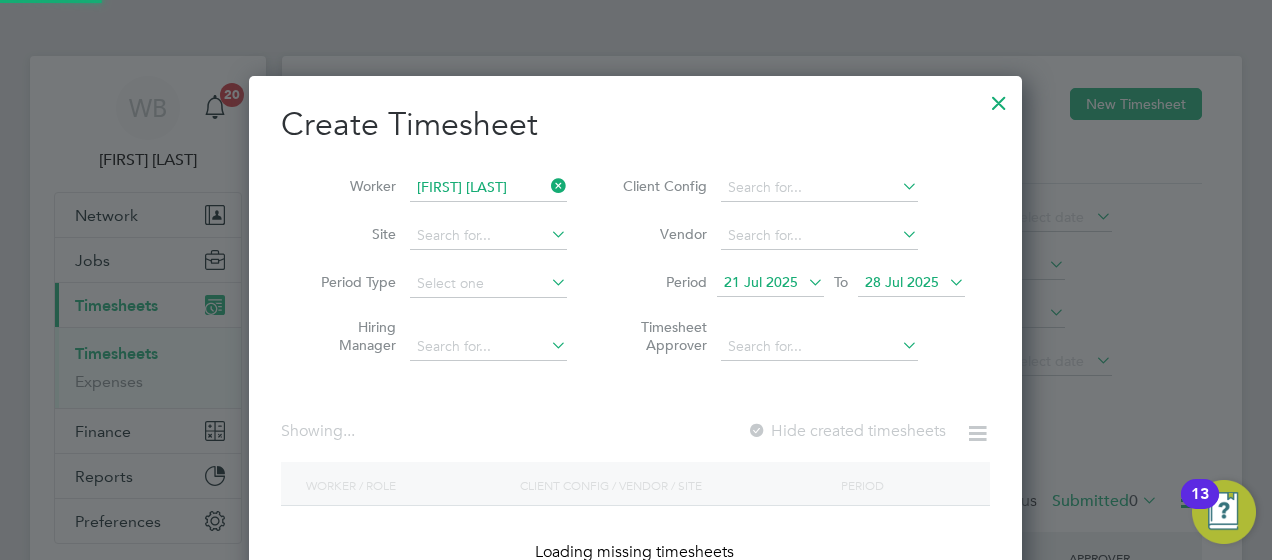 scroll, scrollTop: 10, scrollLeft: 9, axis: both 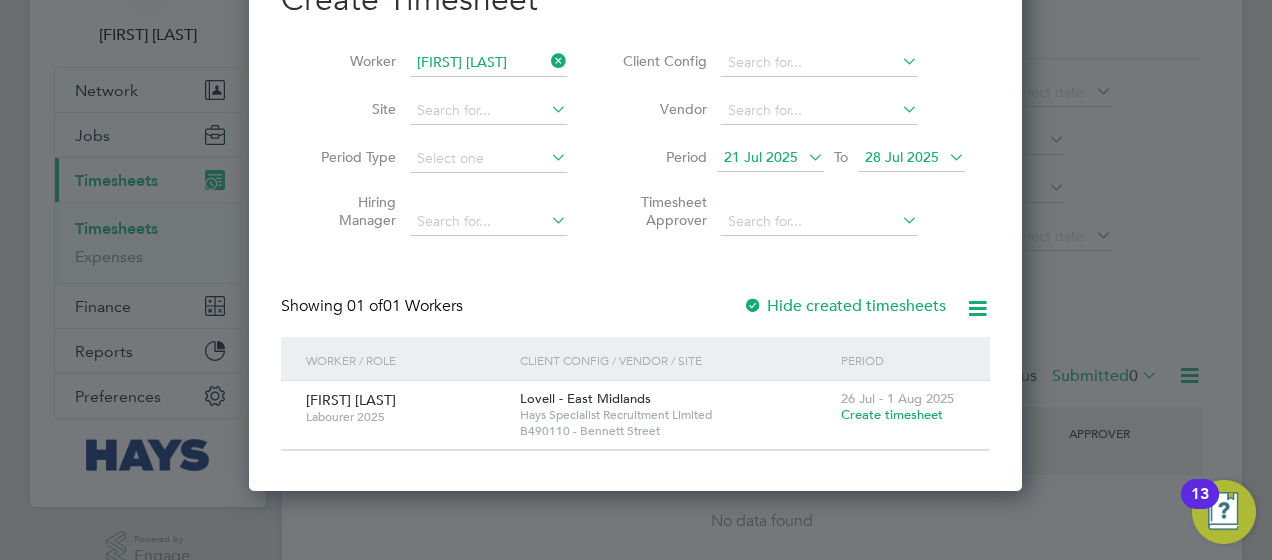 click on "Hide created timesheets" at bounding box center (844, 306) 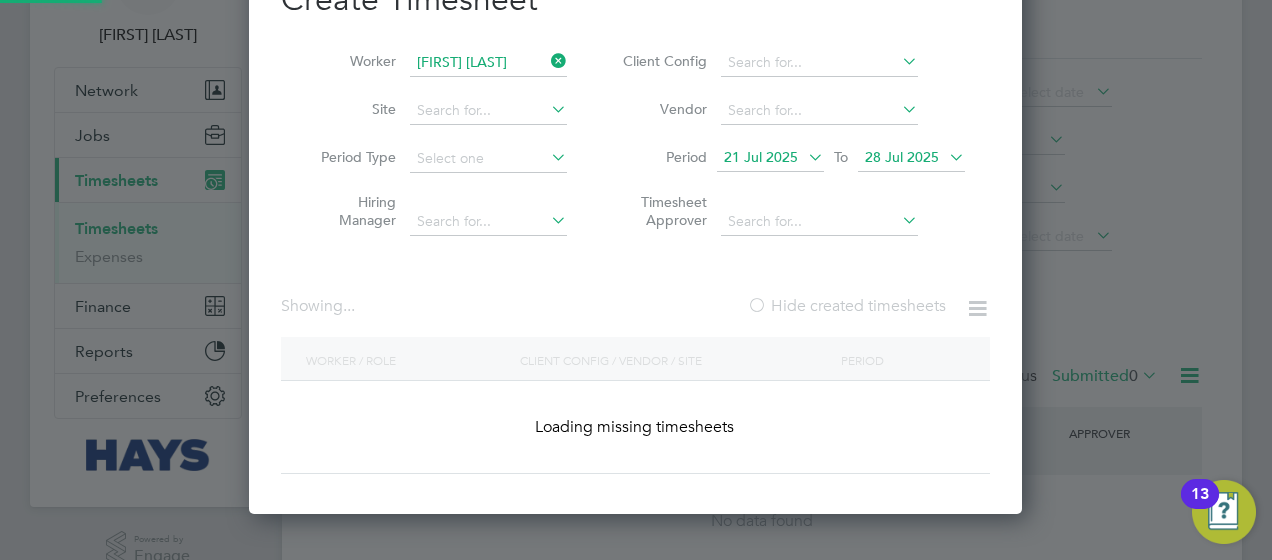 scroll, scrollTop: 10, scrollLeft: 9, axis: both 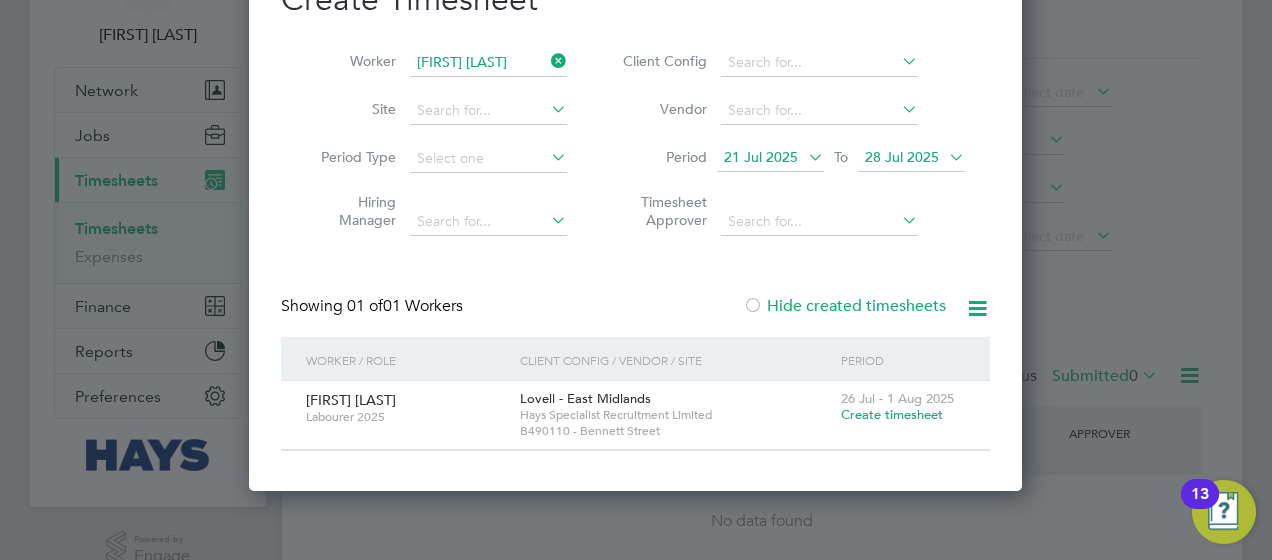 click on "Hide created timesheets" at bounding box center [844, 306] 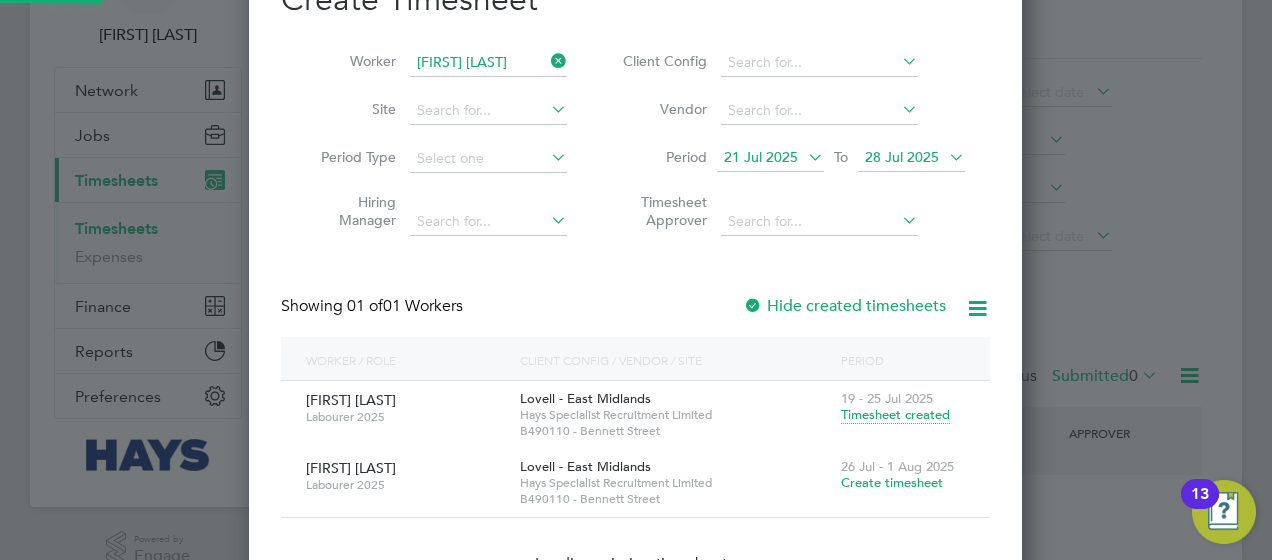 scroll, scrollTop: 10, scrollLeft: 9, axis: both 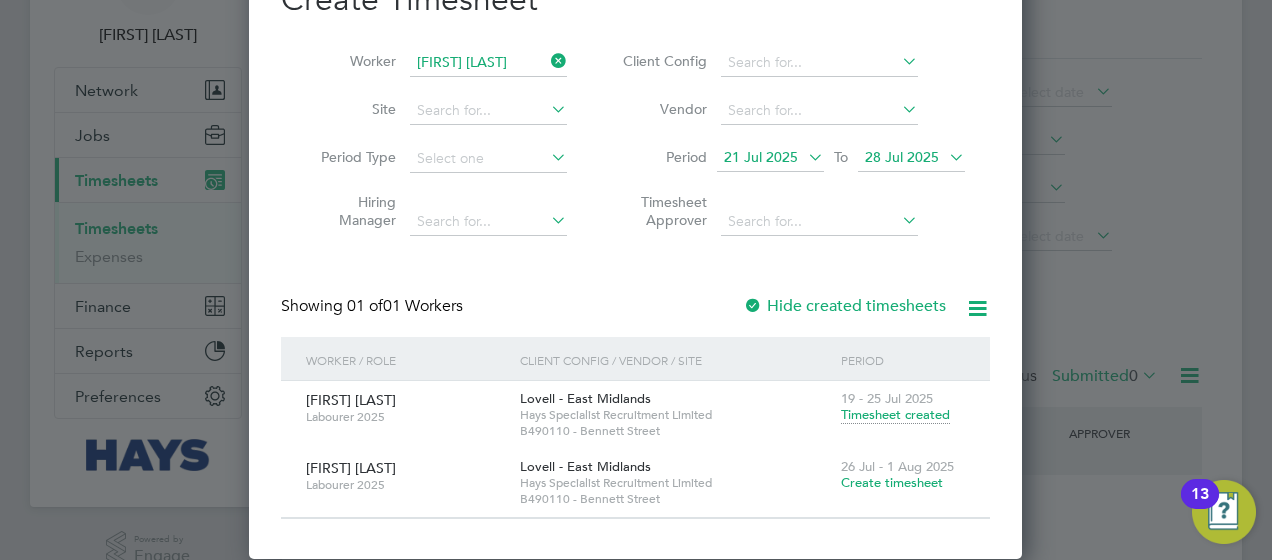 click on "Create timesheet" at bounding box center (892, 482) 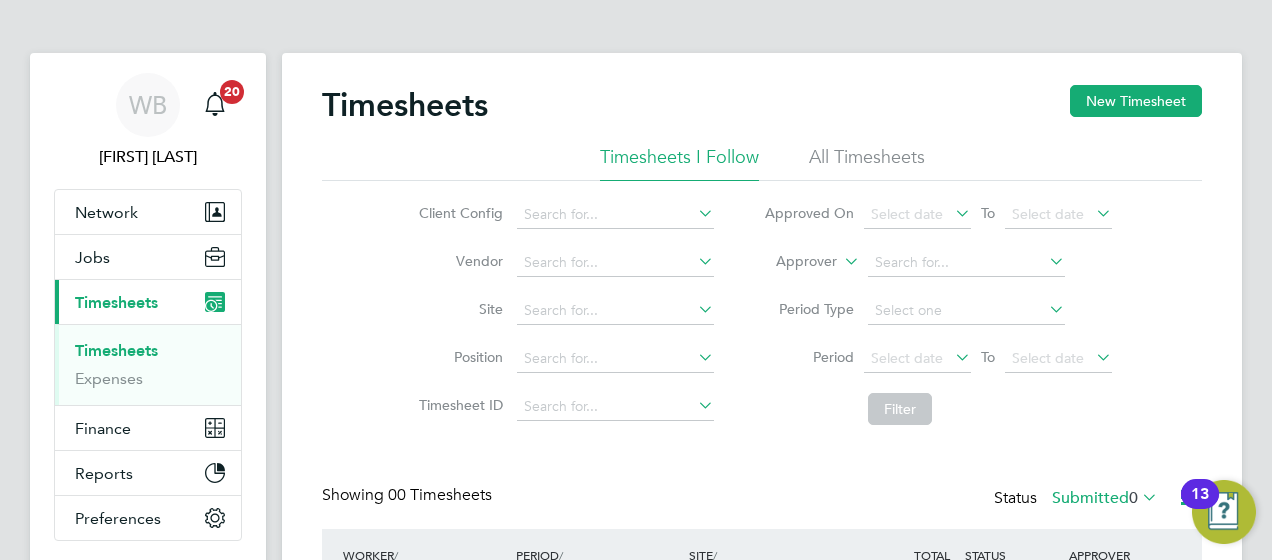 scroll, scrollTop: 0, scrollLeft: 0, axis: both 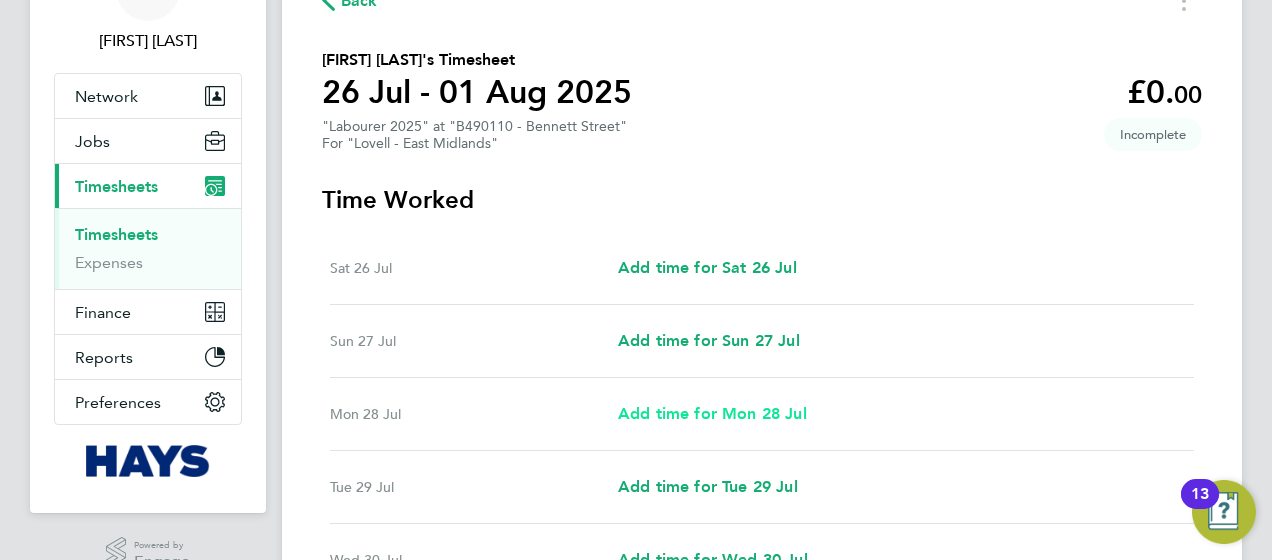 click on "Add time for Mon 28 Jul" at bounding box center [712, 413] 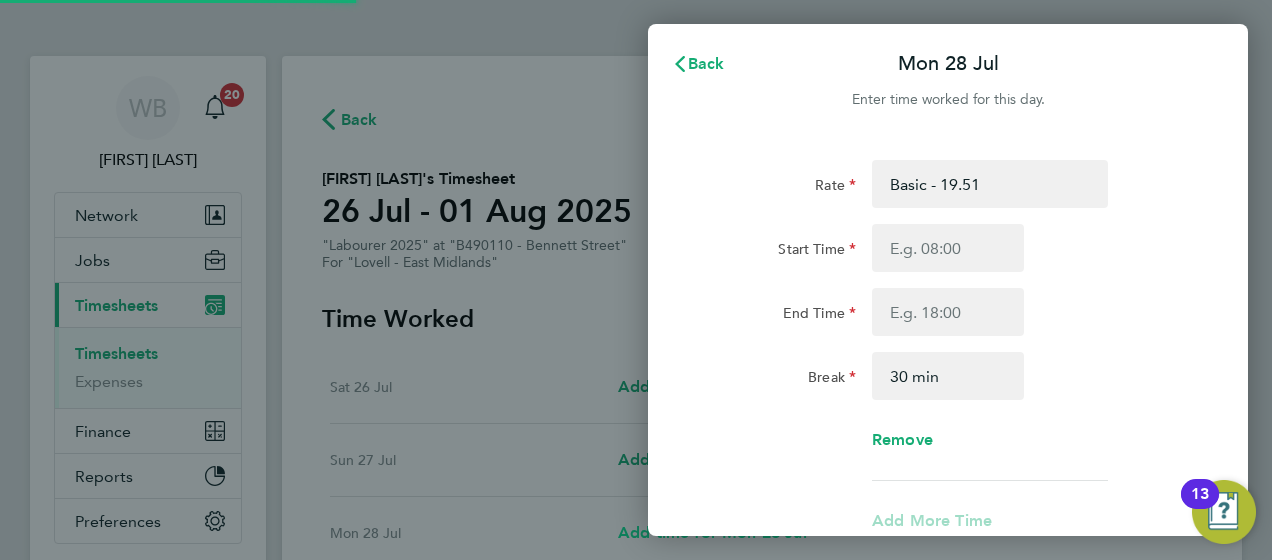 scroll, scrollTop: 0, scrollLeft: 0, axis: both 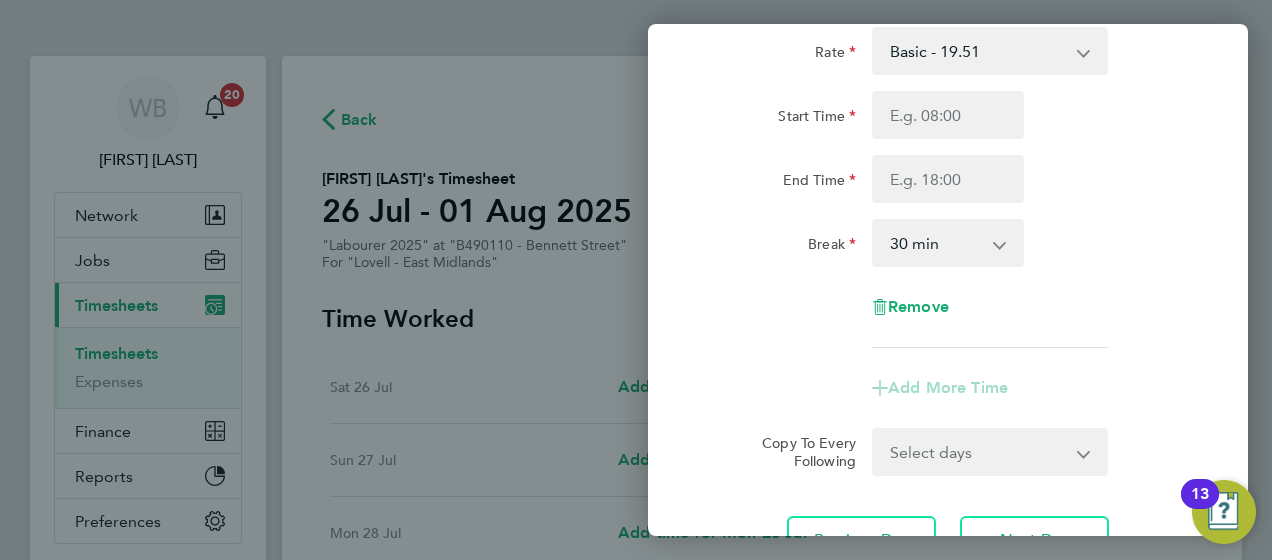 click on "Select days   Day   Tuesday   Wednesday   Thursday   Friday" at bounding box center [979, 452] 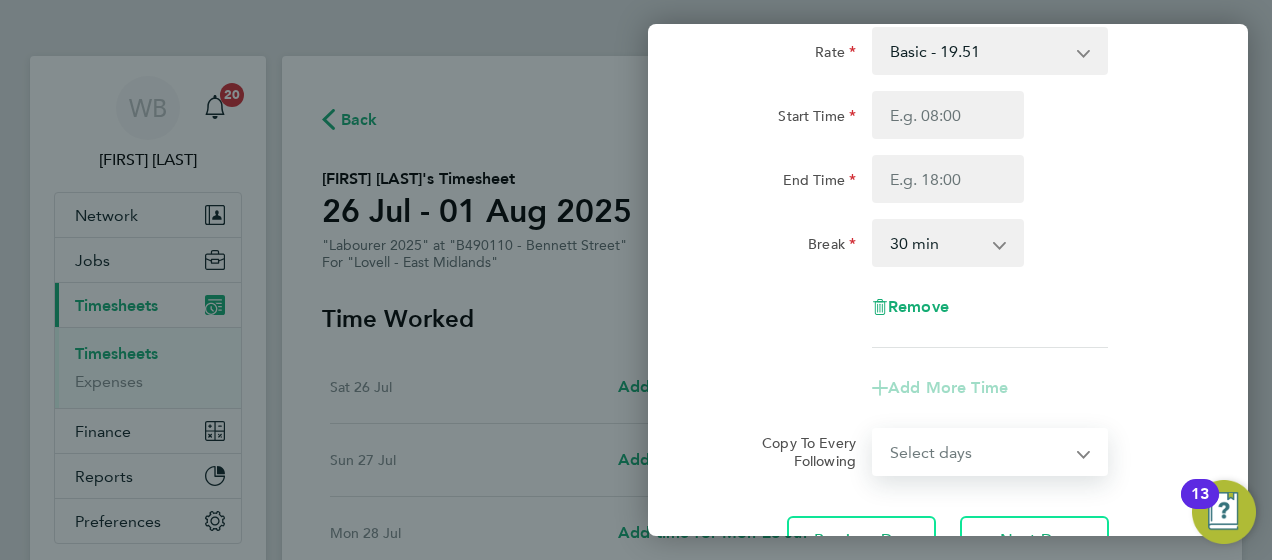 select on "DAY" 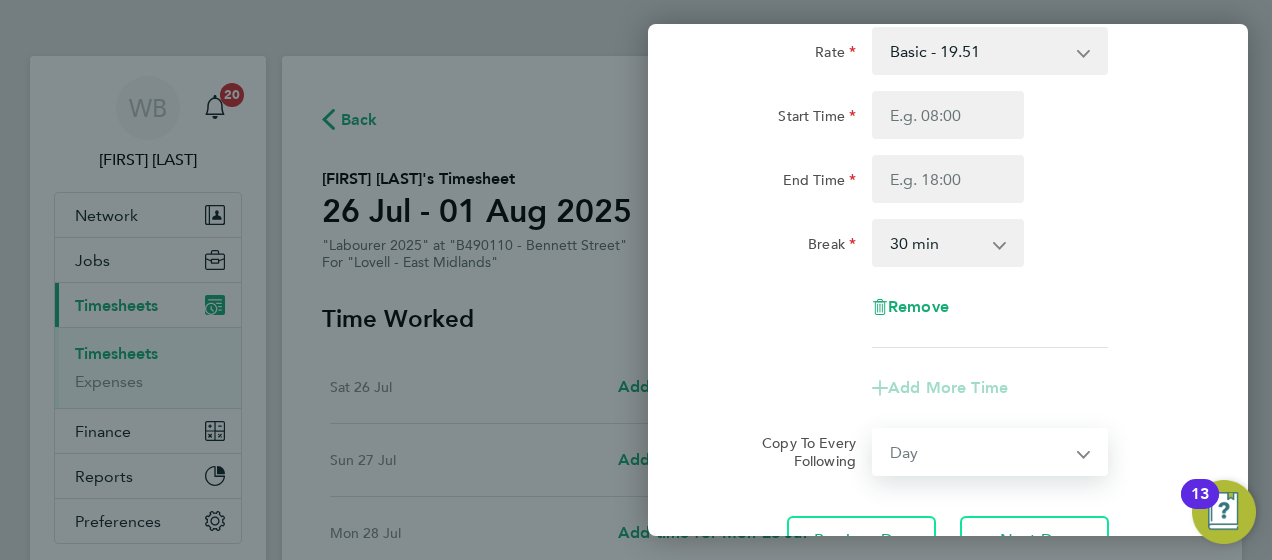 click on "Select days   Day   Tuesday   Wednesday   Thursday   Friday" at bounding box center [979, 452] 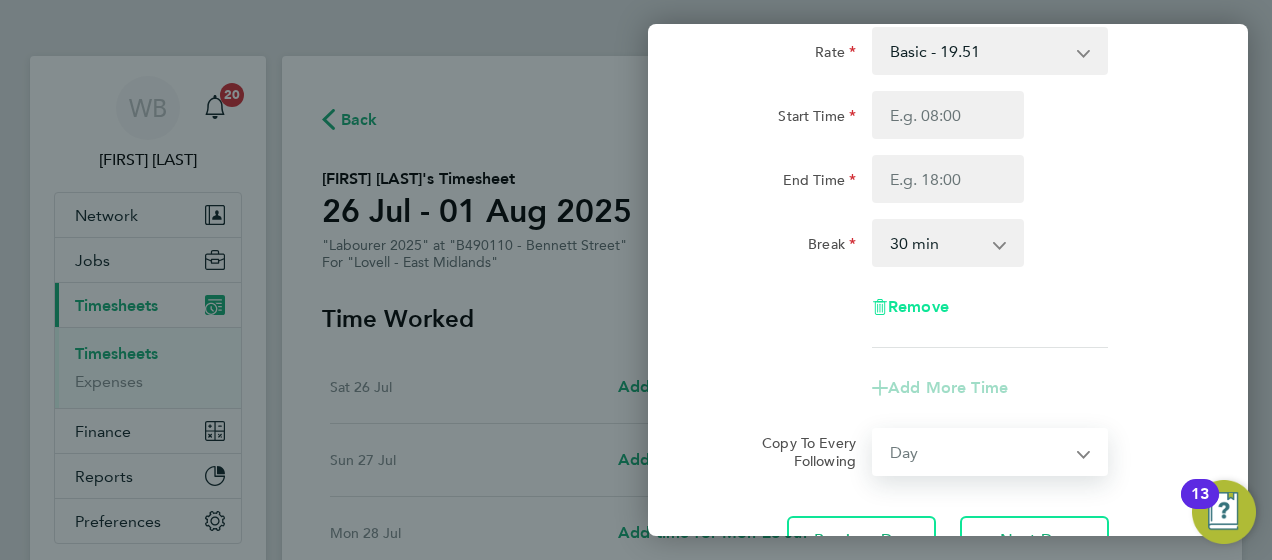 select on "2025-08-01" 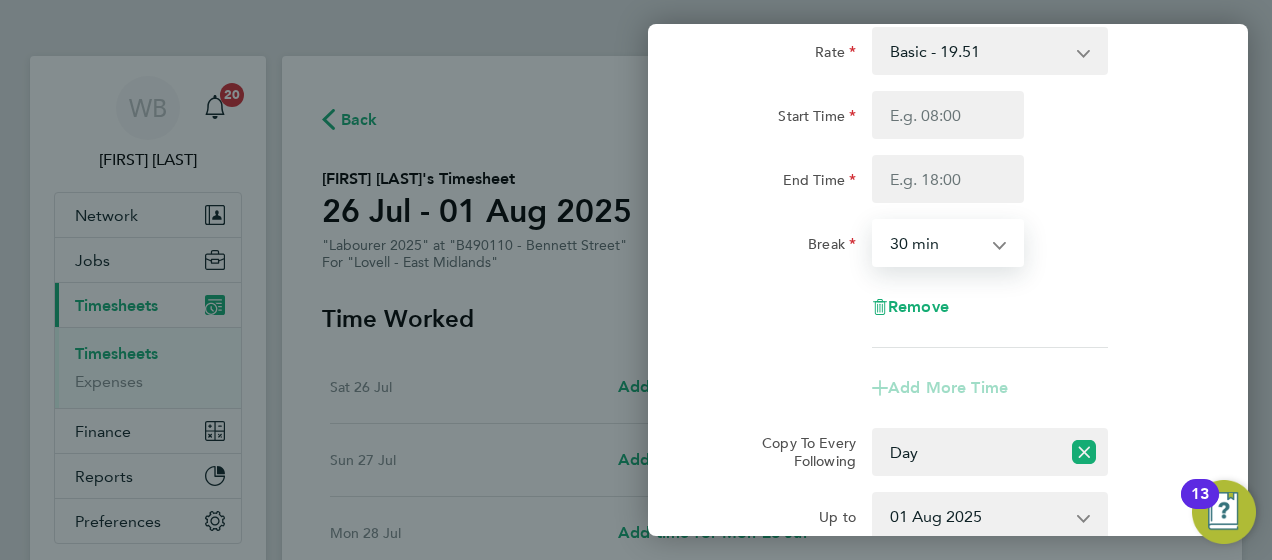 click on "0 min   15 min   30 min   45 min   60 min   75 min   90 min" at bounding box center (936, 243) 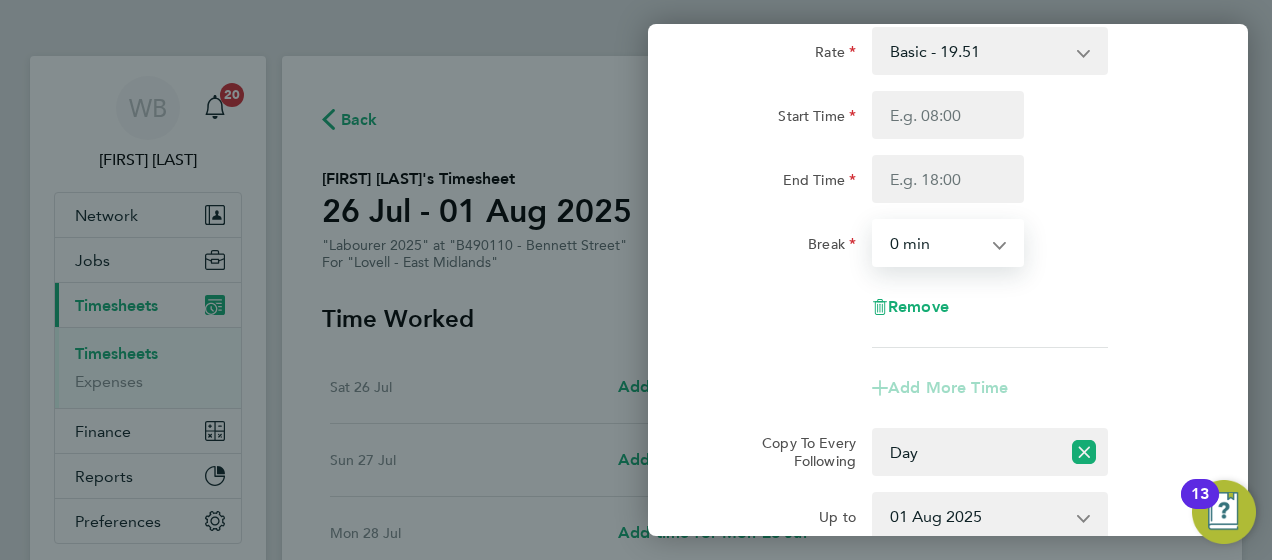 click on "0 min   15 min   30 min   45 min   60 min   75 min   90 min" at bounding box center [936, 243] 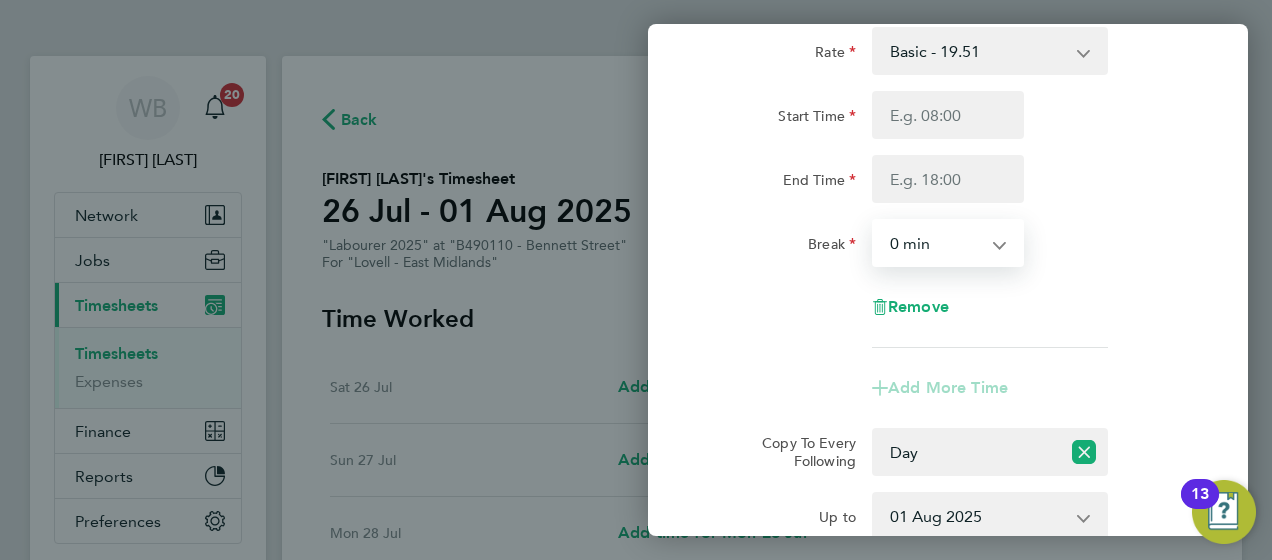 scroll, scrollTop: 36, scrollLeft: 0, axis: vertical 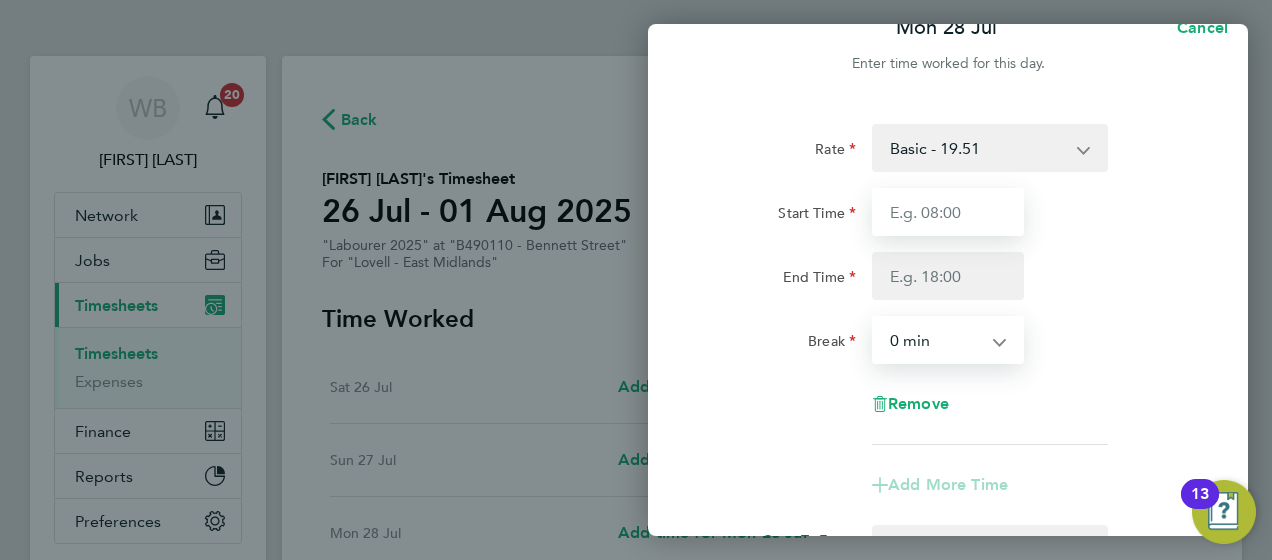 click on "Start Time" at bounding box center (948, 212) 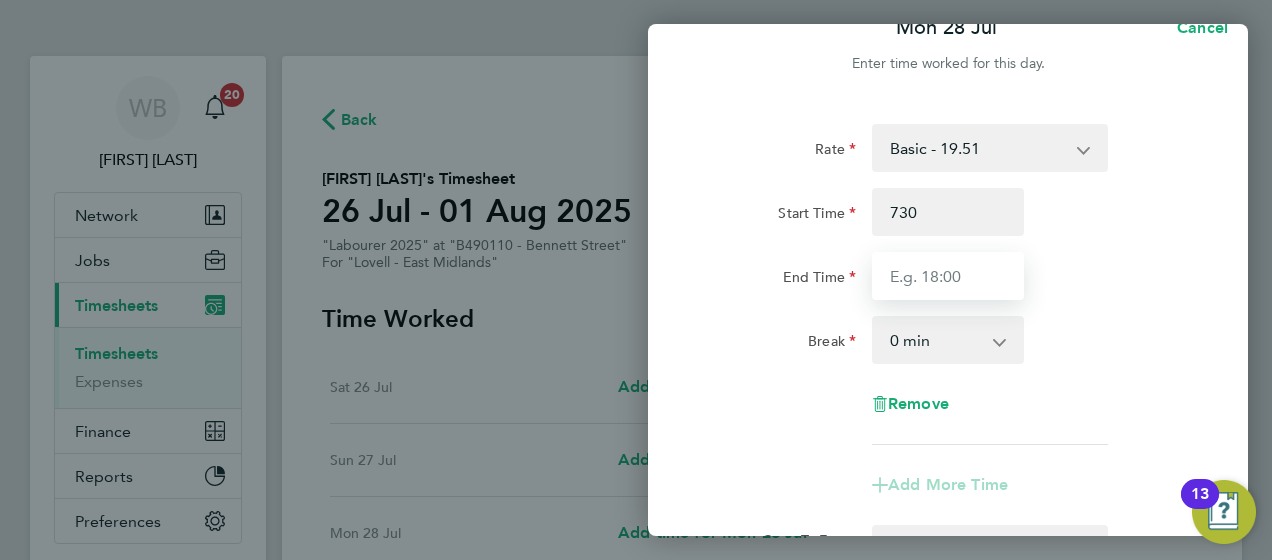 type on "07:30" 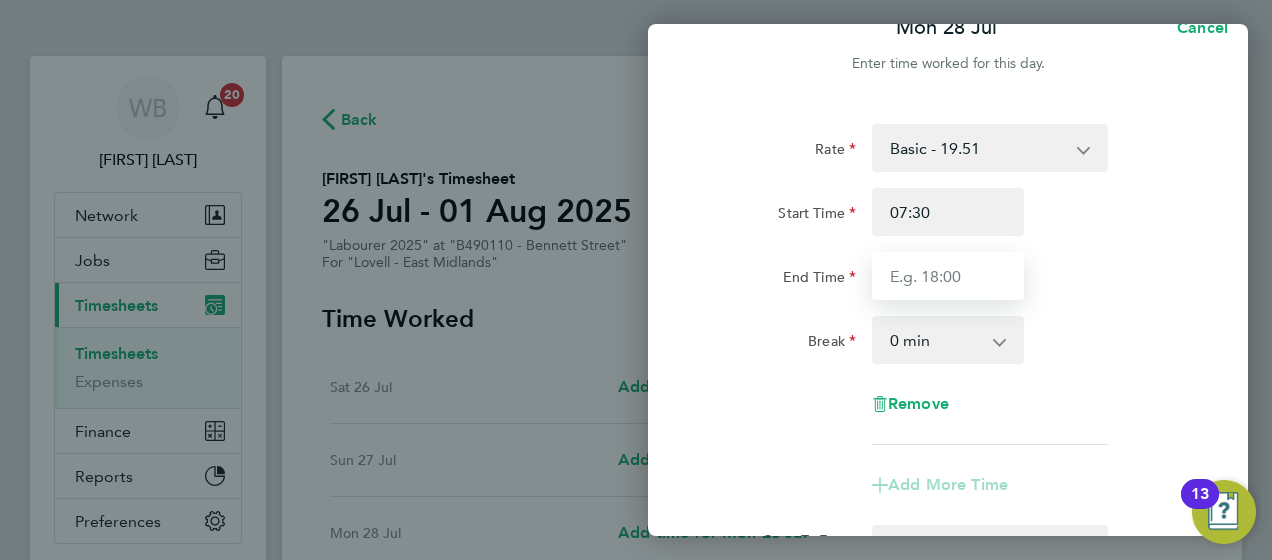 click on "End Time" at bounding box center (948, 276) 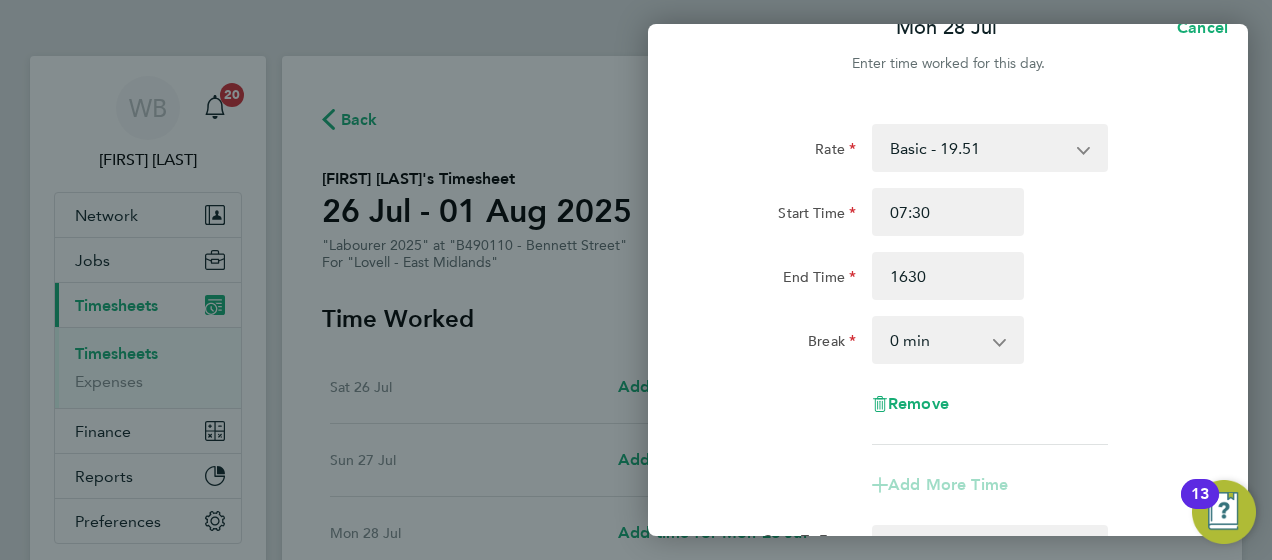 type on "16:30" 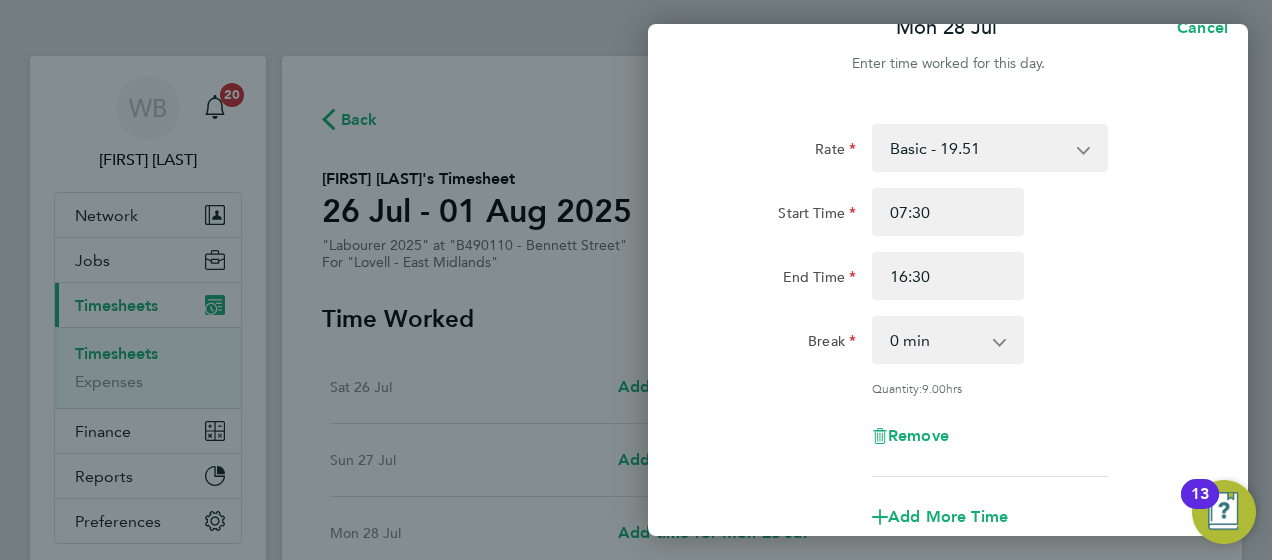 click on "Rate  Basic - 19.51   Weekday OT 39h+ - 28.12   Sat first 4h - 28.12   Sat after 4h - 36.73   Sunday - 36.73   Bank Holiday - 36.73
Start Time 07:30 End Time 16:30 Break  0 min   15 min   30 min   45 min   60 min   75 min   90 min
Quantity:  9.00  hrs
Remove" 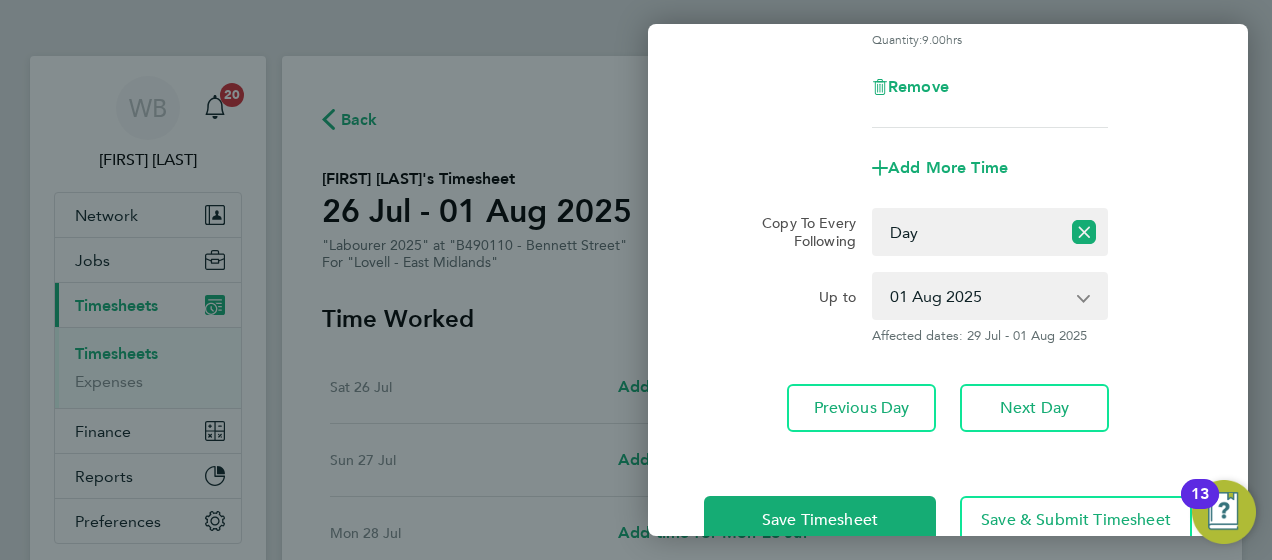 scroll, scrollTop: 431, scrollLeft: 0, axis: vertical 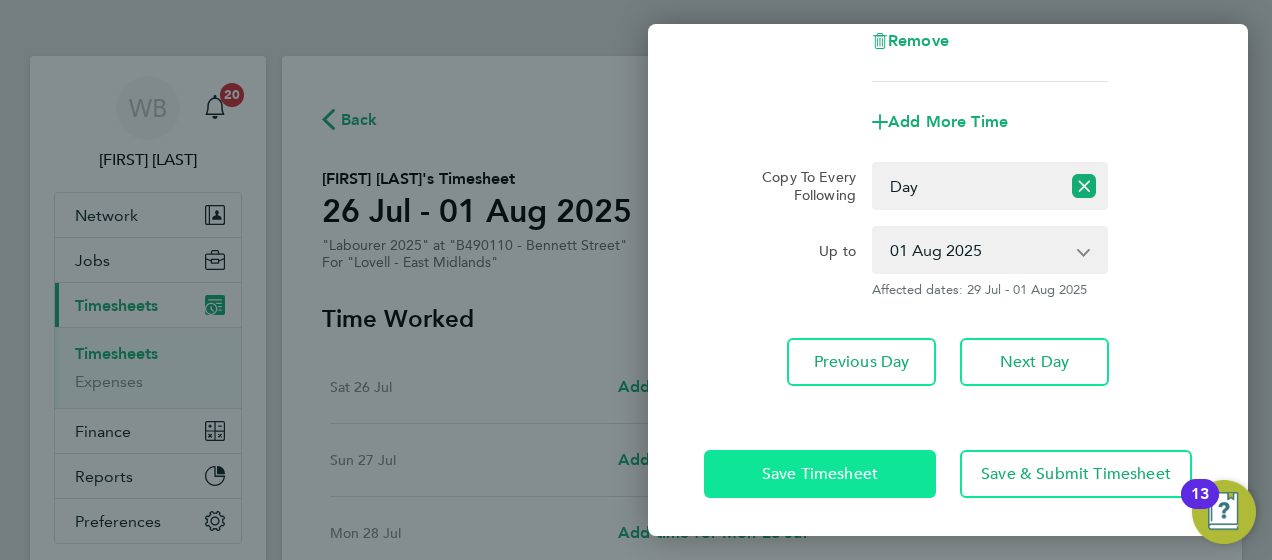click on "Save Timesheet" 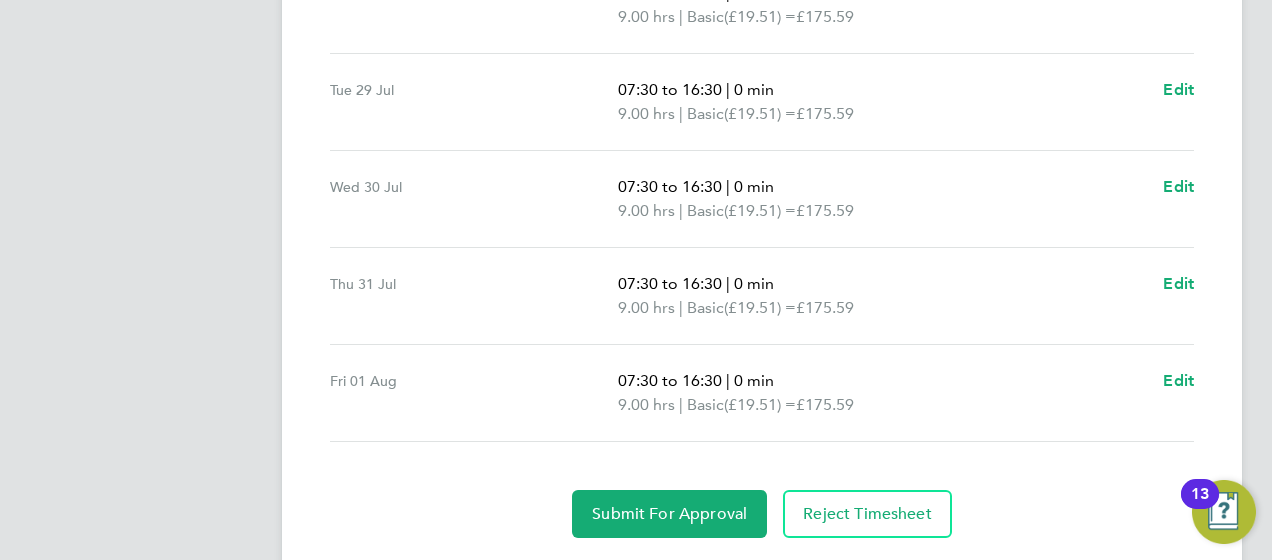 scroll, scrollTop: 830, scrollLeft: 0, axis: vertical 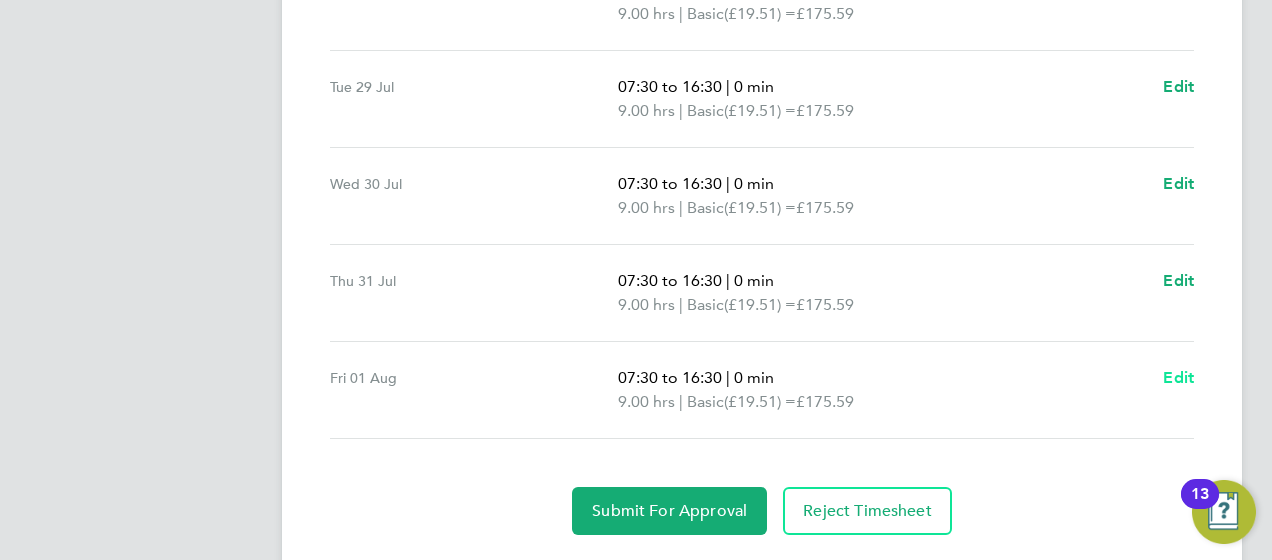 click on "Edit" at bounding box center (1178, 377) 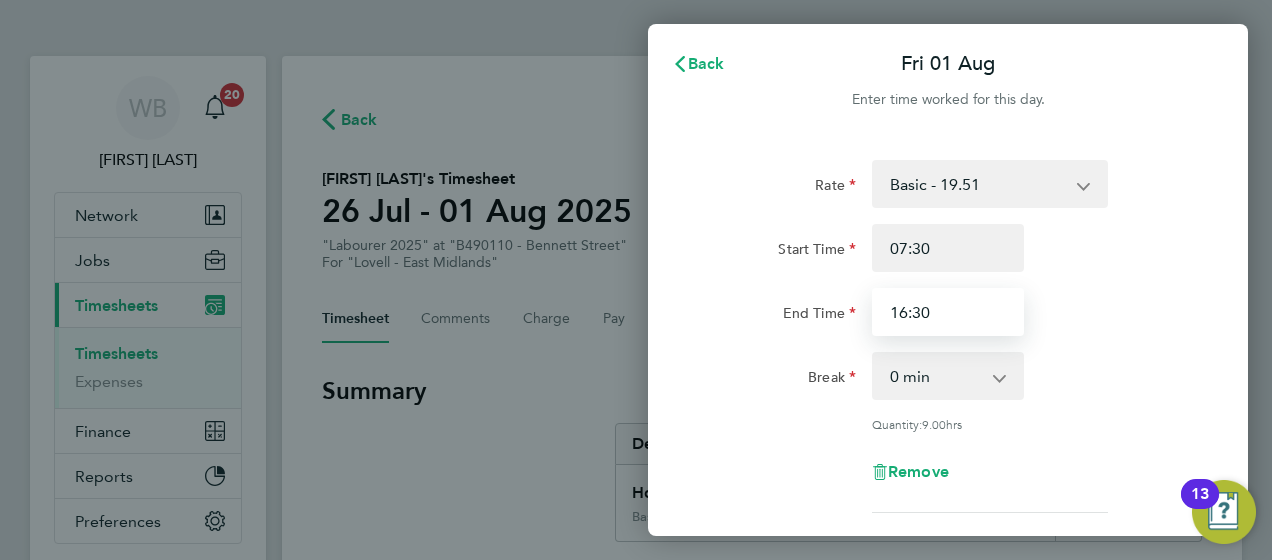 click on "16:30" at bounding box center (948, 312) 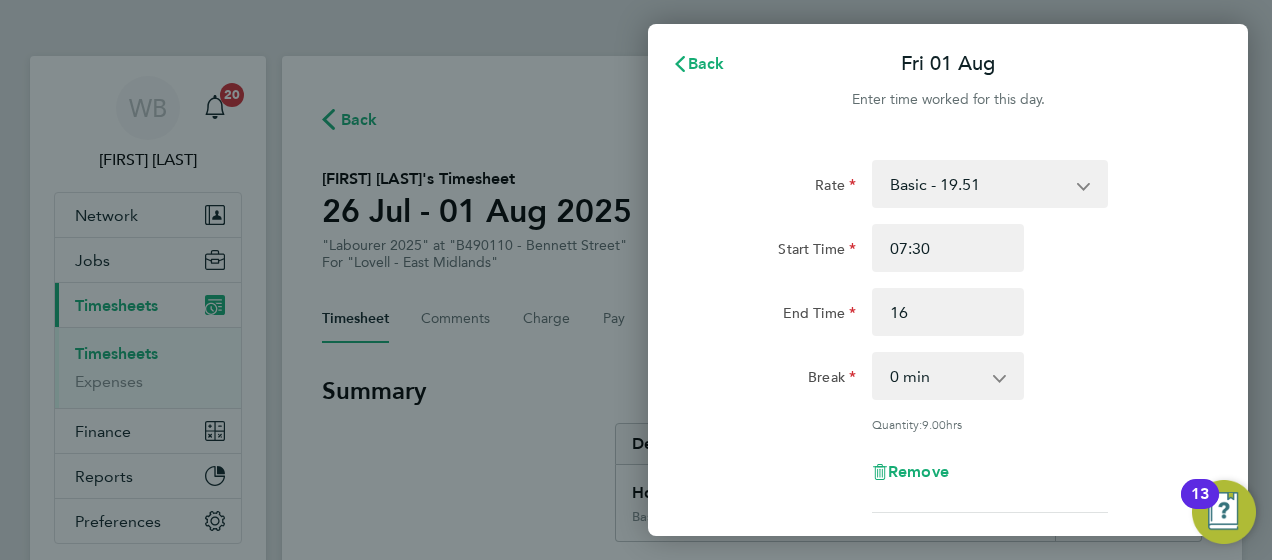 type on "16:00" 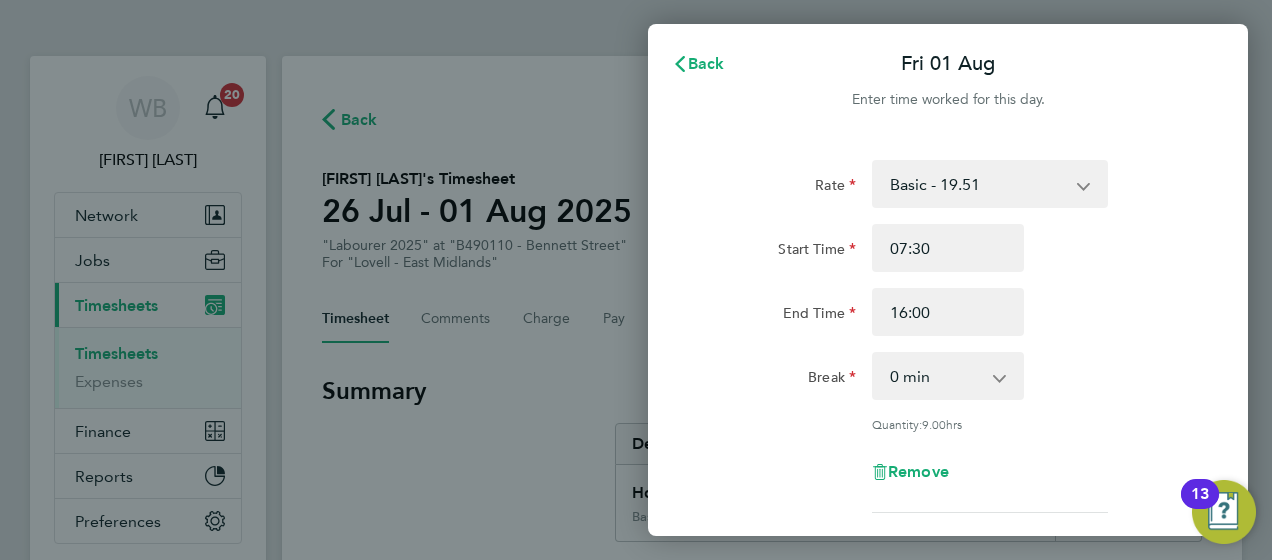 click on "Basic - 19.51   Weekday OT 39h+ - 28.12   Sat first 4h - 28.12   Sat after 4h - 36.73   Sunday - 36.73   Bank Holiday - 36.73" at bounding box center (978, 184) 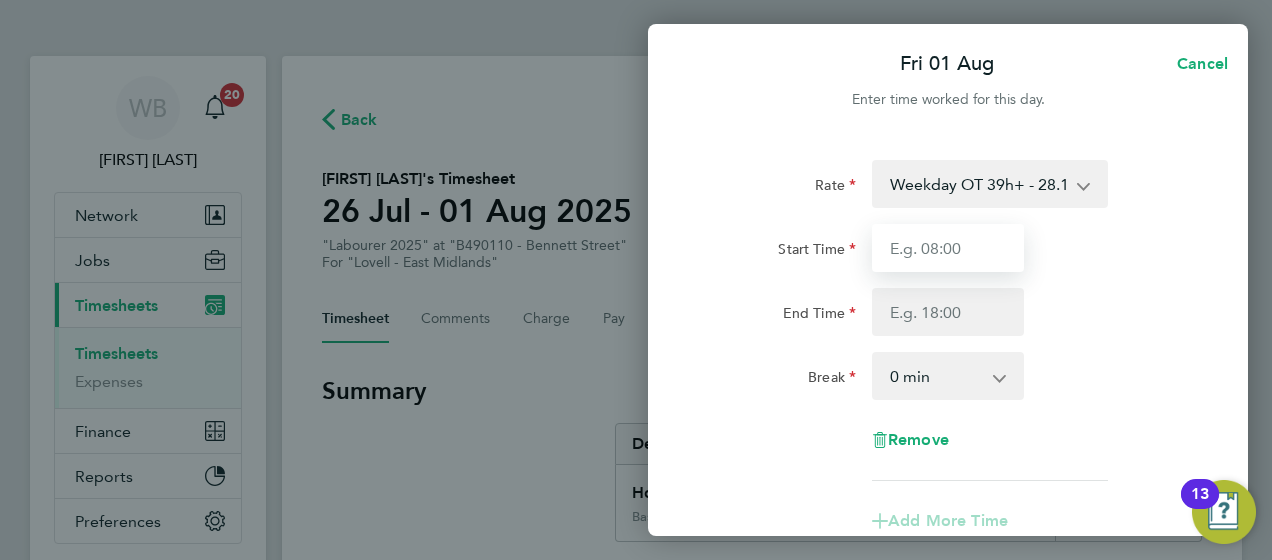click on "Start Time" at bounding box center (948, 248) 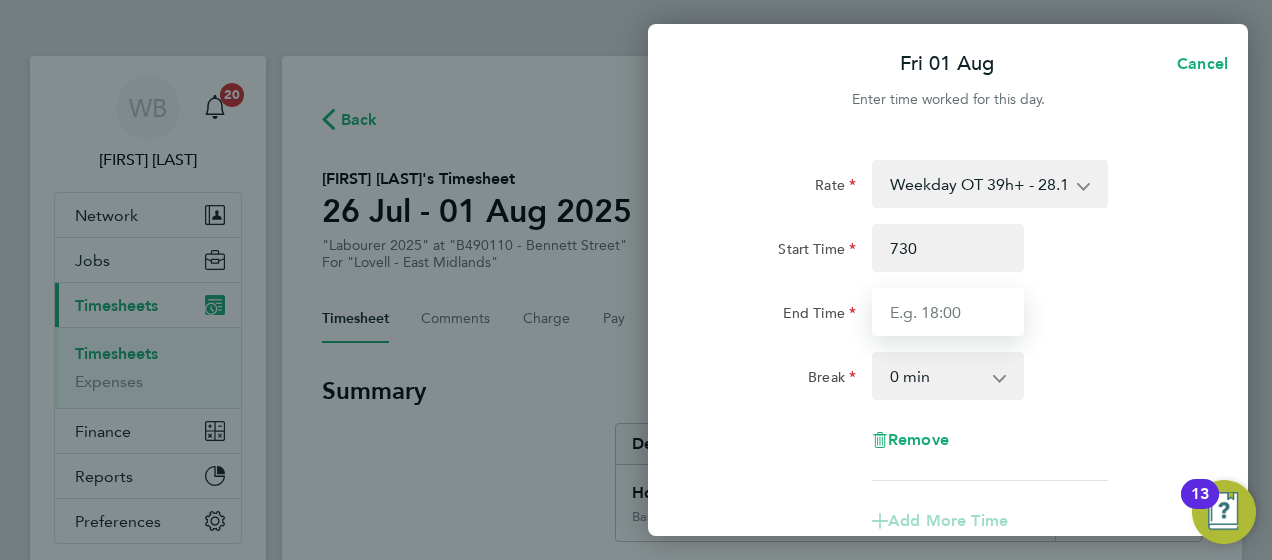 type on "07:30" 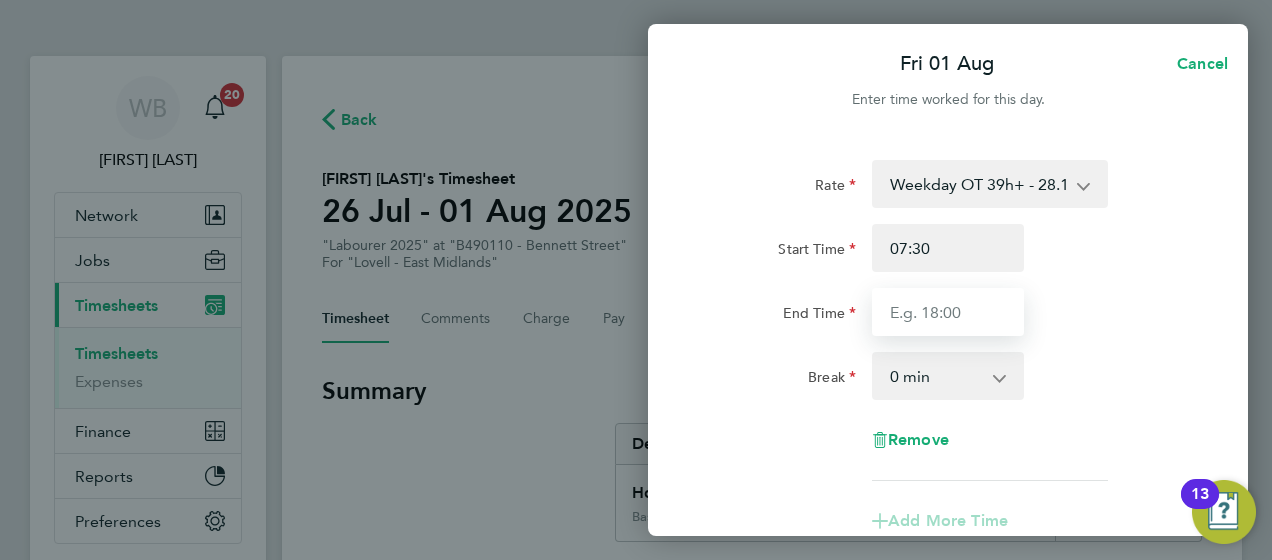 click on "End Time" at bounding box center [948, 312] 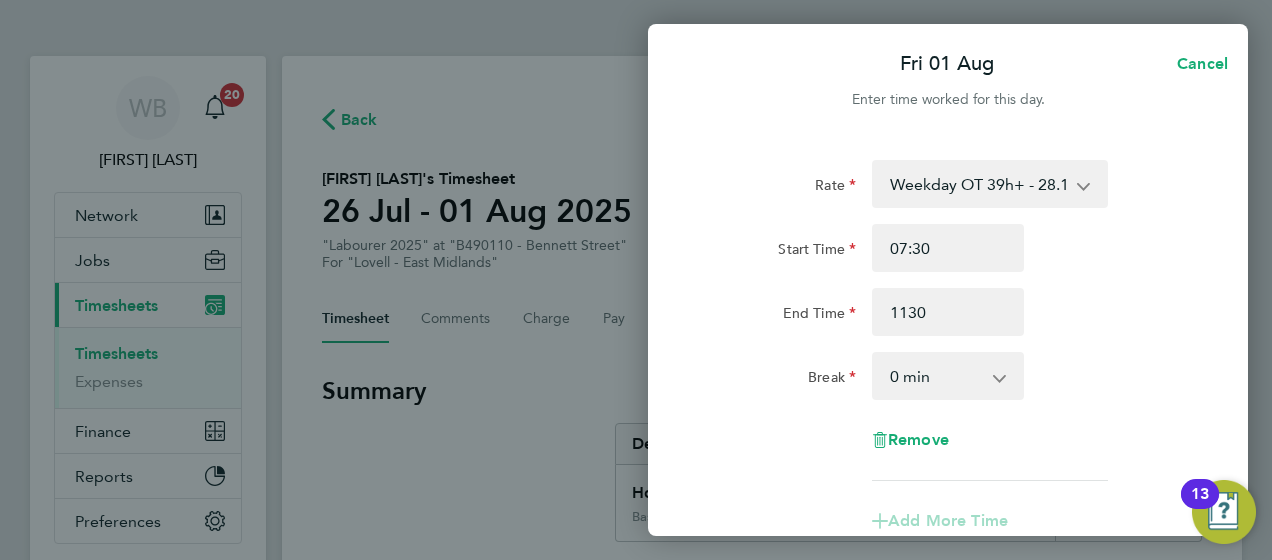 type on "11:30" 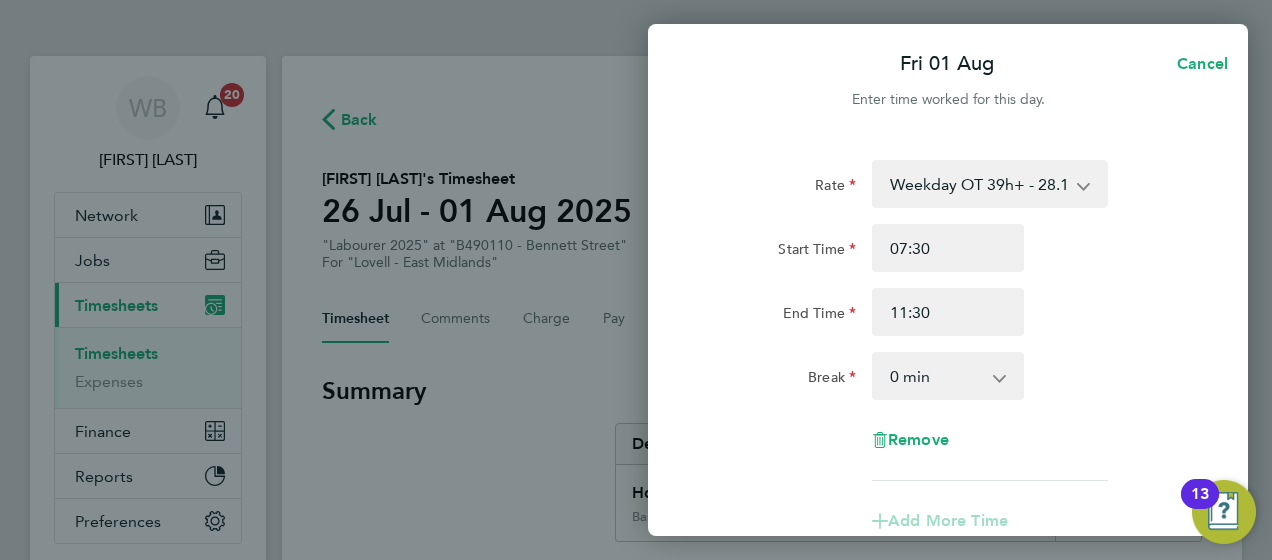 click on "Break  0 min   15 min   30 min   45 min   60 min   75 min   90 min" 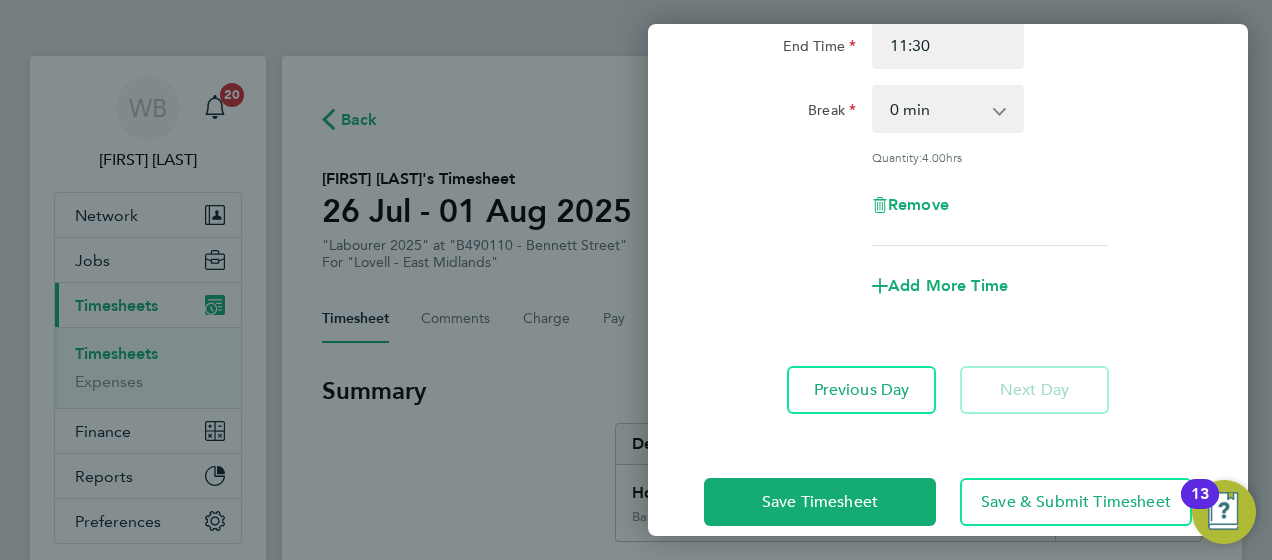 scroll, scrollTop: 268, scrollLeft: 0, axis: vertical 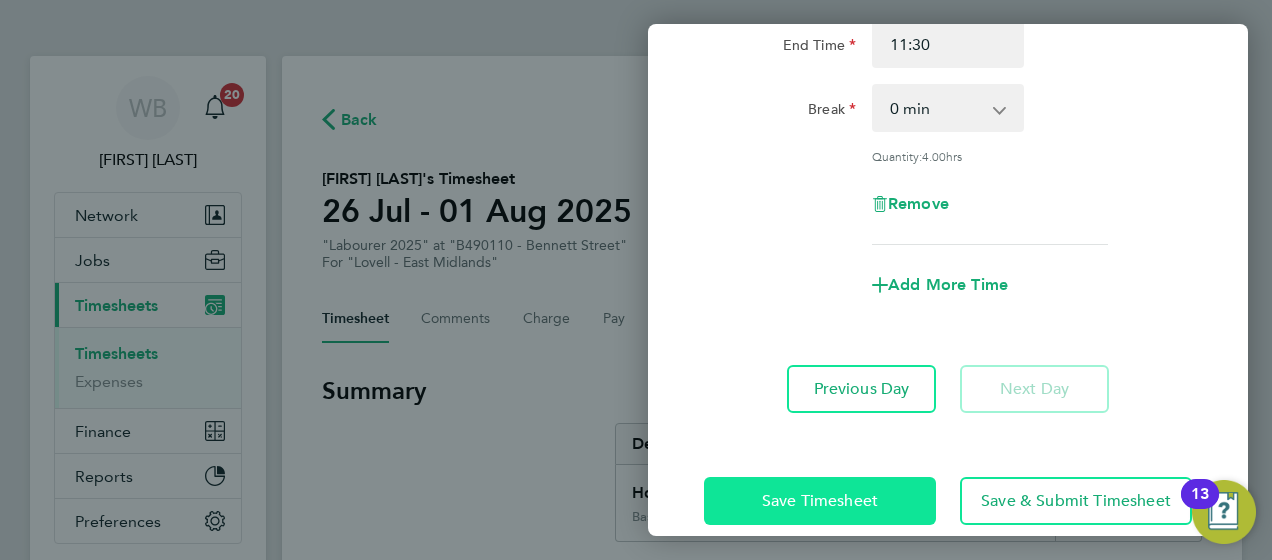 click on "Save Timesheet" 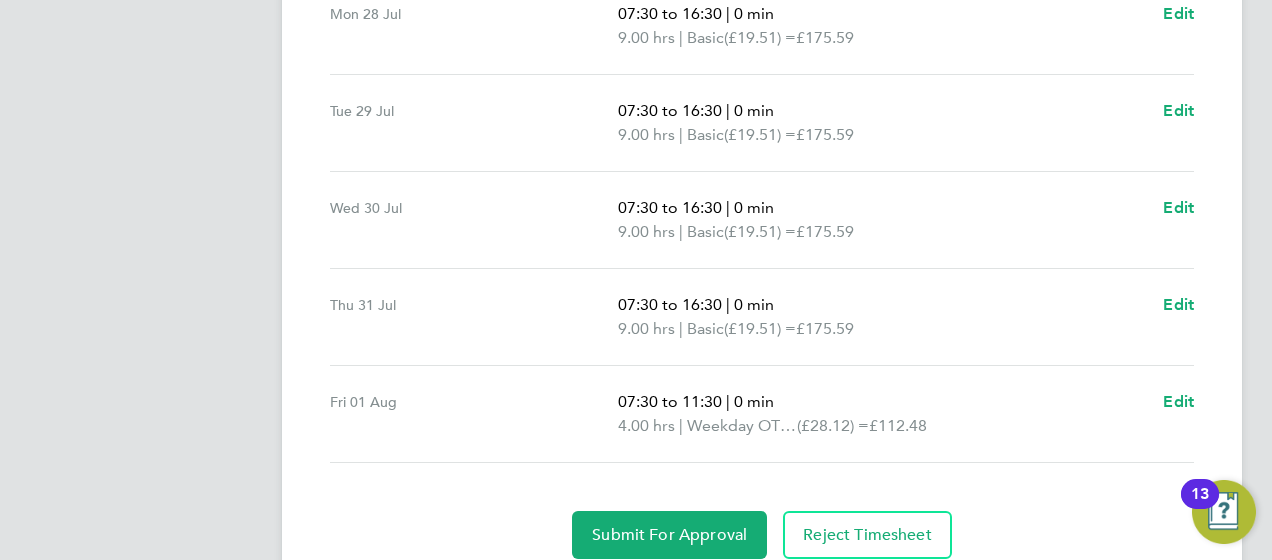 scroll, scrollTop: 901, scrollLeft: 0, axis: vertical 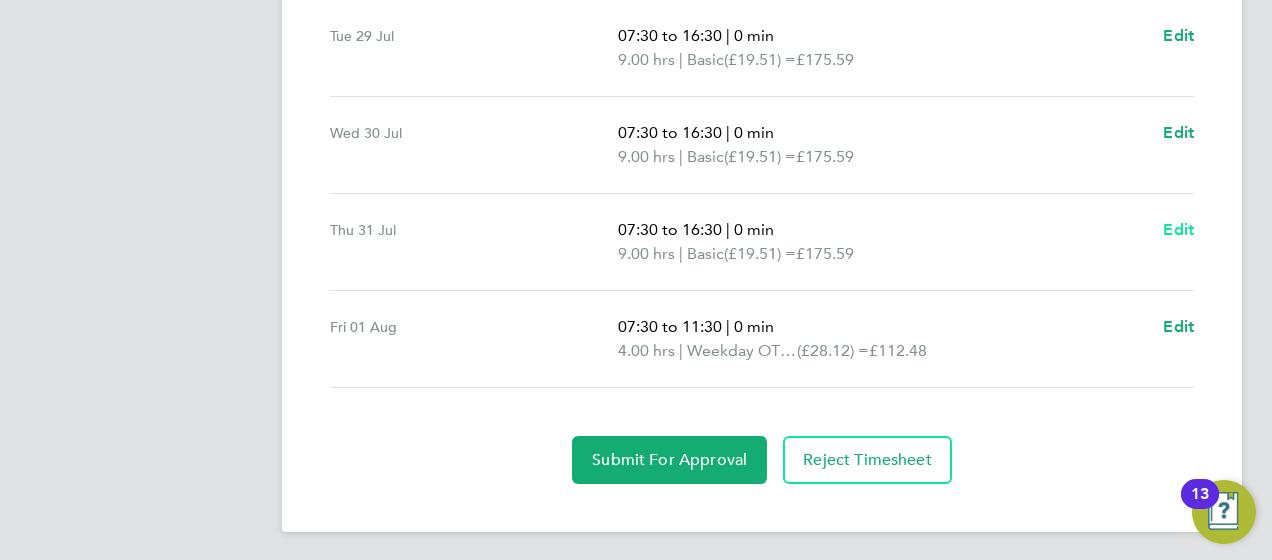 click on "Edit" at bounding box center [1178, 229] 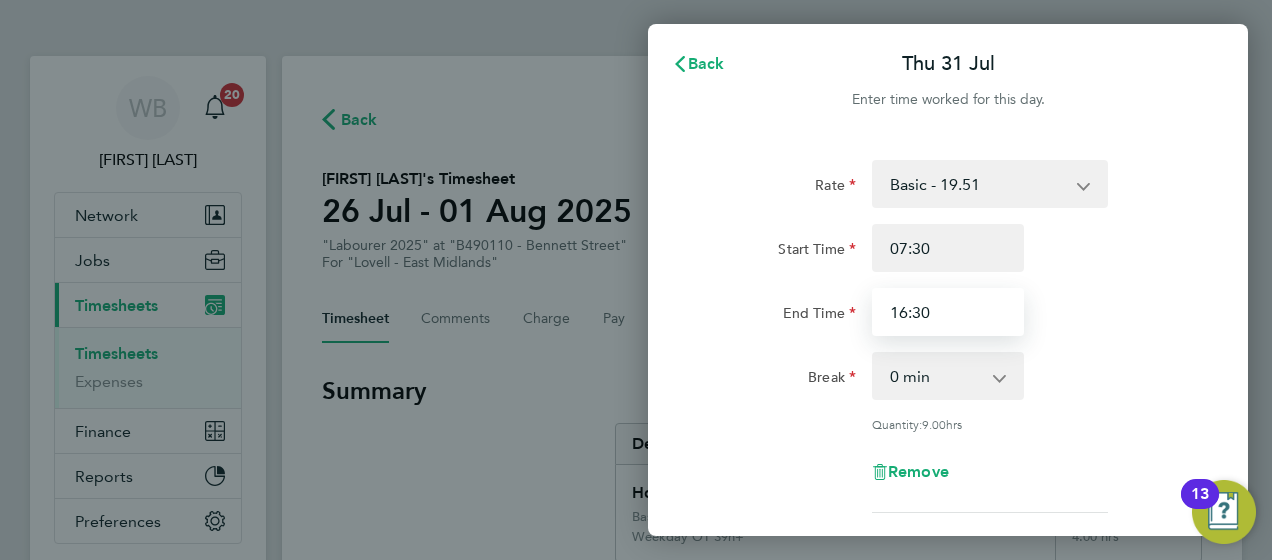 click on "16:30" at bounding box center [948, 312] 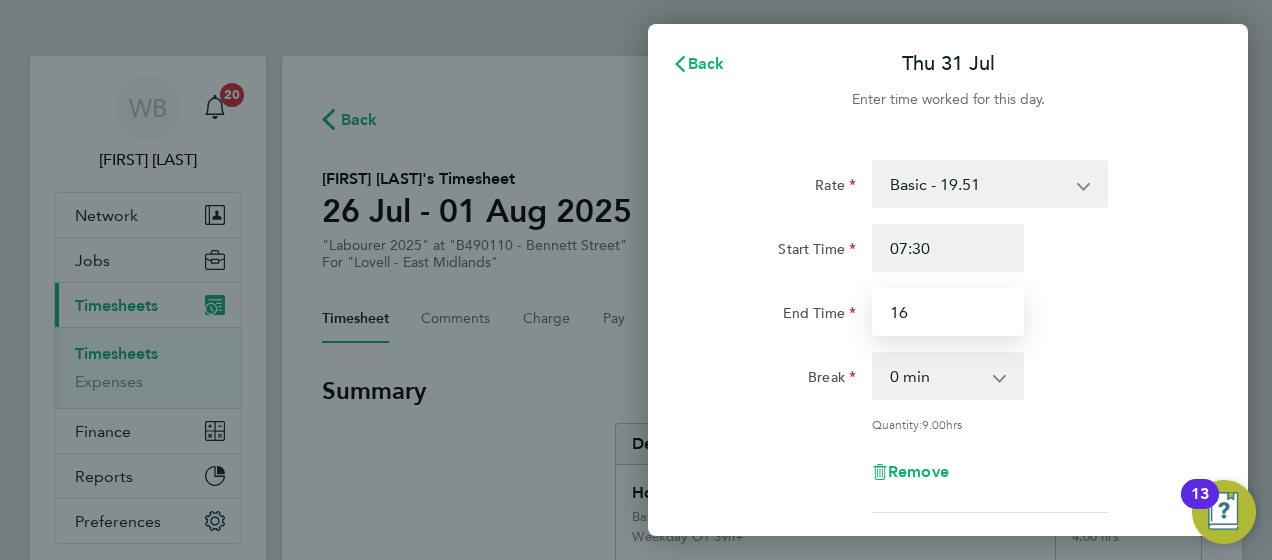 type on "1" 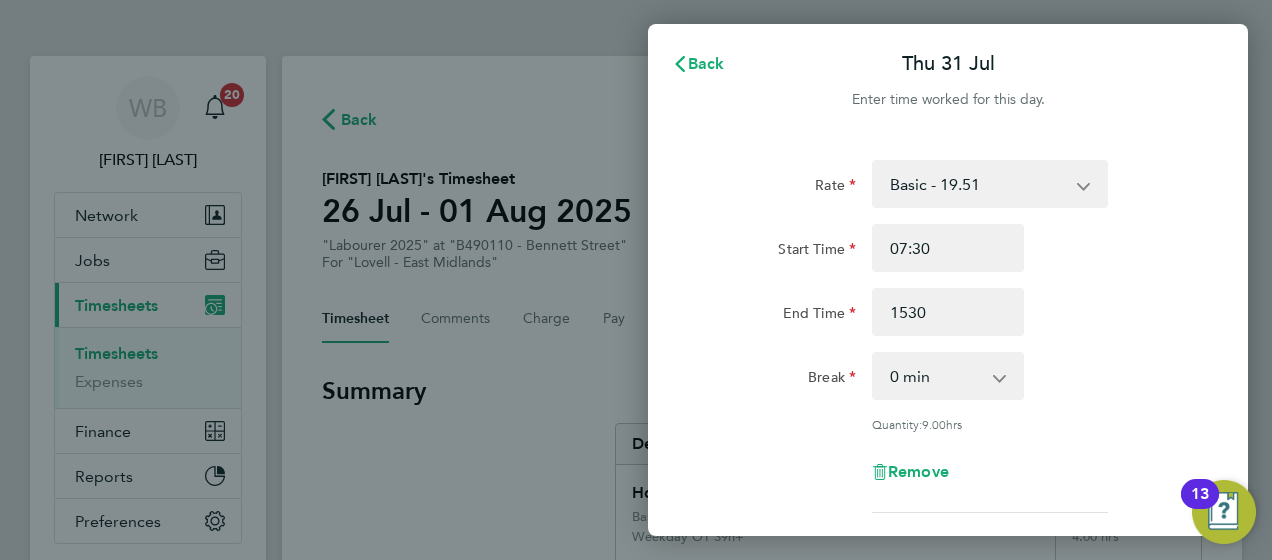 type on "15:30" 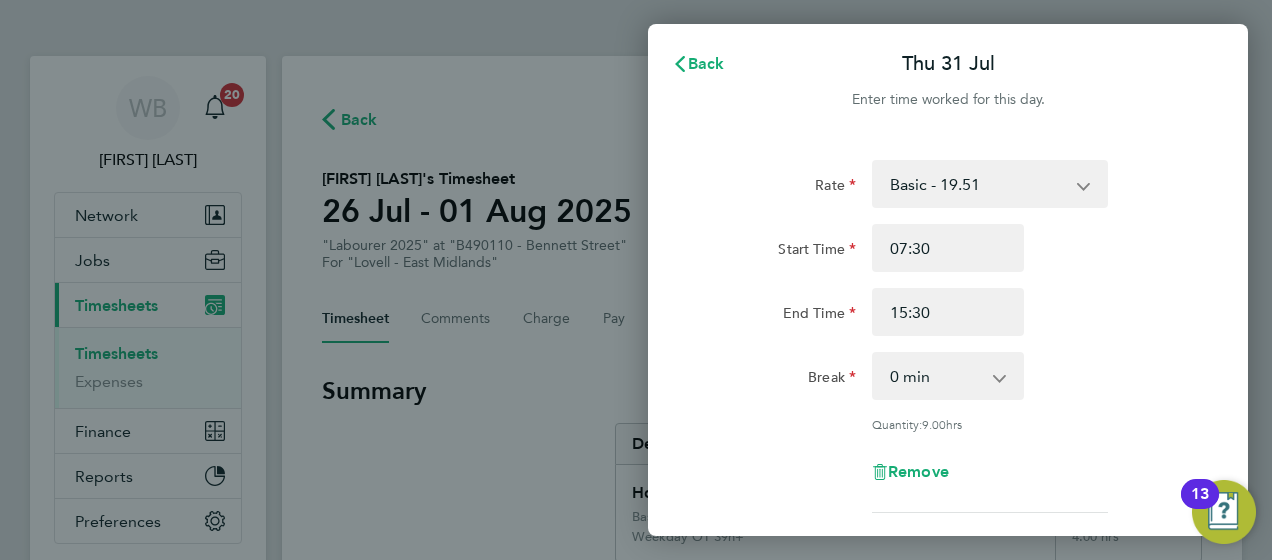 click on "Rate  Basic - 19.51   Weekday OT 39h+ - 28.12   Sat first 4h - 28.12   Sat after 4h - 36.73   Sunday - 36.73   Bank Holiday - 36.73
Start Time 07:30 End Time 15:30 Break  0 min   15 min   30 min   45 min   60 min   75 min   90 min
Quantity:  9.00  hrs
Remove" 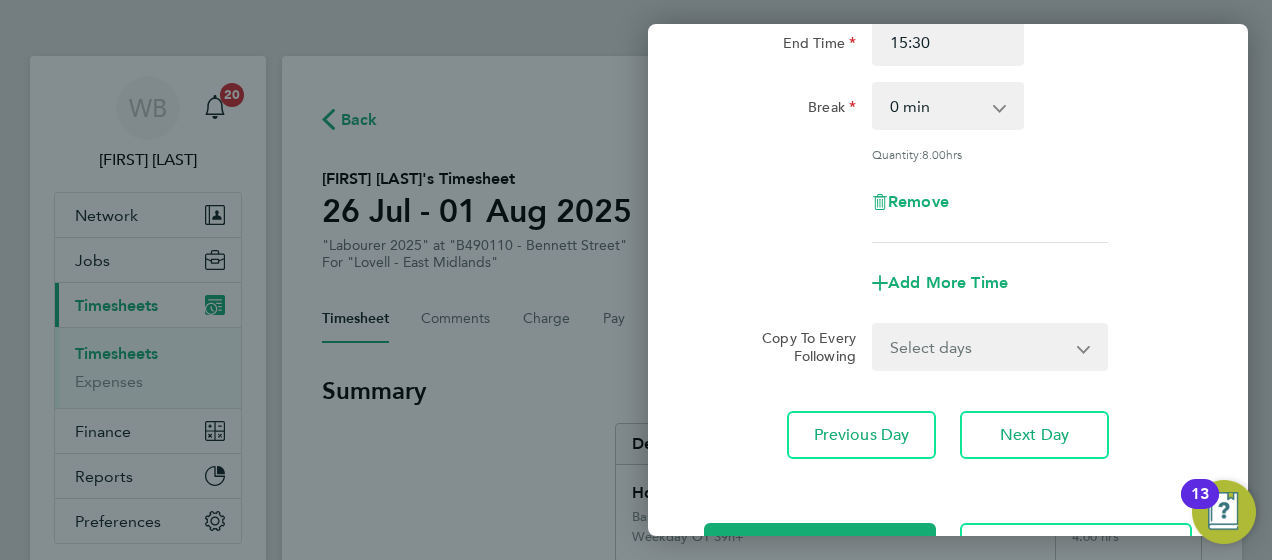 scroll, scrollTop: 343, scrollLeft: 0, axis: vertical 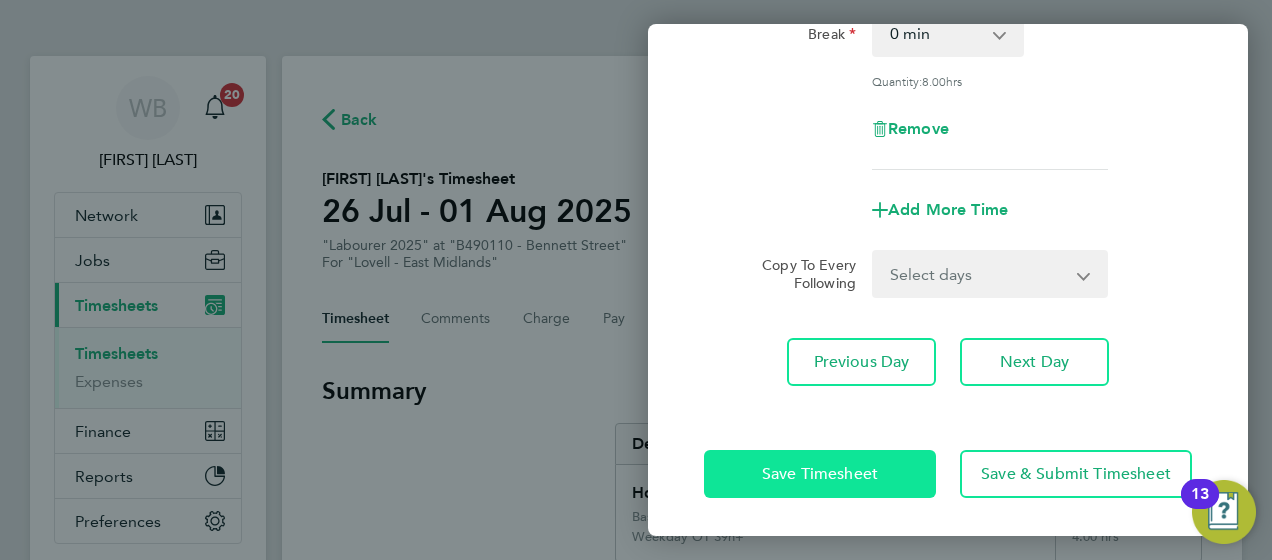 click on "Save Timesheet" 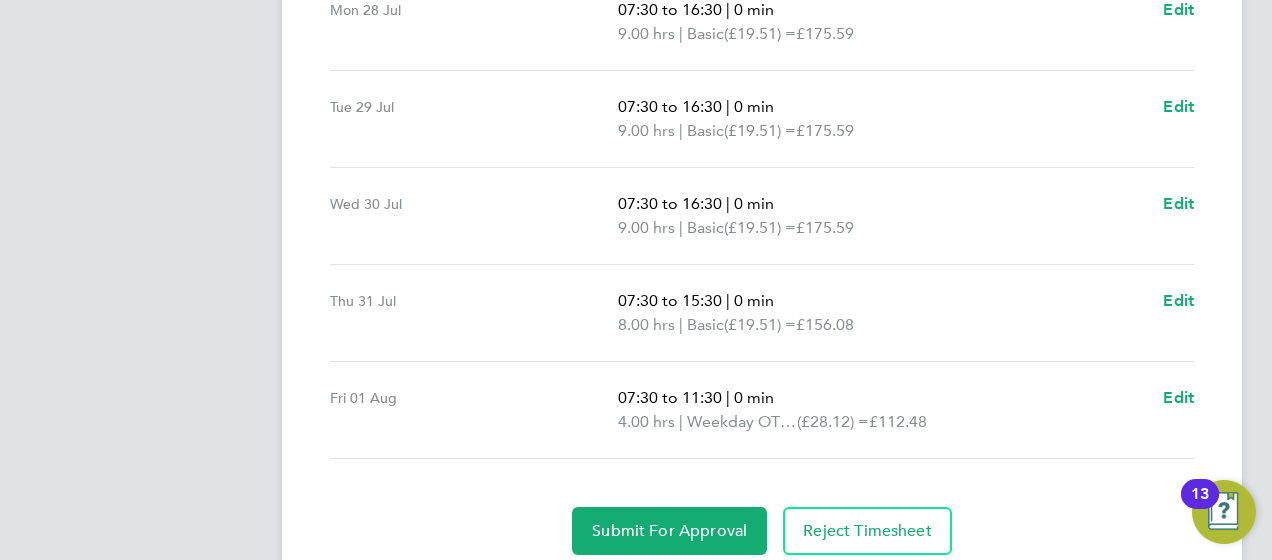 scroll, scrollTop: 901, scrollLeft: 0, axis: vertical 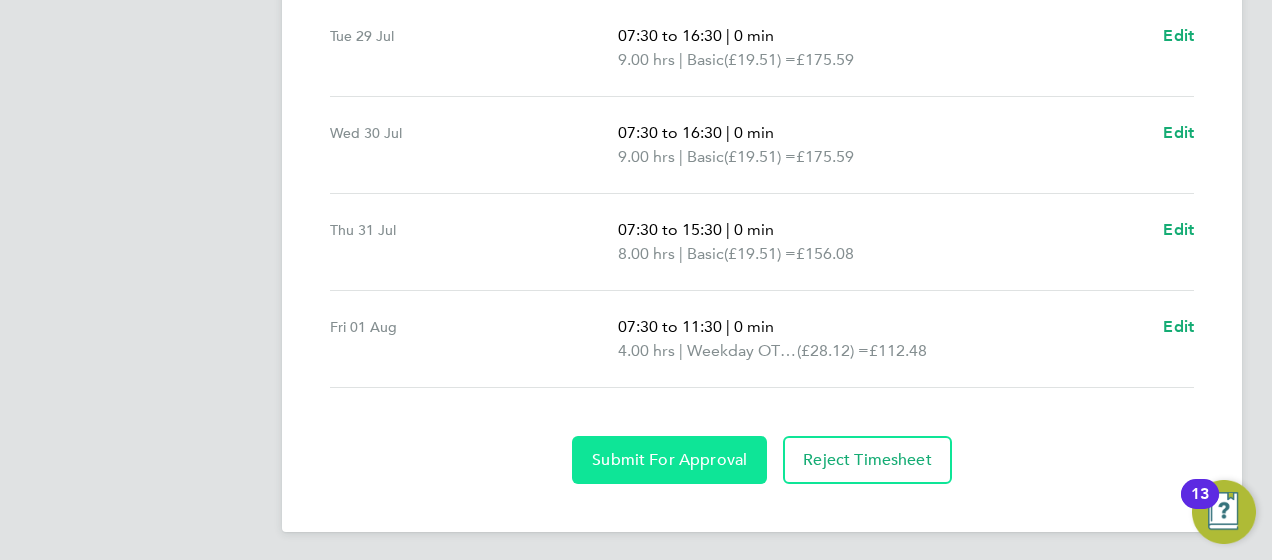 click on "Submit For Approval" 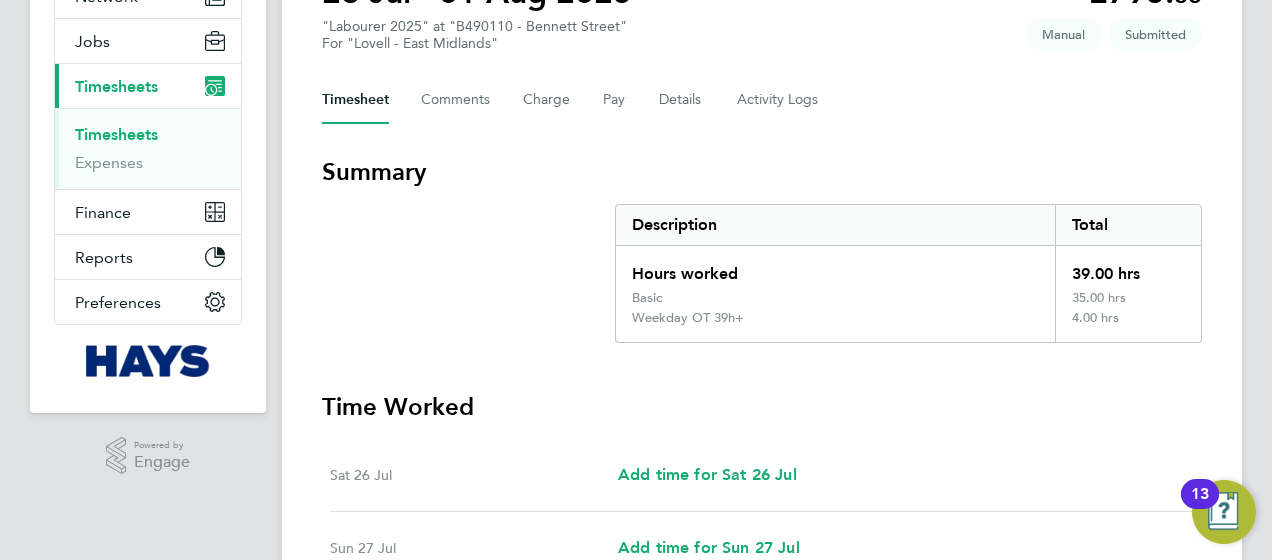 scroll, scrollTop: 0, scrollLeft: 0, axis: both 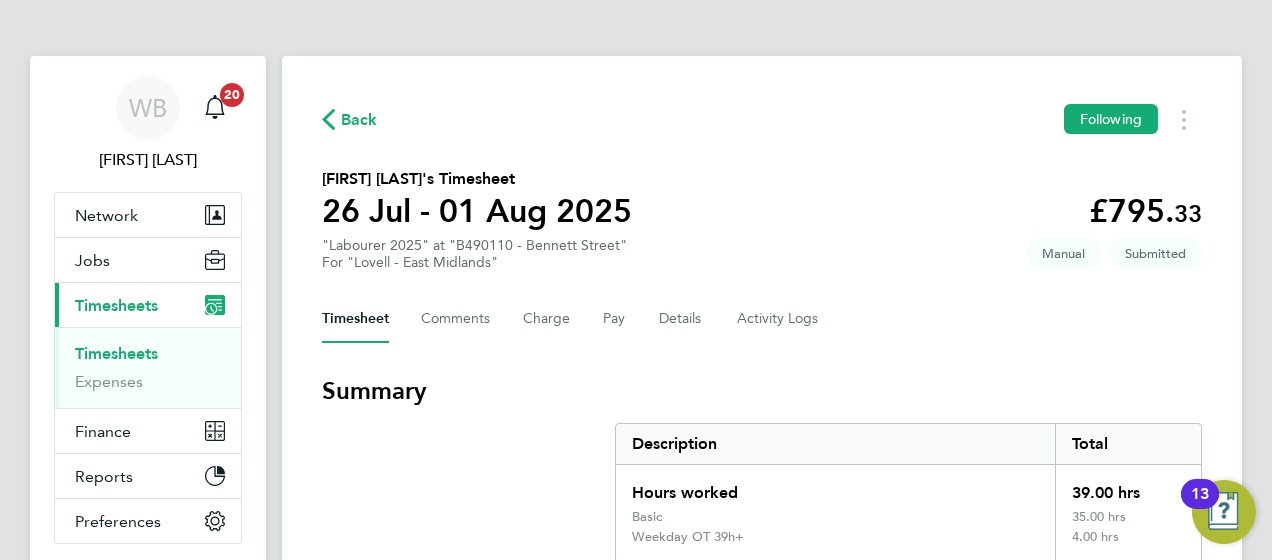 click on "Timesheets" at bounding box center (116, 353) 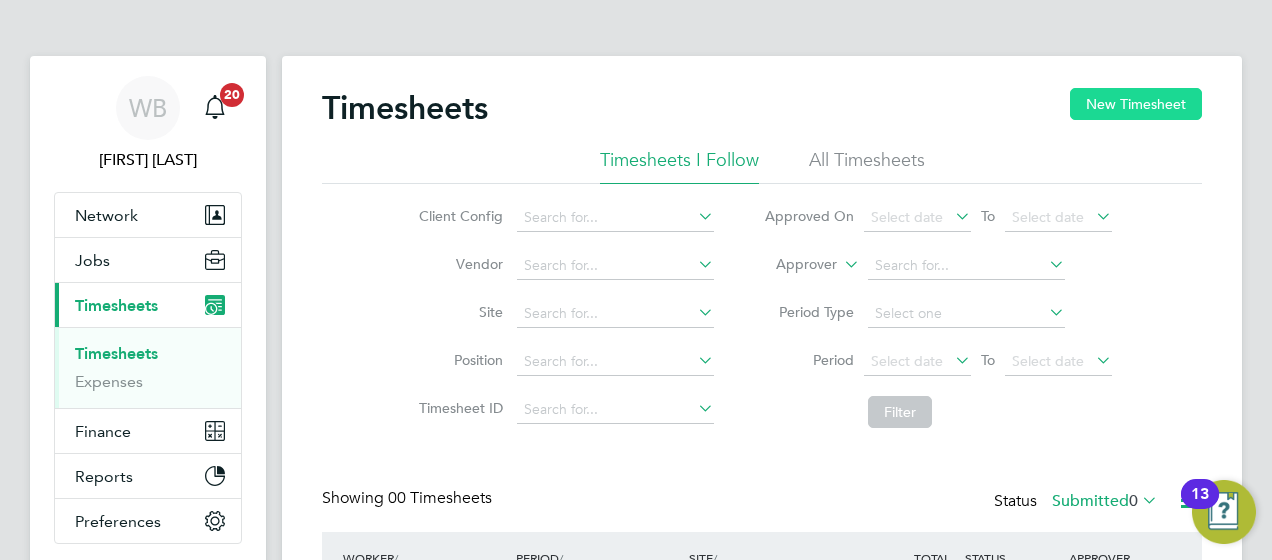 click on "New Timesheet" 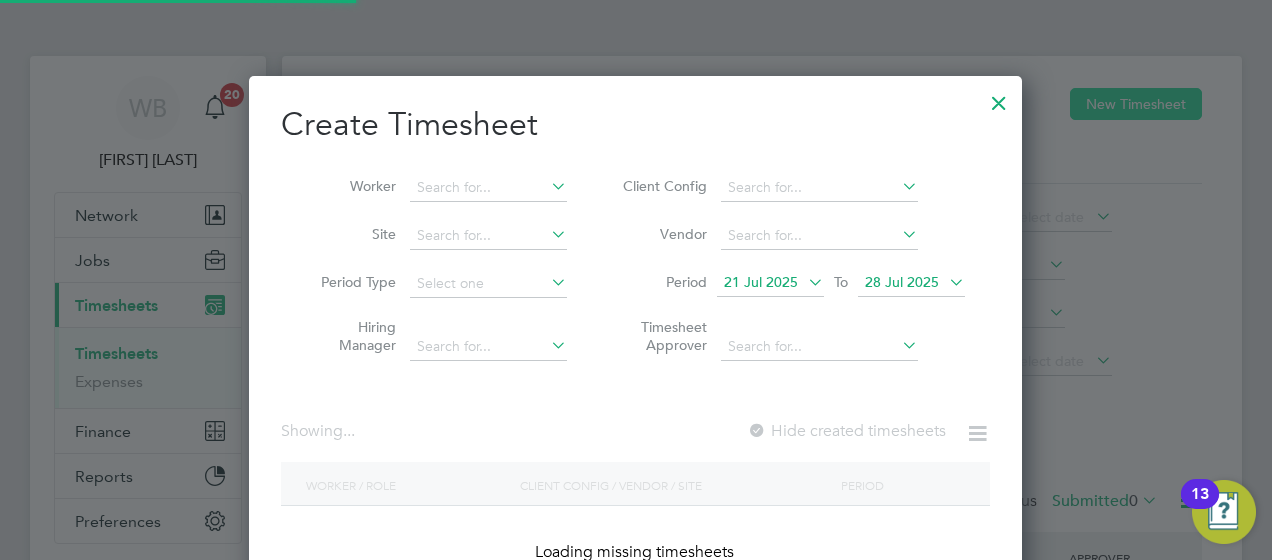 scroll, scrollTop: 10, scrollLeft: 9, axis: both 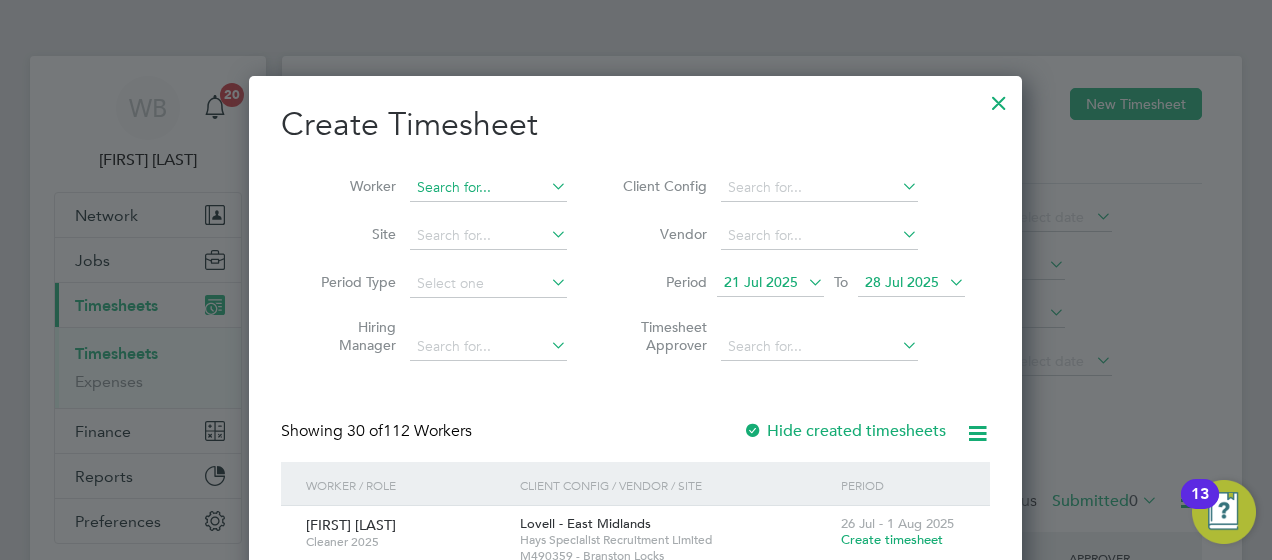 click at bounding box center [488, 188] 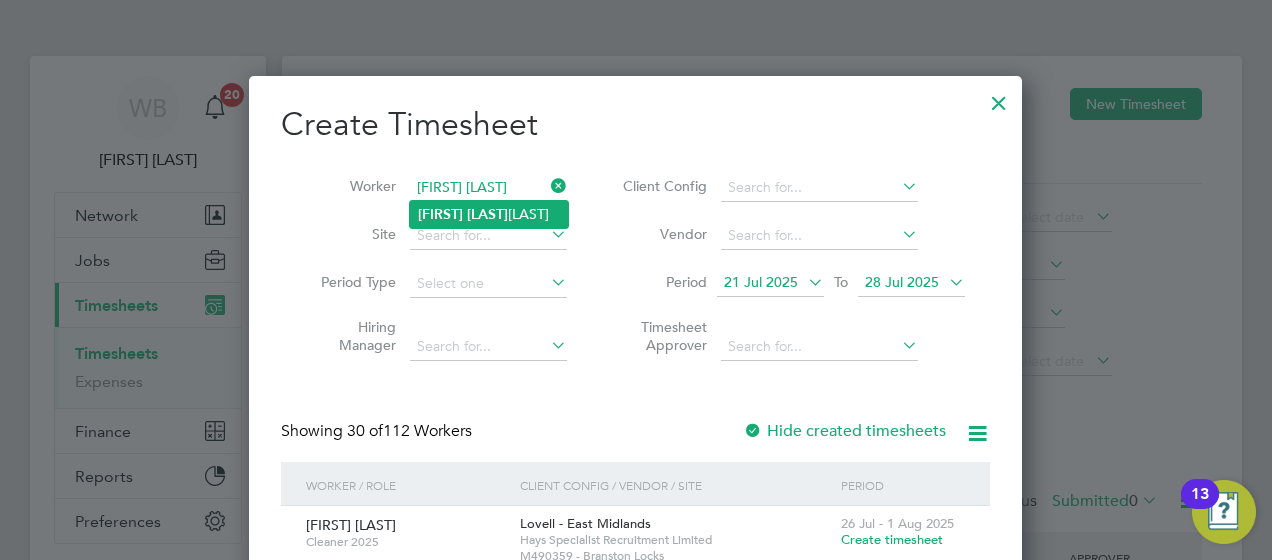 click on "[FIRST] [LAST] [LAST]" 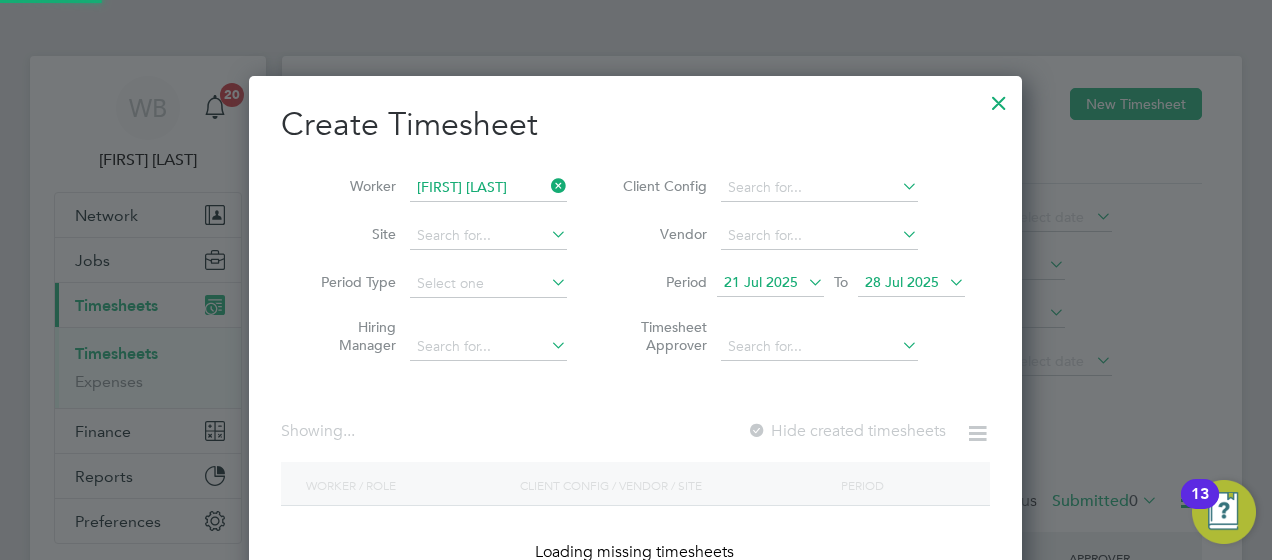 scroll, scrollTop: 10, scrollLeft: 9, axis: both 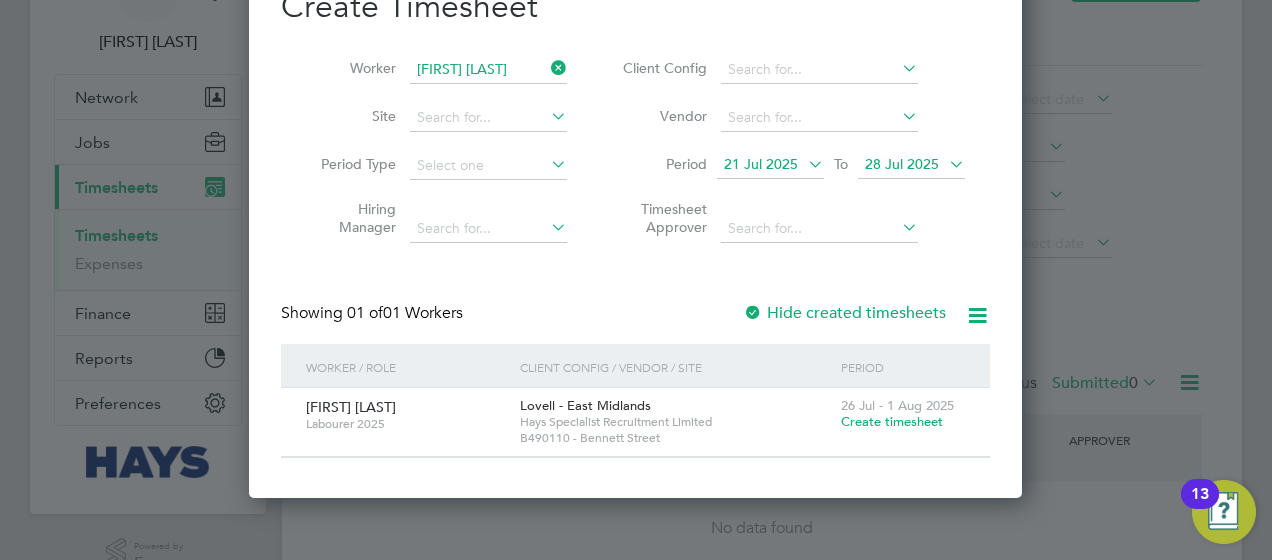 click on "Create timesheet" at bounding box center (892, 421) 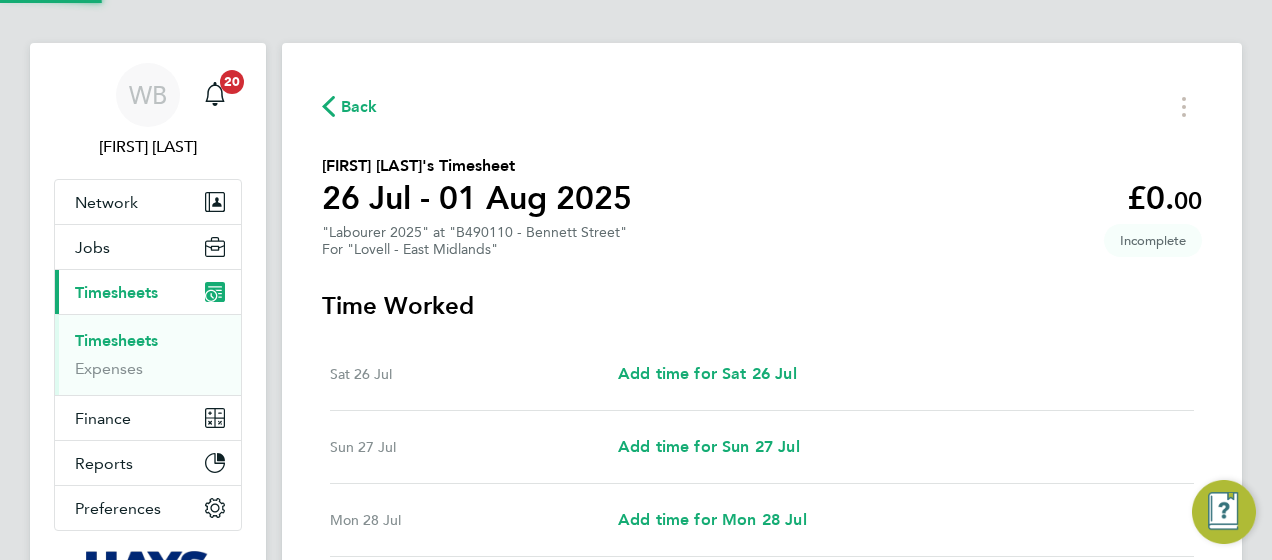 scroll, scrollTop: 0, scrollLeft: 0, axis: both 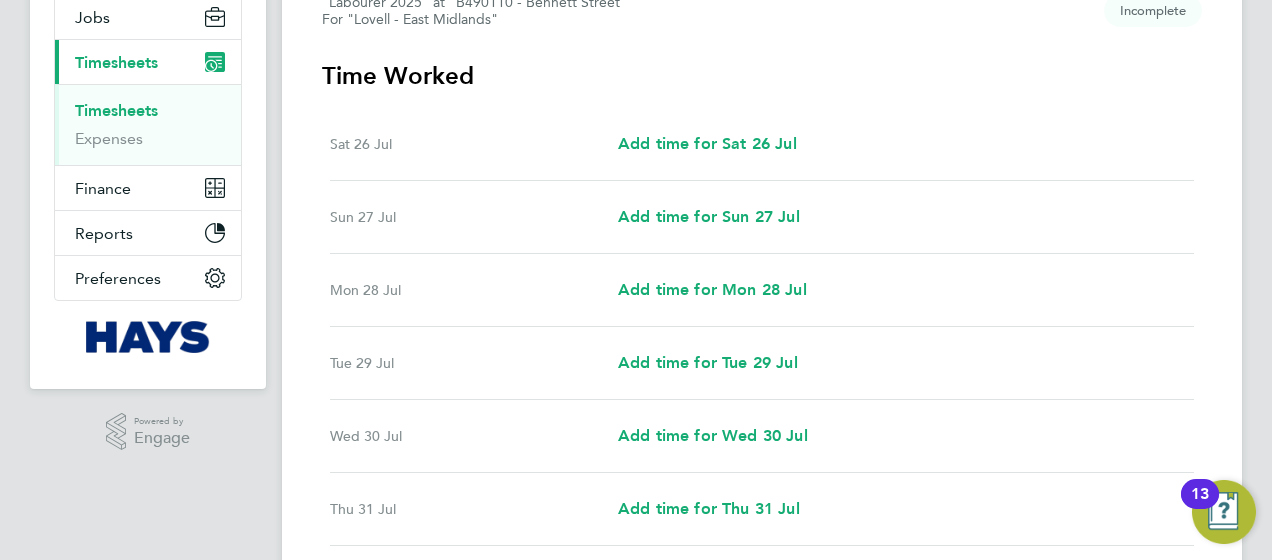 click on "Mon 28 Jul   Add time for Mon 28 Jul   Add time for Mon 28 Jul" at bounding box center (762, 290) 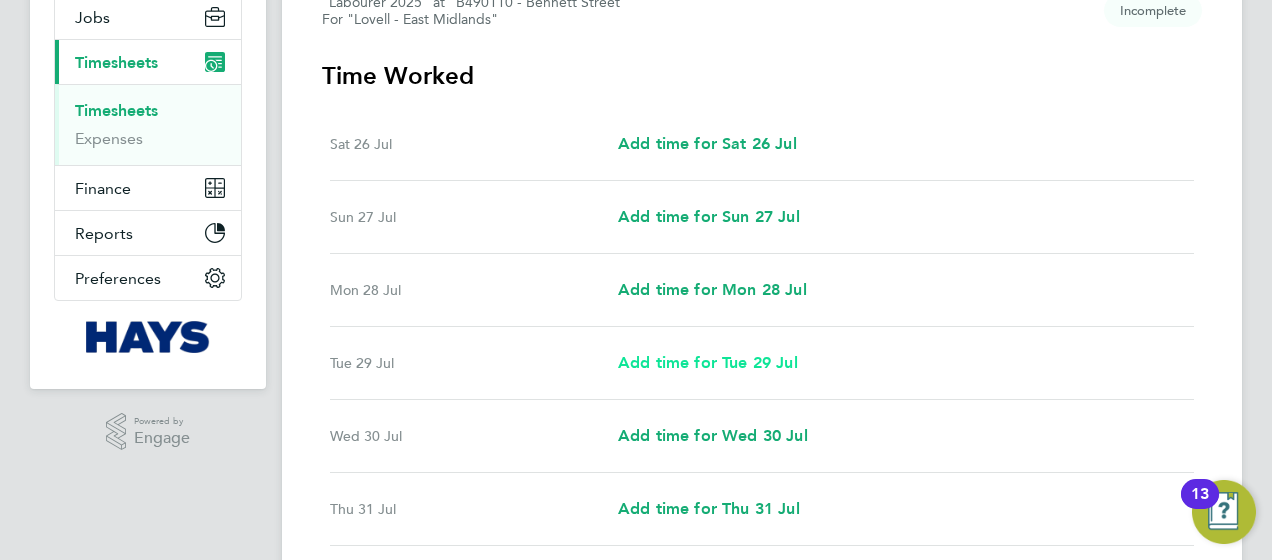 click on "Add time for Tue 29 Jul" at bounding box center [708, 362] 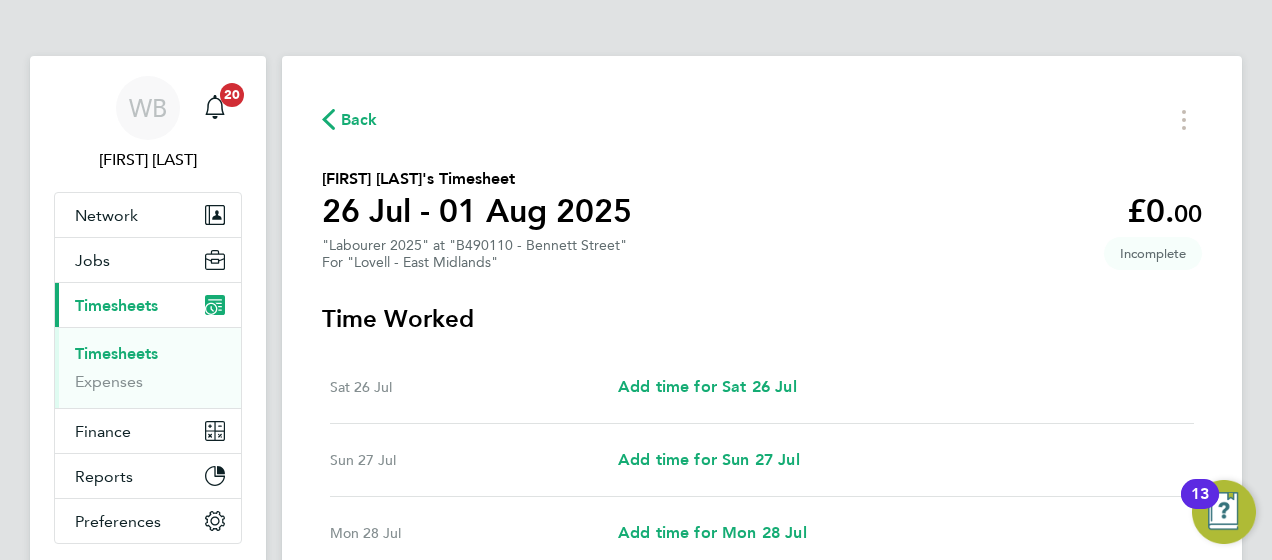 select on "30" 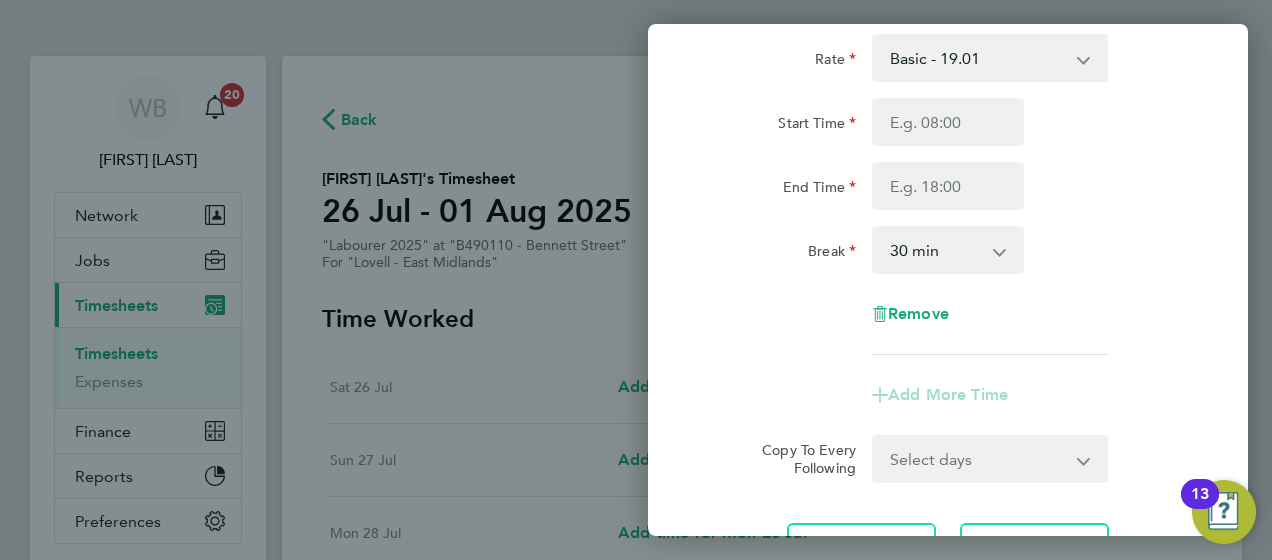 scroll, scrollTop: 151, scrollLeft: 0, axis: vertical 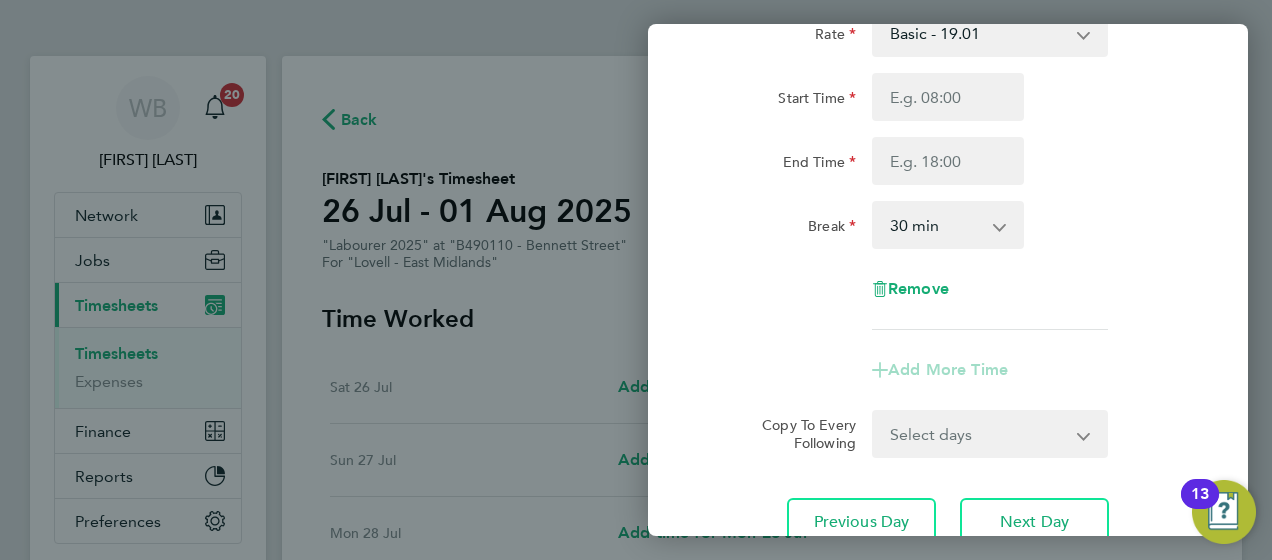 click on "Select days   Day   Wednesday   Thursday   Friday" at bounding box center (979, 434) 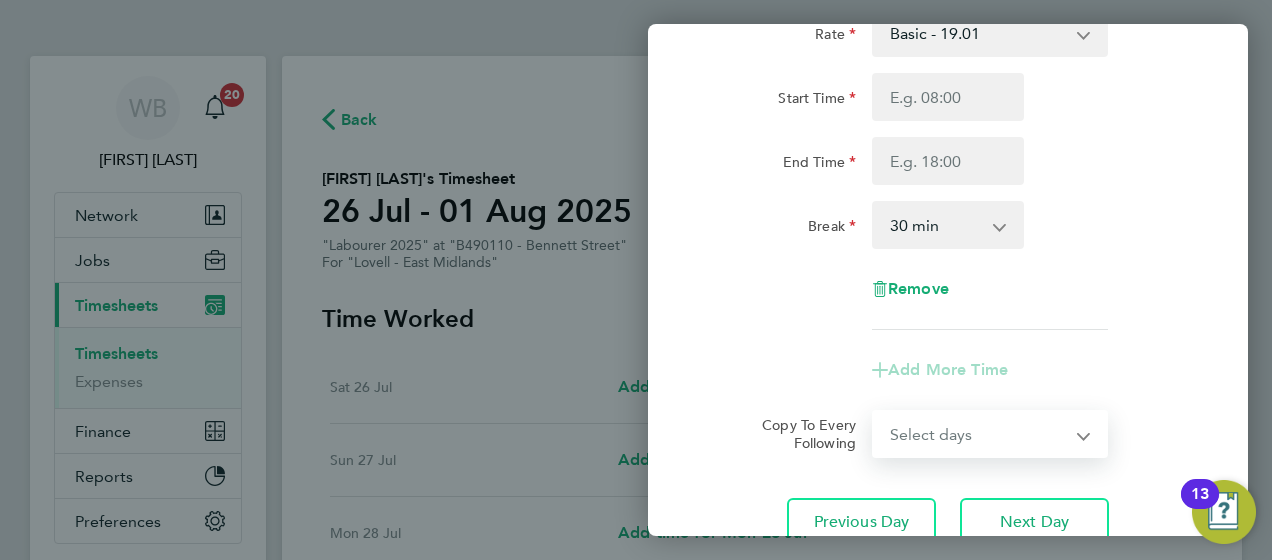 select on "WED" 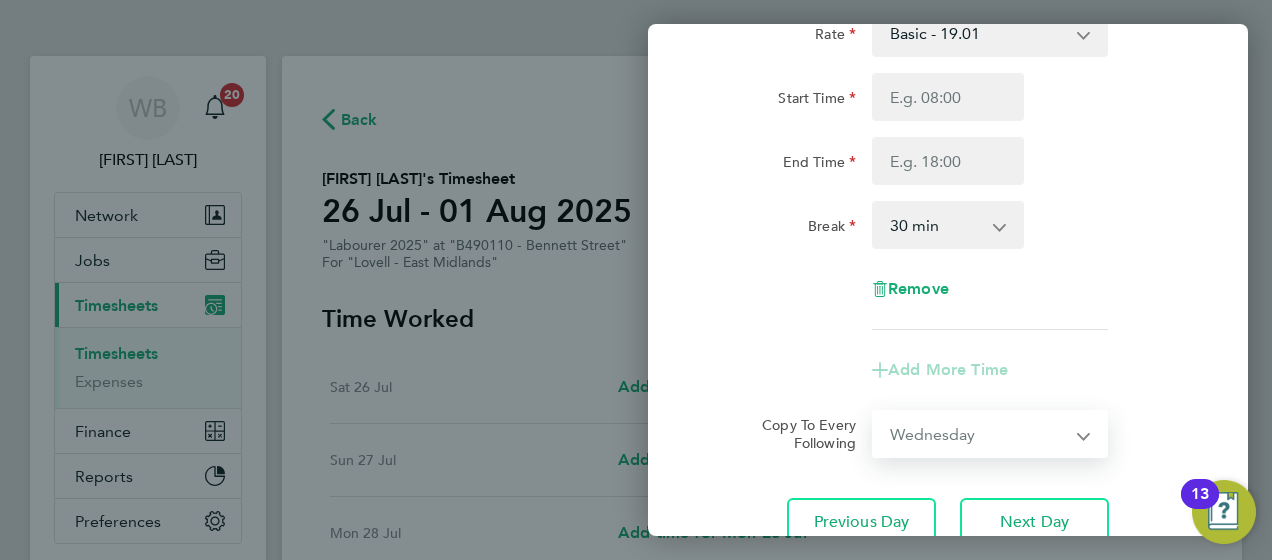 click on "Select days   Day   Wednesday   Thursday   Friday" at bounding box center (979, 434) 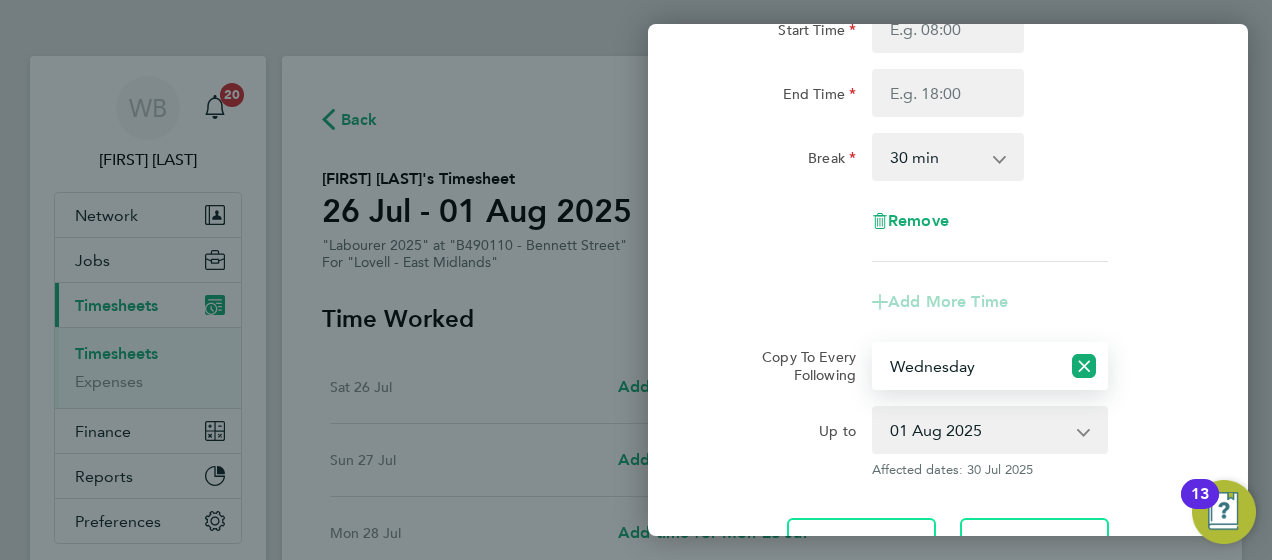 scroll, scrollTop: 220, scrollLeft: 0, axis: vertical 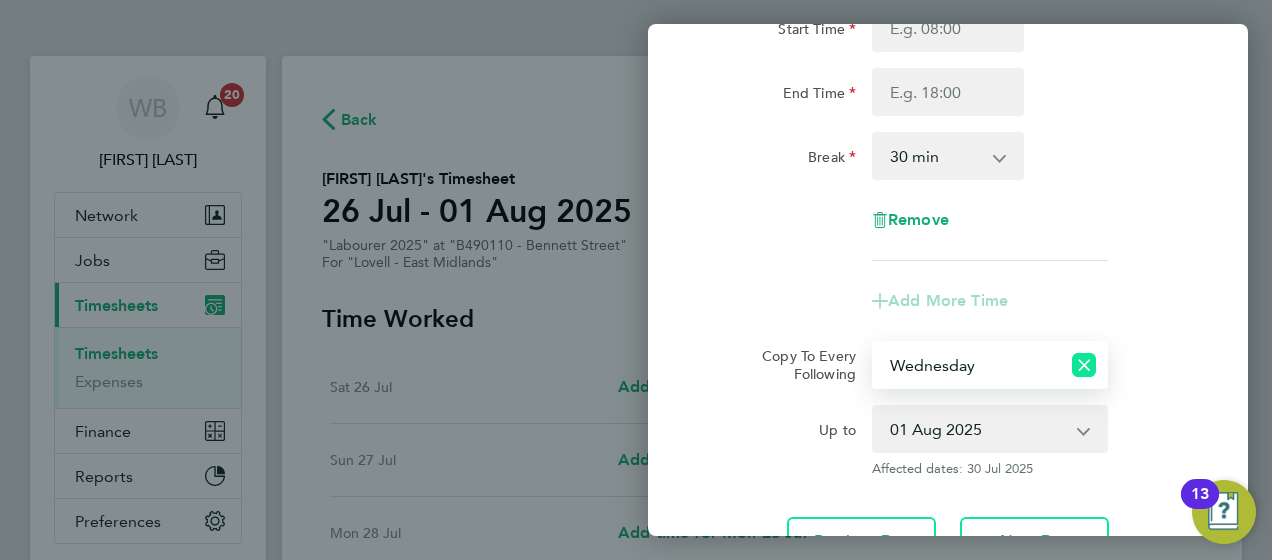 click 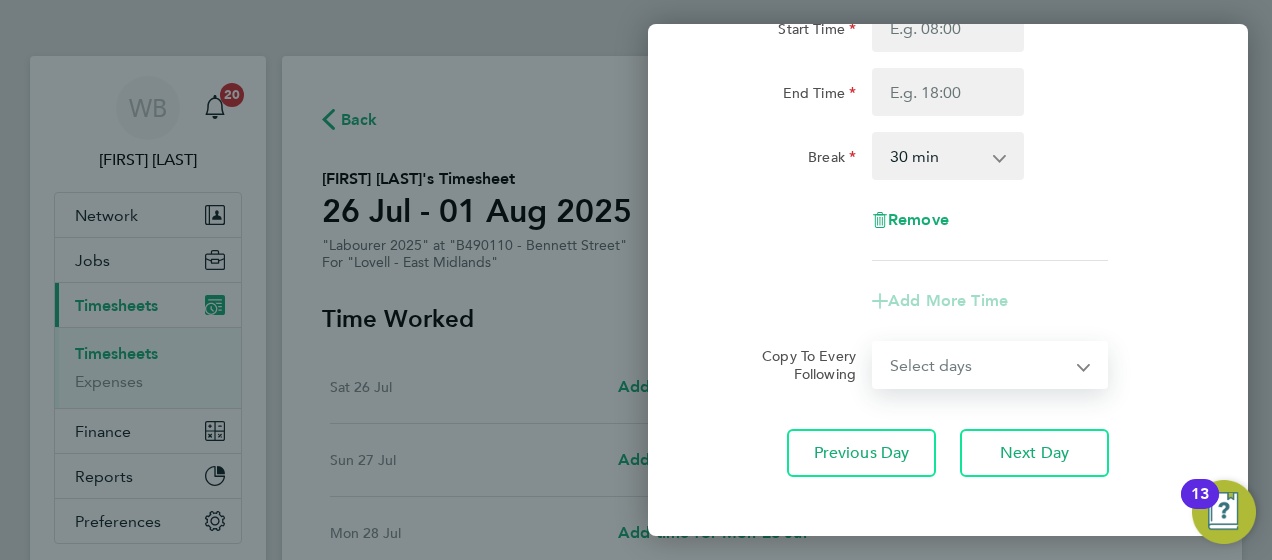 click on "Select days   Day   Wednesday   Thursday   Friday" at bounding box center [979, 365] 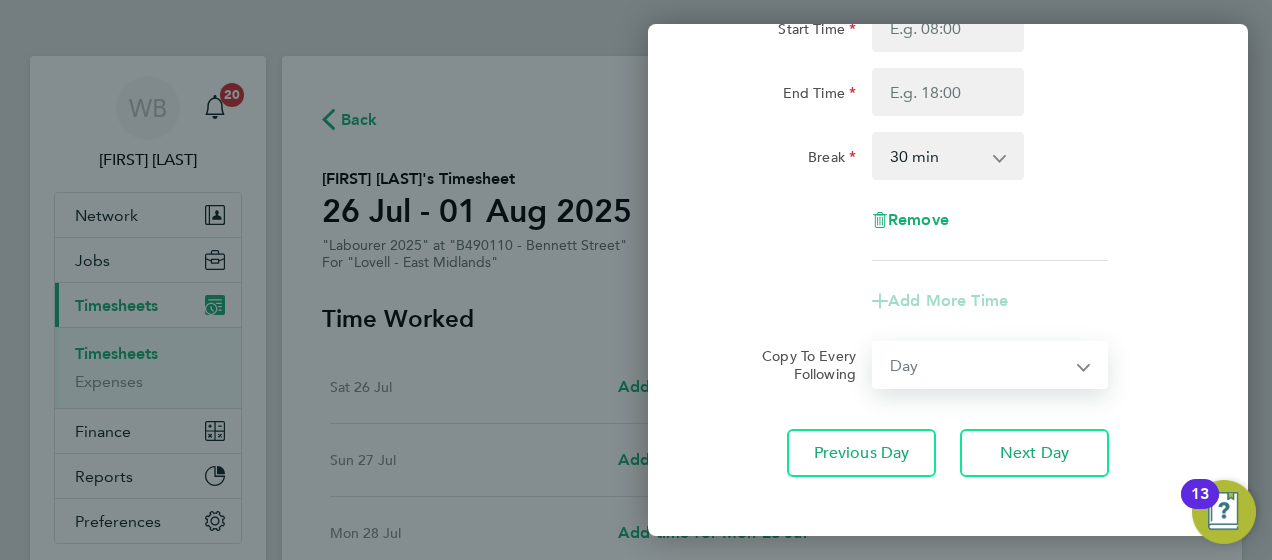 click on "Select days   Day   Wednesday   Thursday   Friday" at bounding box center (979, 365) 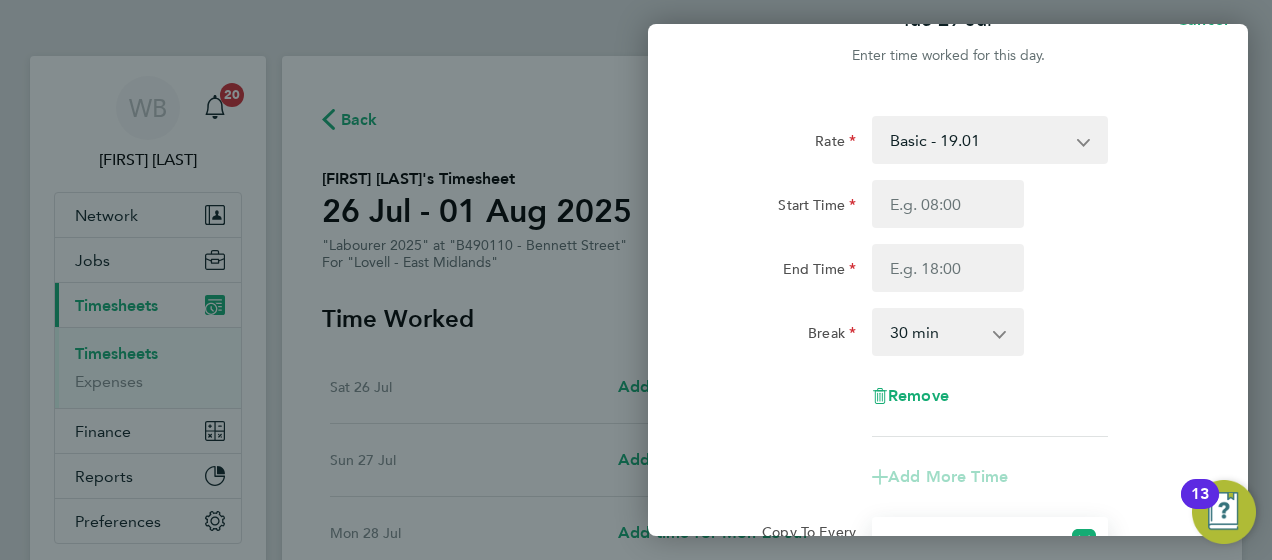 scroll, scrollTop: 0, scrollLeft: 0, axis: both 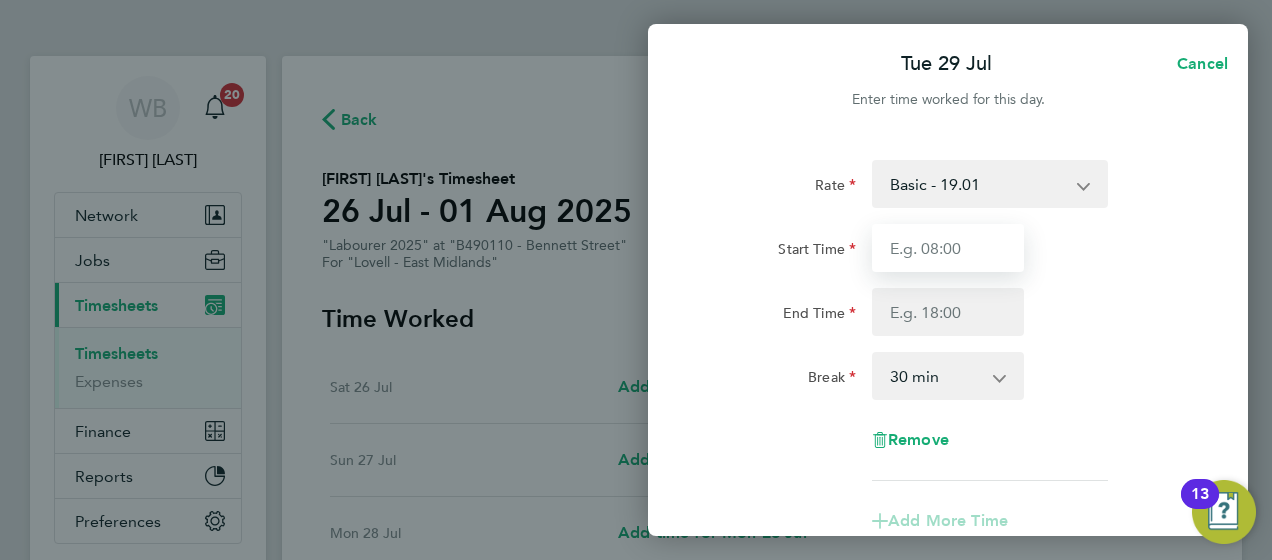 click on "Start Time" at bounding box center (948, 248) 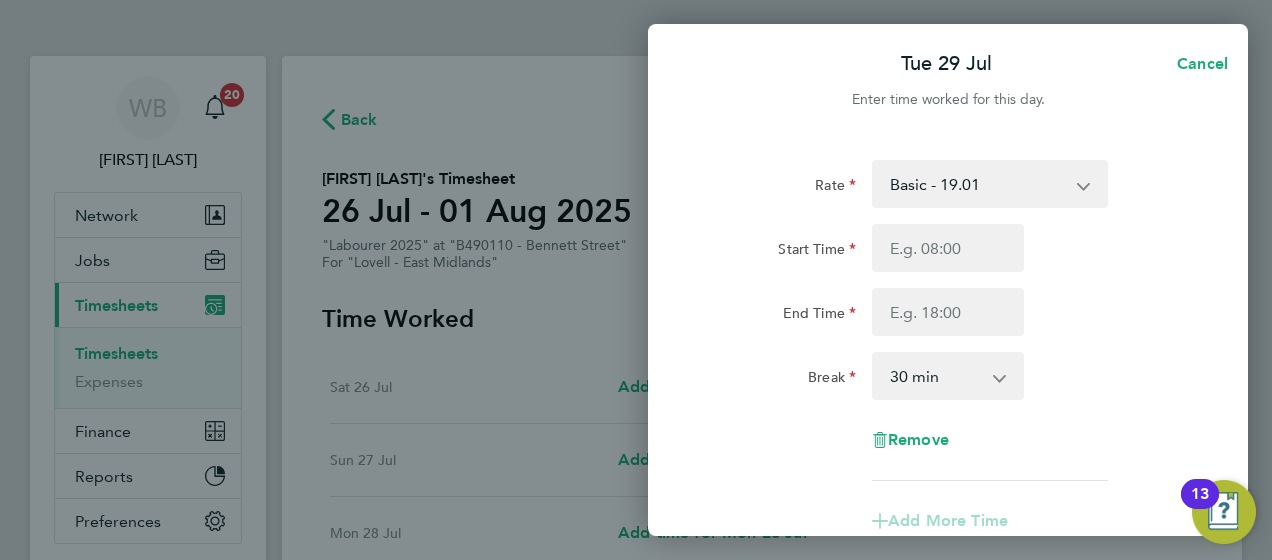 click on "0 min   15 min   30 min   45 min   60 min   75 min   90 min" at bounding box center [936, 376] 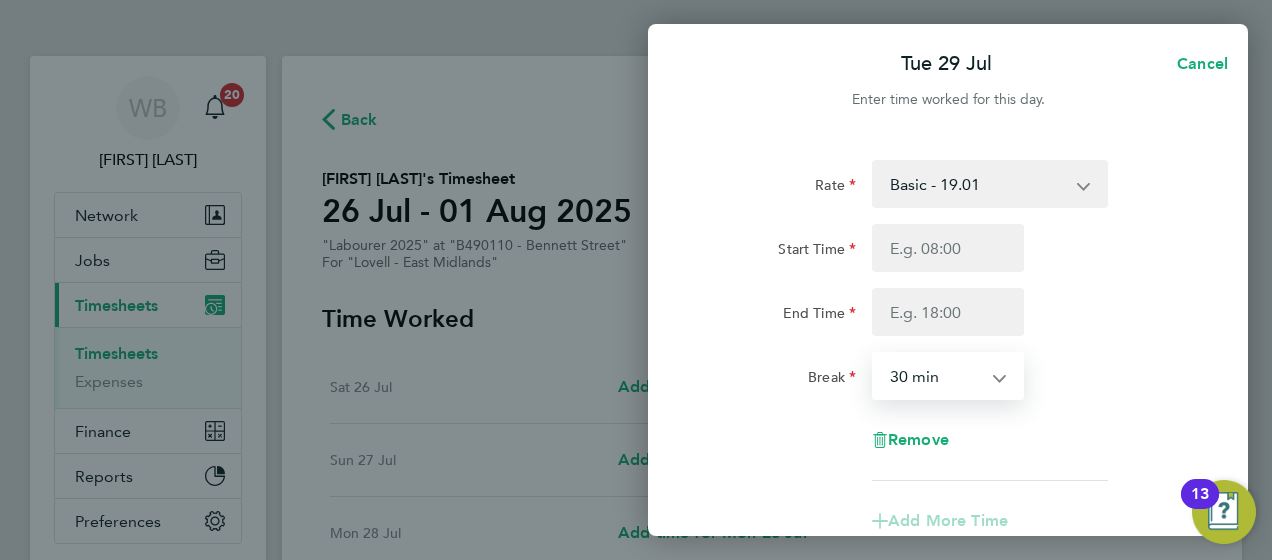 select on "0" 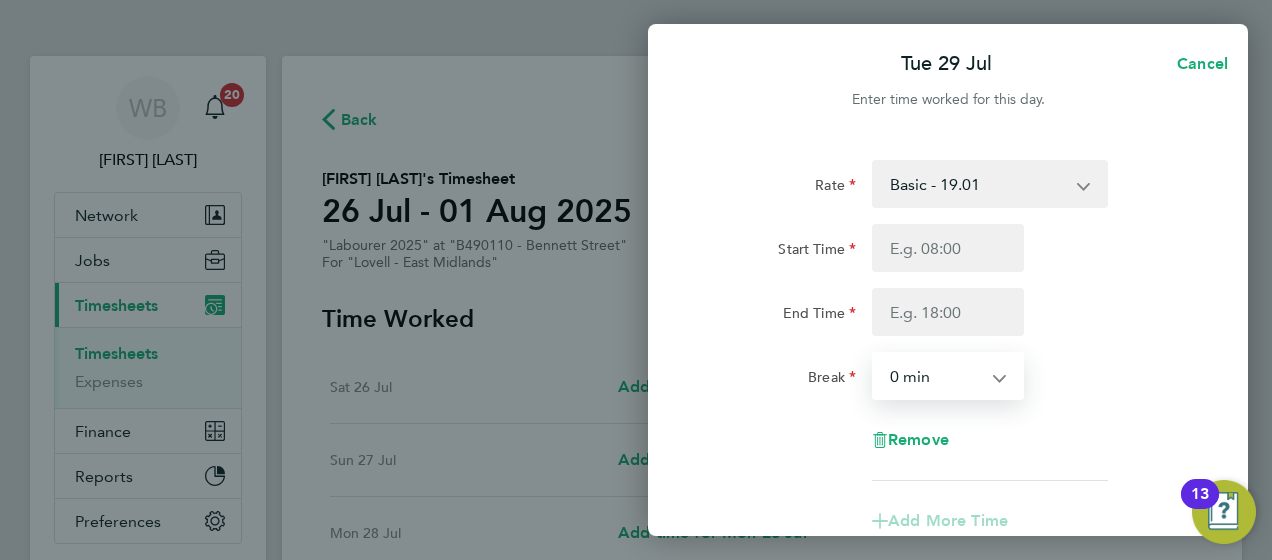 click on "0 min   15 min   30 min   45 min   60 min   75 min   90 min" at bounding box center [936, 376] 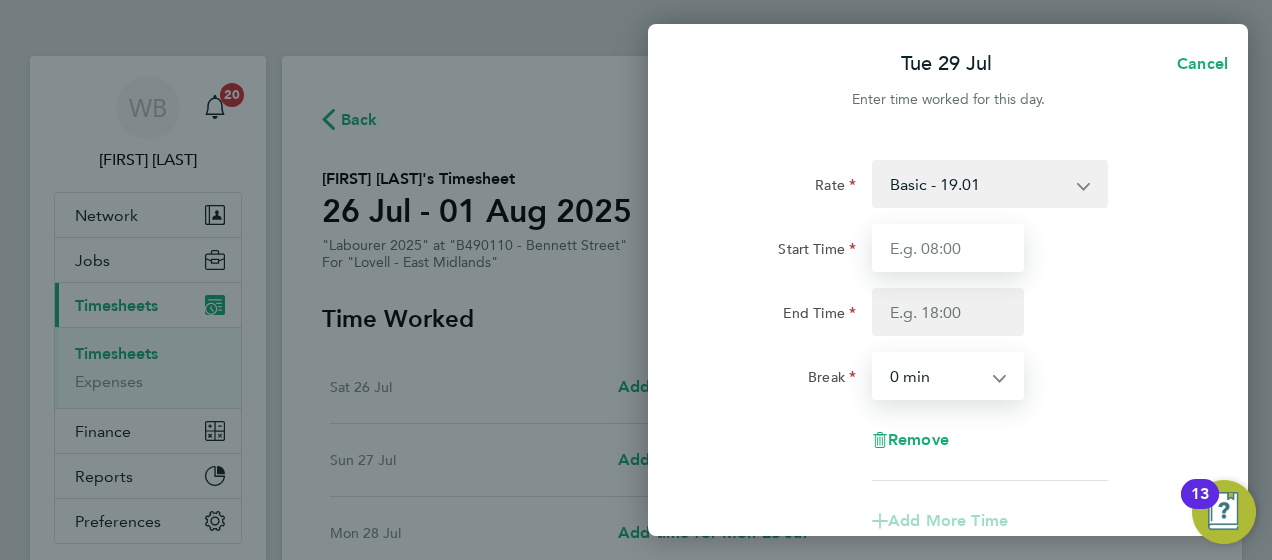 click on "Start Time" at bounding box center (948, 248) 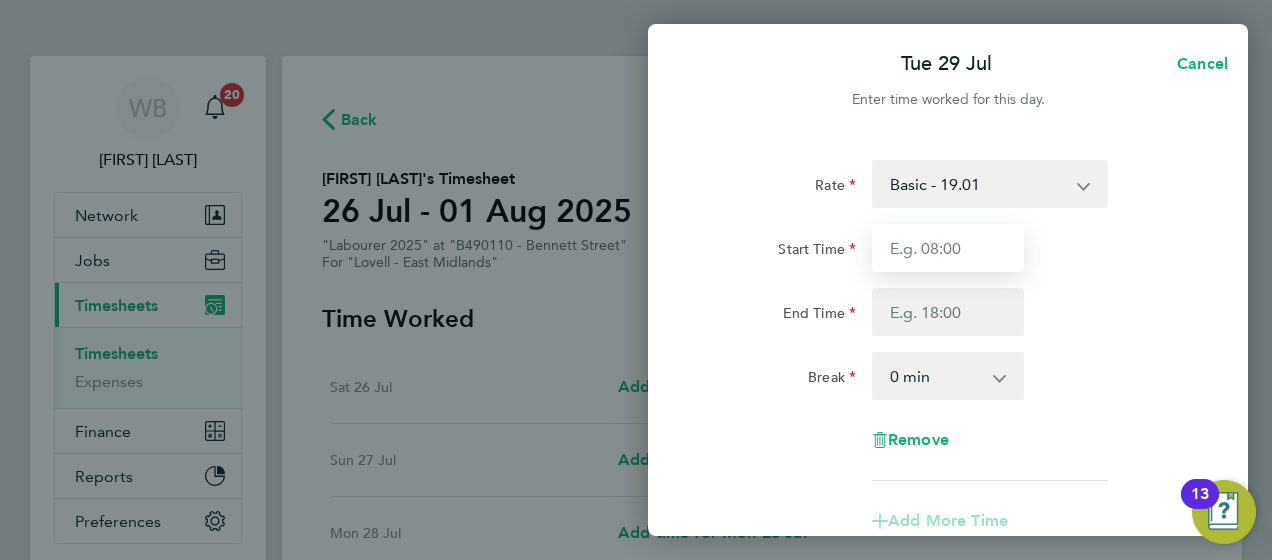 type on "5" 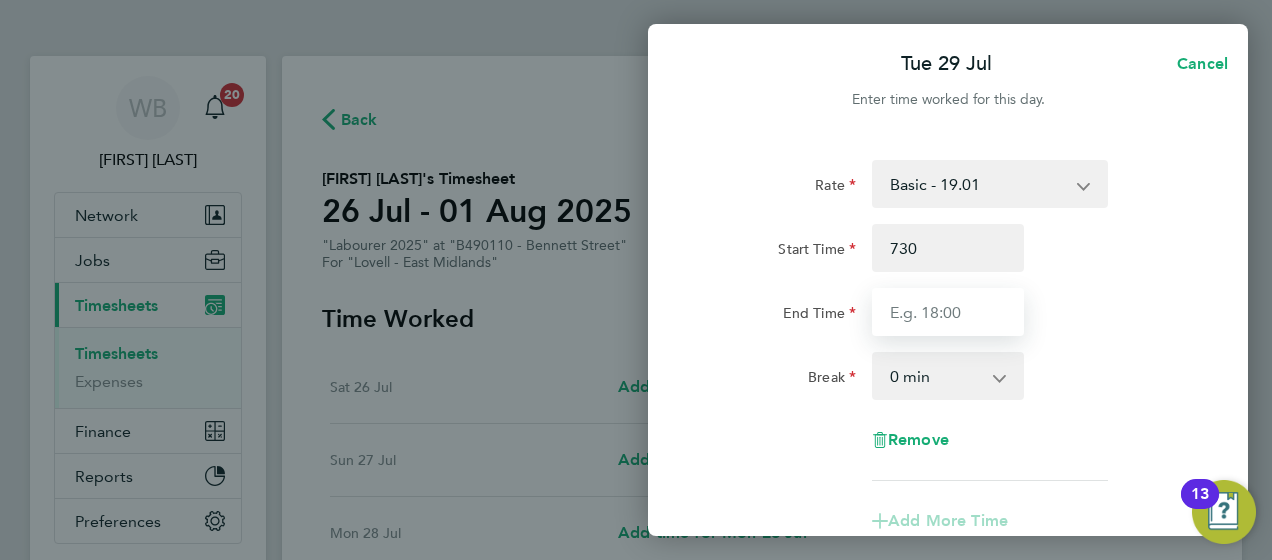 type on "07:30" 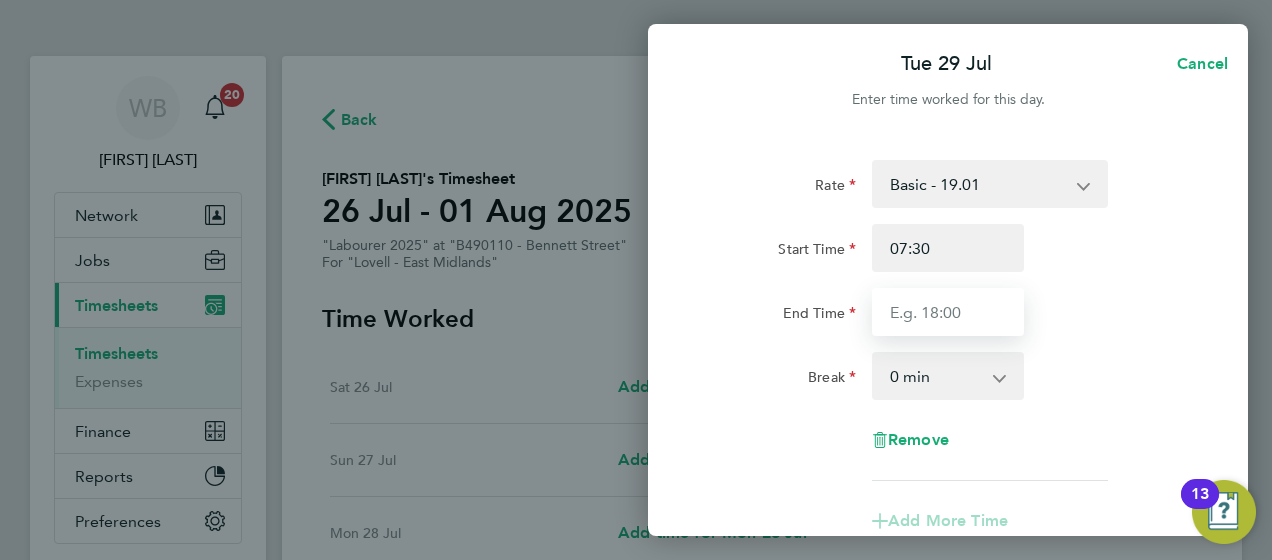 click on "End Time" at bounding box center [948, 312] 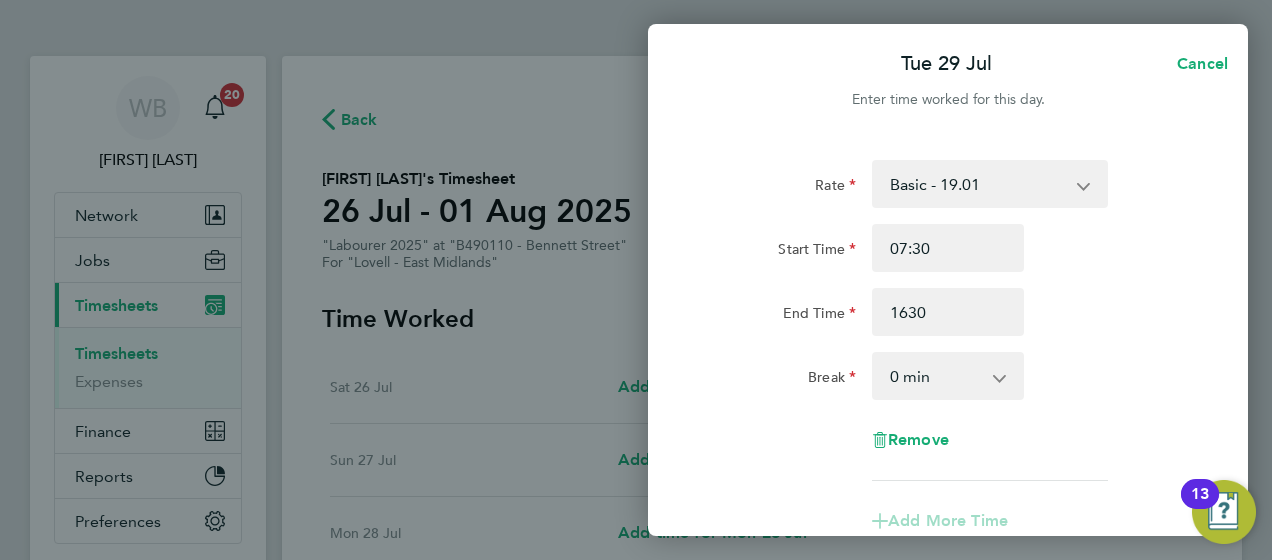 type on "16:30" 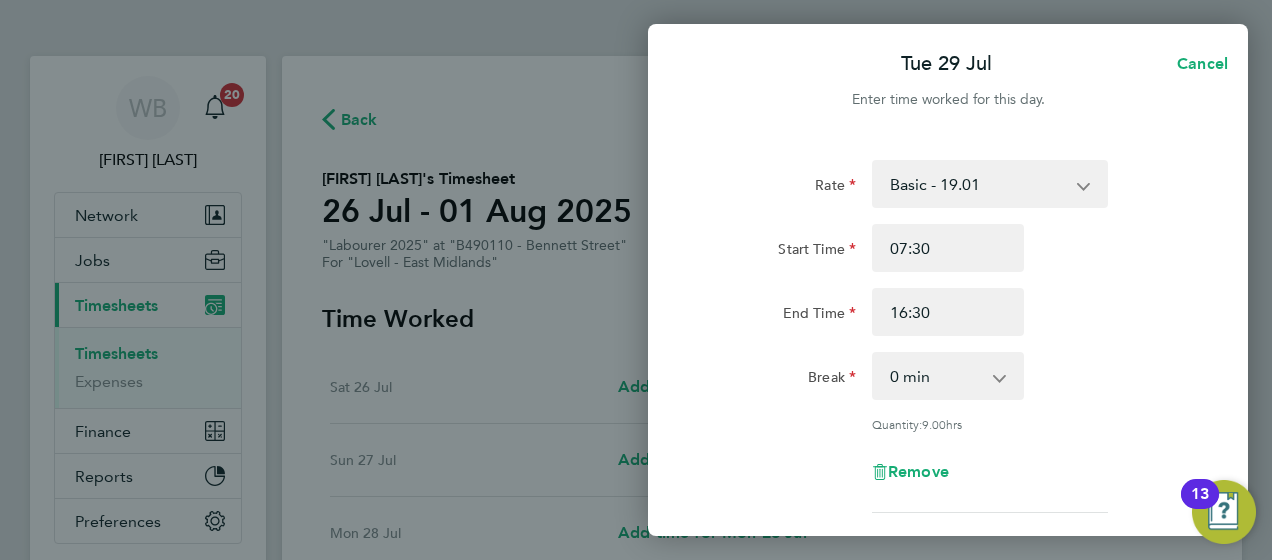 click 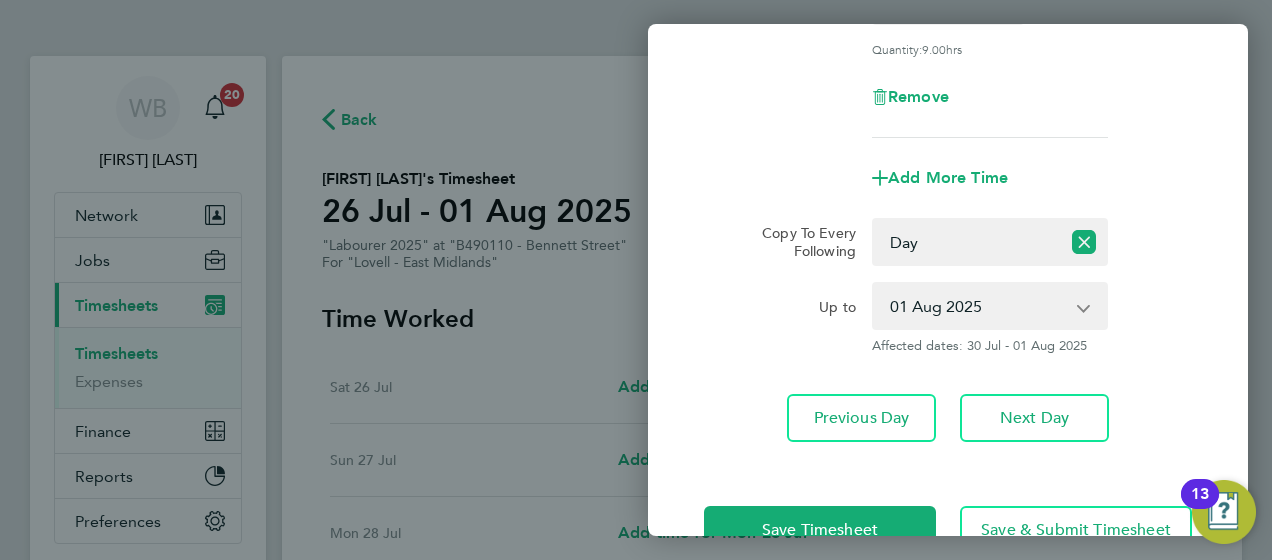 scroll, scrollTop: 377, scrollLeft: 0, axis: vertical 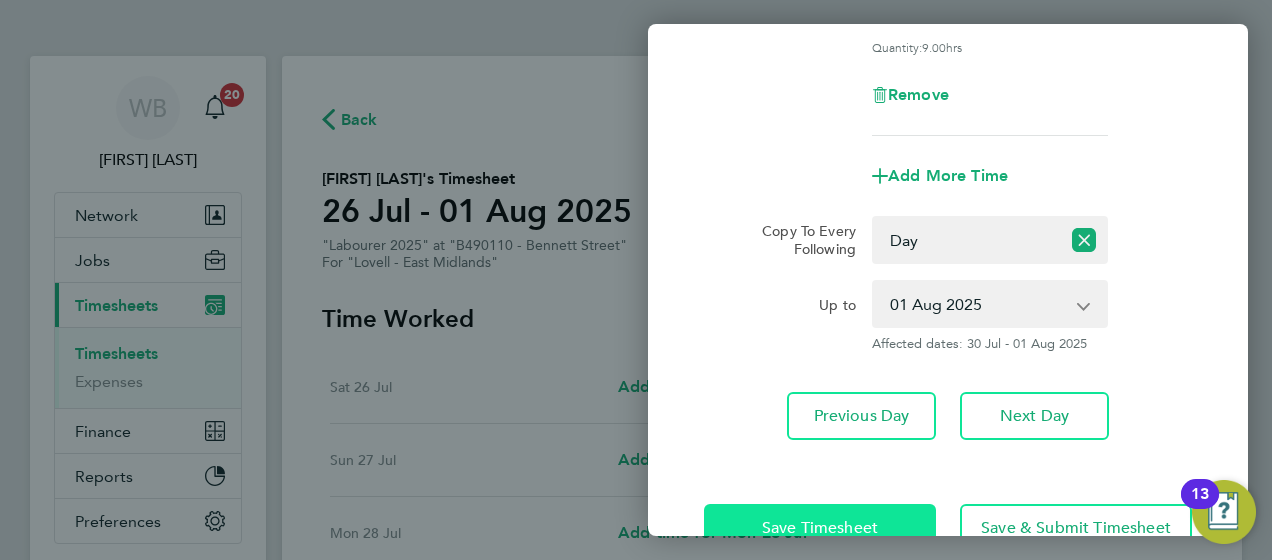 click on "Save Timesheet" 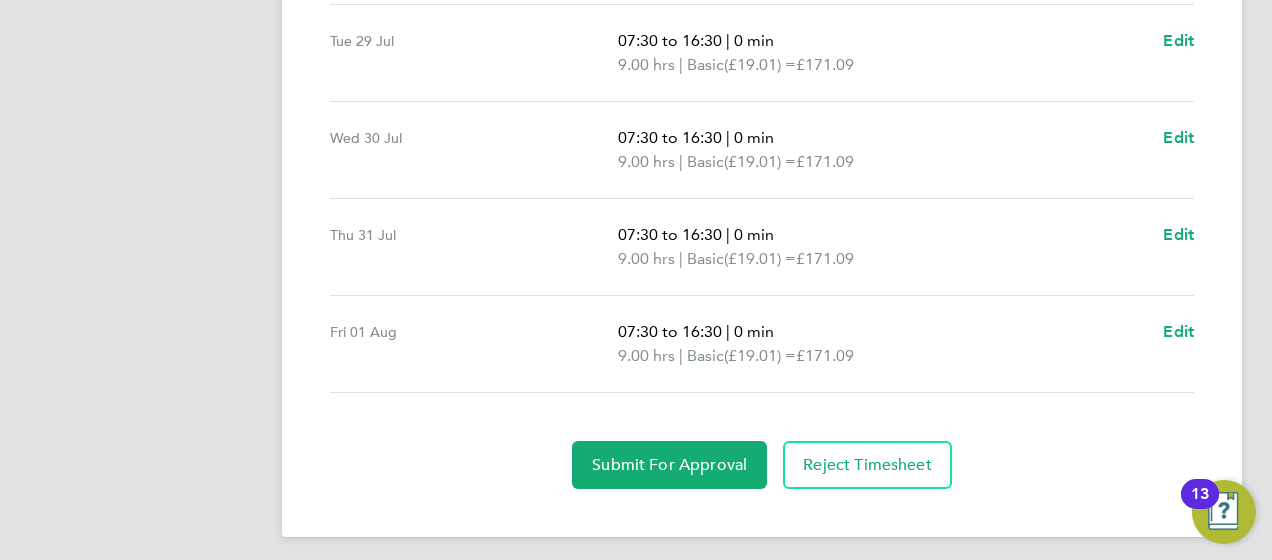 scroll, scrollTop: 857, scrollLeft: 0, axis: vertical 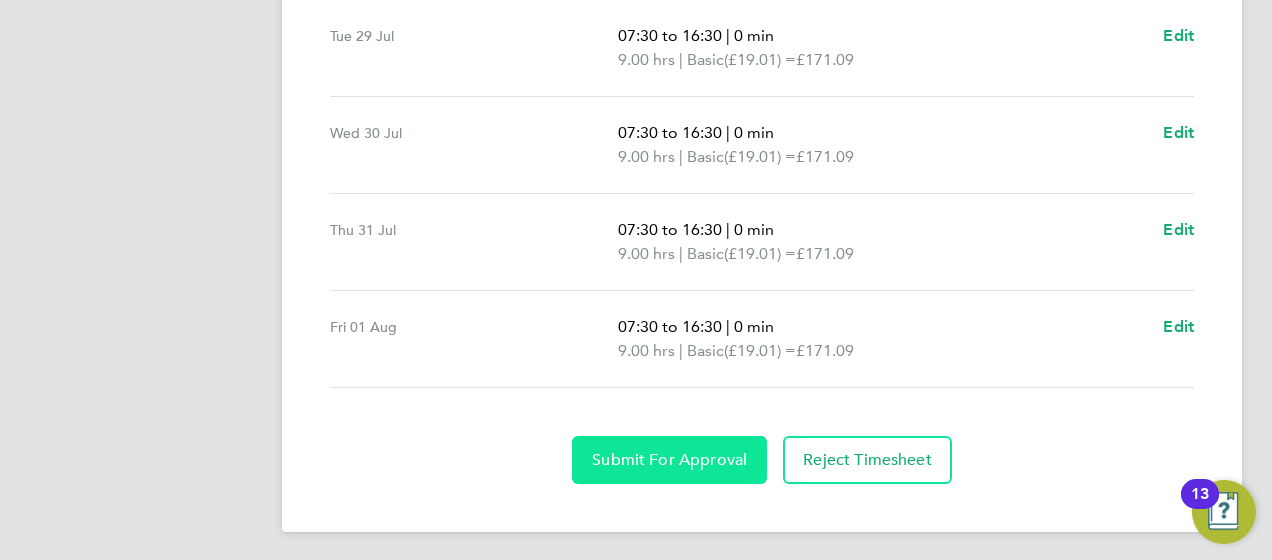 click on "Submit For Approval" 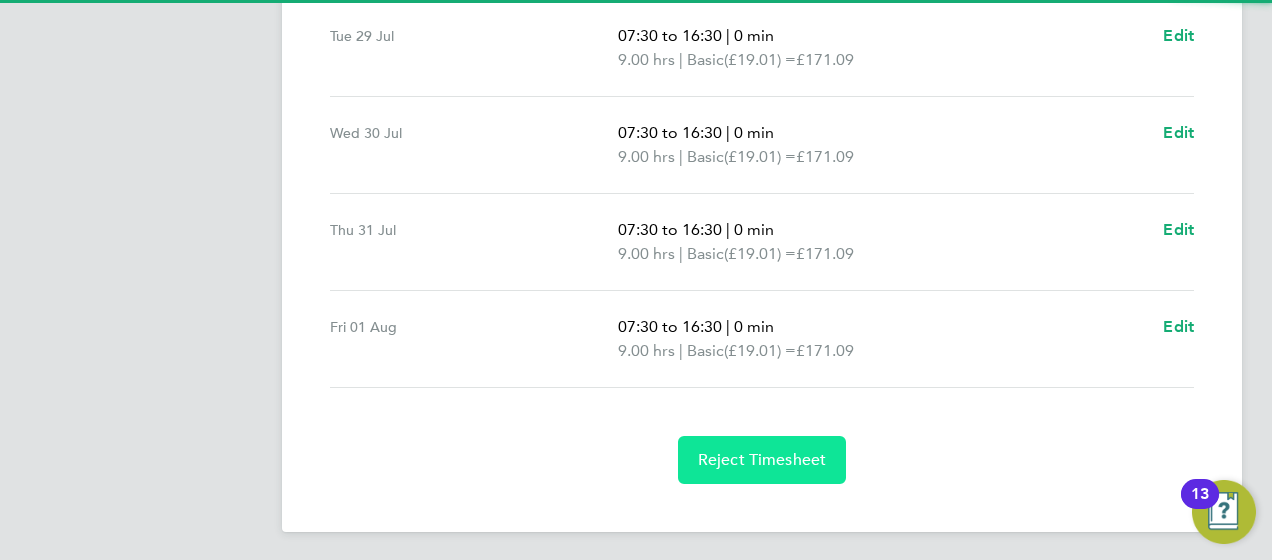 click on "Reject Timesheet" 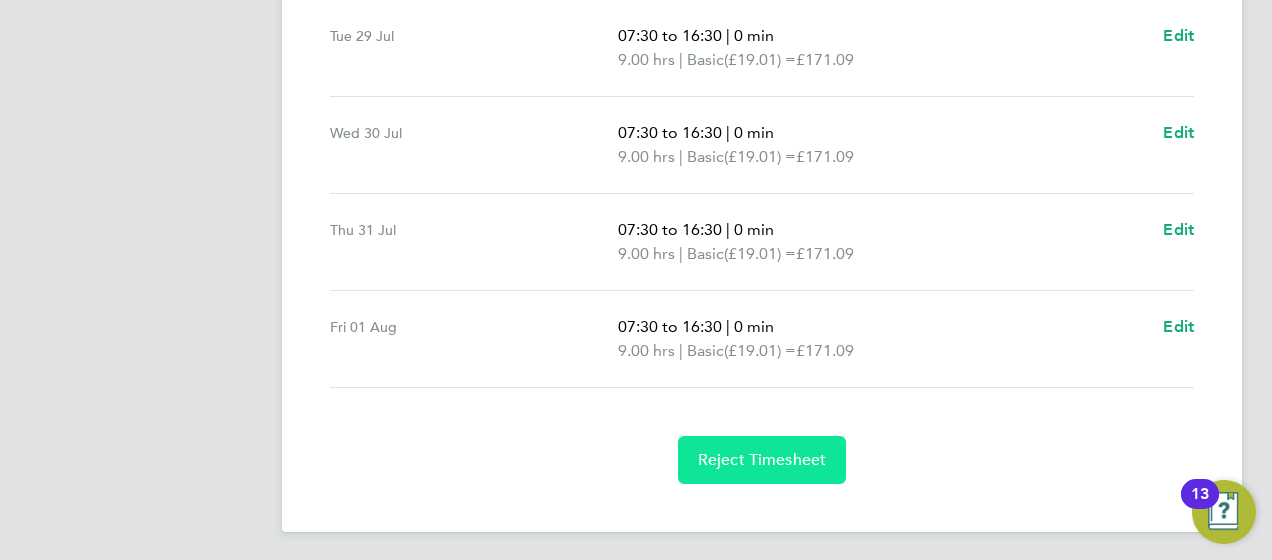 click on "WB   [FIRST] [LAST]  Notifications
20   Applications:   Network
Team Members   Businesses   Sites   Workers   Contacts   Jobs
Positions   Vacancies   Placements   Current page:   Timesheets
Timesheets   Expenses   Finance
Invoices & Credit Notes   Statements   Payments   Reports
Margin Report   CIS Reports   Report Downloads   Preferences
My Business   Branding   Doc. Requirements   VMS Configurations   Notifications   Activity Logs
.st0{fill:#C0C1C2;}
Powered by Engage
Back  Following
[FIRST] [LAST]'s Timesheet   26 Jul - 01 Aug 2025   £684. 36  "Labourer 2025" at "B490110 - Bennett Street"  For "[COMPANY] - [REGION]"  Submitted   Manual   Timesheet   Comments   Charge   Pay   Details   Activity Logs   Summary" at bounding box center (636, -147) 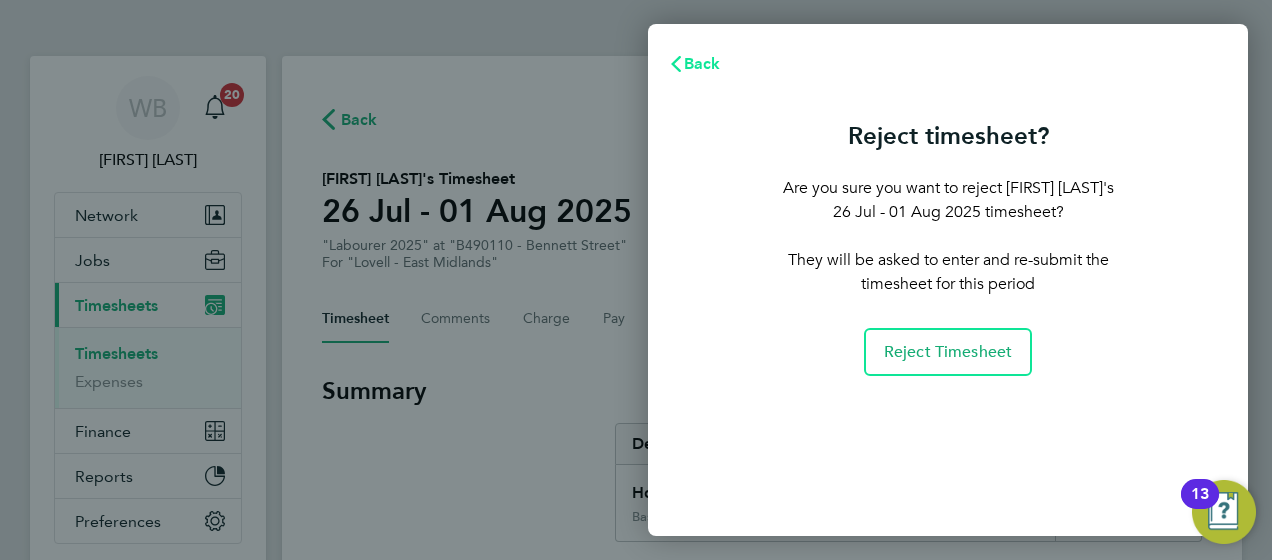 click on "Back" 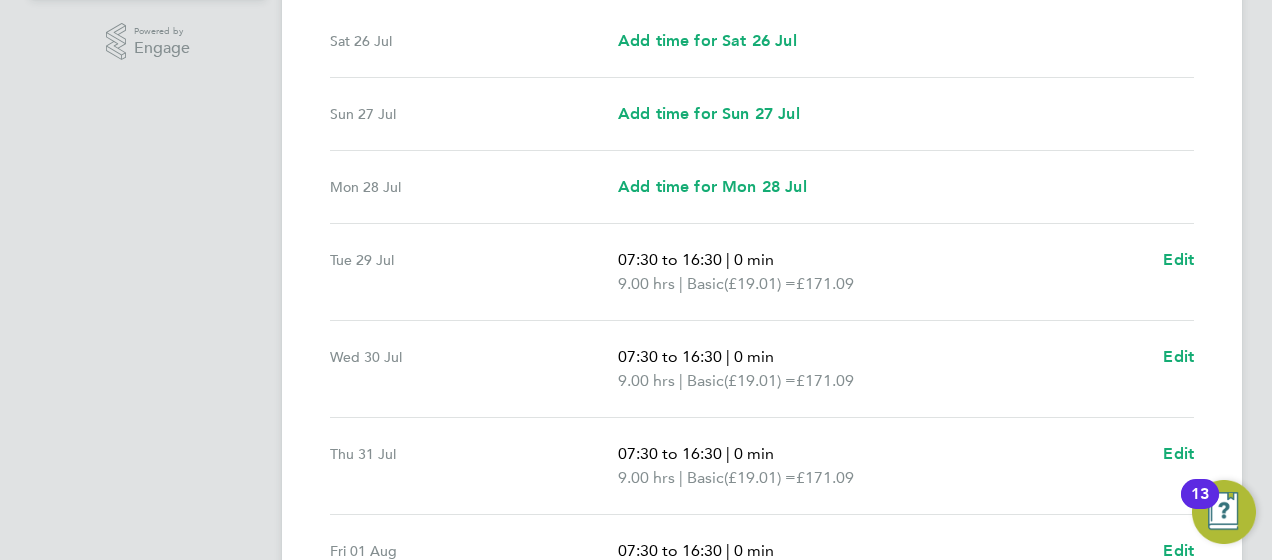 scroll, scrollTop: 857, scrollLeft: 0, axis: vertical 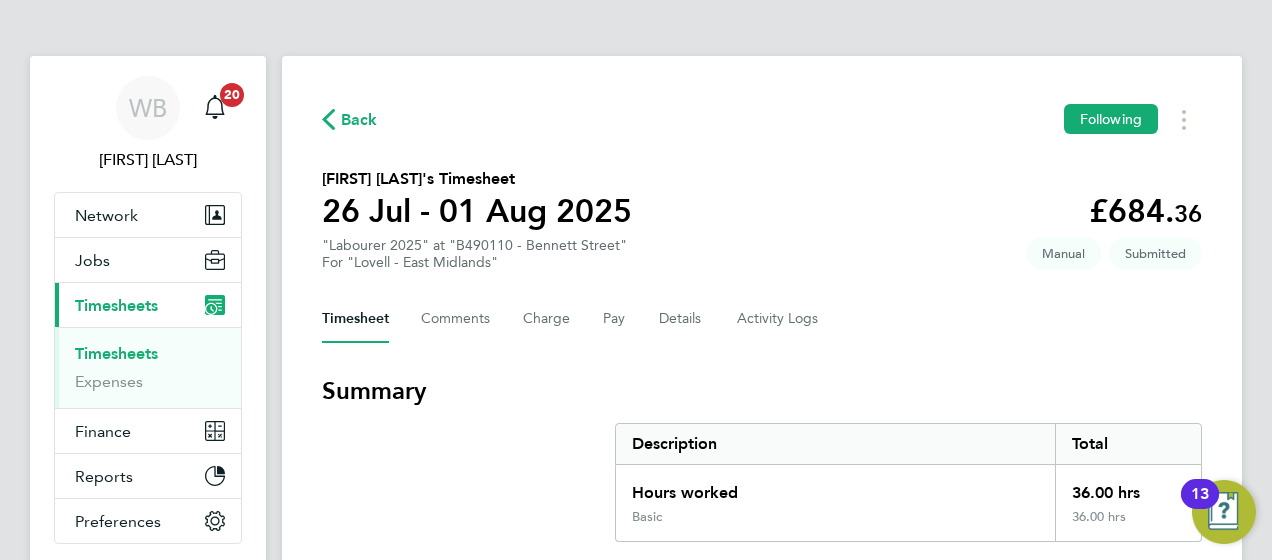 click on "Timesheets" at bounding box center (116, 353) 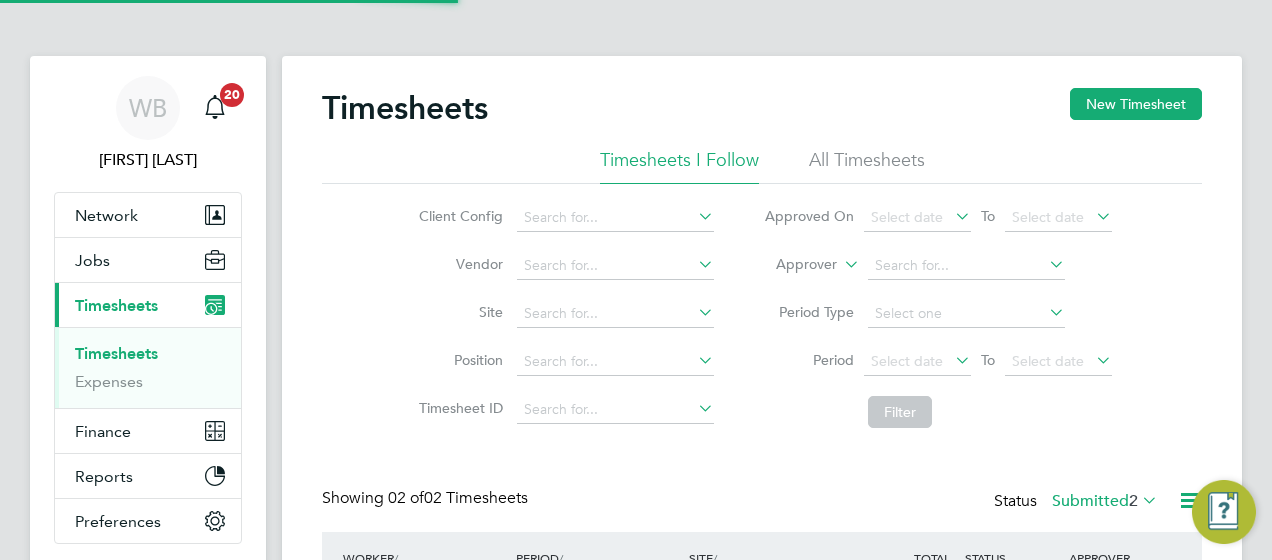 scroll, scrollTop: 10, scrollLeft: 10, axis: both 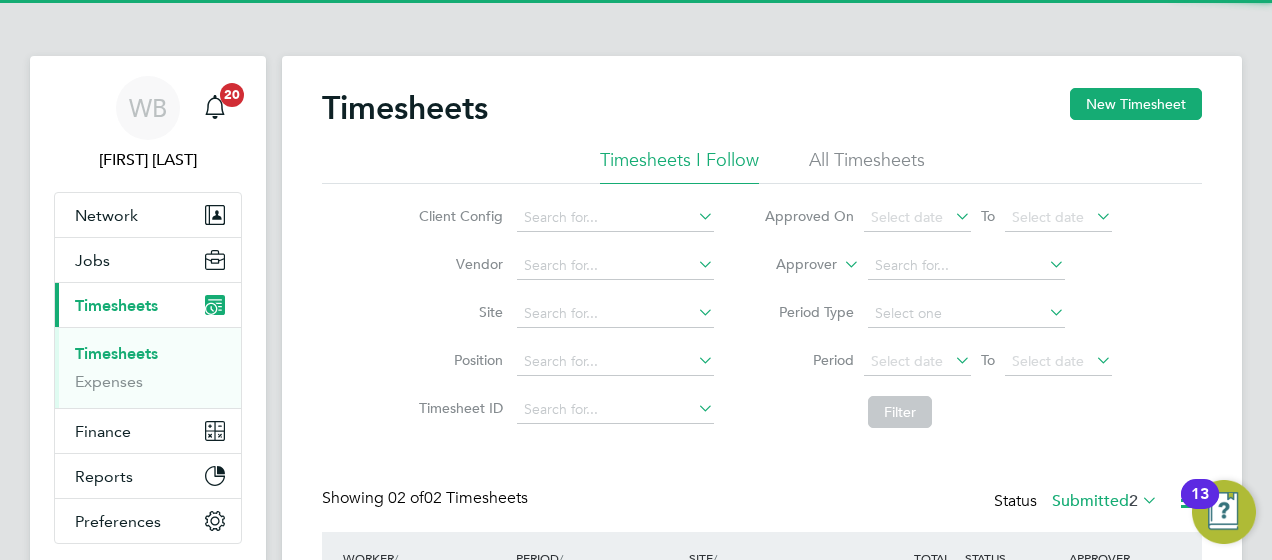 click on "Timesheets   Expenses" at bounding box center (148, 367) 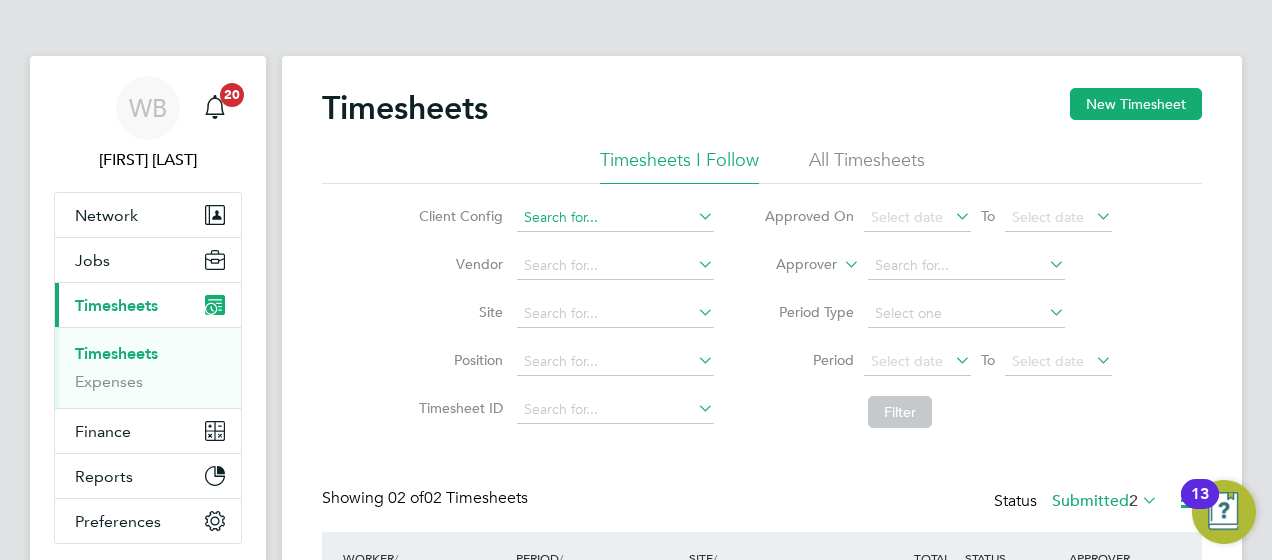 drag, startPoint x: 588, startPoint y: 213, endPoint x: 598, endPoint y: 208, distance: 11.18034 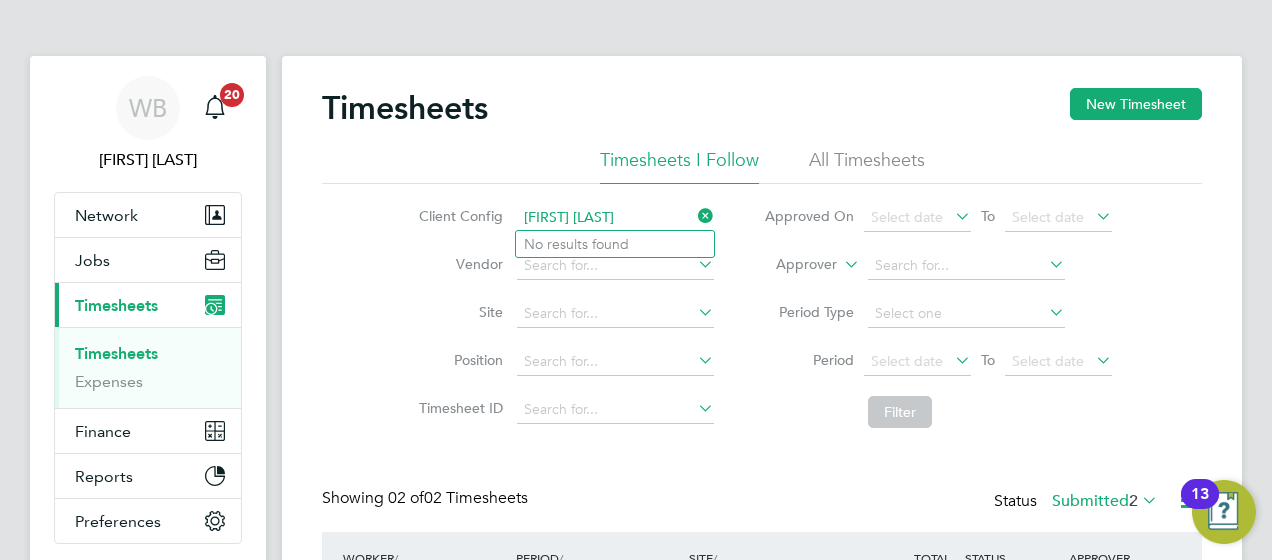 type on "[FIRST] [LAST]" 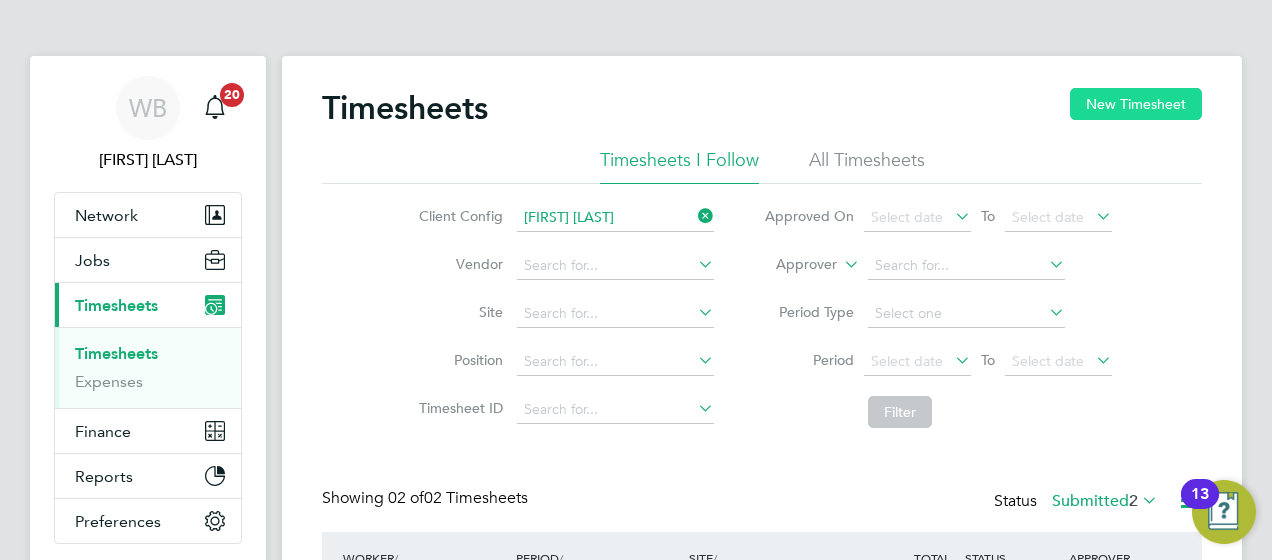 drag, startPoint x: 1147, startPoint y: 86, endPoint x: 1142, endPoint y: 97, distance: 12.083046 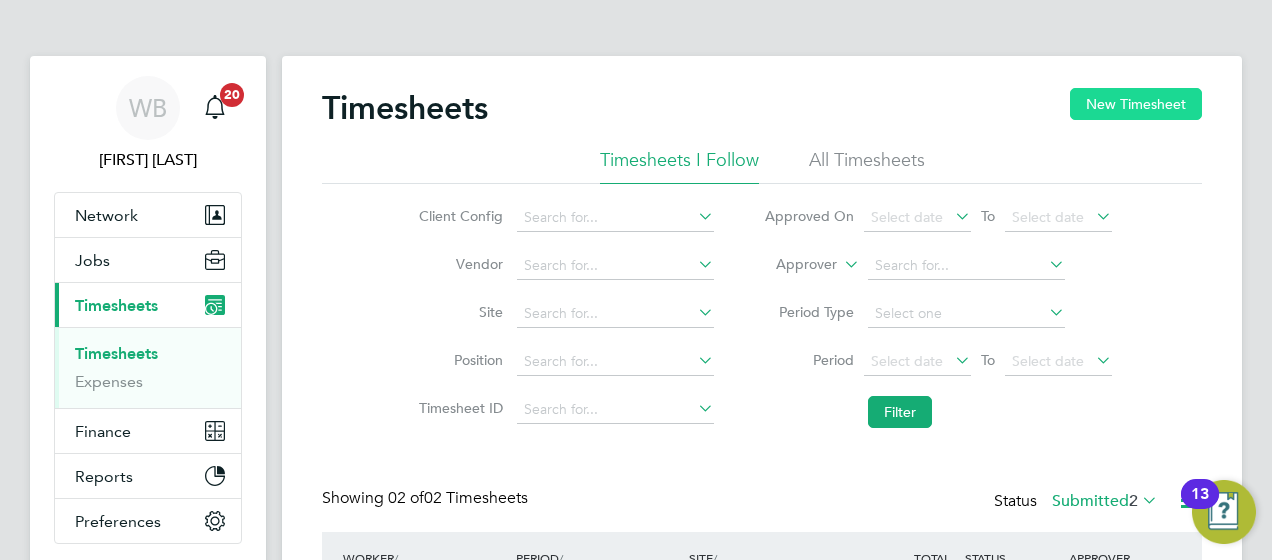 click on "New Timesheet" 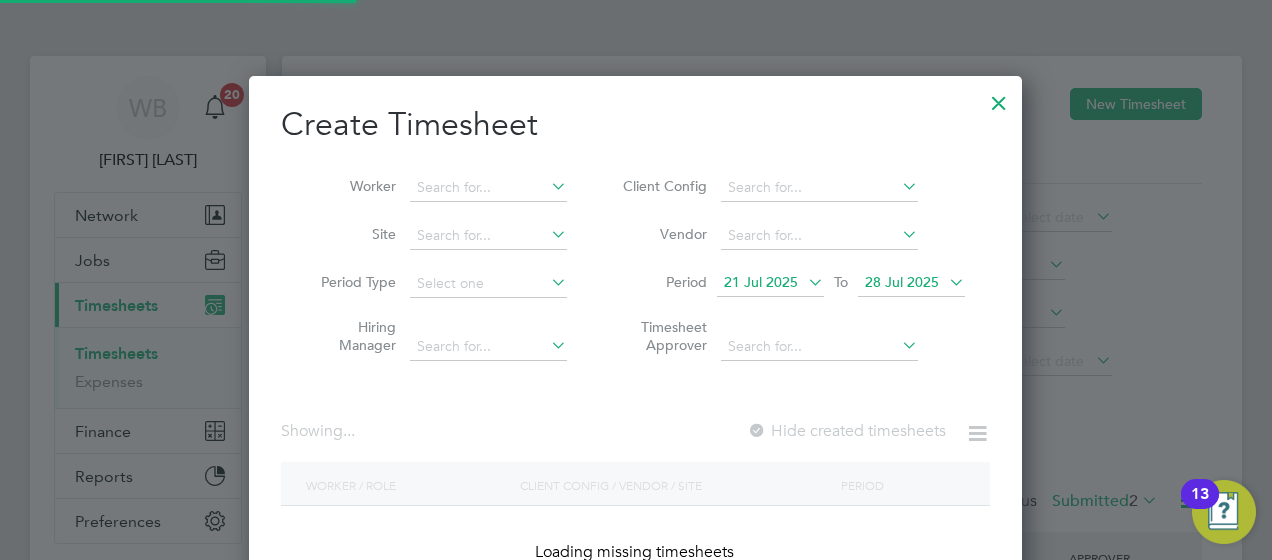 scroll, scrollTop: 10, scrollLeft: 9, axis: both 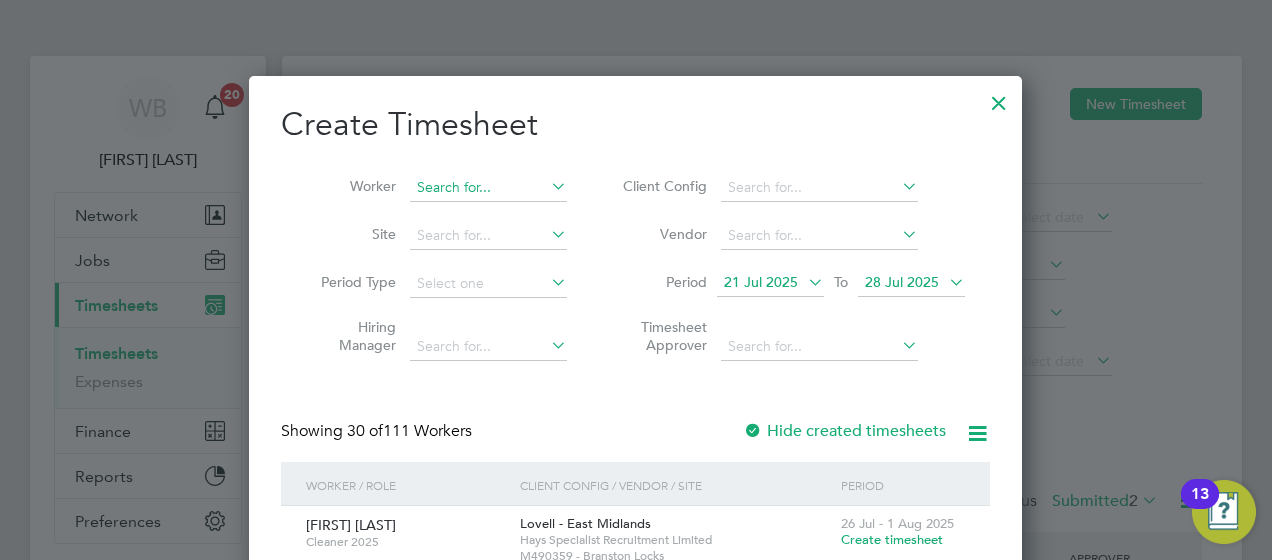 click at bounding box center [488, 188] 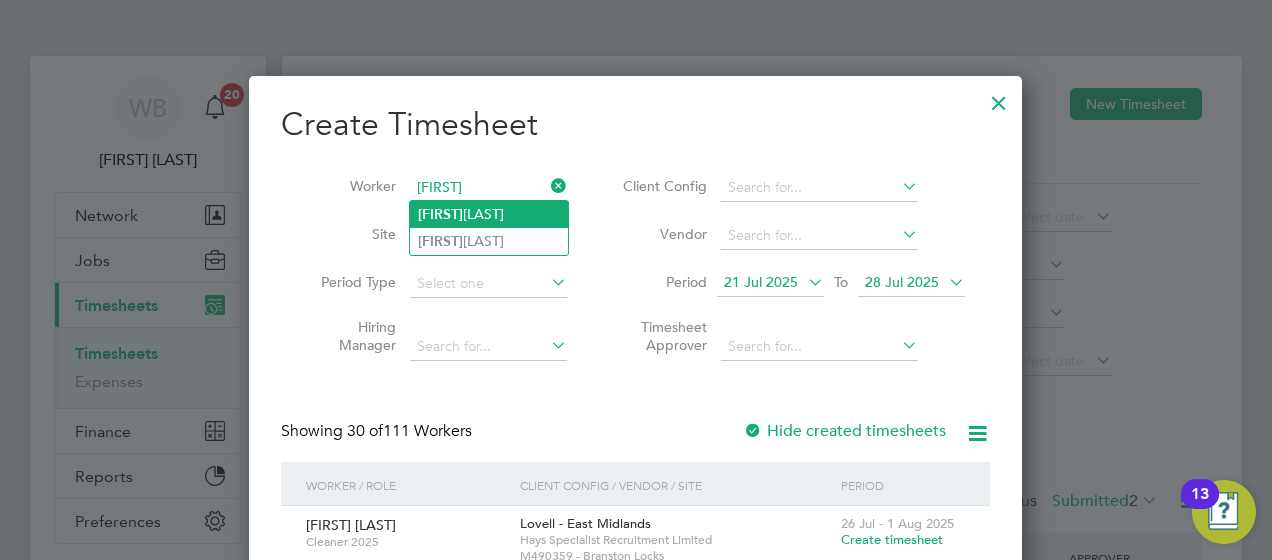 click on "[FIRST] [LAST]" 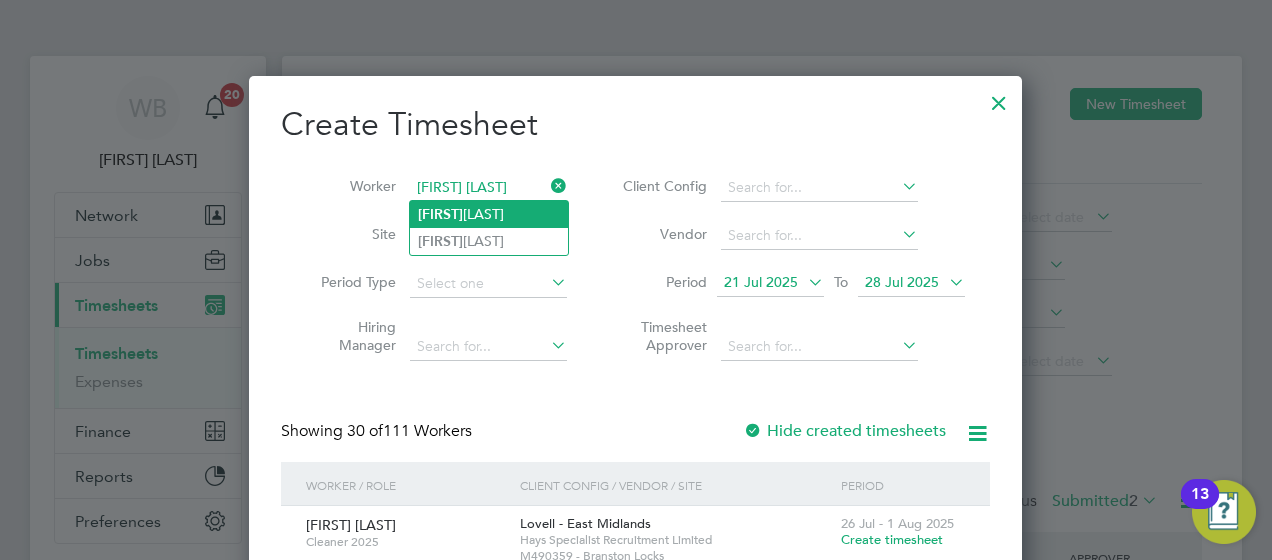 scroll, scrollTop: 10, scrollLeft: 9, axis: both 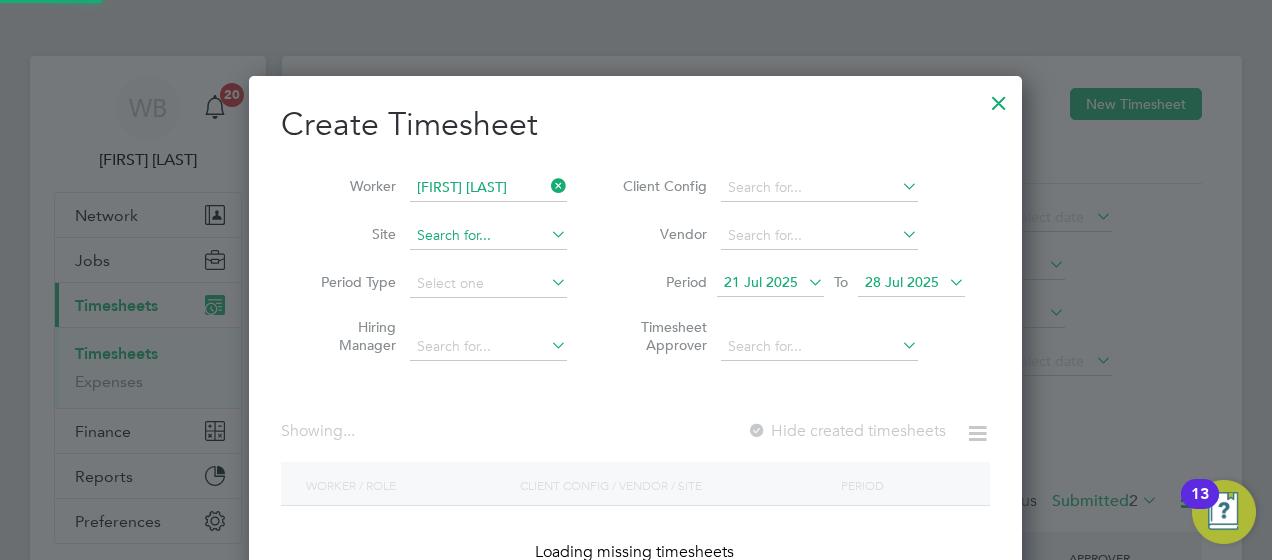 click on "Showing   02 of  02 Timesheets Status  Submitted  2  WORKER  / ROLE WORKER  / PERIOD PERIOD  / TYPE SITE  / VENDOR TOTAL   TOTAL  / STATUS STATUS APPROVER [FIRST] [LAST] Labourer 2025   26 Jul - 1 Aug 2025 26 Jul - 1 Aug 2025 Manual B490110 - Bennett Street Hays Specialist Recruitm… £684.36 Submitted Submitted [FIRST] [LAST] Fabian Rookwood Labourer 2025   26 Jul - 1 Aug 2025 26 Jul - 1 Aug 2025 Manual B490110 - Bennett Street Hays Specialist Recruitm… £795.33 Submitted Submitted [FIRST] [LAST] Show   more Fabian  Dewey Fabian  Simpson Fabian  Rookwood [FIRST]   [LAST] No results found M T W T F S S M T W T F S S M T W T F S S M T W T F S S Export Timesheets Download Timesheets Report Download Missing Timesheets Report All Saved 388" 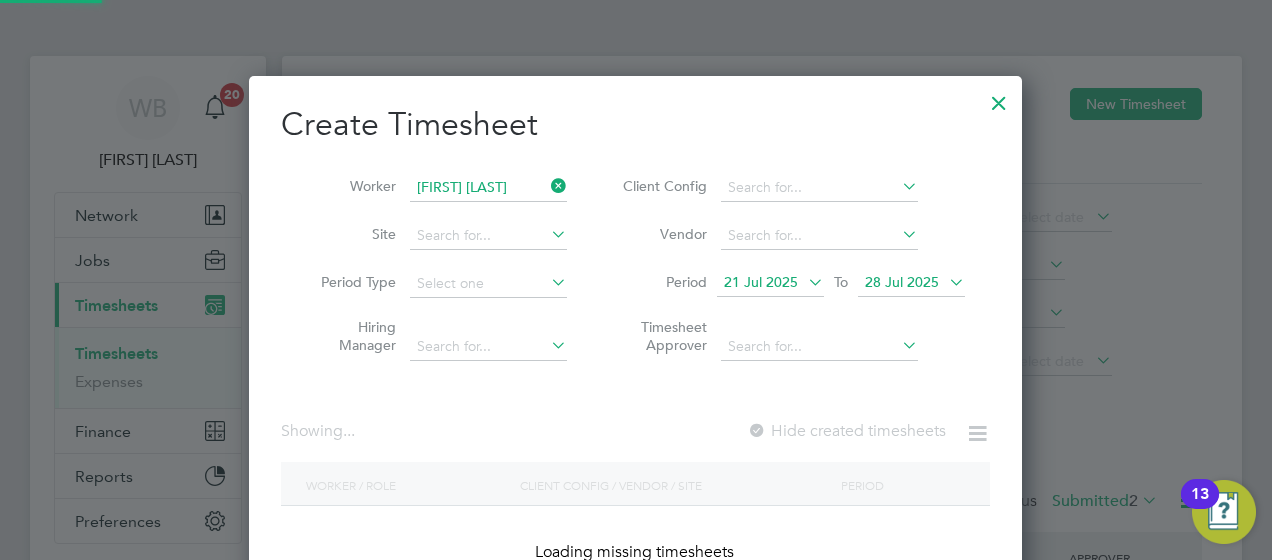 scroll, scrollTop: 10, scrollLeft: 9, axis: both 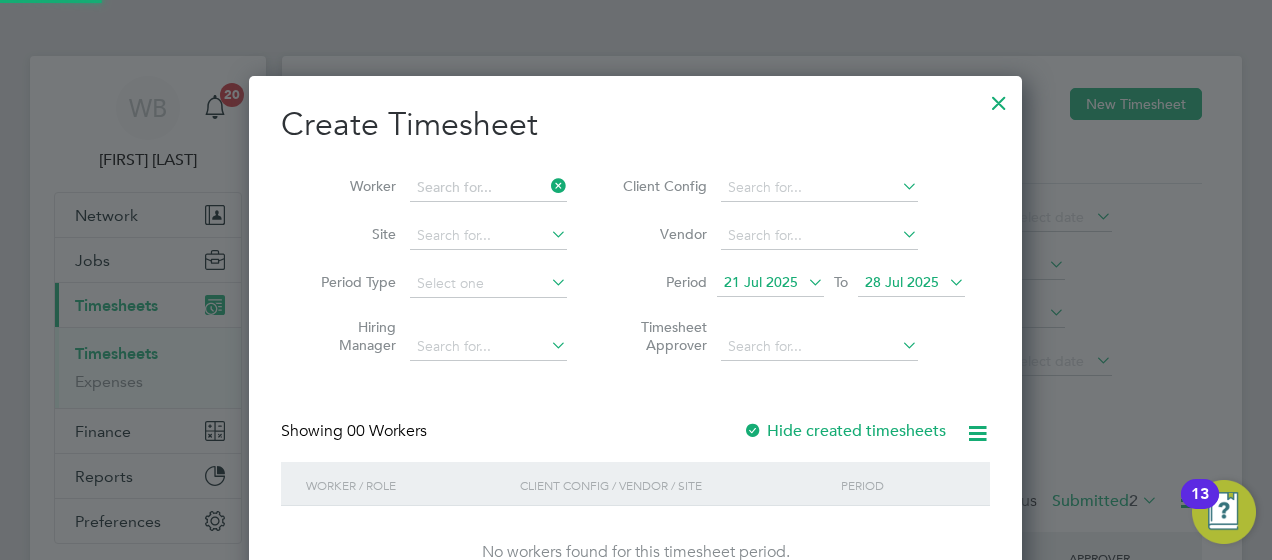 drag, startPoint x: 494, startPoint y: 176, endPoint x: 314, endPoint y: 100, distance: 195.3868 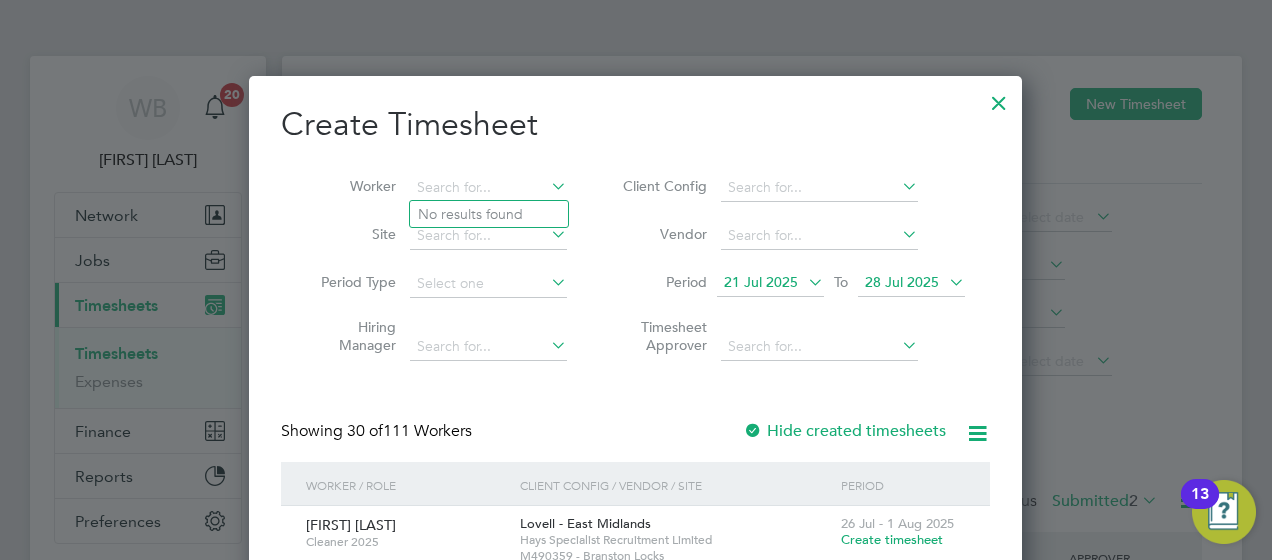 scroll, scrollTop: 10, scrollLeft: 9, axis: both 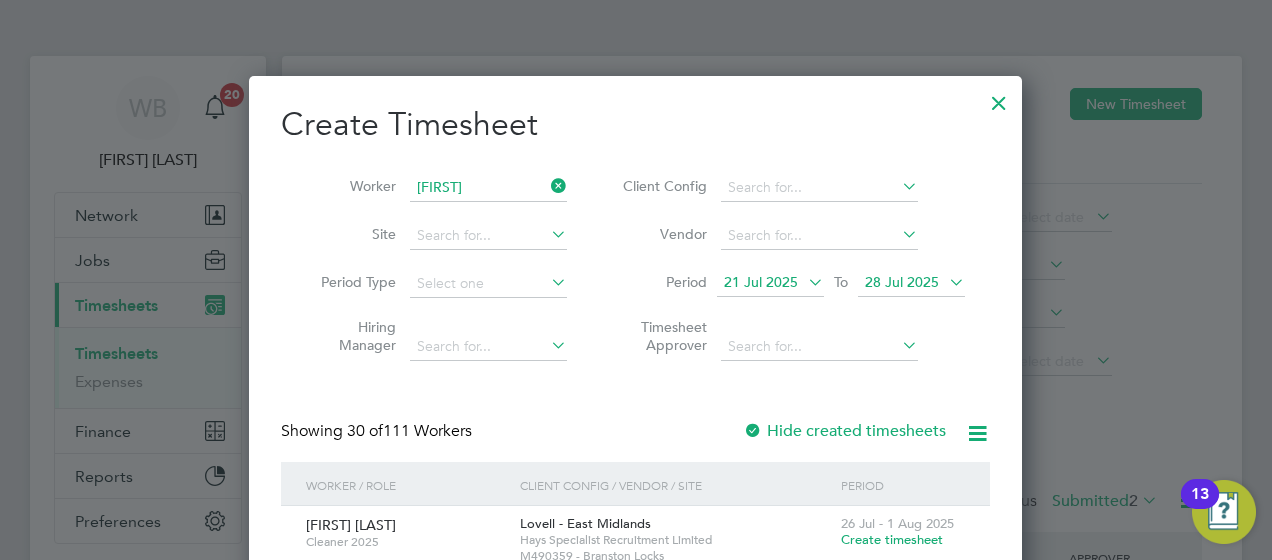 click on "[FIRST] [LAST]" 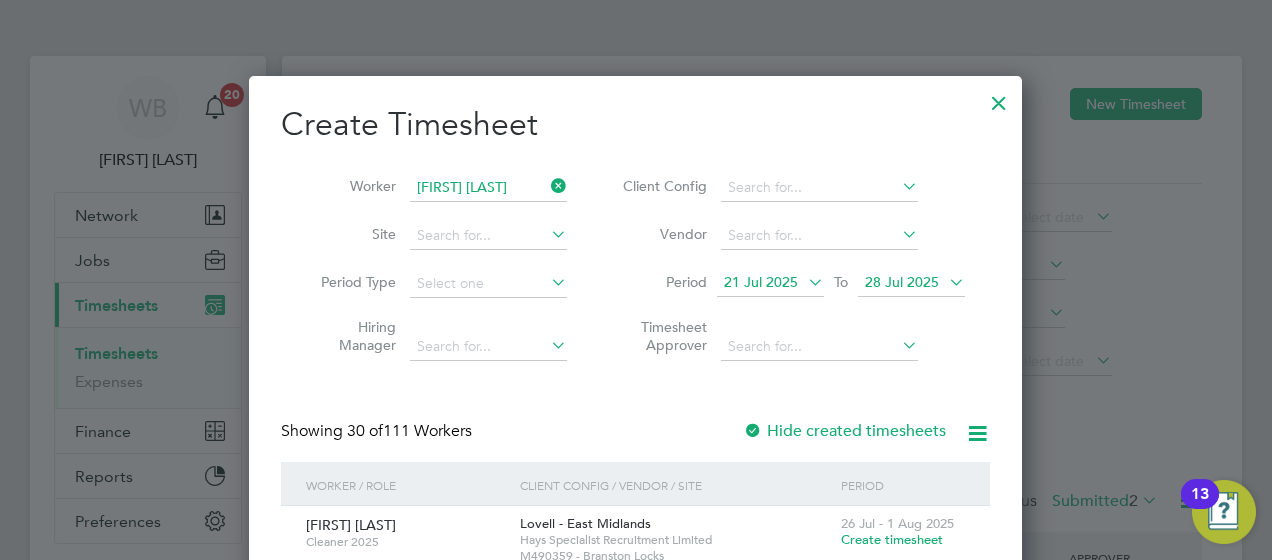 scroll, scrollTop: 10, scrollLeft: 9, axis: both 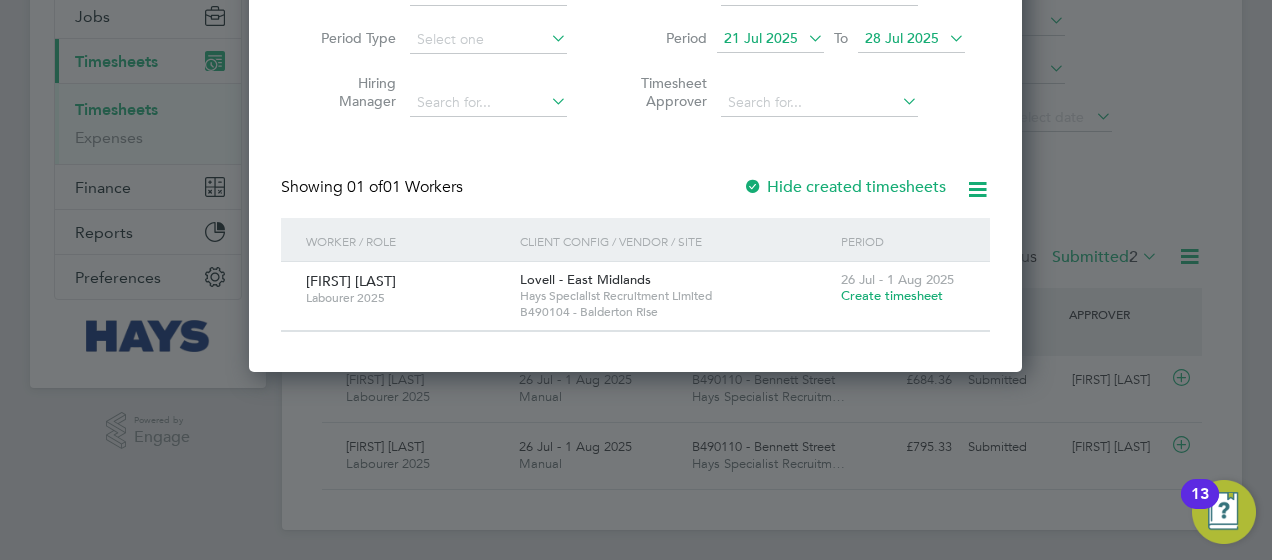 click on "Create timesheet" at bounding box center (892, 295) 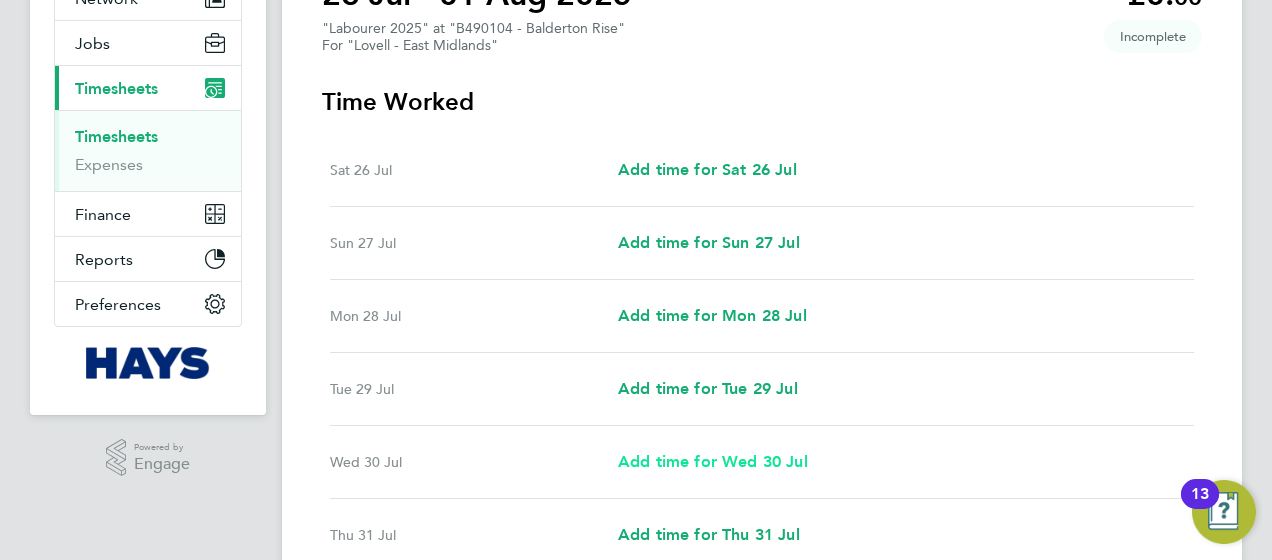 scroll, scrollTop: 300, scrollLeft: 0, axis: vertical 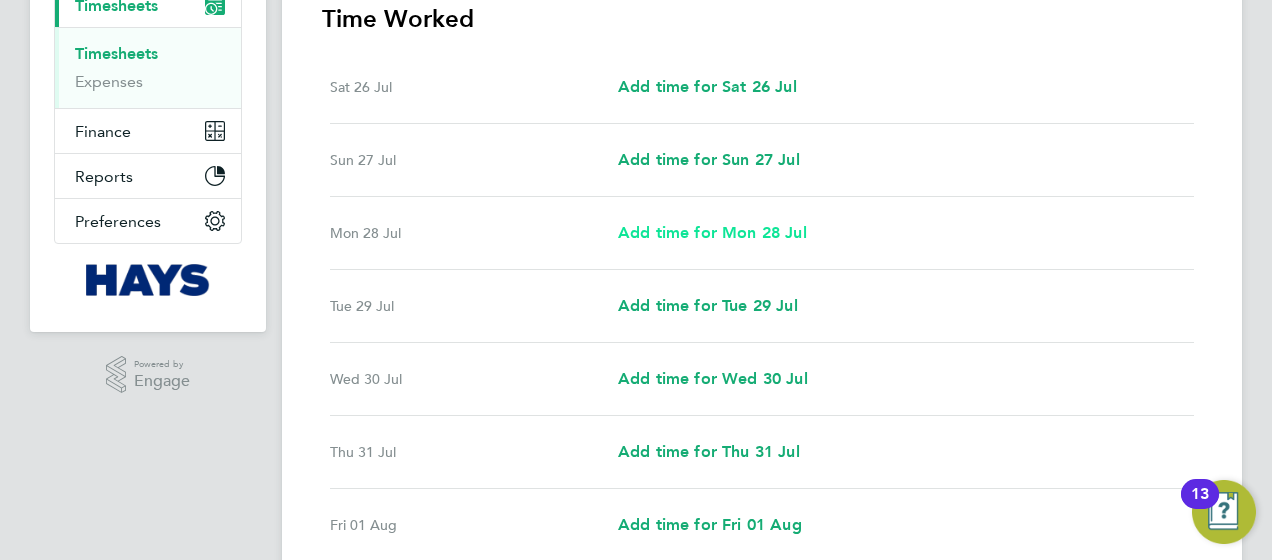 click on "Add time for Mon 28 Jul" at bounding box center [712, 232] 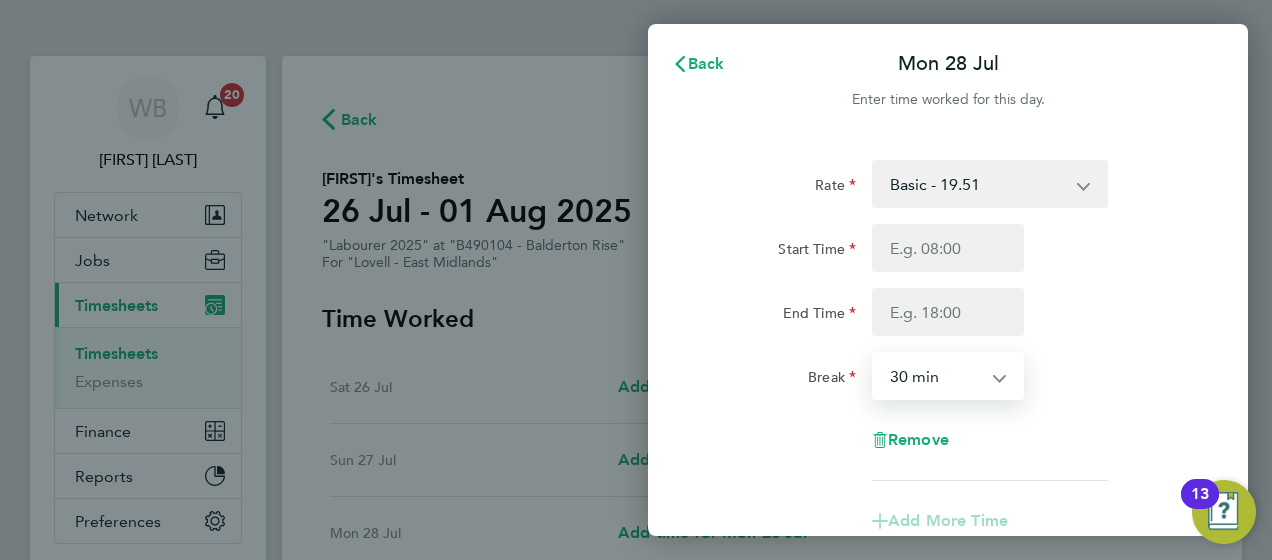 click on "0 min   15 min   30 min   45 min   60 min   75 min   90 min" at bounding box center (936, 376) 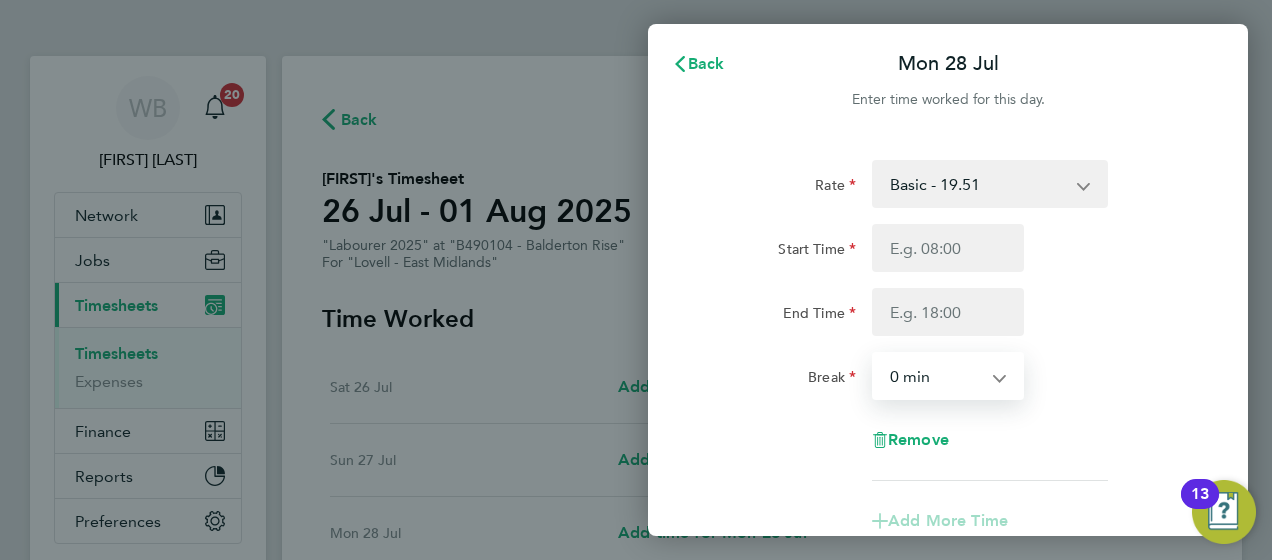 click on "0 min   15 min   30 min   45 min   60 min   75 min   90 min" at bounding box center [936, 376] 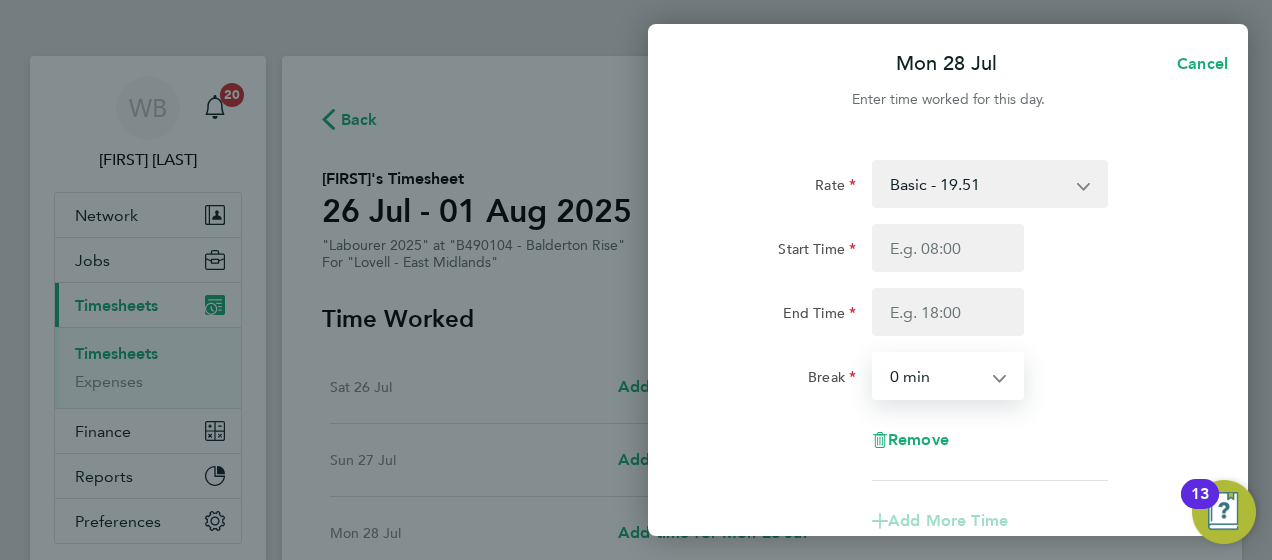 click on "Basic - 19.51   Weekday OT 39h+ - 28.12   Sat first 4h - 28.12   Sat after 4h - 36.73   Sunday - 36.73   Bank Holida - 36.73" at bounding box center [978, 184] 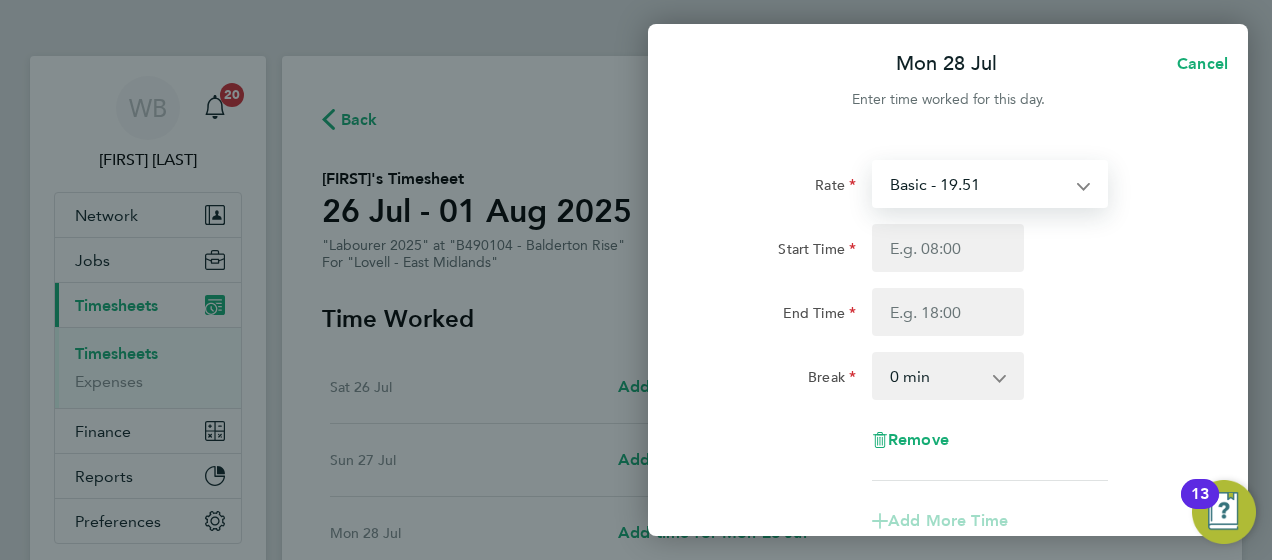 drag, startPoint x: 978, startPoint y: 192, endPoint x: 952, endPoint y: 222, distance: 39.698868 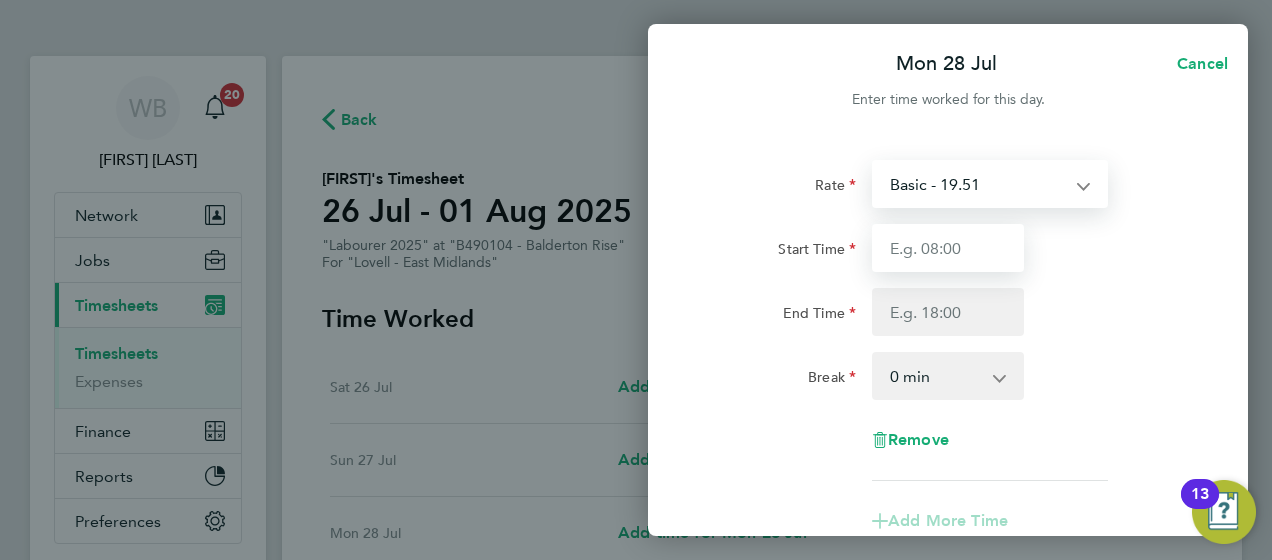 click on "Start Time" at bounding box center [948, 248] 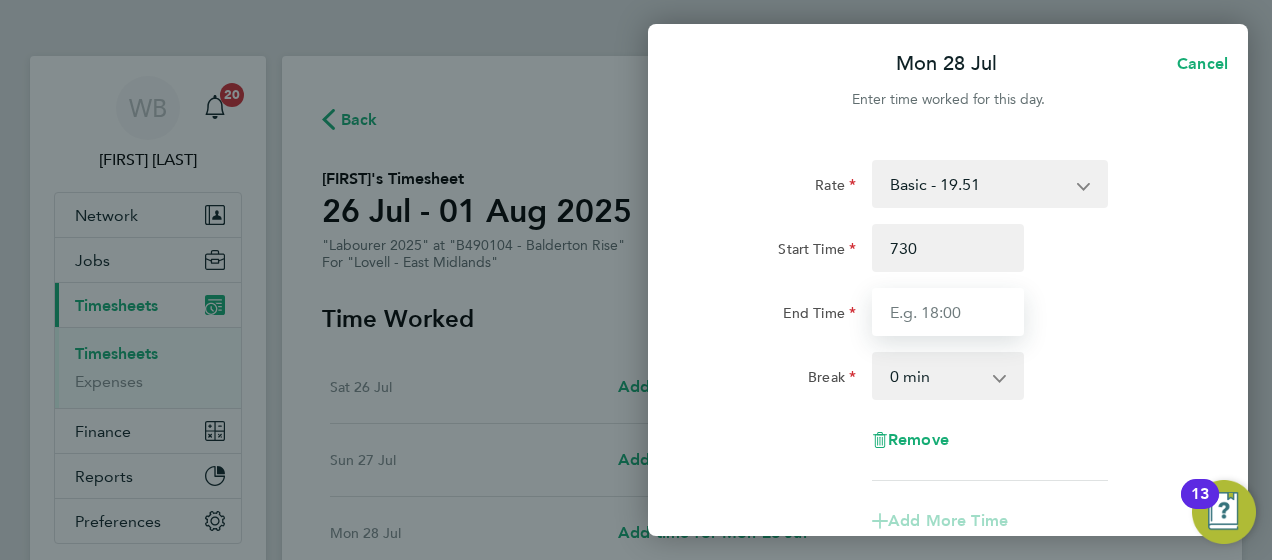 type on "07:30" 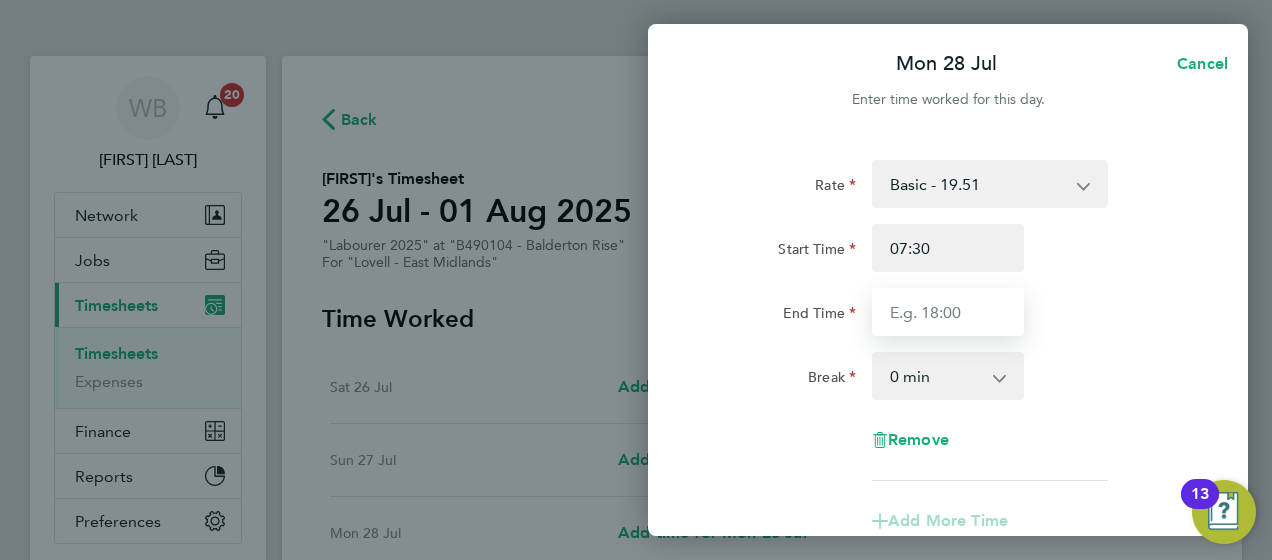click on "End Time" at bounding box center [948, 312] 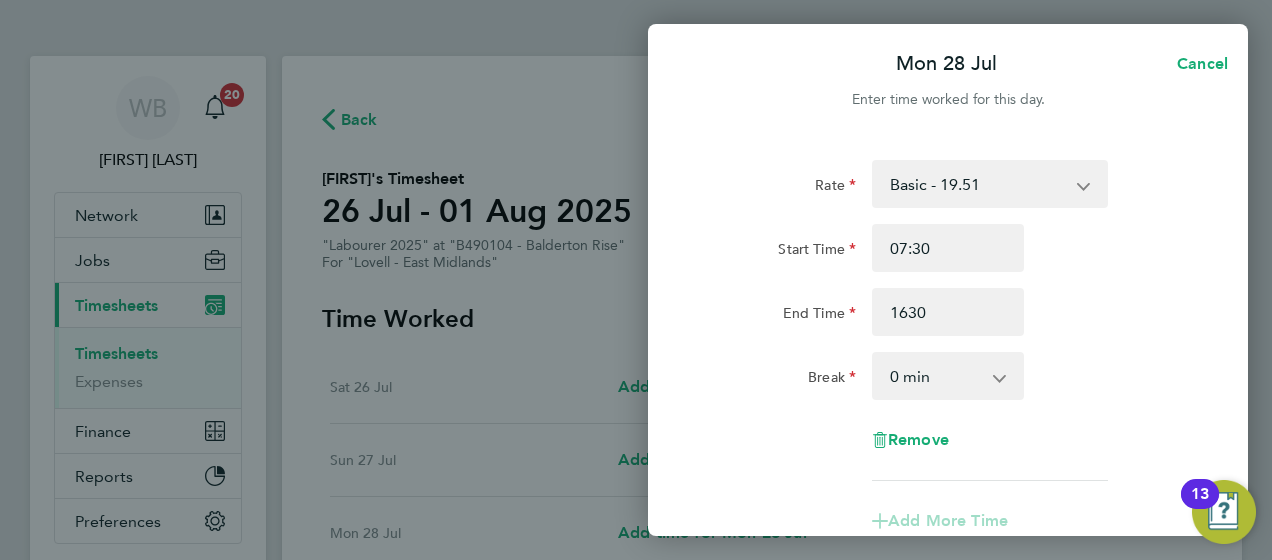 type on "16:30" 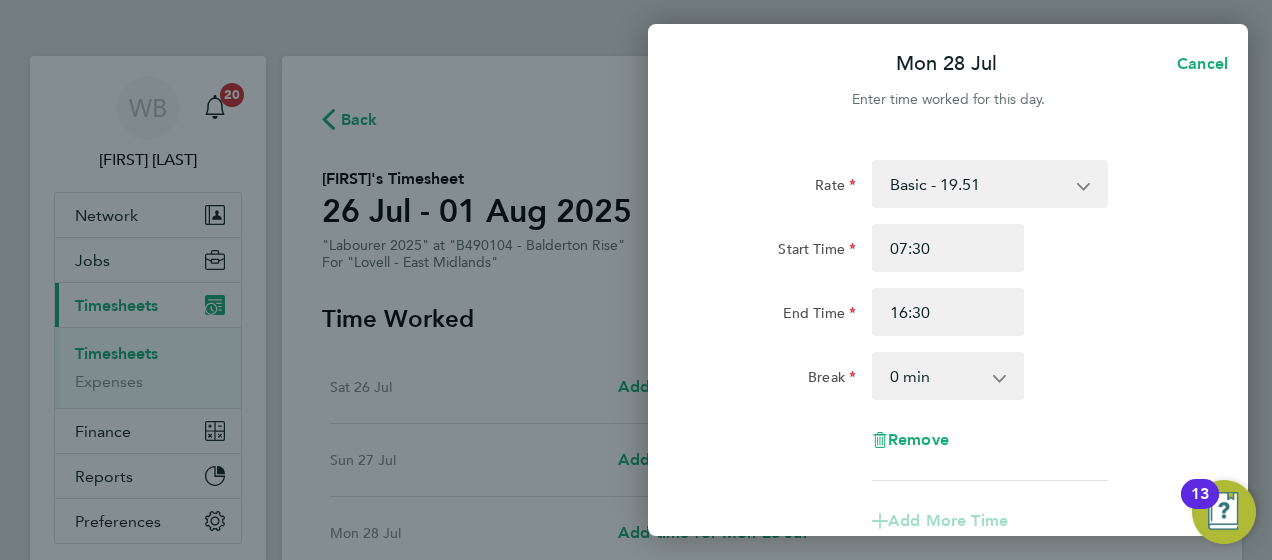 click on "Break  0 min   15 min   30 min   45 min   60 min   75 min   90 min" 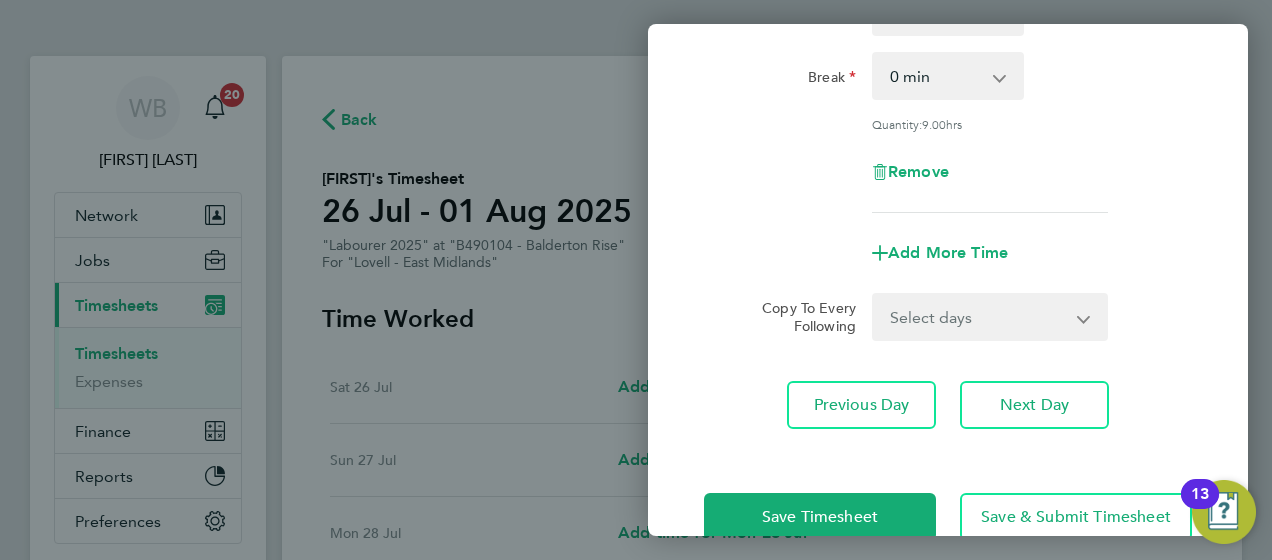 click on "Select days   Day   Tuesday   Wednesday   Thursday   Friday" at bounding box center (979, 317) 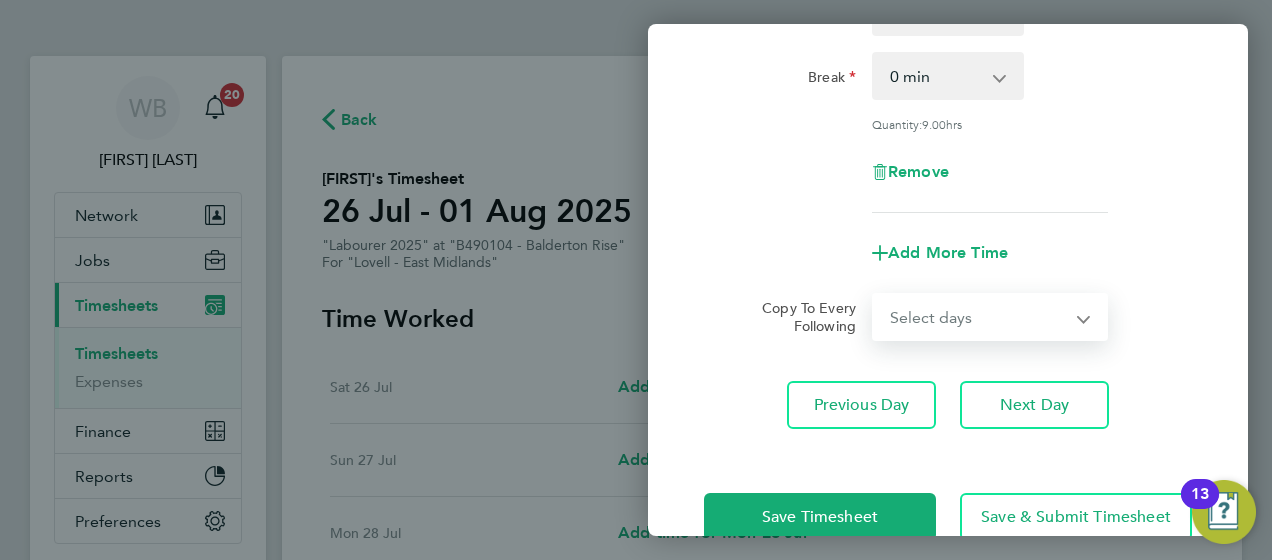 select on "DAY" 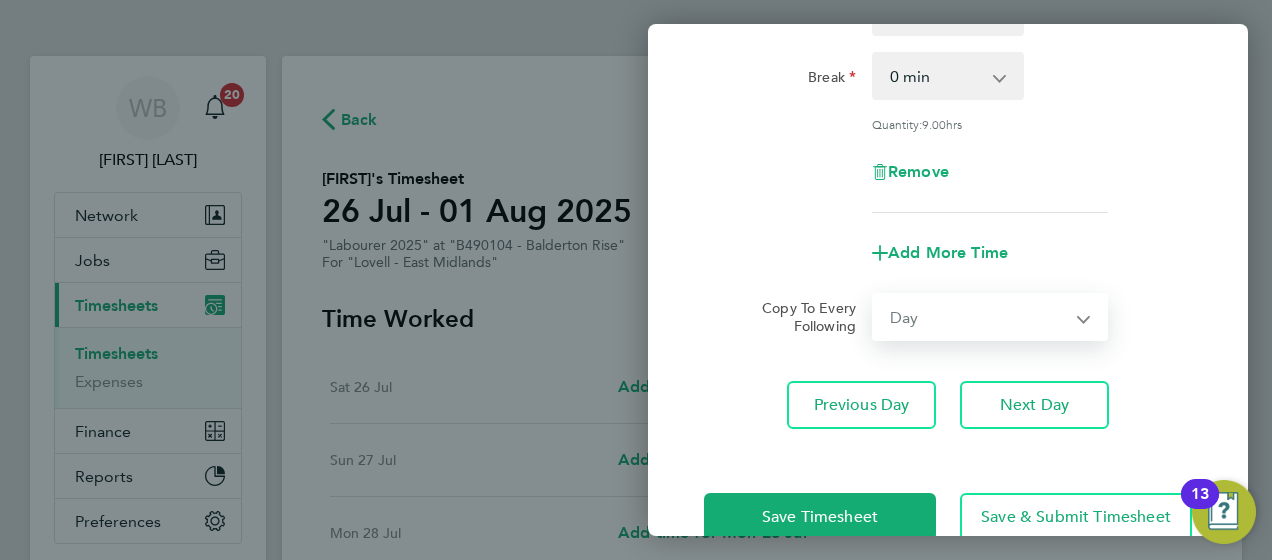 click on "Select days   Day   Tuesday   Wednesday   Thursday   Friday" at bounding box center (979, 317) 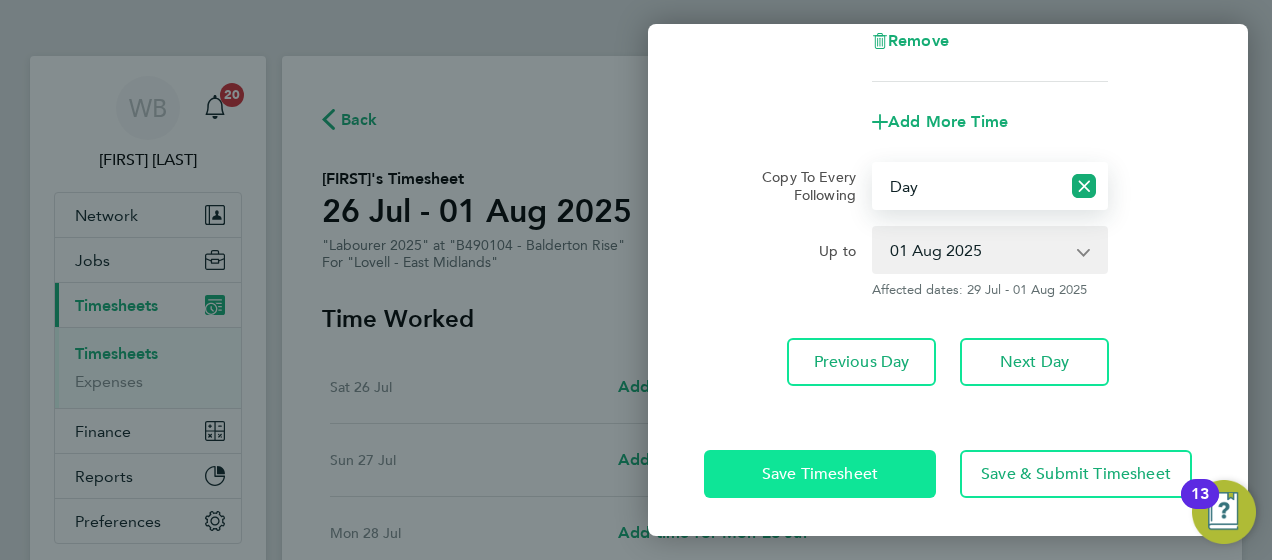 click on "Save Timesheet" 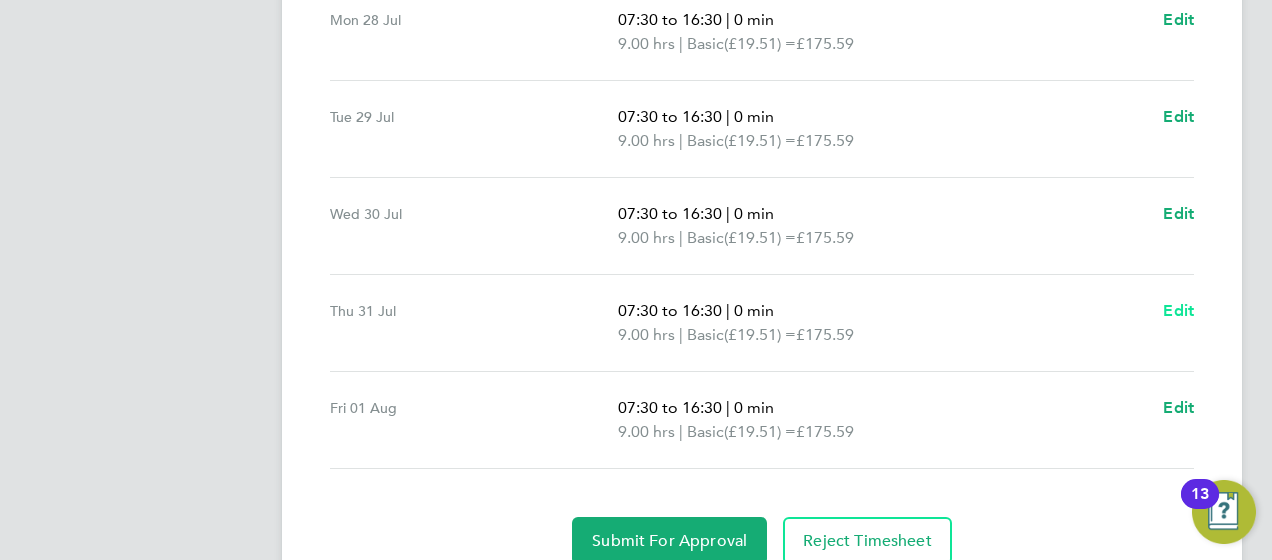 click on "Edit" at bounding box center [1178, 310] 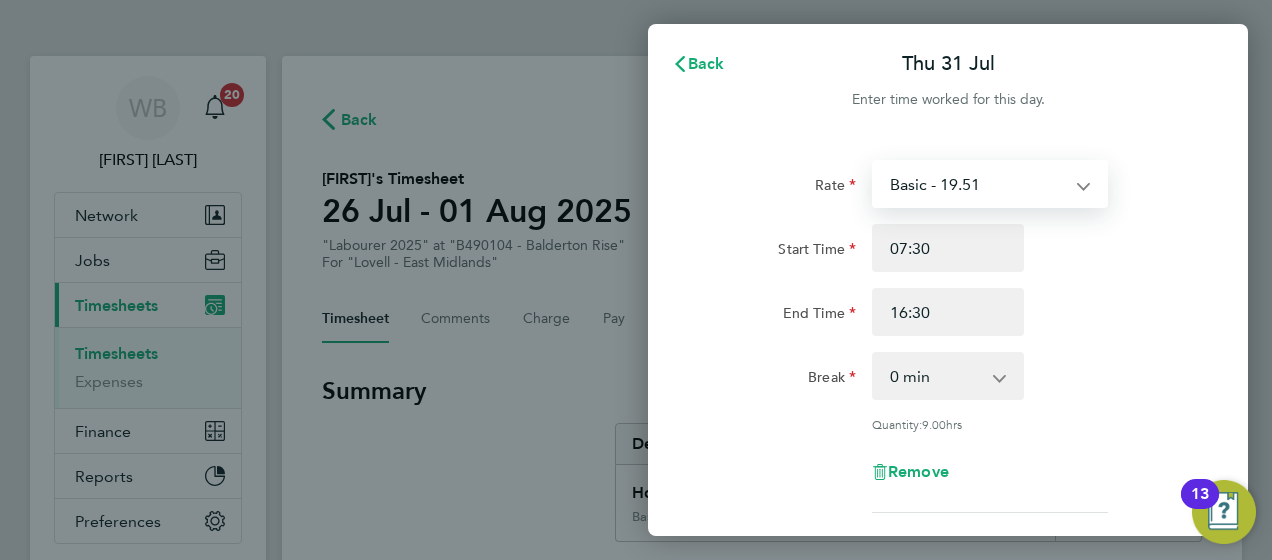 click on "Basic - 19.51   Weekday OT 39h+ - 28.12   Sat first 4h - 28.12   Sat after 4h - 36.73   Sunday - 36.73   Bank Holida - 36.73" at bounding box center [978, 184] 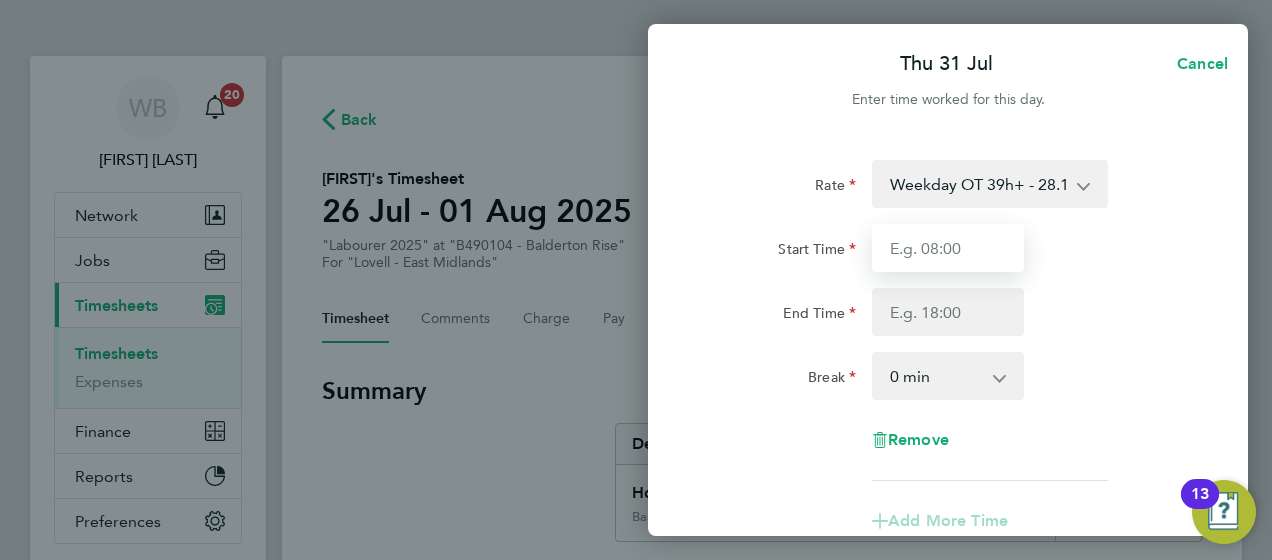click on "Start Time" at bounding box center [948, 248] 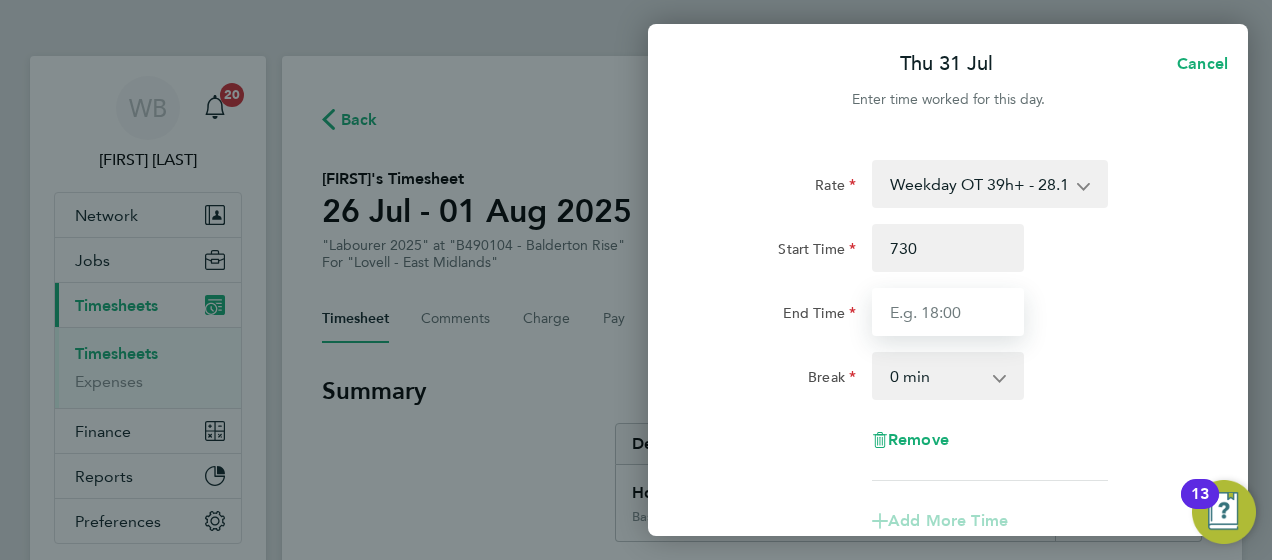 type on "07:30" 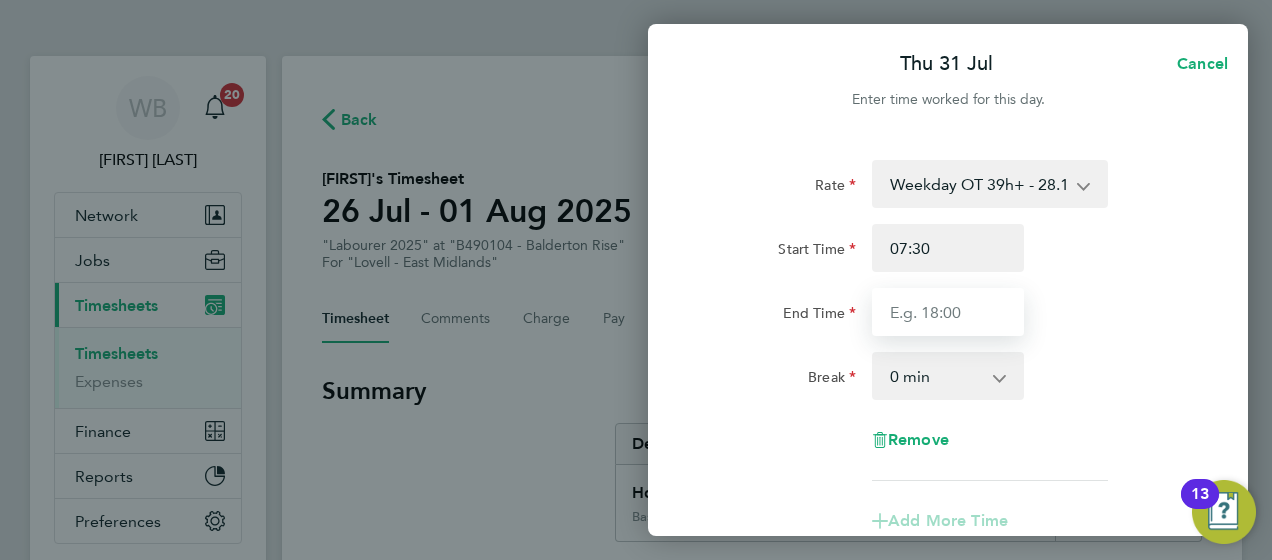 click on "End Time" at bounding box center (948, 312) 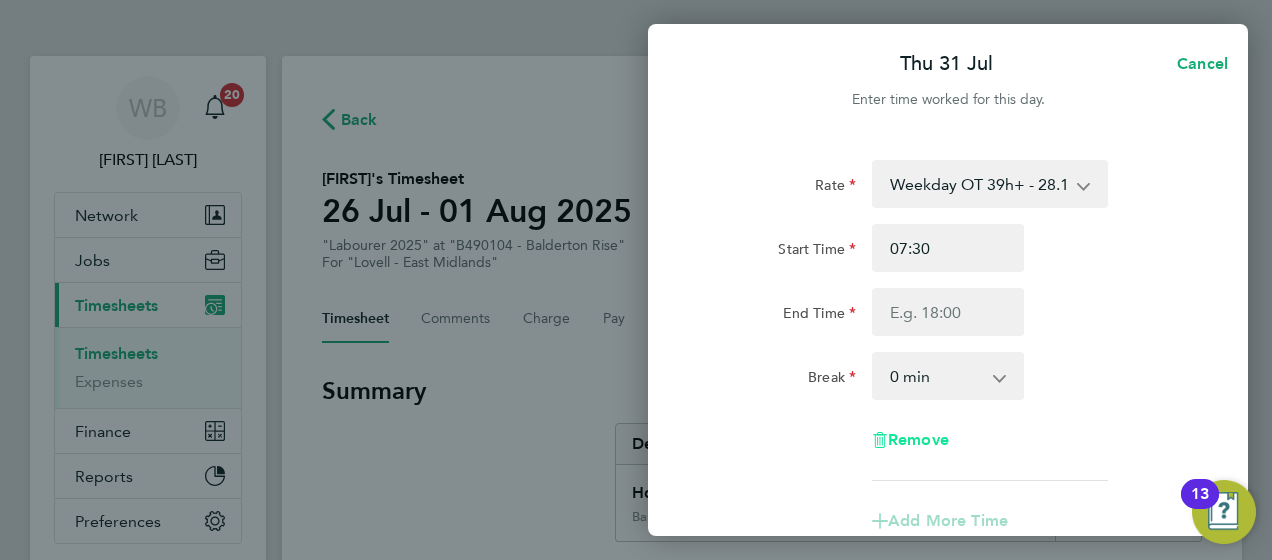 click on "Remove" 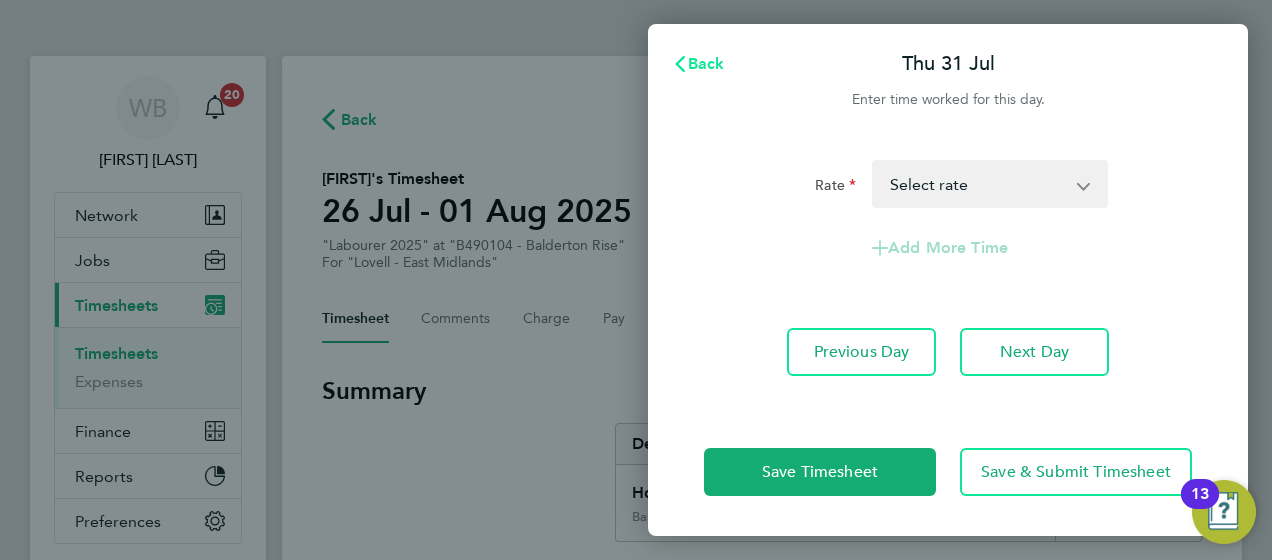 click on "Back" 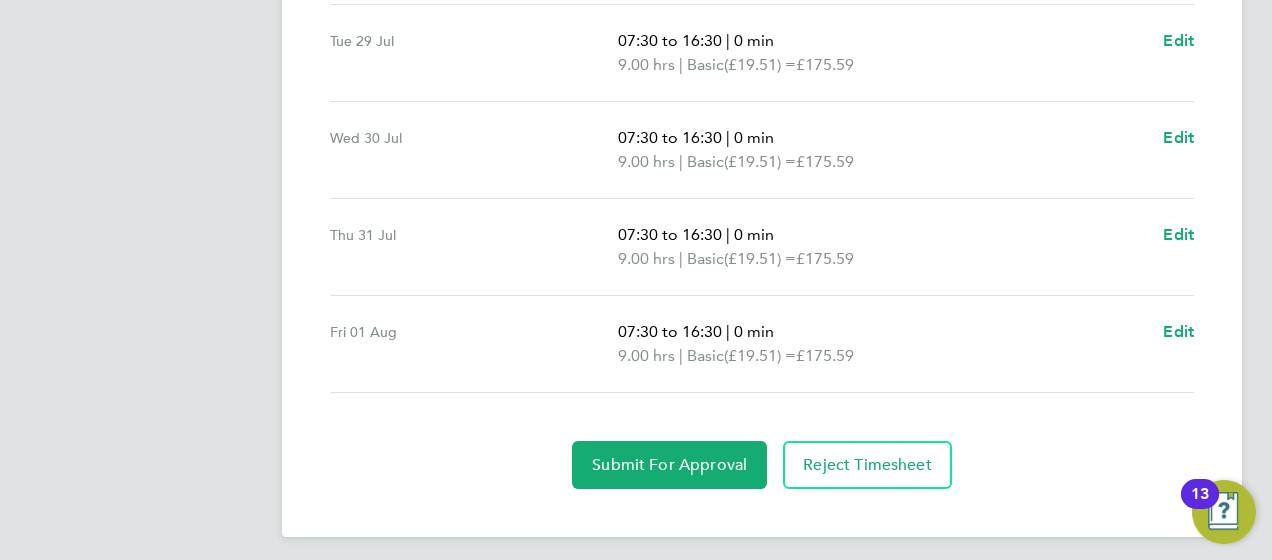 scroll, scrollTop: 881, scrollLeft: 0, axis: vertical 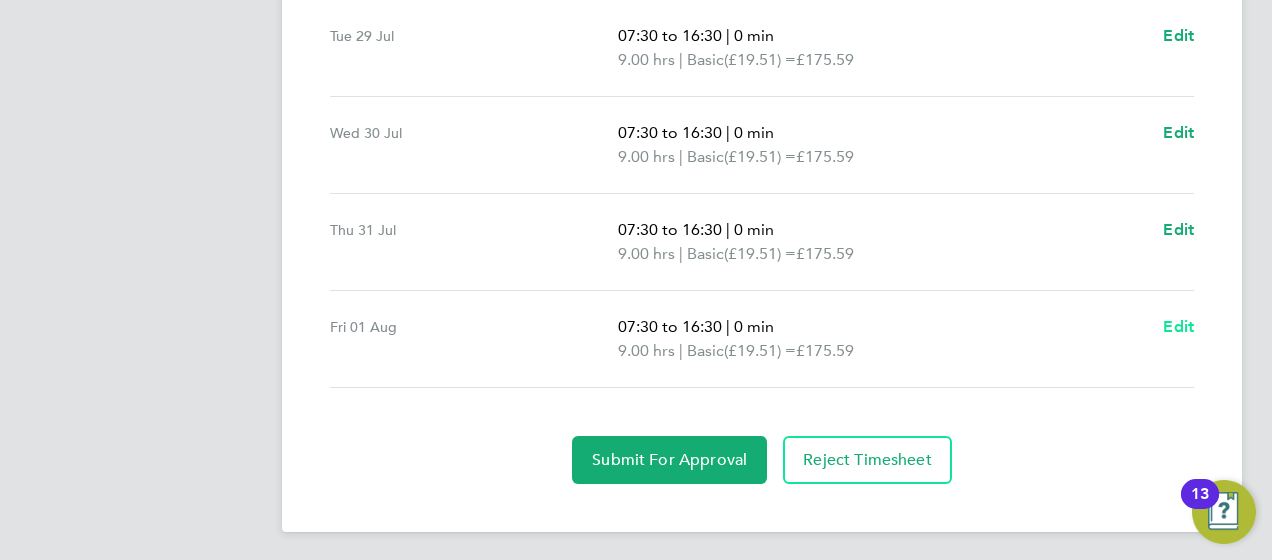 click on "Edit" at bounding box center (1178, 326) 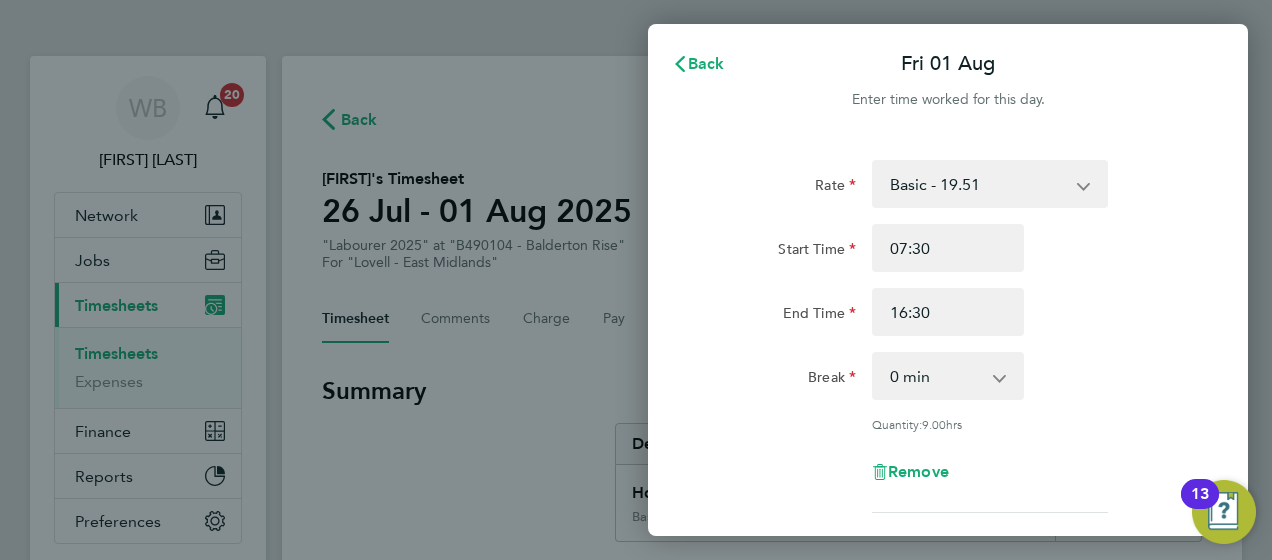 scroll, scrollTop: 0, scrollLeft: 0, axis: both 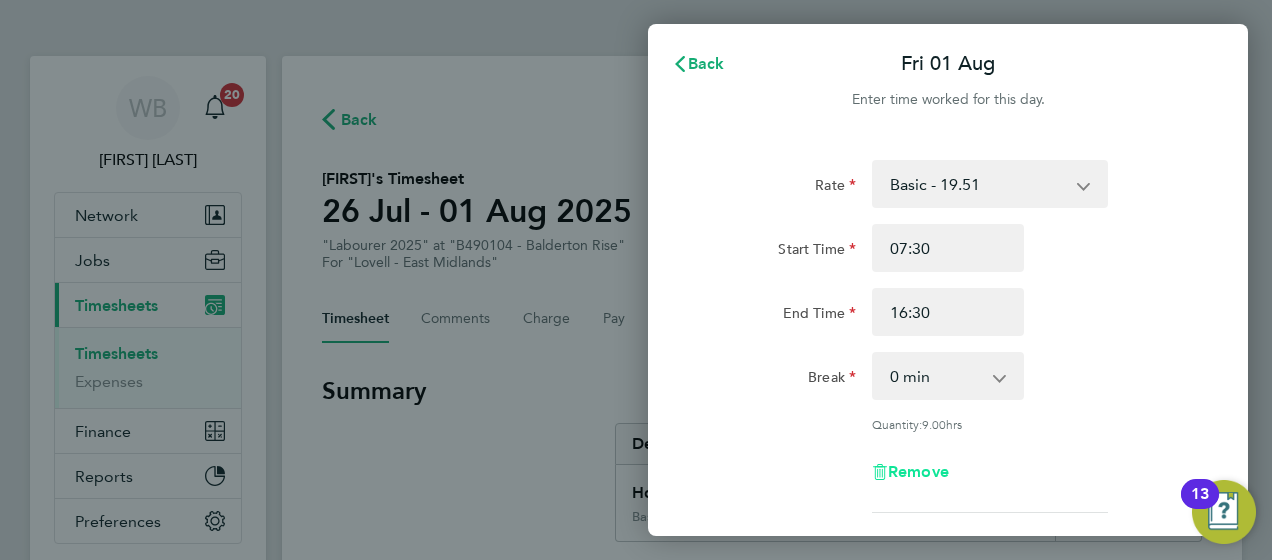 click on "Remove" 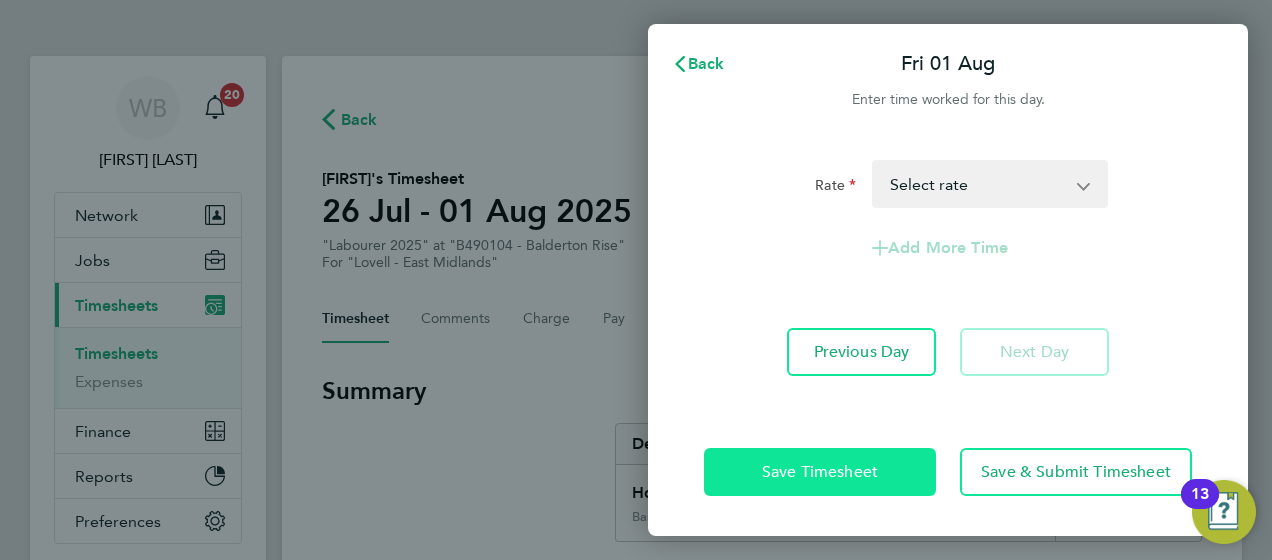 drag, startPoint x: 919, startPoint y: 465, endPoint x: 1105, endPoint y: 166, distance: 352.13208 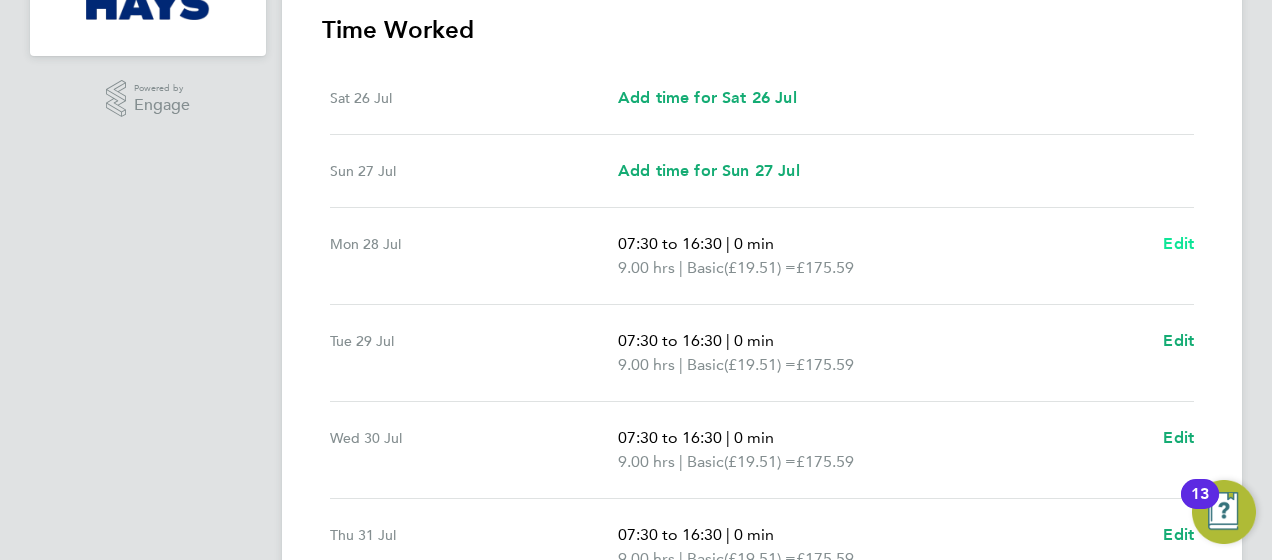scroll, scrollTop: 575, scrollLeft: 0, axis: vertical 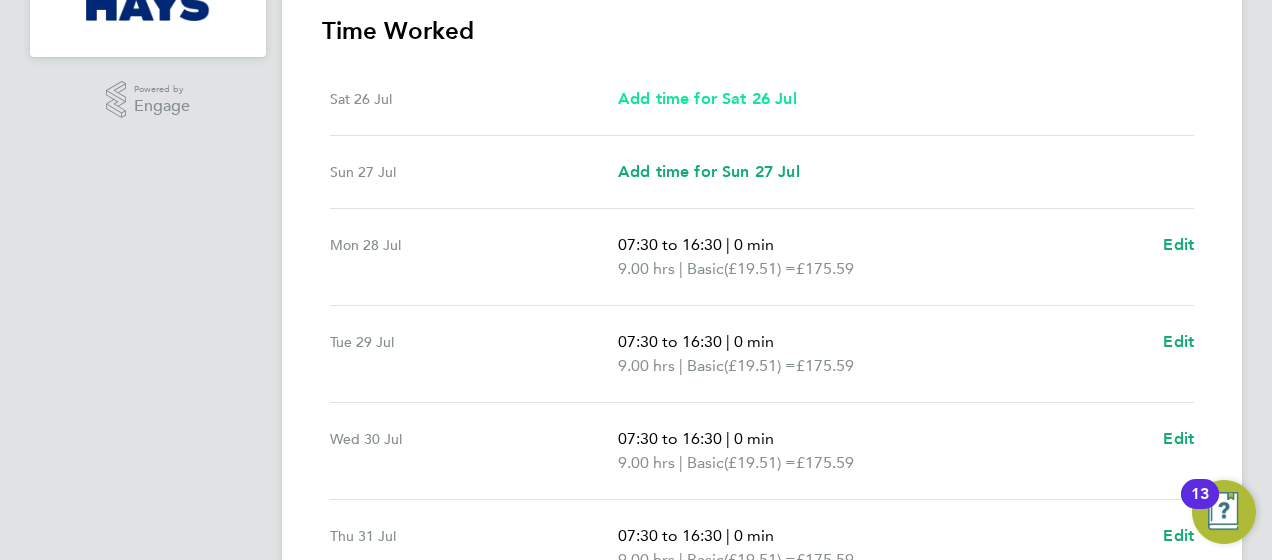 click on "Add time for Sat 26 Jul" at bounding box center (707, 98) 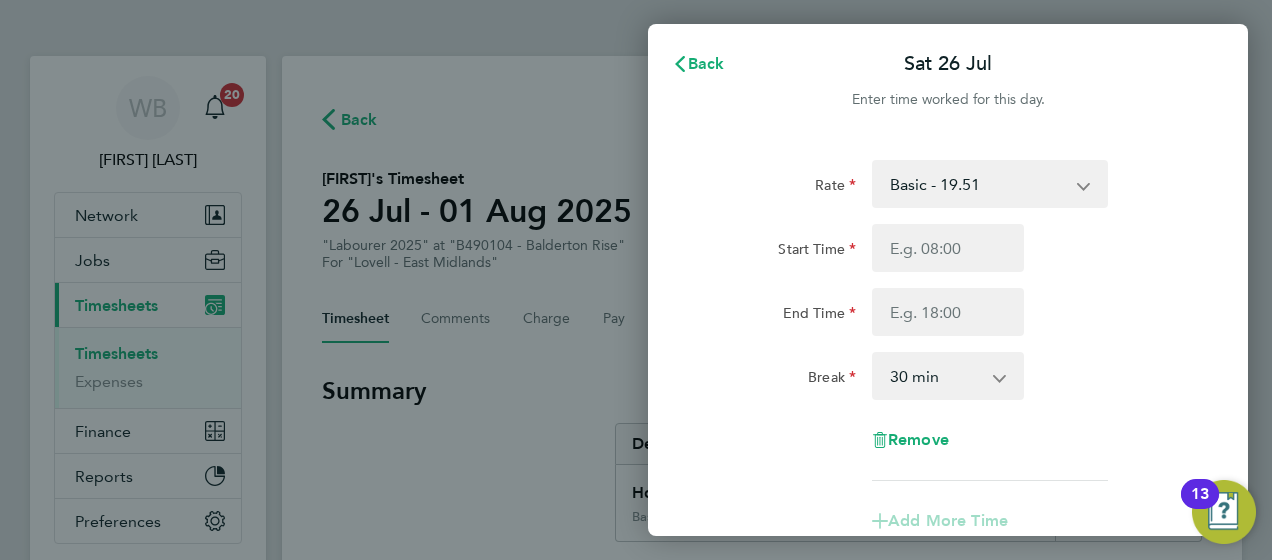 scroll, scrollTop: 0, scrollLeft: 0, axis: both 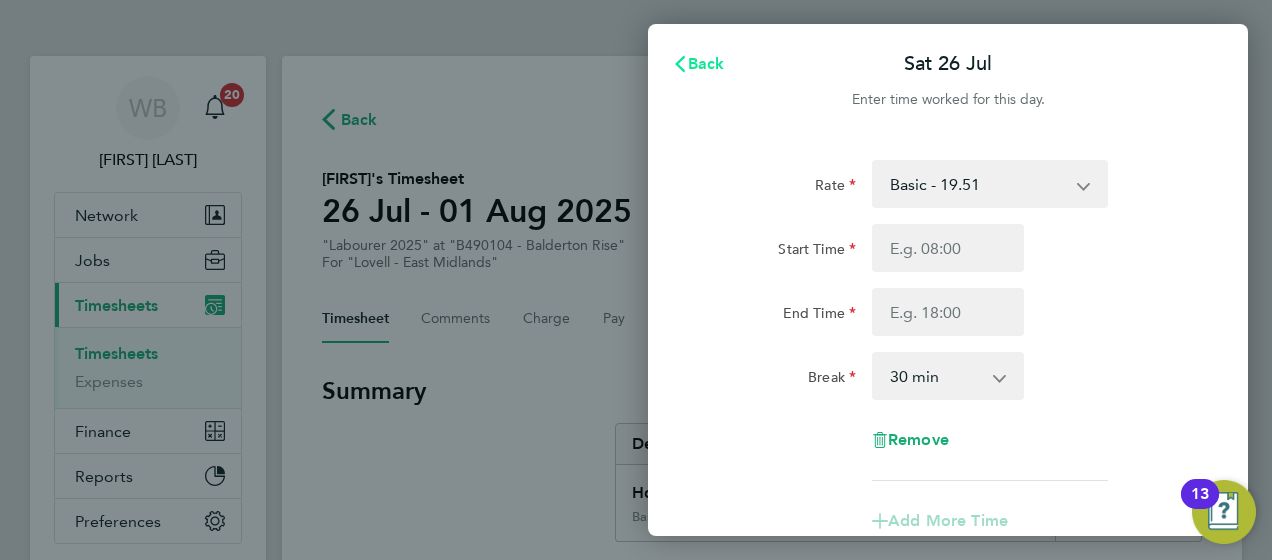 click on "Back" 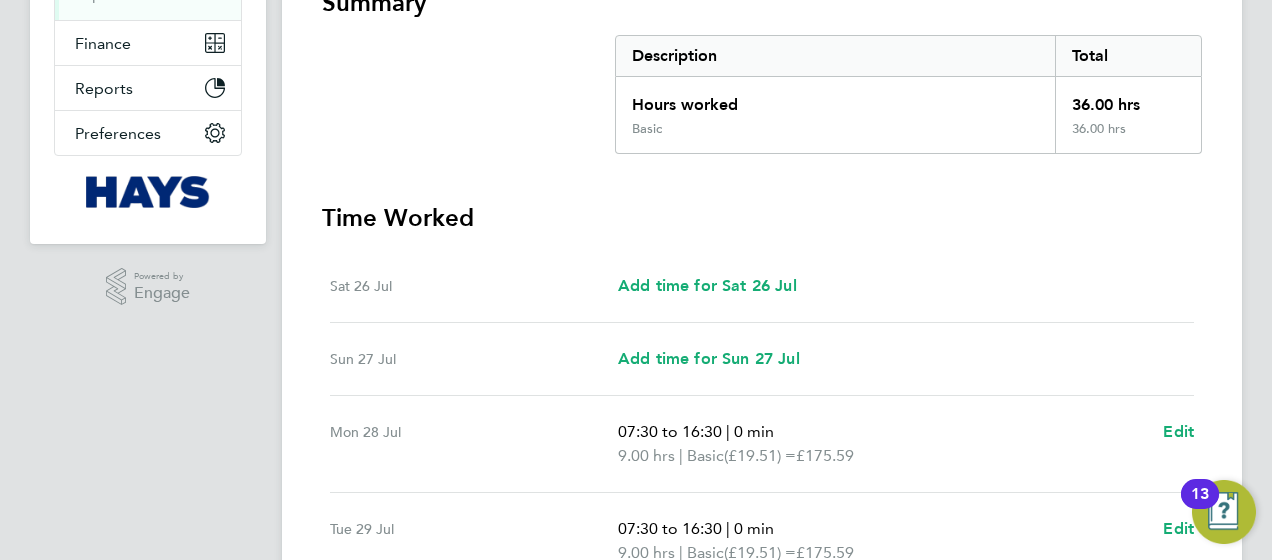 scroll, scrollTop: 454, scrollLeft: 0, axis: vertical 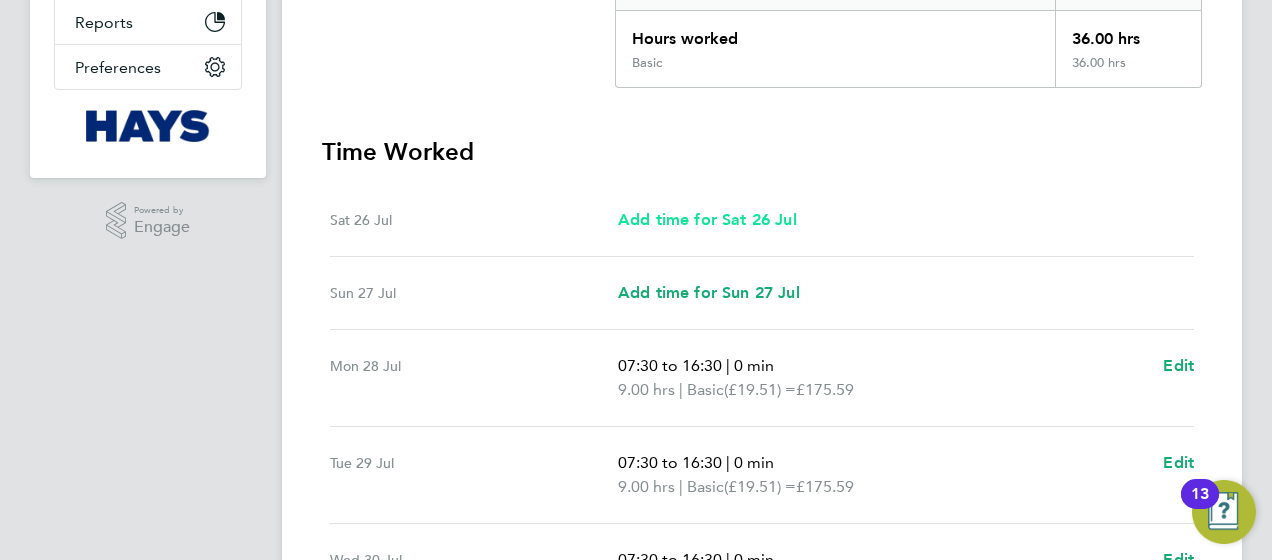 click on "Add time for Sat 26 Jul" at bounding box center (707, 219) 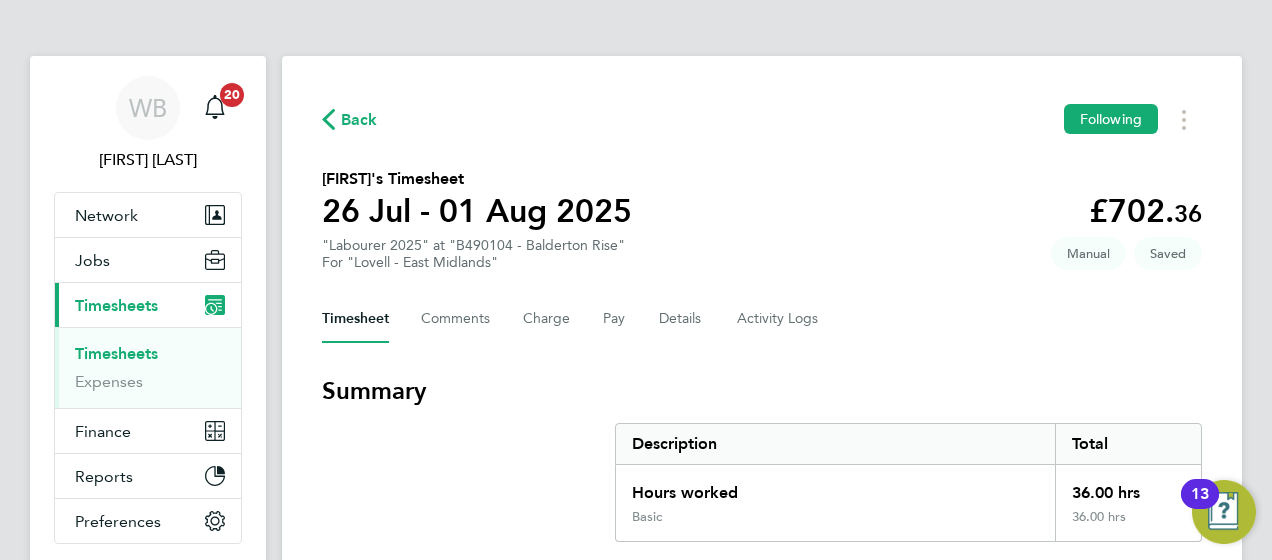 select on "30" 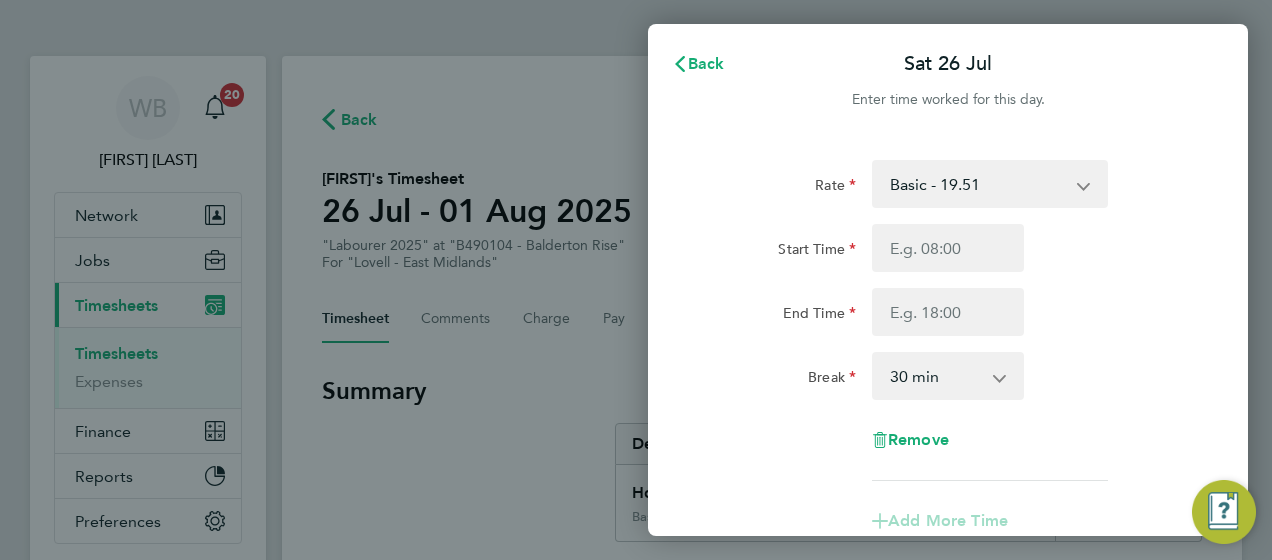 scroll, scrollTop: 191, scrollLeft: 0, axis: vertical 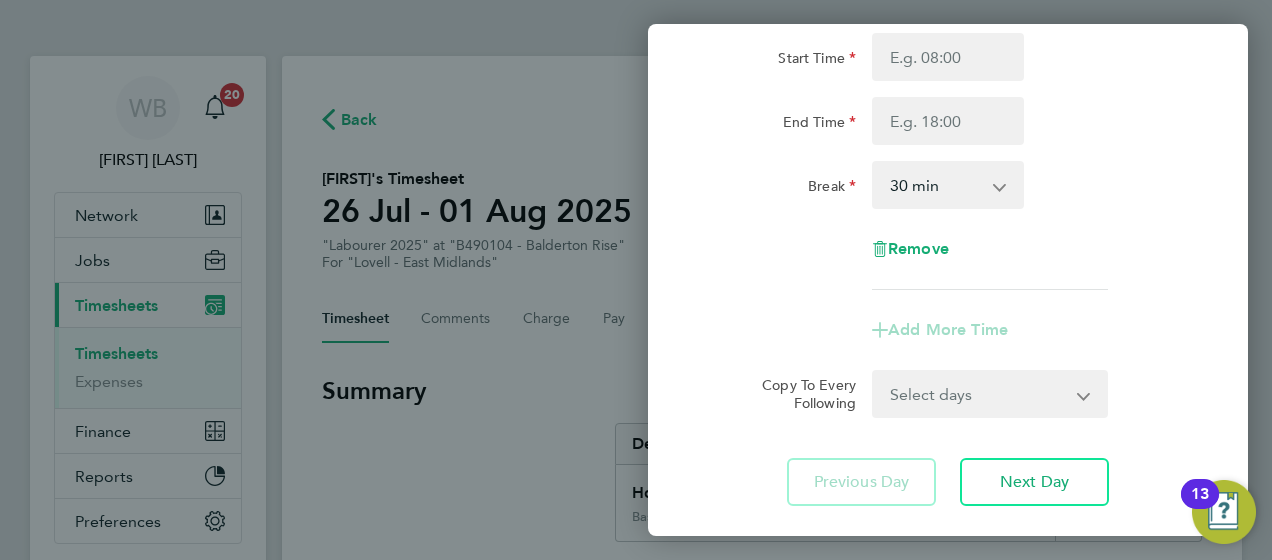 click on "Back  Sat 26 Jul   Enter time worked for this day.  Rate  Basic - 19.51   Weekday OT 39h+ - 28.12   Sat first 4h - 28.12   Sat after 4h - 36.73   Sunday - 36.73   Bank Holida - 36.73
Start Time End Time Break  0 min   15 min   30 min   45 min   60 min   75 min   90 min
Remove
Add More Time  Copy To Every Following  Select days   Day   Weekday (Mon-Fri)   Monday   Tuesday   Wednesday   Thursday   Friday   Sunday
Previous Day   Next Day   Save Timesheet   Save & Submit Timesheet" 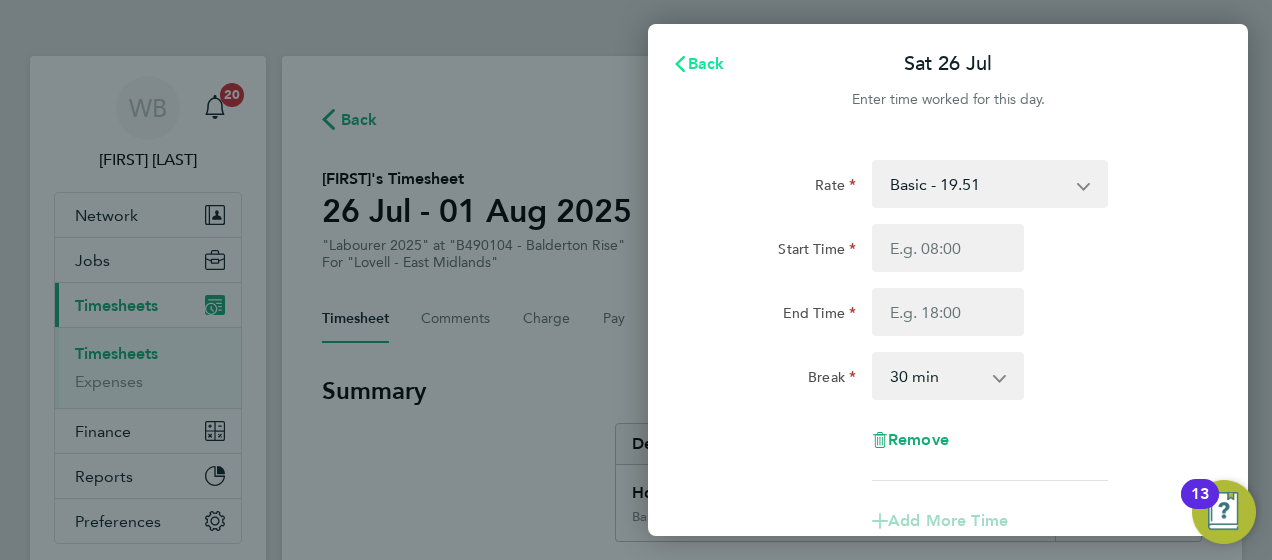 click on "Back" 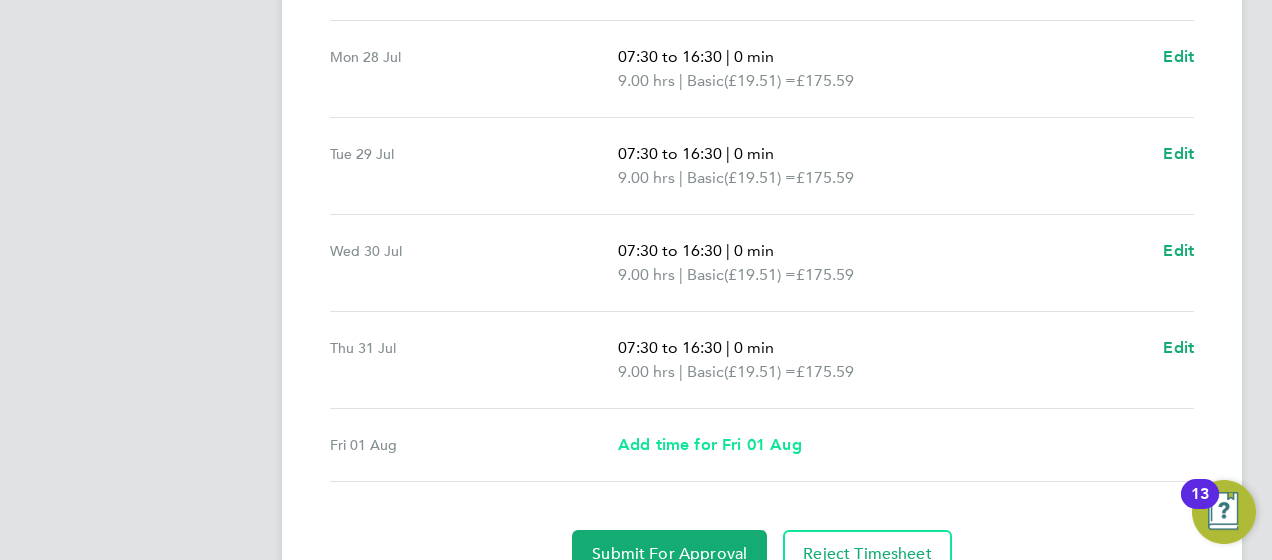 scroll, scrollTop: 857, scrollLeft: 0, axis: vertical 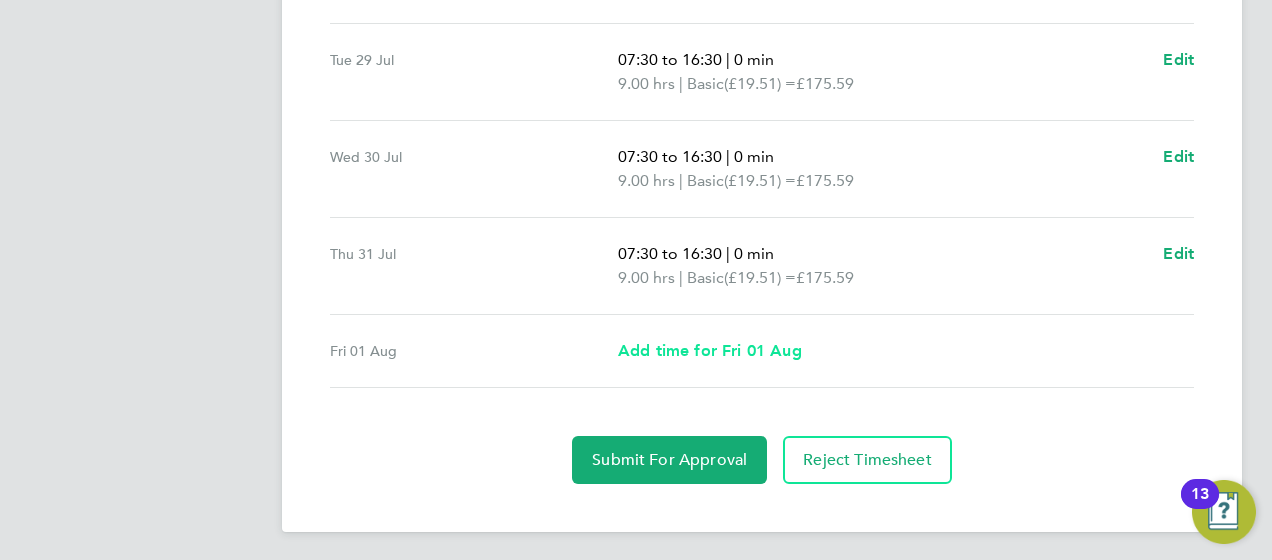 click on "Add time for Fri 01 Aug" at bounding box center [710, 350] 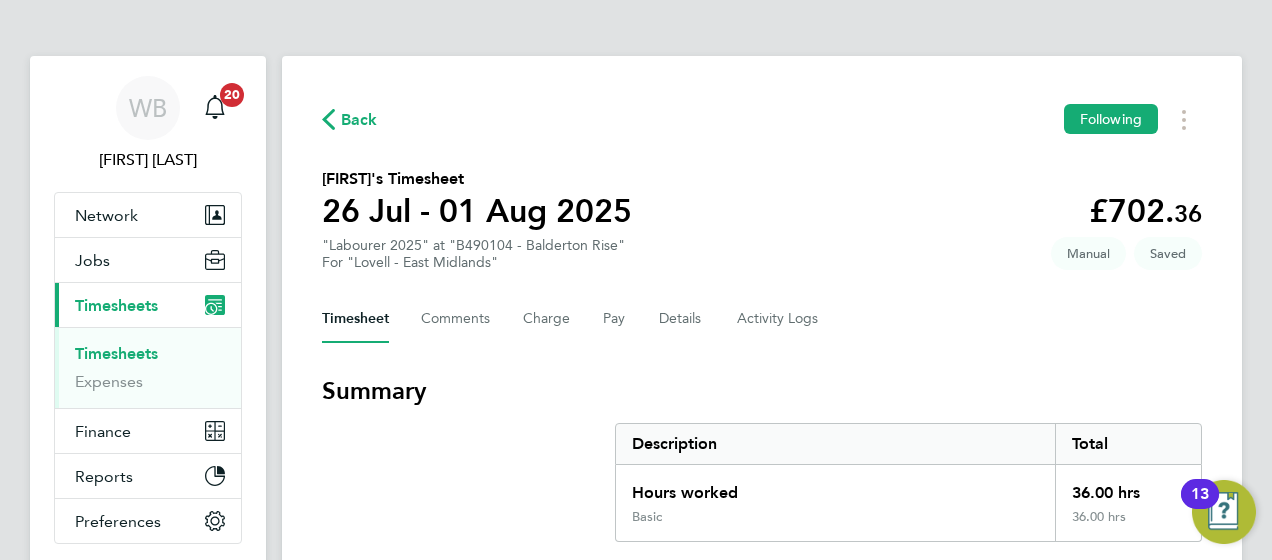 select on "30" 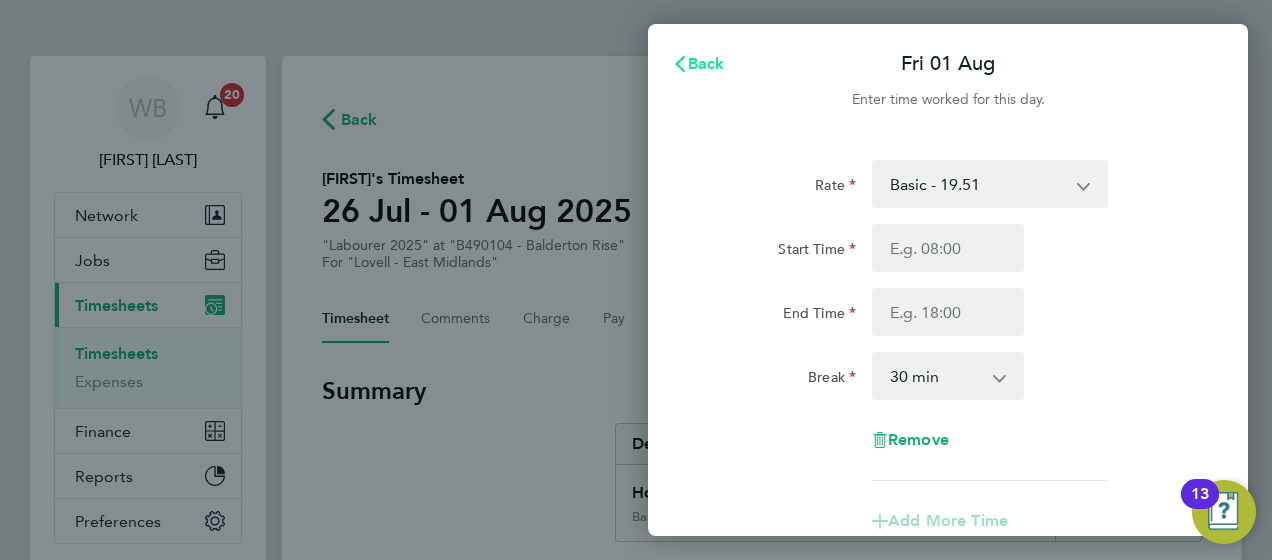 click on "Back" 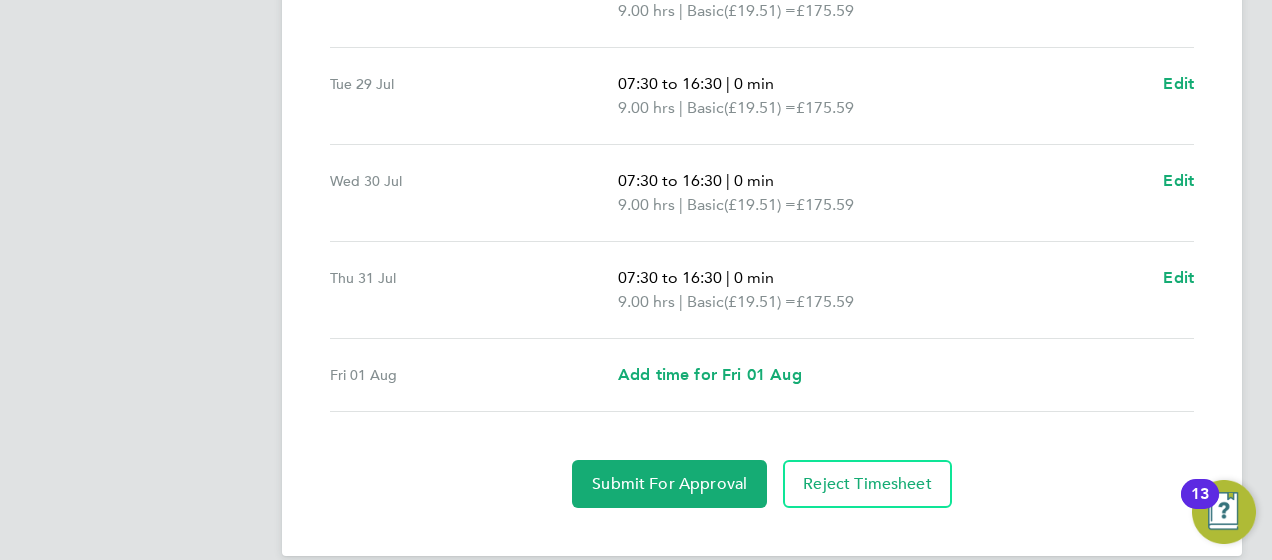 scroll, scrollTop: 836, scrollLeft: 0, axis: vertical 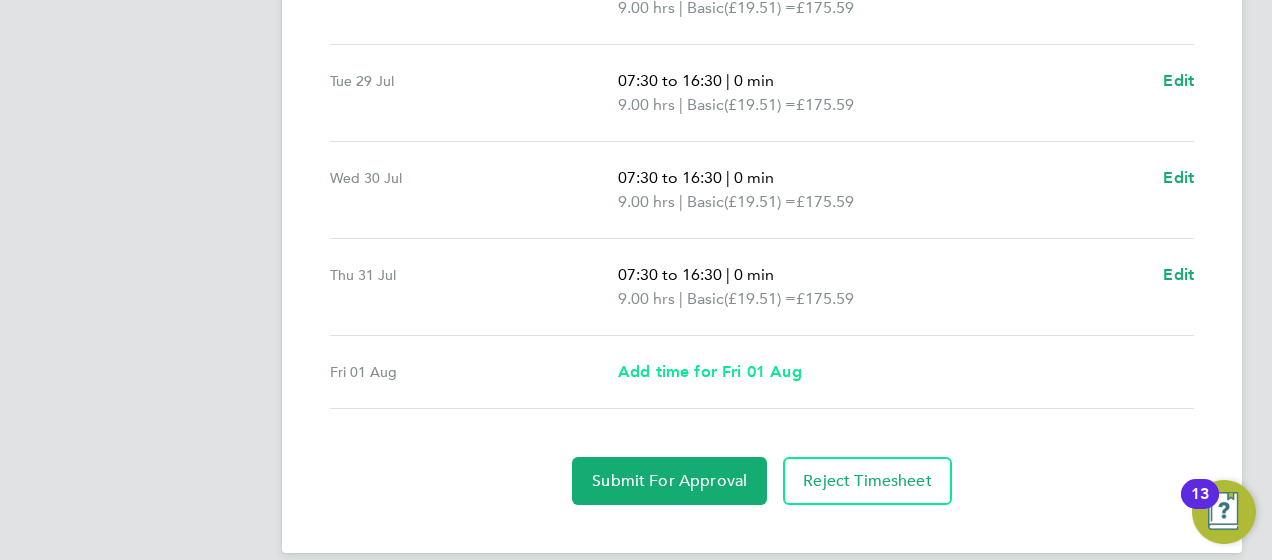 click on "Add time for Fri 01 Aug" at bounding box center [710, 371] 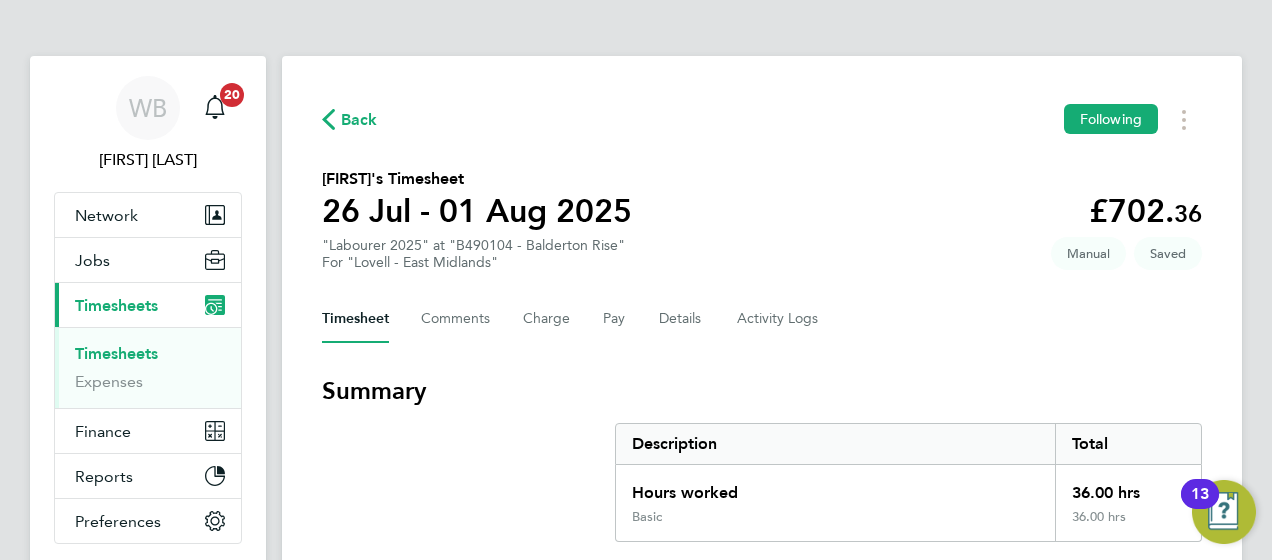 select on "30" 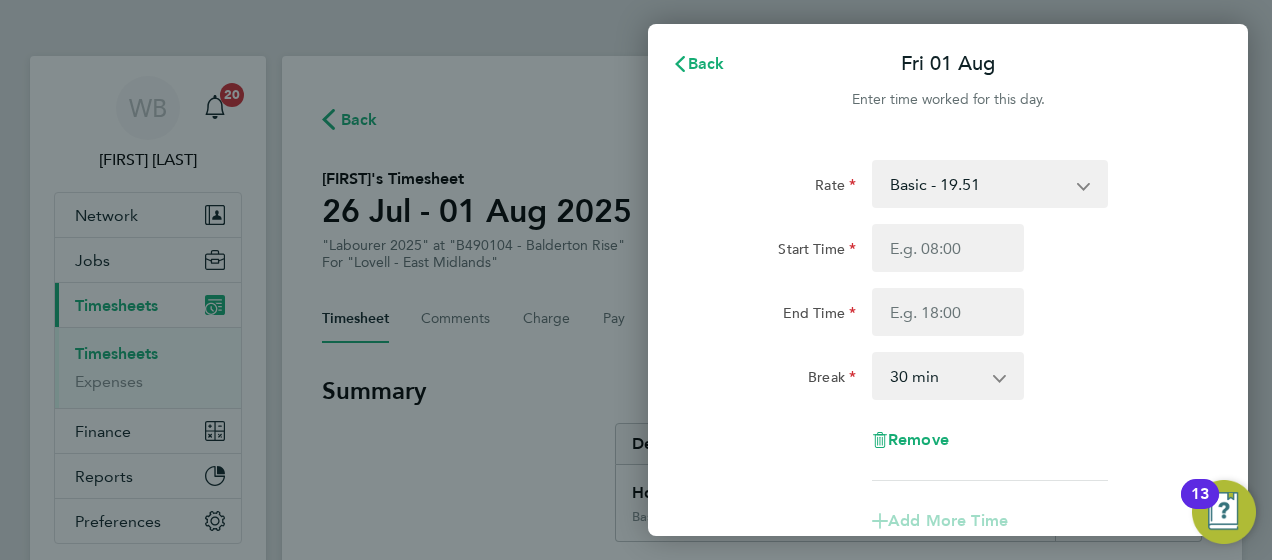 click on "Basic - 19.51   Weekday OT 39h+ - 28.12   Sat first 4h - 28.12   Sat after 4h - 36.73   Sunday - 36.73   Bank Holida - 36.73" at bounding box center [978, 184] 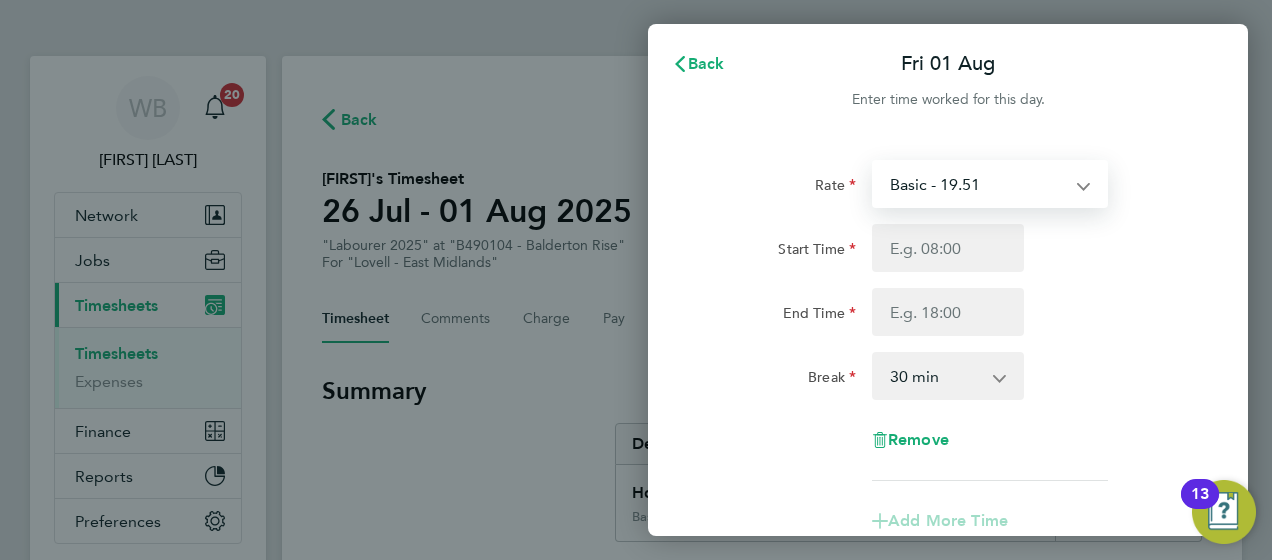 click on "Basic - 19.51   Weekday OT 39h+ - 28.12   Sat first 4h - 28.12   Sat after 4h - 36.73   Sunday - 36.73   Bank Holida - 36.73" at bounding box center (978, 184) 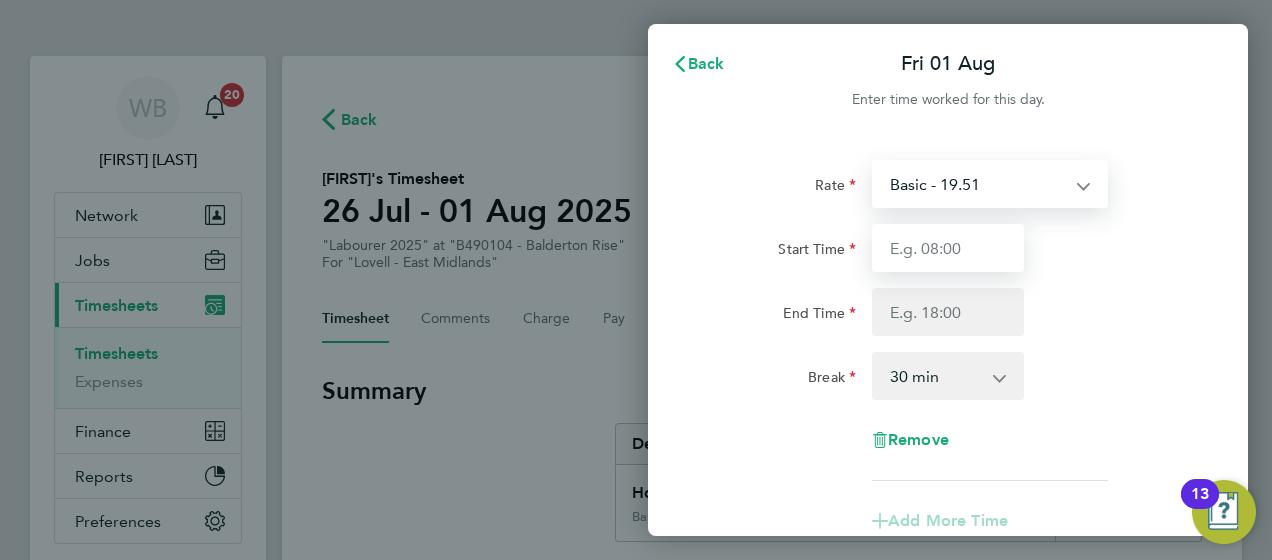 click on "Start Time" at bounding box center (948, 248) 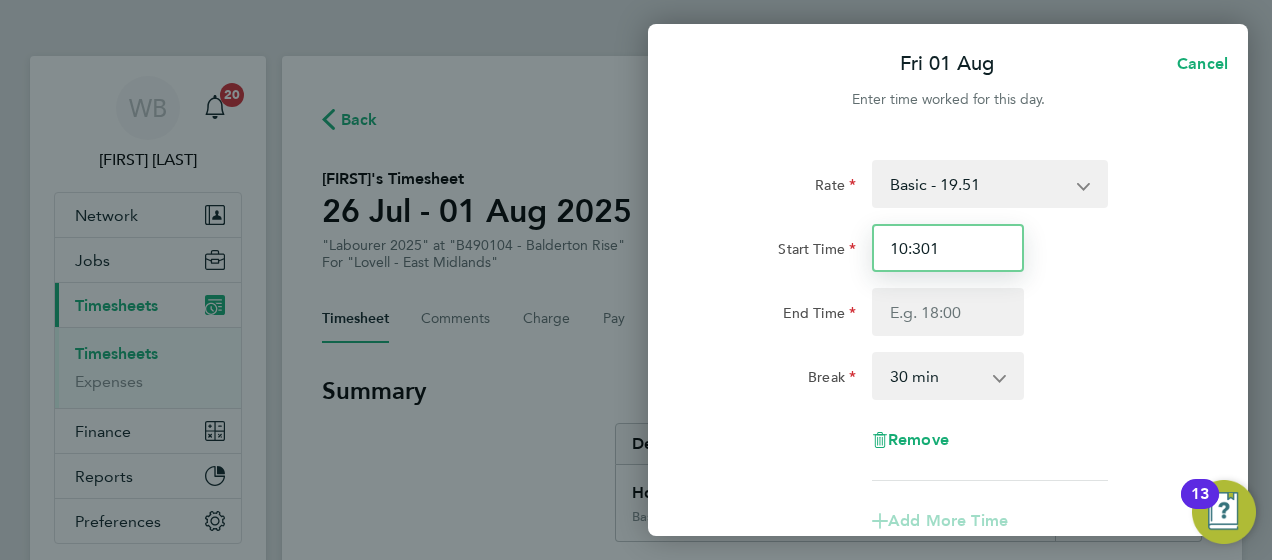 type on "10:30" 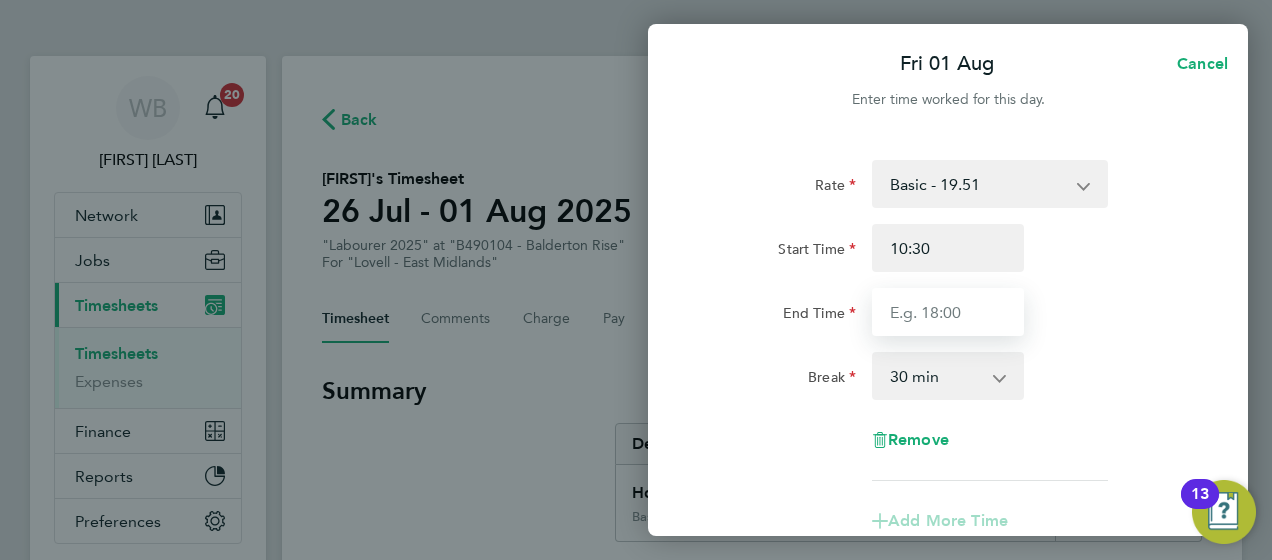 click on "End Time" at bounding box center [948, 312] 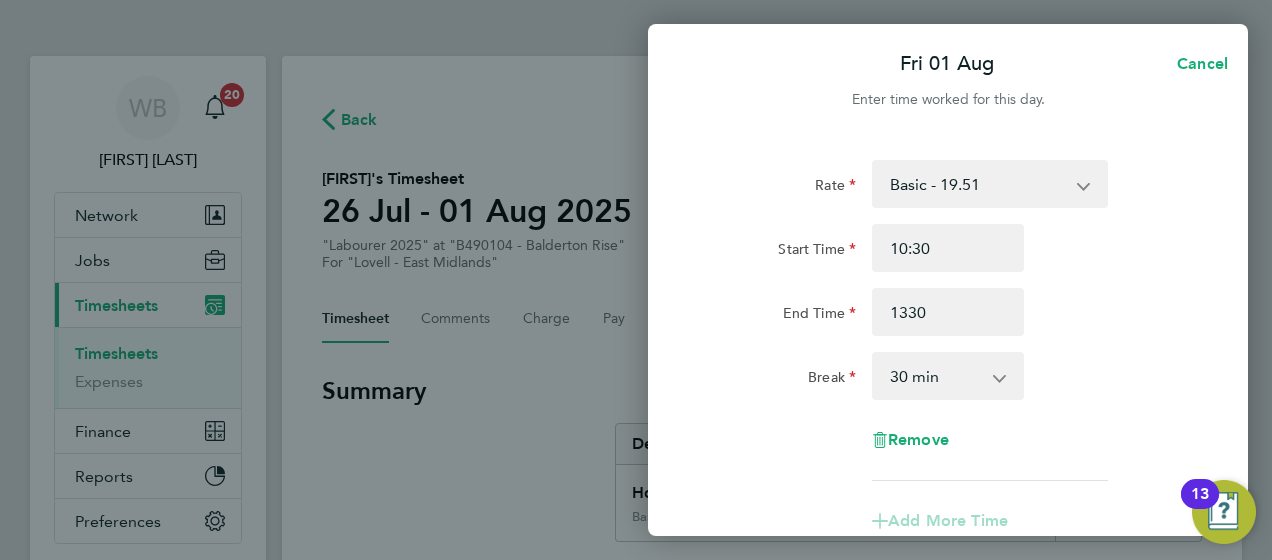 type on "13:30" 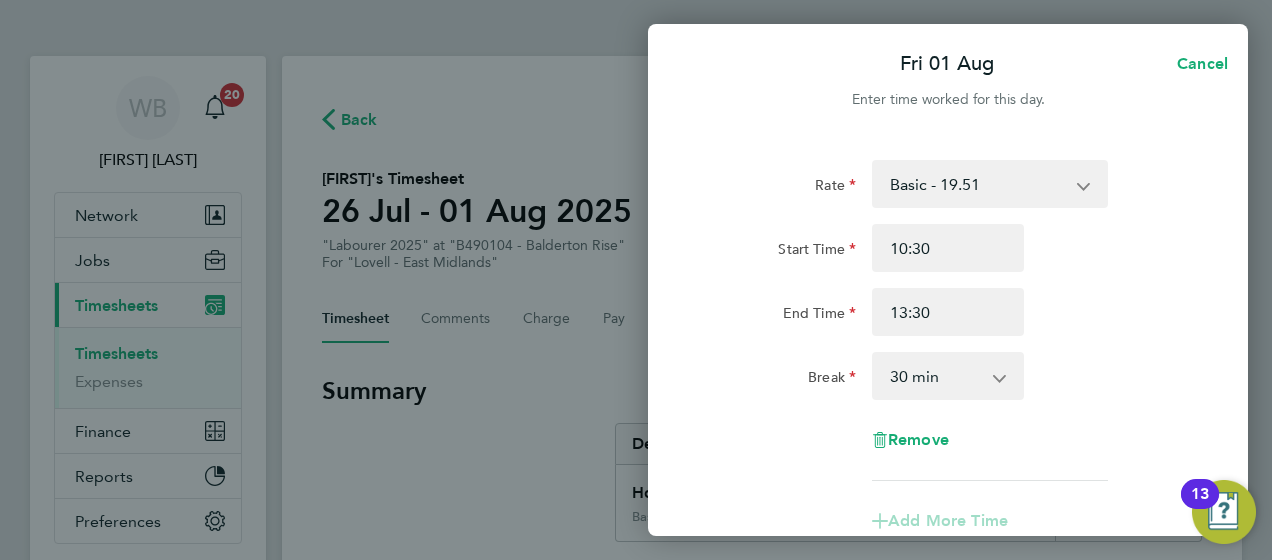 click on "13:30" 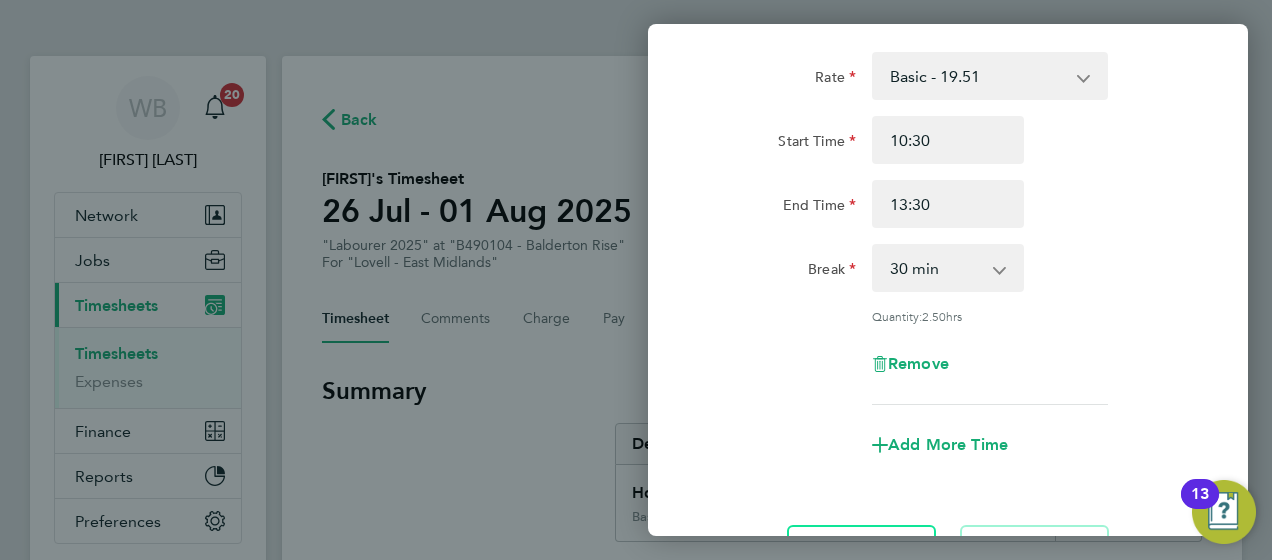 scroll, scrollTop: 148, scrollLeft: 0, axis: vertical 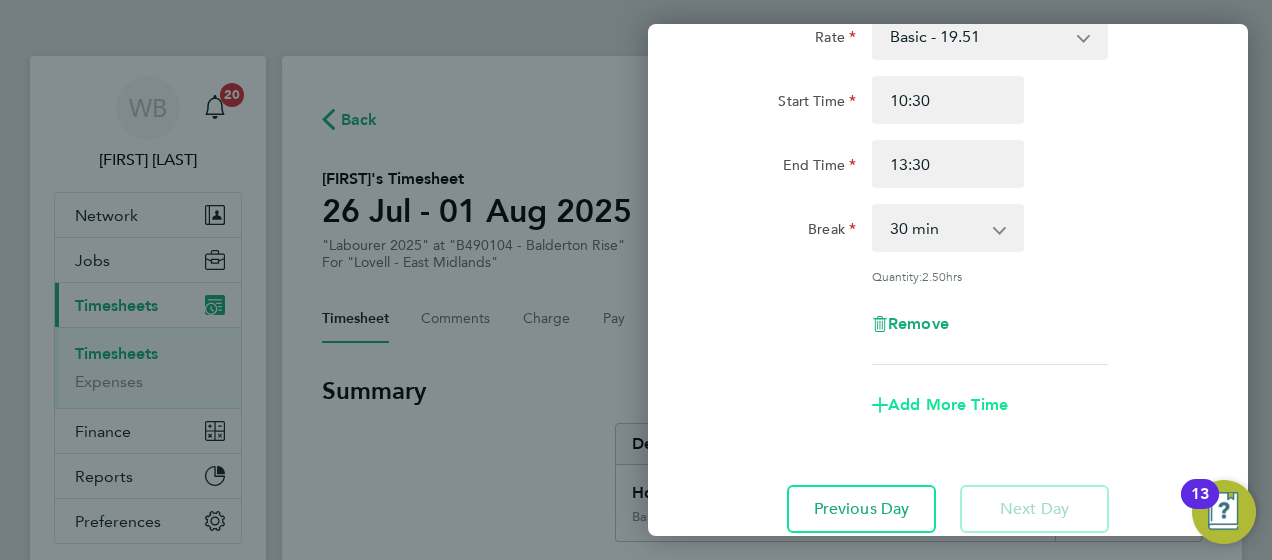 click on "Add More Time" 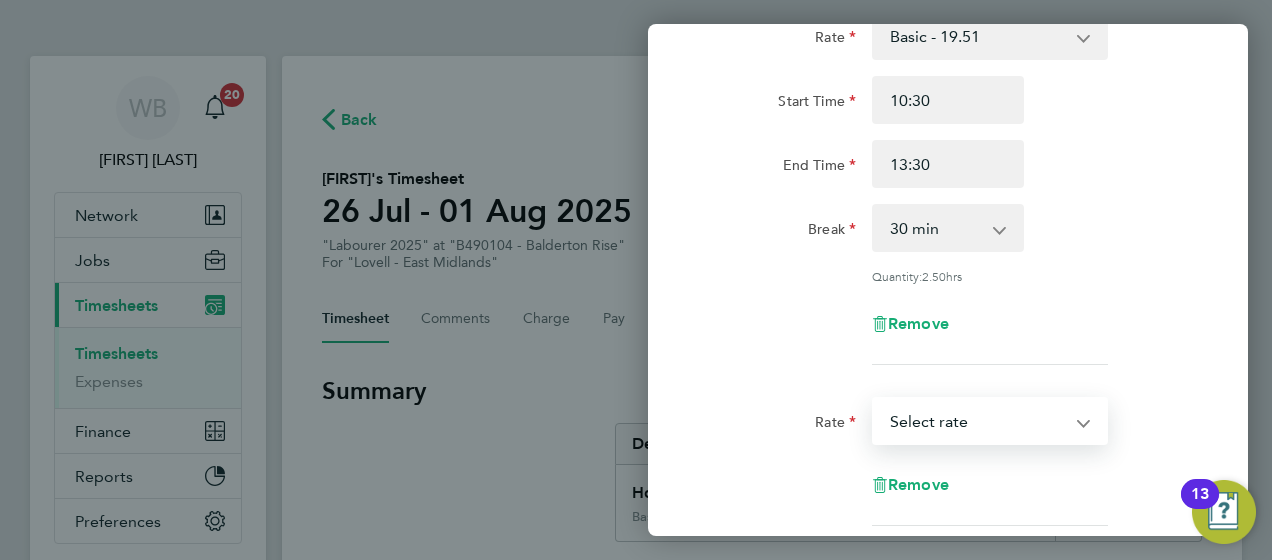 drag, startPoint x: 975, startPoint y: 408, endPoint x: 796, endPoint y: 313, distance: 202.64748 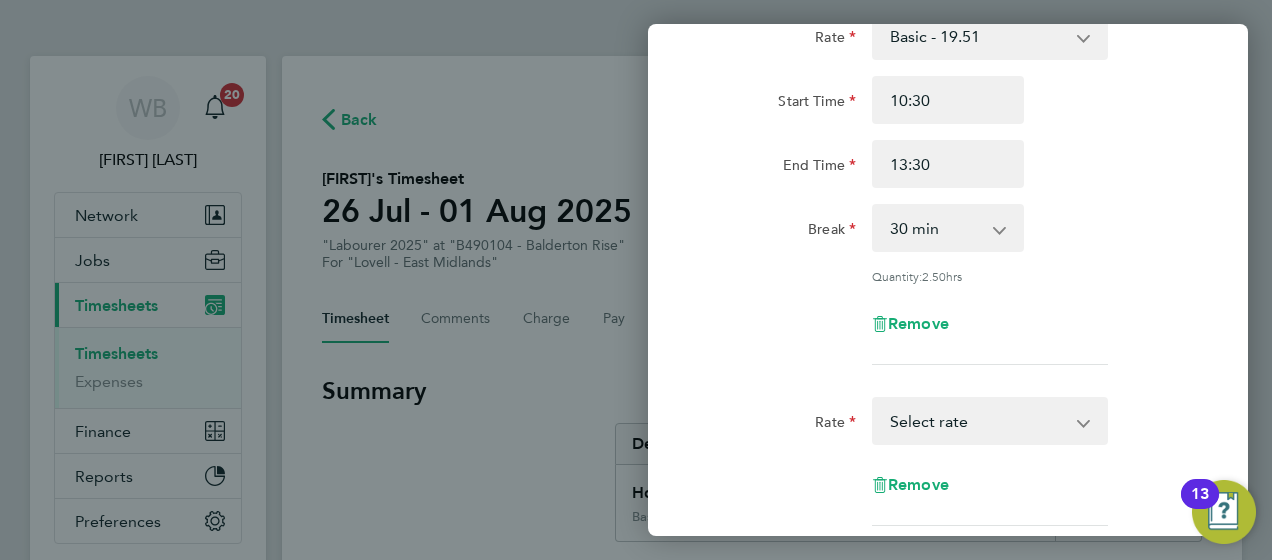 click on "Basic - 19.51   Weekday OT 39h+ - 28.12   Sat first 4h - 28.12   Sat after 4h - 36.73   Sunday - 36.73   Bank Holida - 36.73   Select rate" at bounding box center [978, 421] 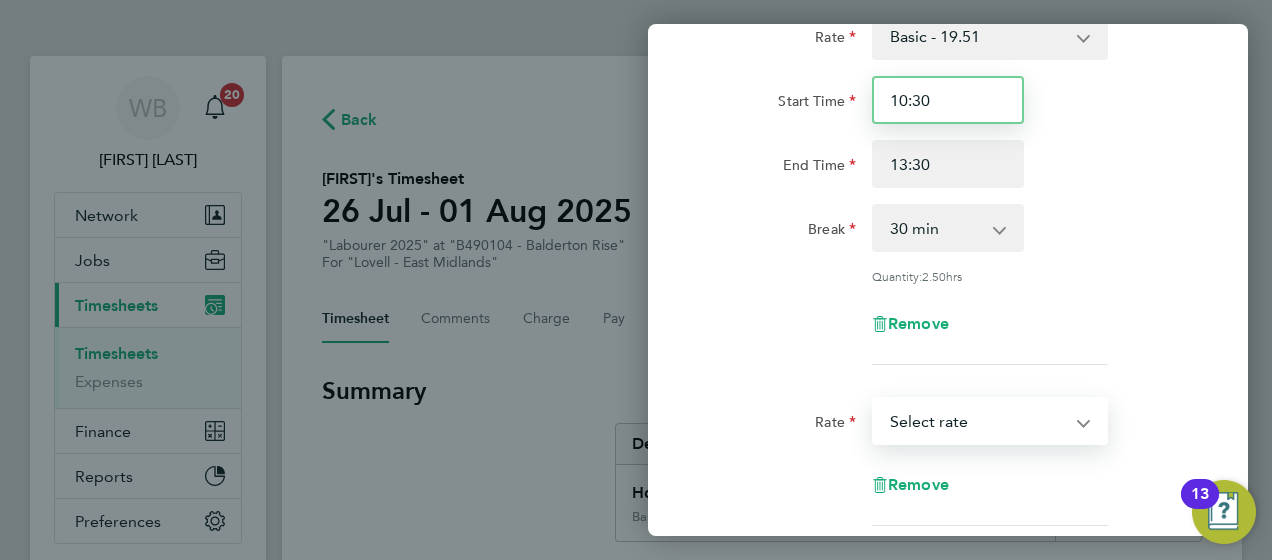 click on "10:30" at bounding box center (948, 100) 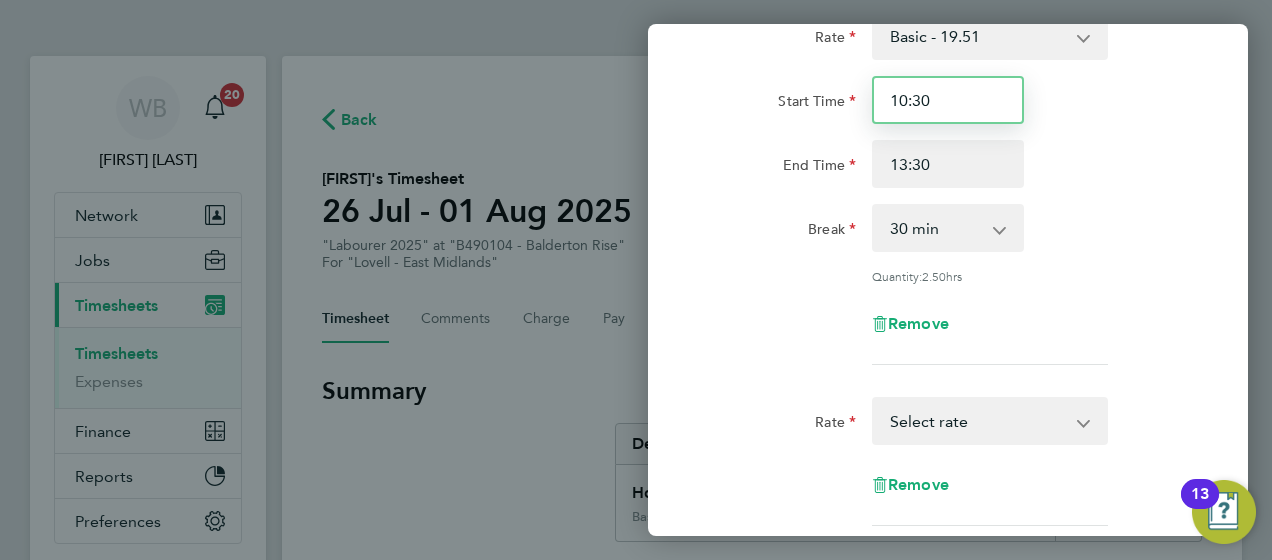 drag, startPoint x: 947, startPoint y: 93, endPoint x: 821, endPoint y: 94, distance: 126.00397 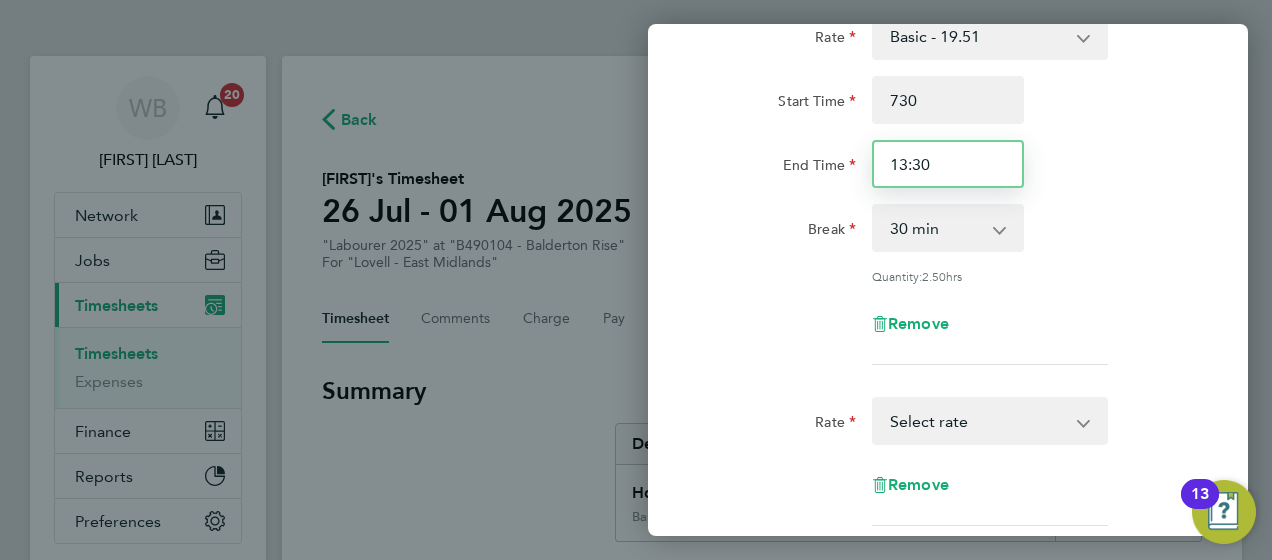 type on "07:30" 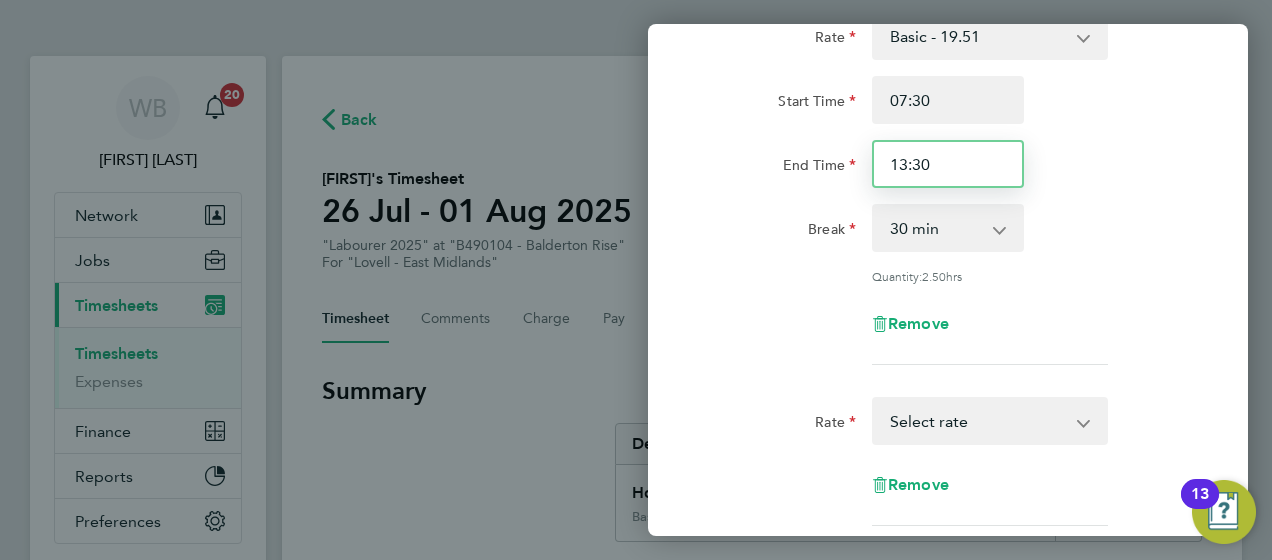 click on "13:30" at bounding box center (948, 164) 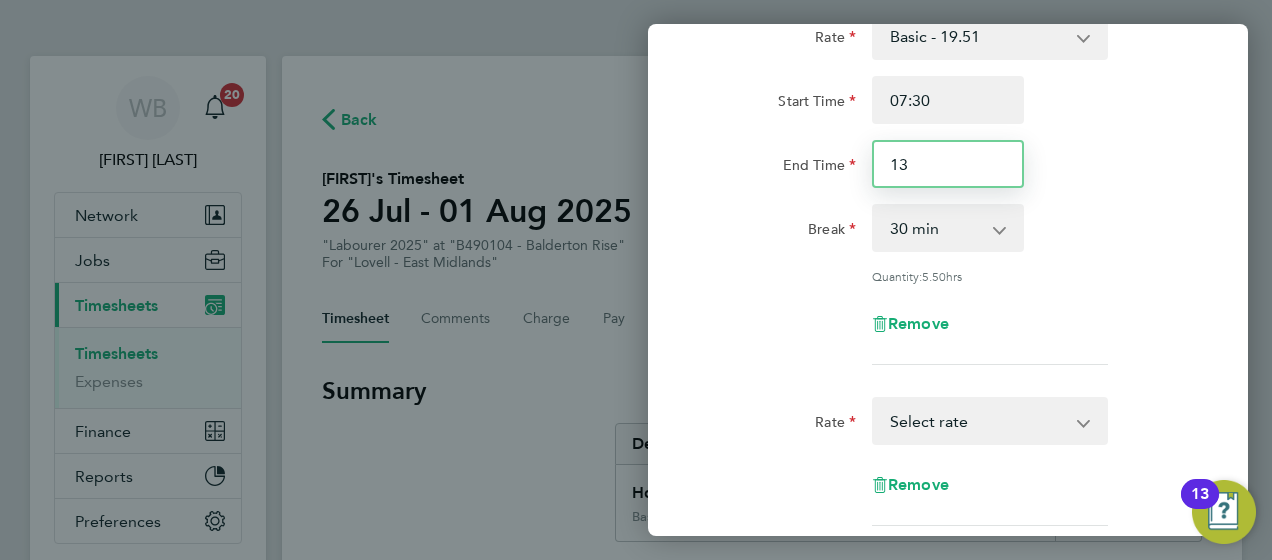 type on "1" 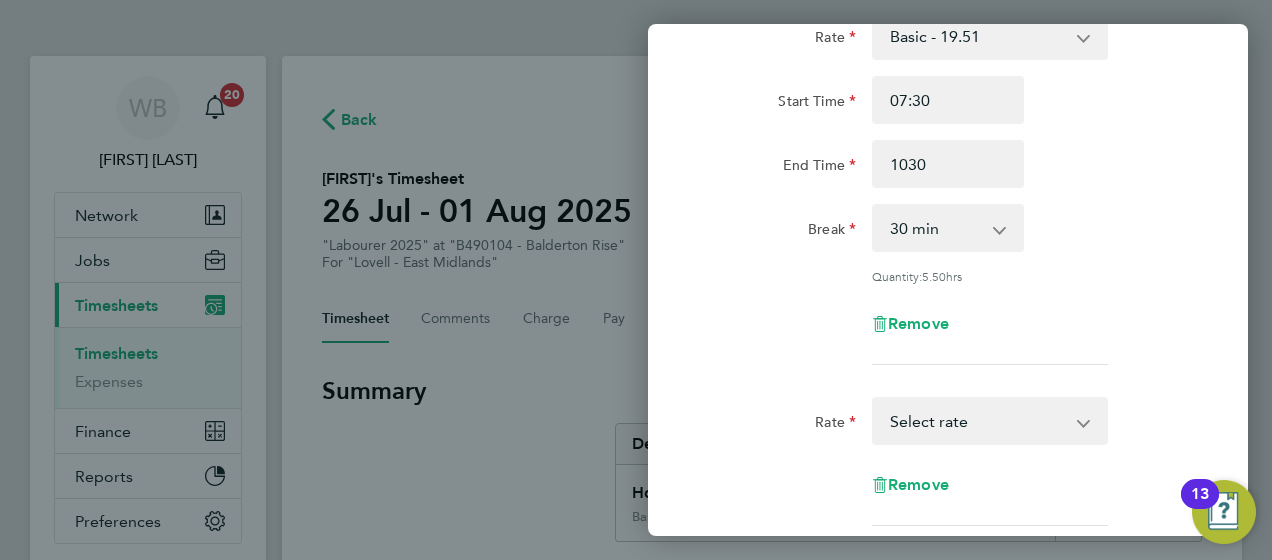 type on "10:30" 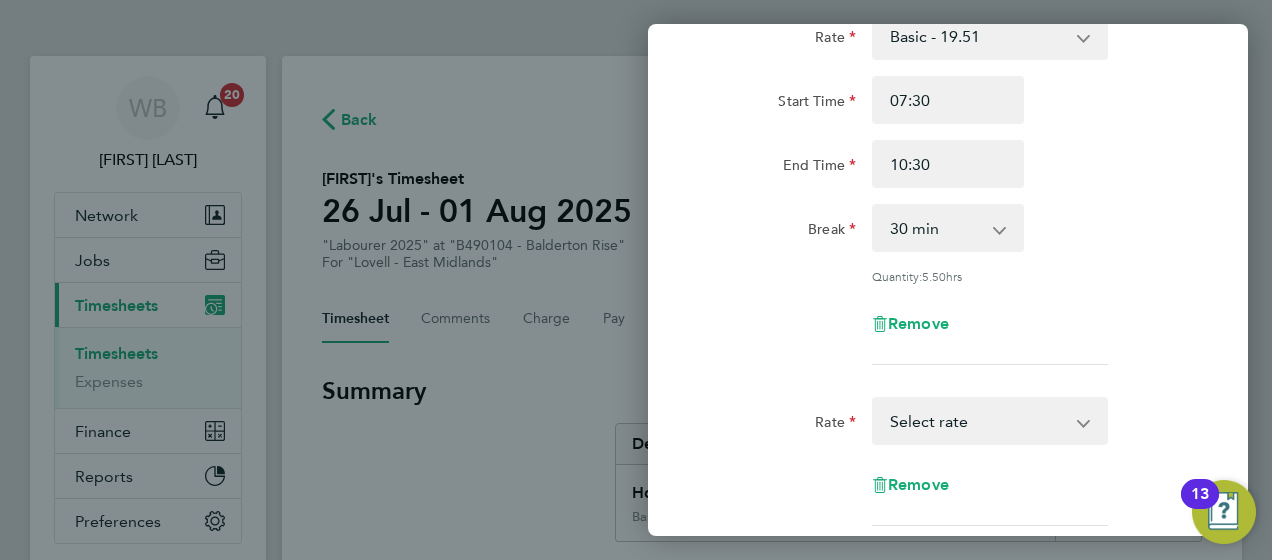 click on "0 min   15 min   30 min   45 min   60 min   75 min   90 min" at bounding box center (936, 228) 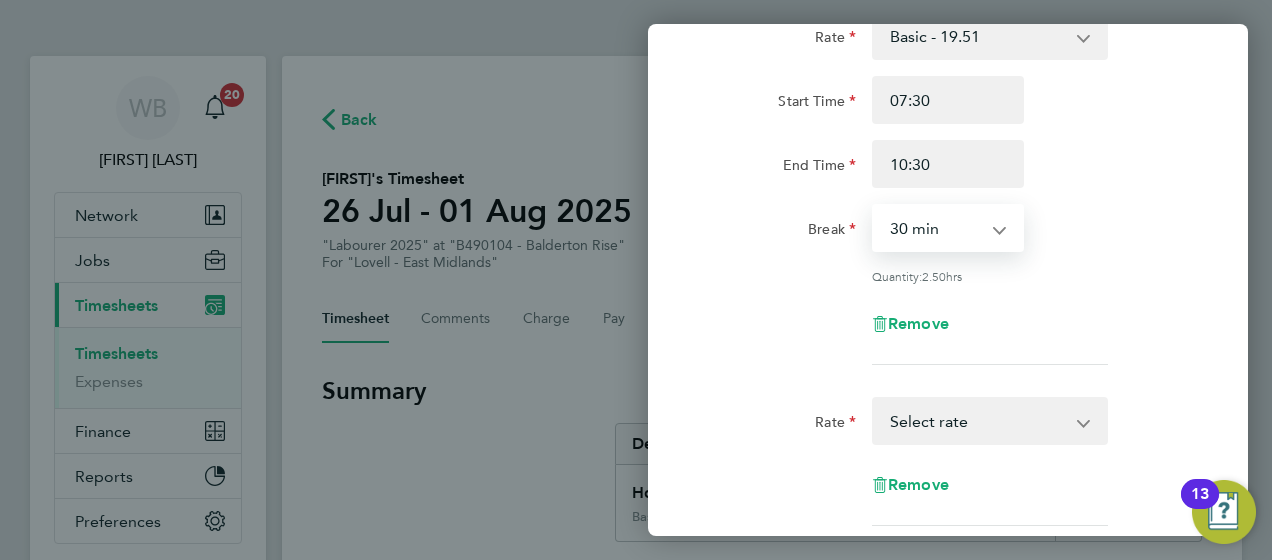 select on "0" 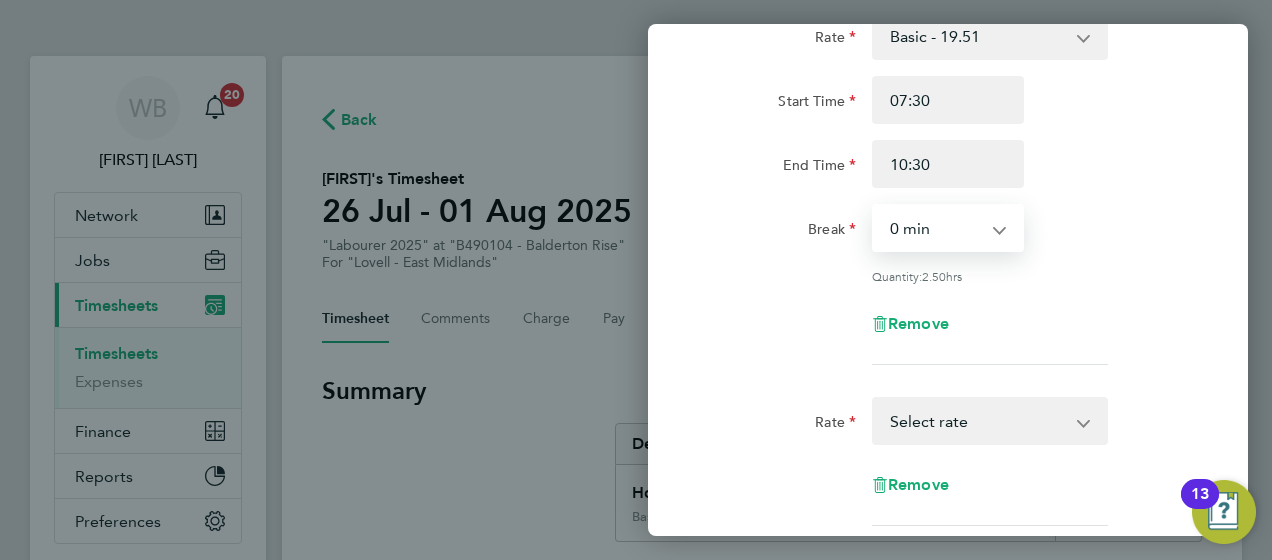 click on "0 min   15 min   30 min   45 min   60 min   75 min   90 min" at bounding box center (936, 228) 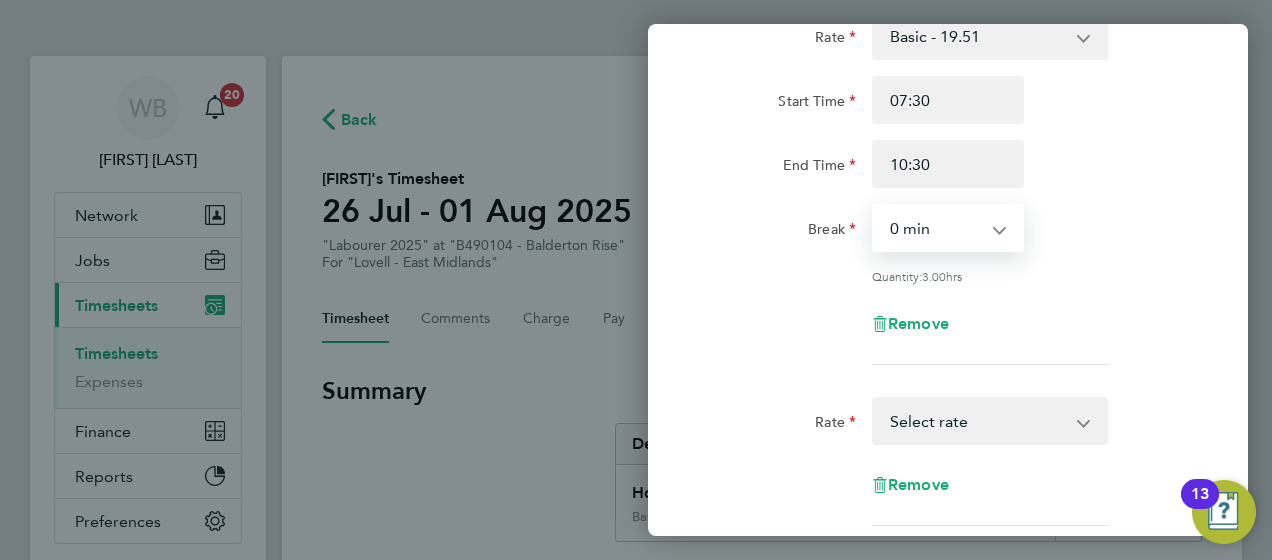 click on "Basic - 19.51   Weekday OT 39h+ - 28.12   Sat first 4h - 28.12   Sat after 4h - 36.73   Sunday - 36.73   Bank Holida - 36.73   Select rate" at bounding box center [978, 421] 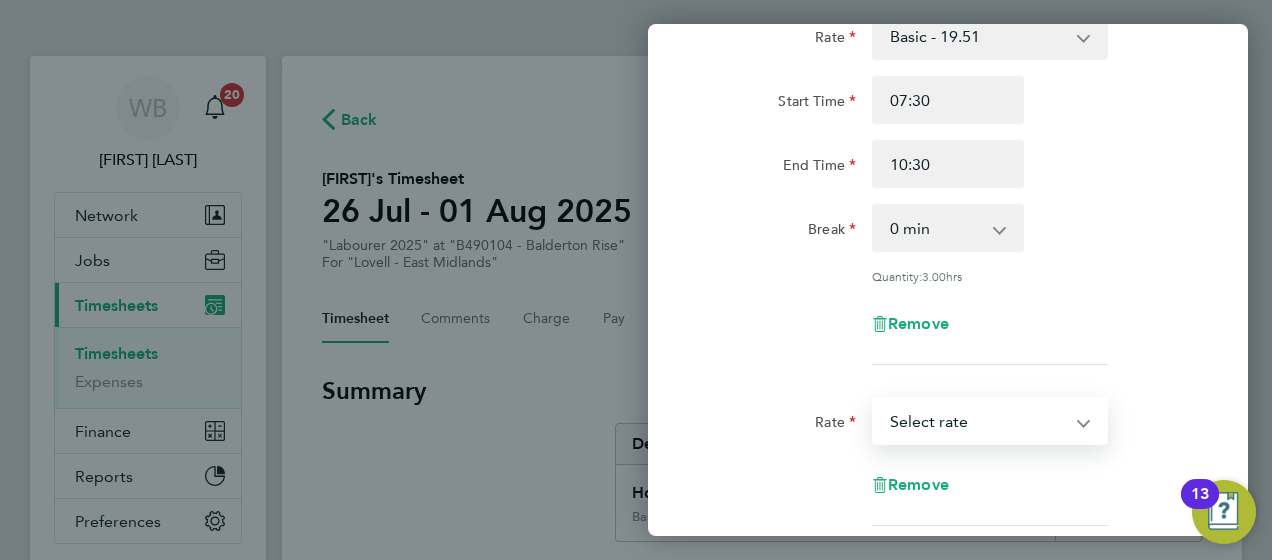select on "30" 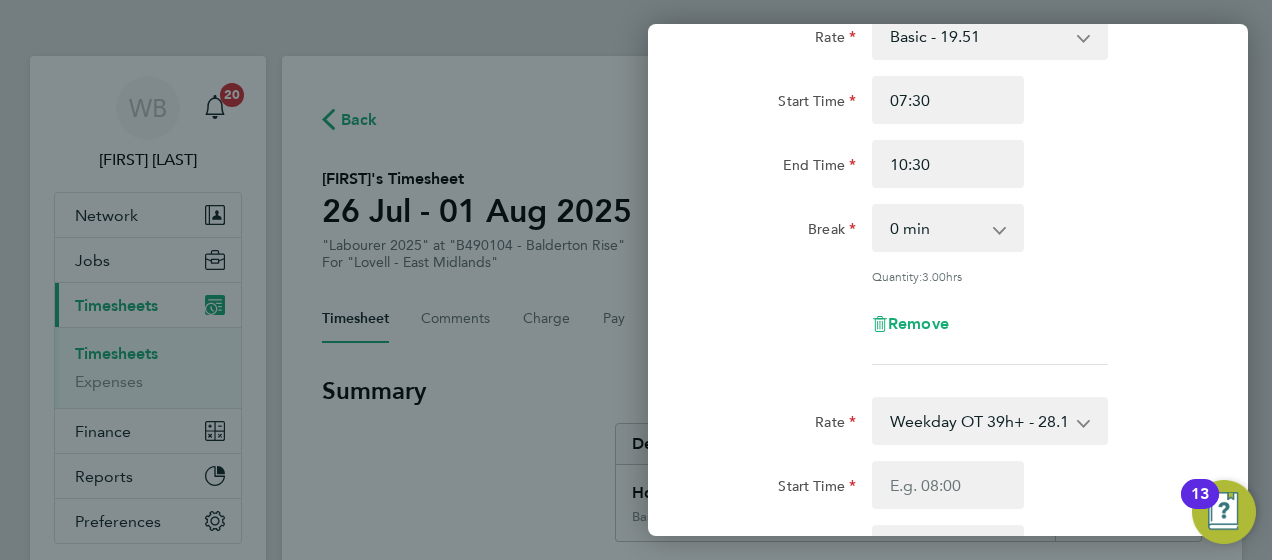 scroll, scrollTop: 286, scrollLeft: 0, axis: vertical 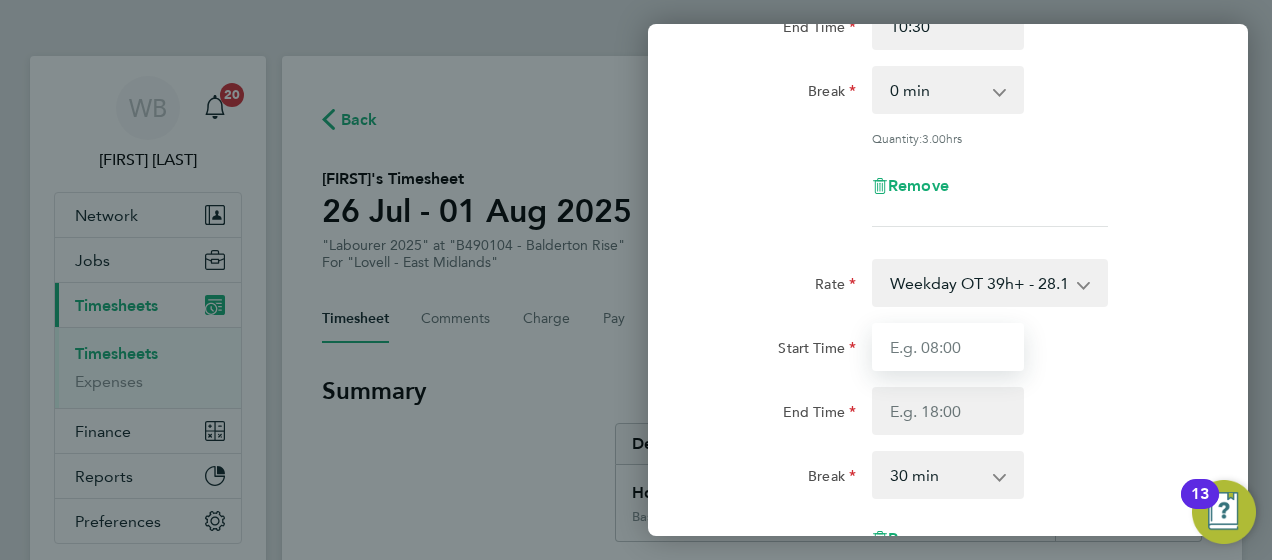 click on "Start Time" at bounding box center (948, 347) 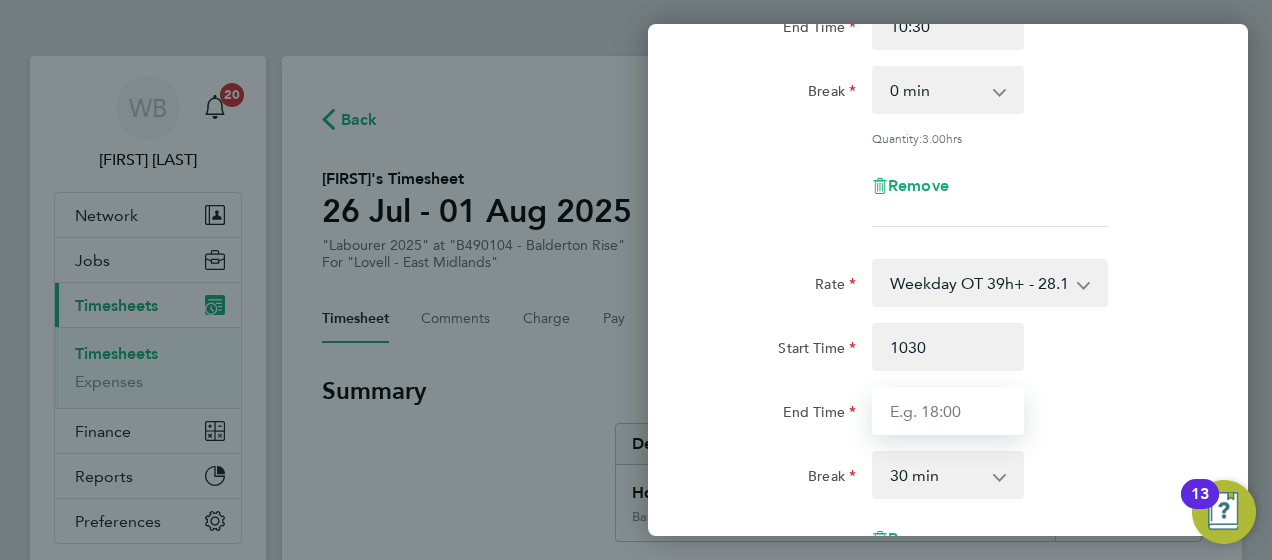 type on "10:30" 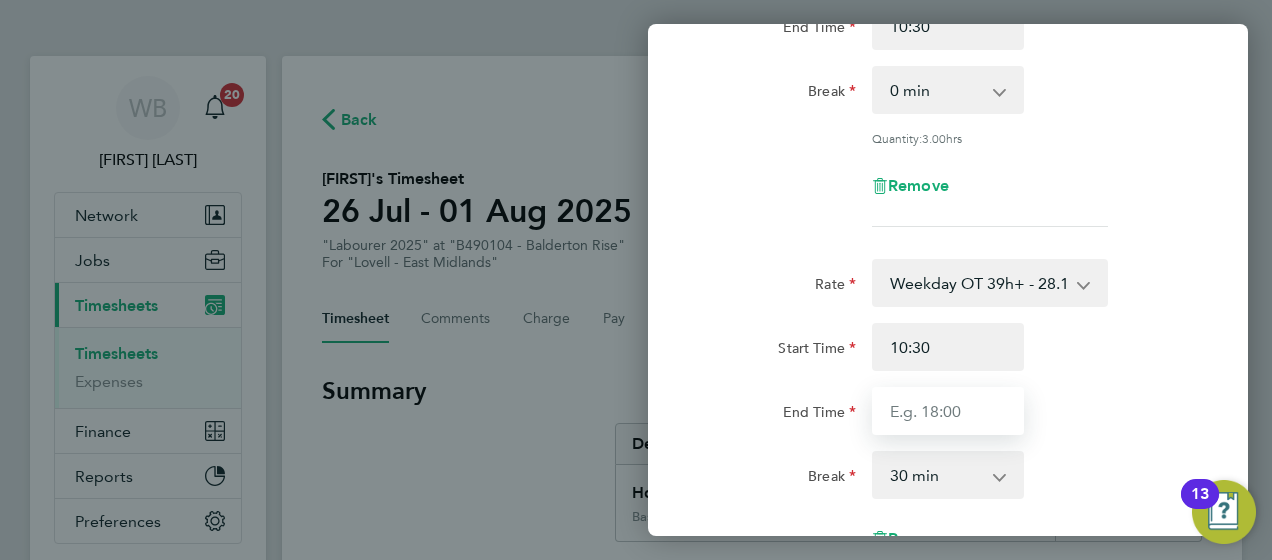 click on "End Time" at bounding box center (948, 411) 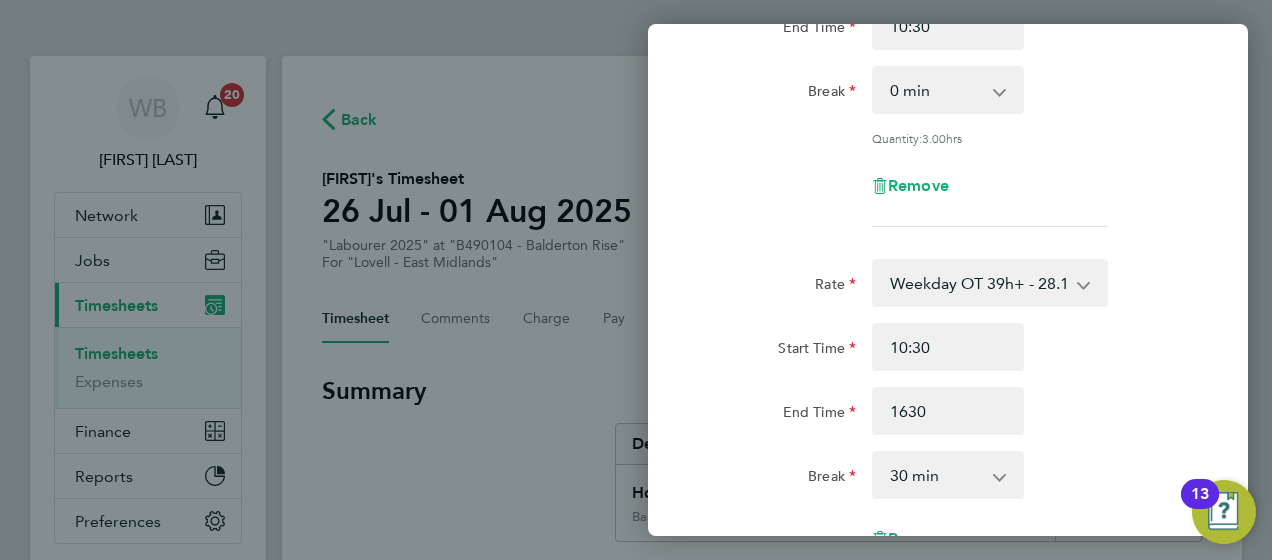 type on "16:30" 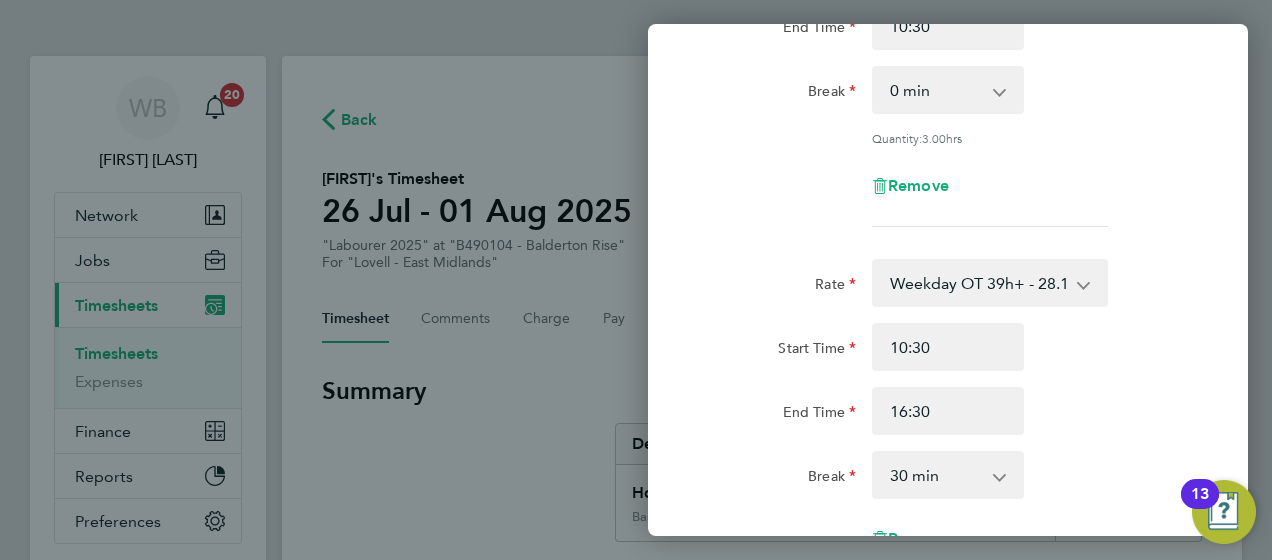click on "Break  0 min   15 min   30 min   45 min   60 min   75 min   90 min" 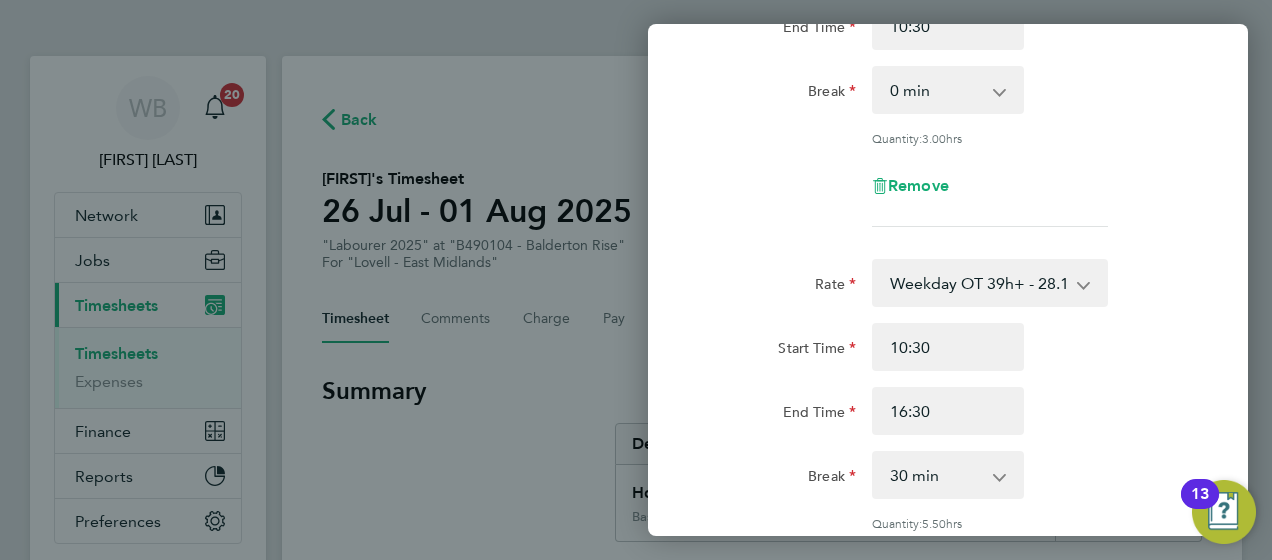 click on "0 min   15 min   30 min   45 min   60 min   75 min   90 min" at bounding box center [936, 475] 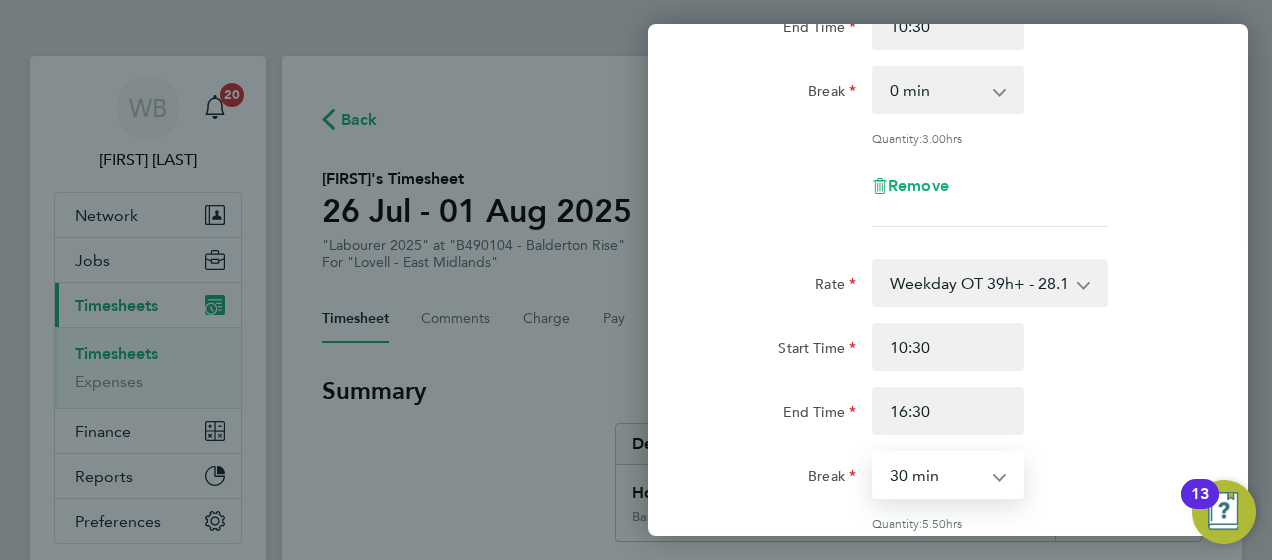 select on "0" 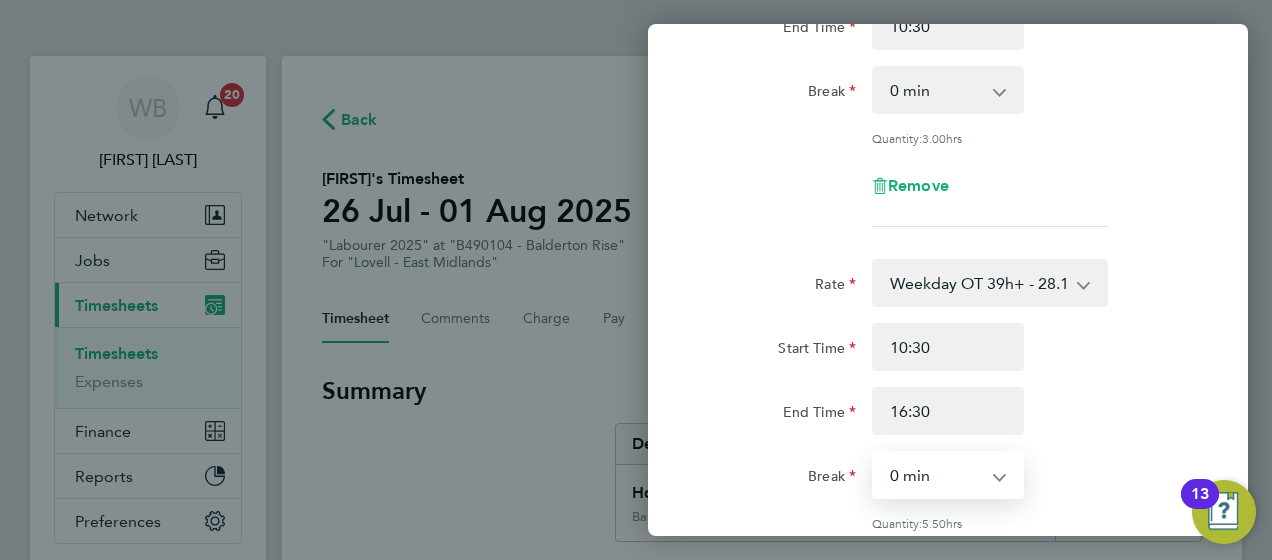 click on "0 min   15 min   30 min   45 min   60 min   75 min   90 min" at bounding box center (936, 475) 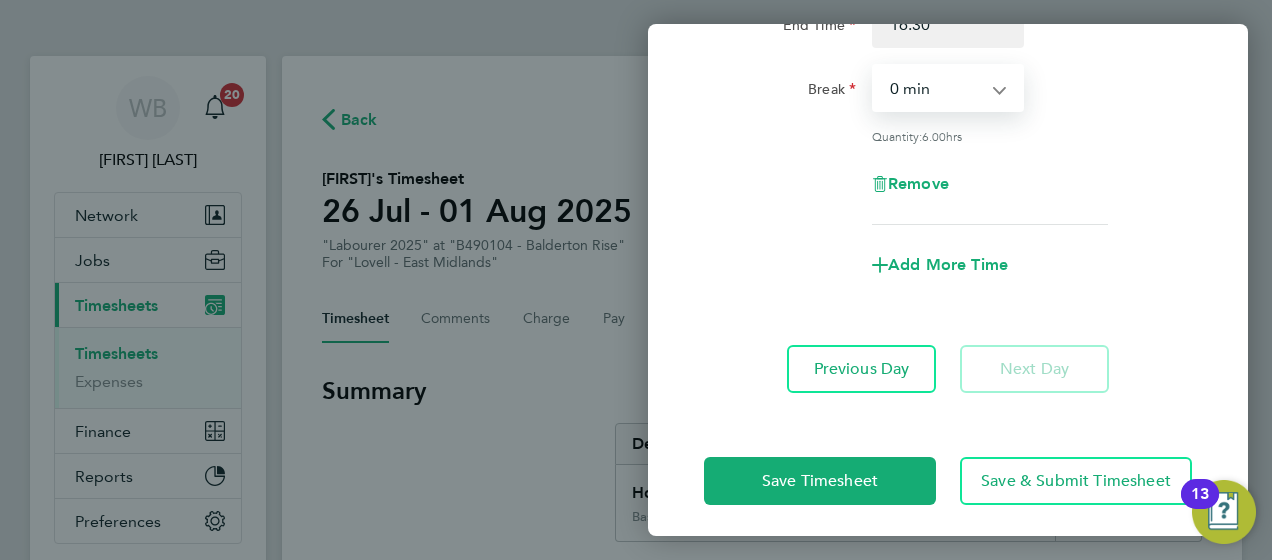 scroll, scrollTop: 674, scrollLeft: 0, axis: vertical 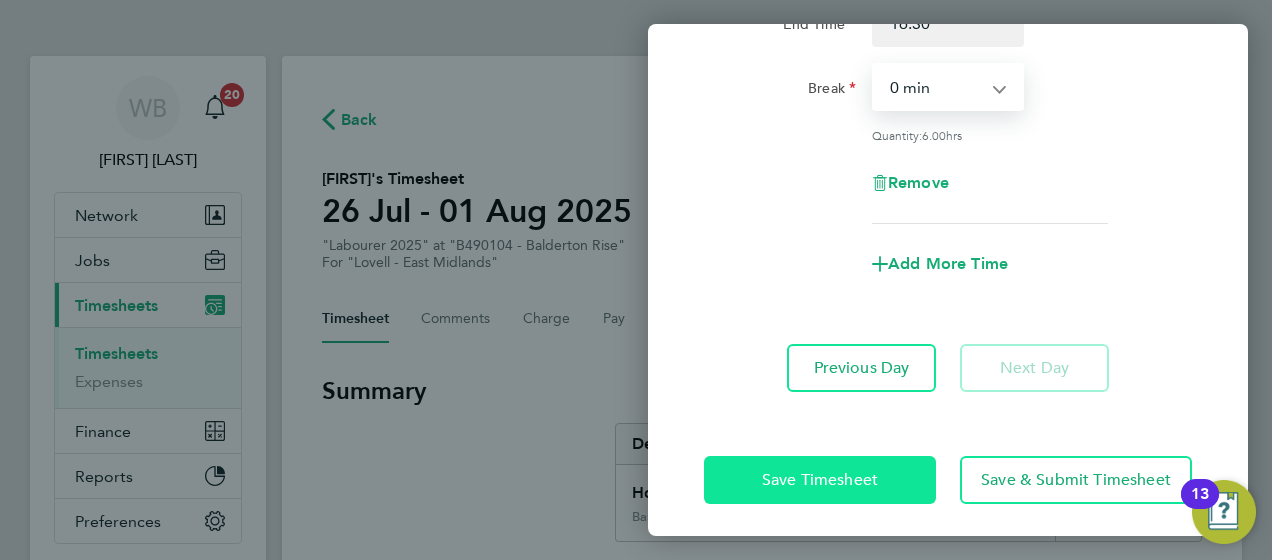 click on "Save Timesheet" 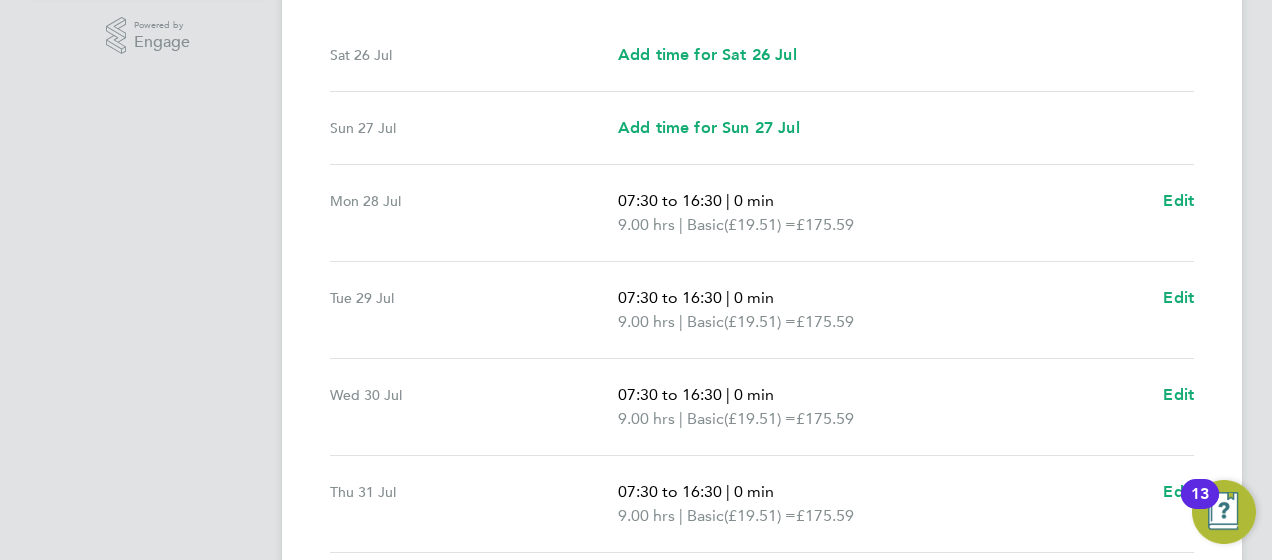 scroll, scrollTop: 567, scrollLeft: 0, axis: vertical 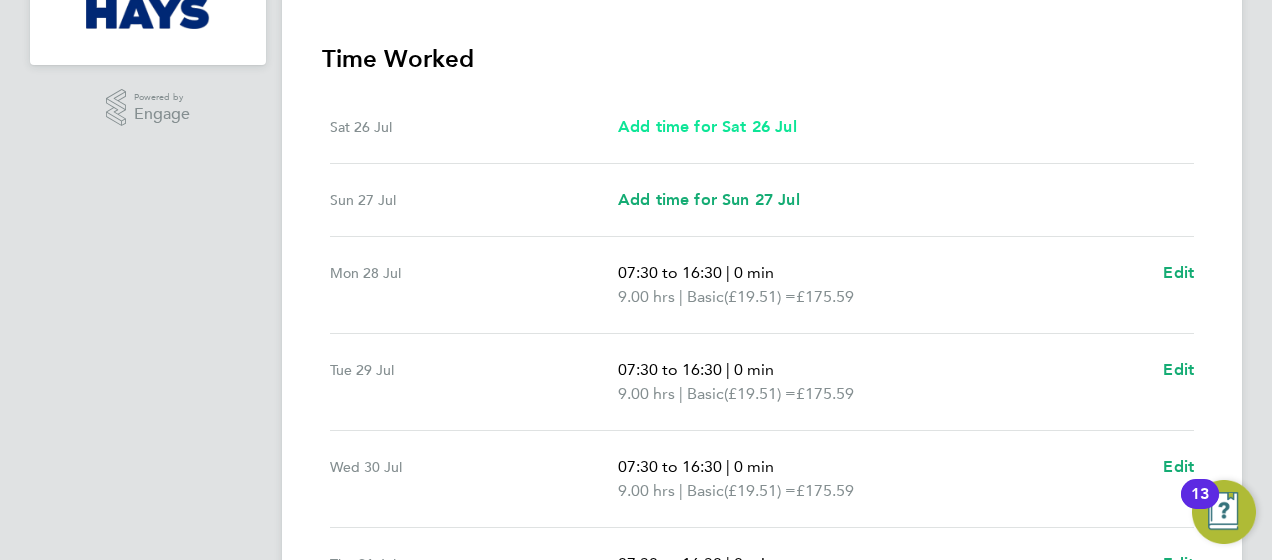 click on "Add time for Sat 26 Jul" at bounding box center [707, 127] 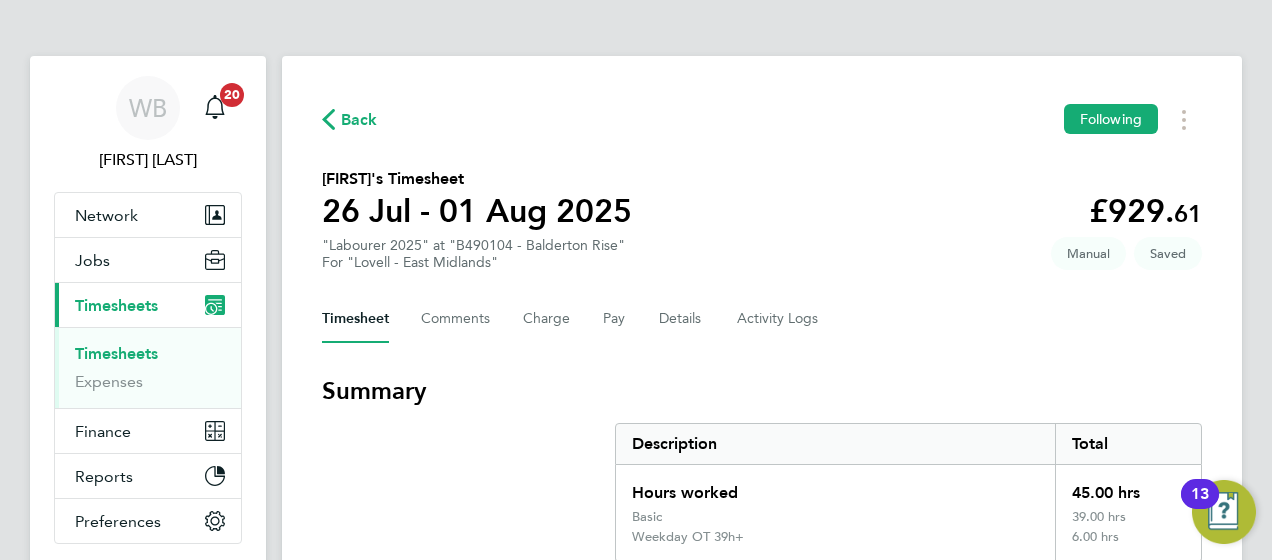select on "30" 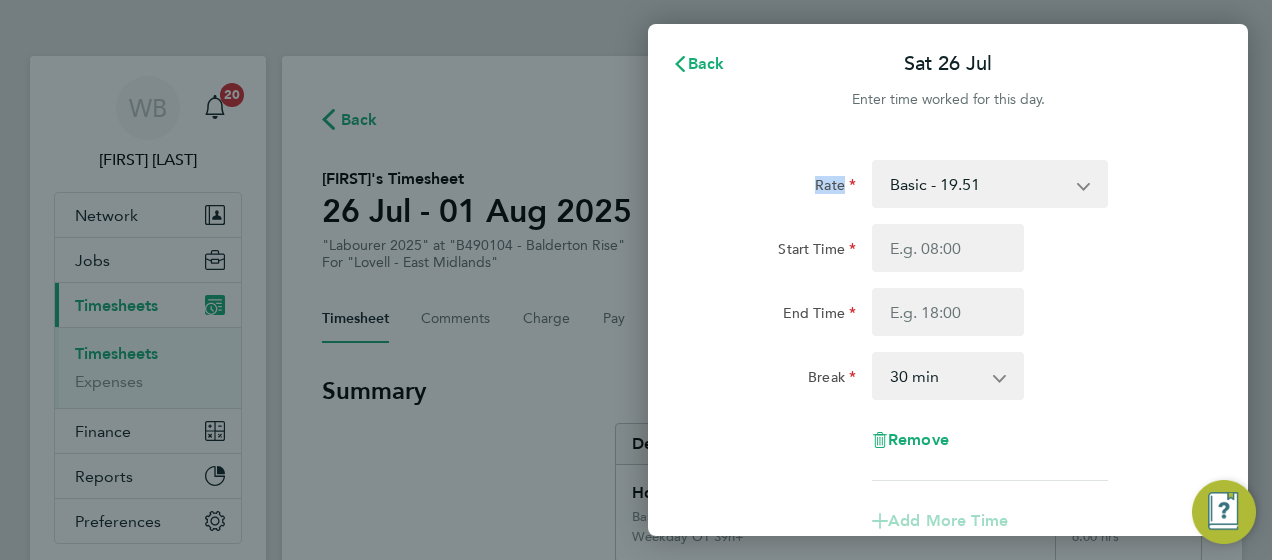 click on "Rate  Basic - 19.51   Weekday OT 39h+ - 28.12   Sat first 4h - 28.12   Sat after 4h - 36.73   Sunday - 36.73   Bank Holida - 36.73
Start Time End Time Break  0 min   15 min   30 min   45 min   60 min   75 min   90 min
Remove
Add More Time  Copy To Every Following  Select days   Day   Weekday (Mon-Fri)   Monday   Tuesday   Wednesday   Thursday   Friday   Sunday
Previous Day   Next Day" 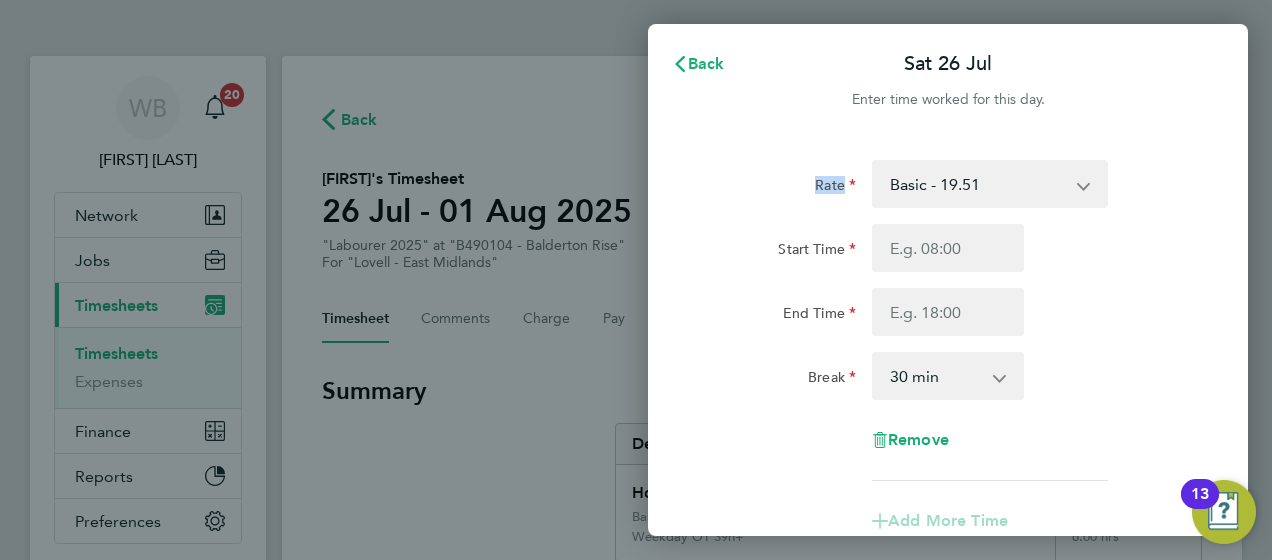 click on "Basic - 19.51   Weekday OT 39h+ - 28.12   Sat first 4h - 28.12   Sat after 4h - 36.73   Sunday - 36.73   Bank Holida - 36.73" at bounding box center [978, 184] 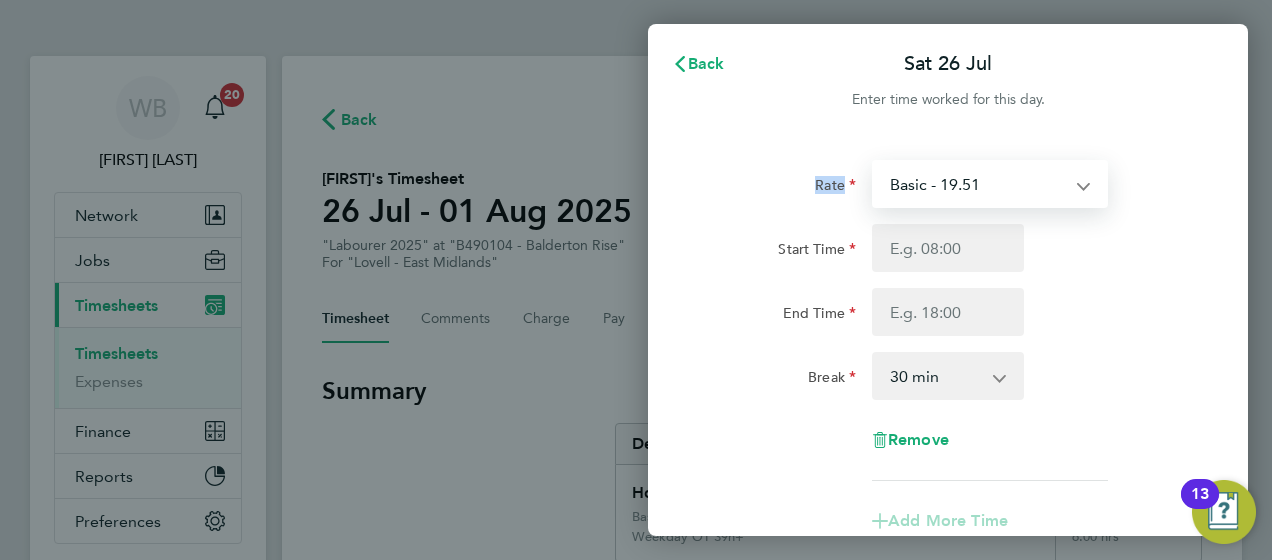 select on "30" 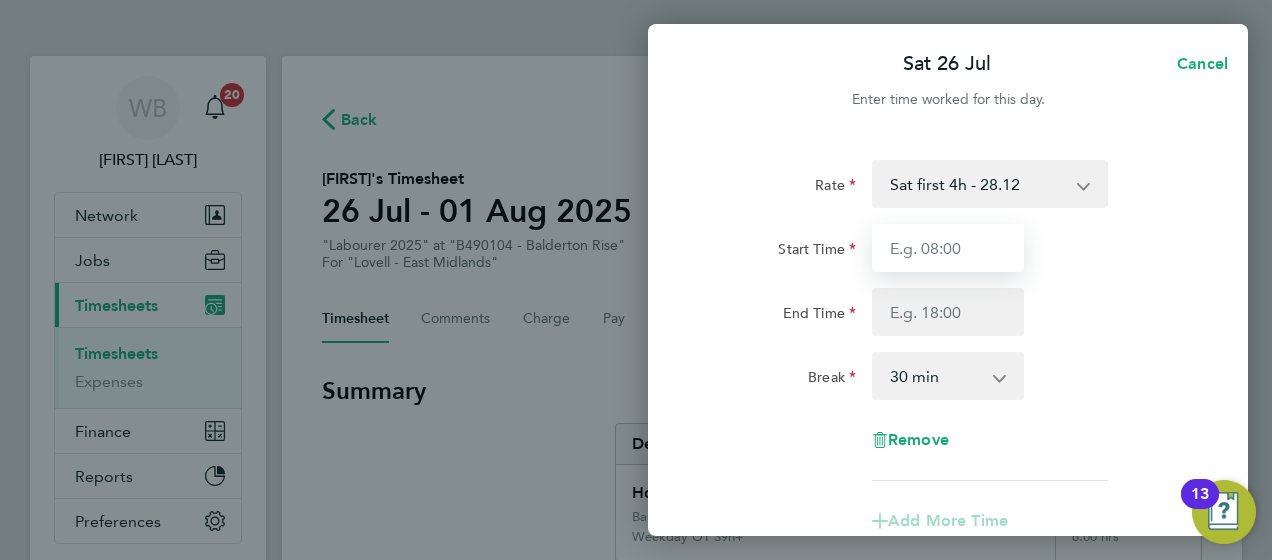 click on "Start Time" at bounding box center [948, 248] 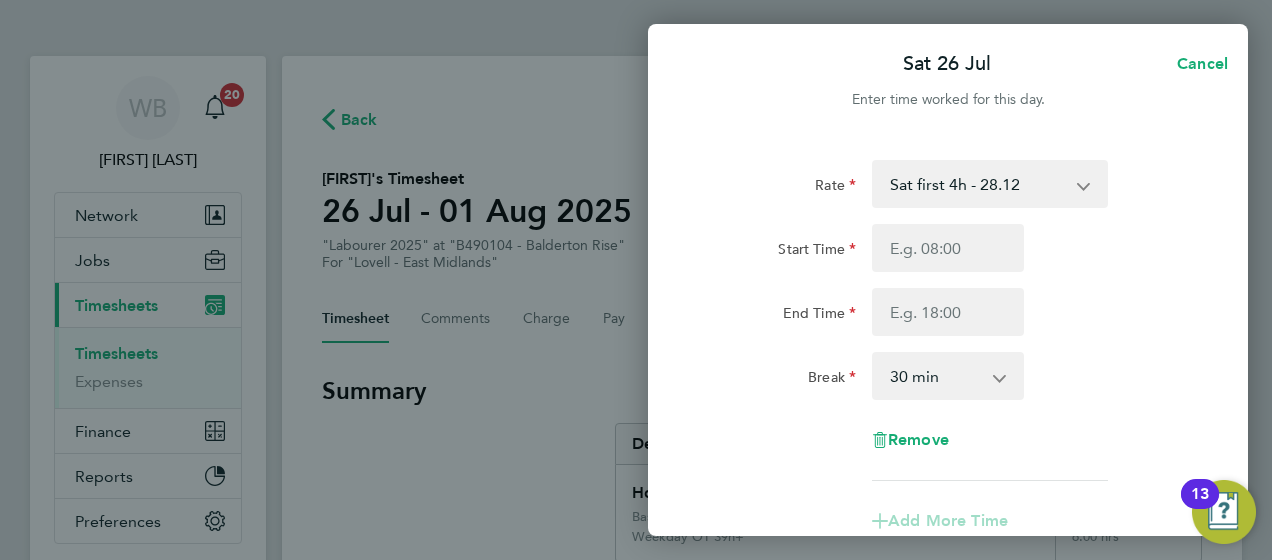 click on "Start Time End Time" 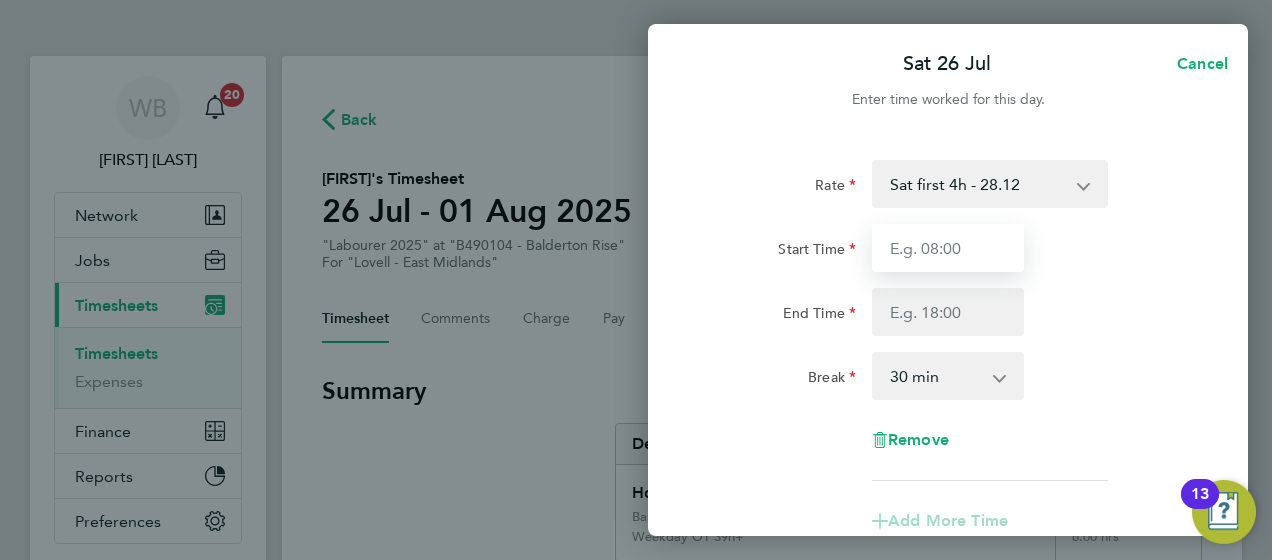 click on "Start Time" at bounding box center (948, 248) 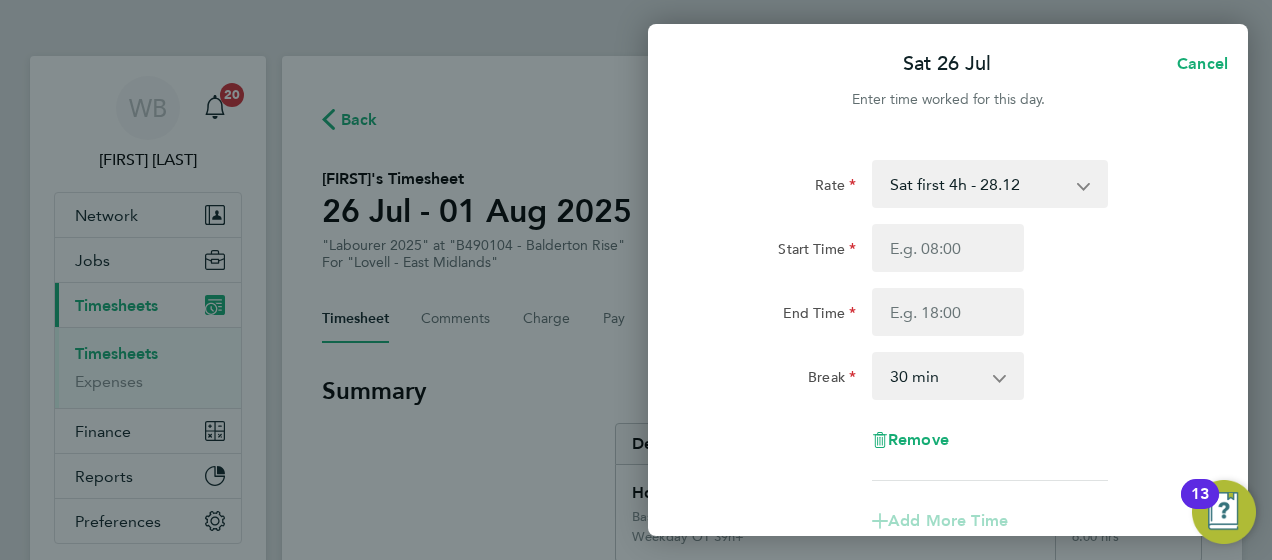 click on "Sat first 4h - 28.12   Basic - 19.51   Weekday OT 39h+ - 28.12   Sat after 4h - 36.73   Sunday - 36.73   Bank Holida - 36.73" at bounding box center (978, 184) 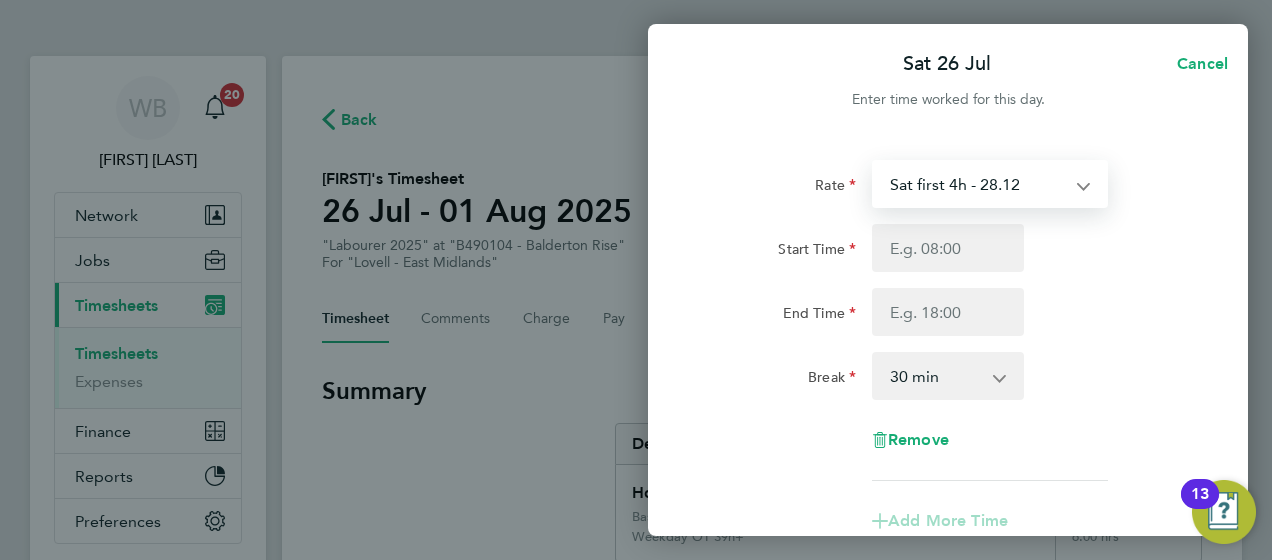 click on "Sat first 4h - 28.12   Basic - 19.51   Weekday OT 39h+ - 28.12   Sat after 4h - 36.73   Sunday - 36.73   Bank Holida - 36.73" at bounding box center [978, 184] 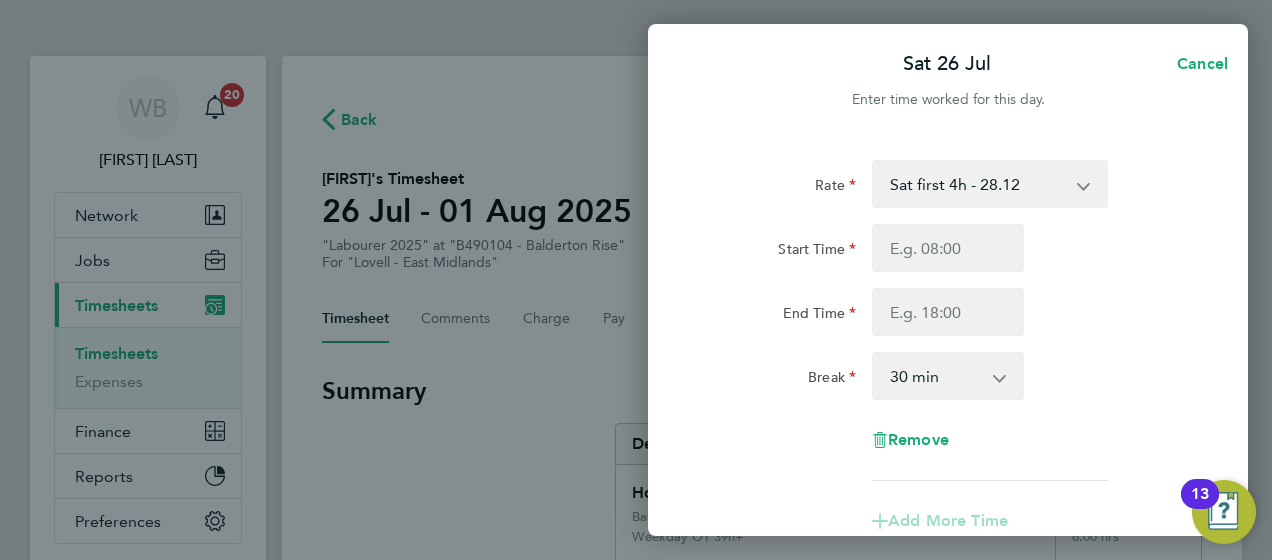 click on "Start Time" 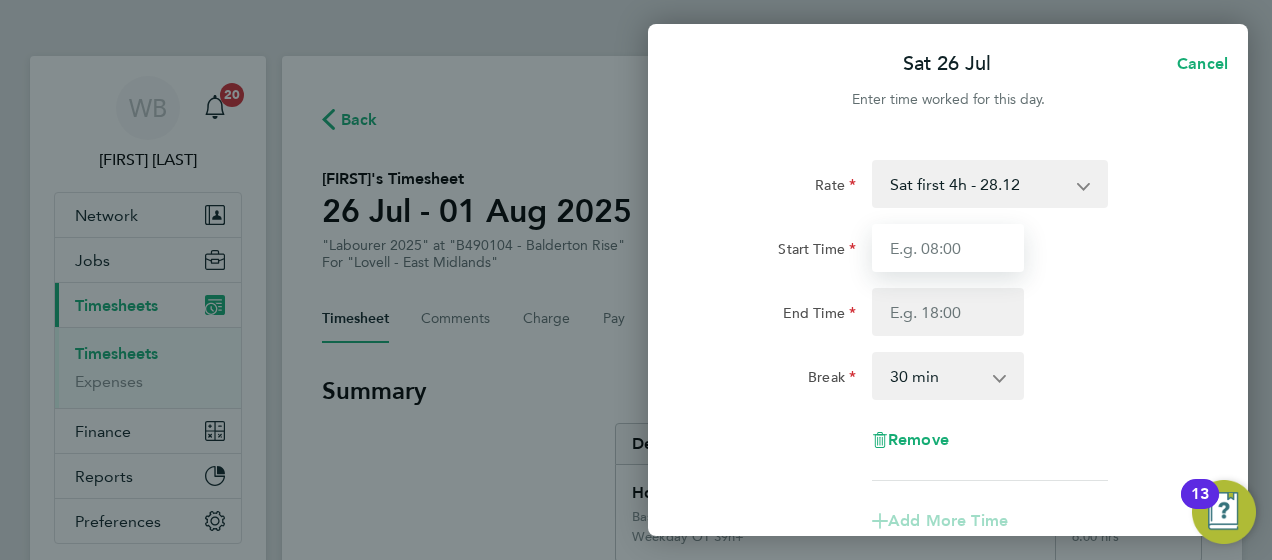 click on "Start Time" at bounding box center (948, 248) 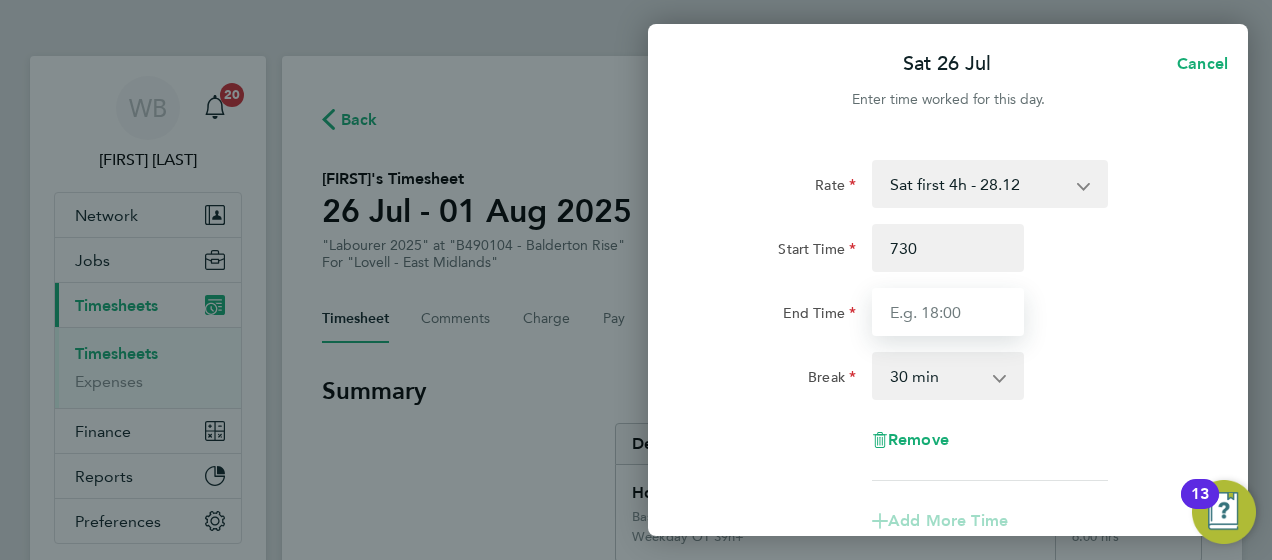 type on "07:30" 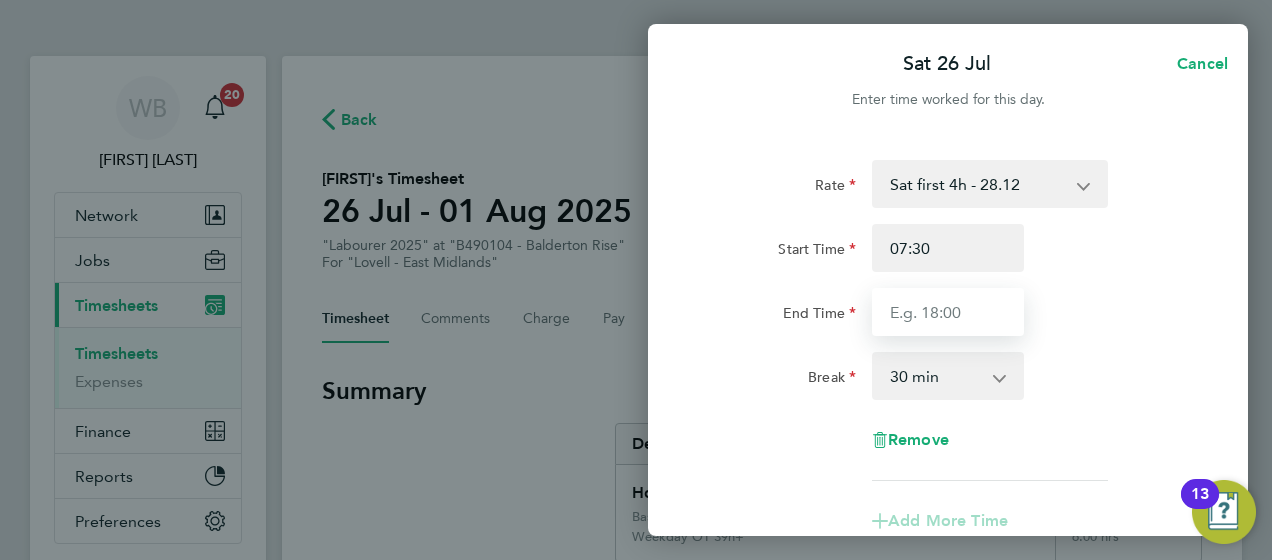 click on "End Time" at bounding box center [948, 312] 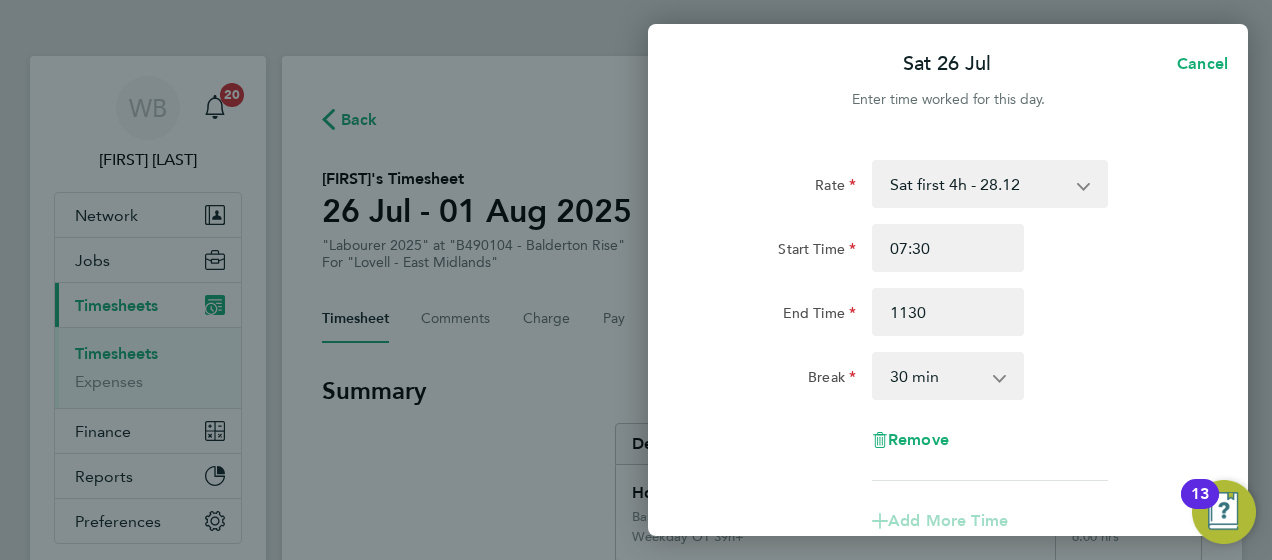 type on "11:30" 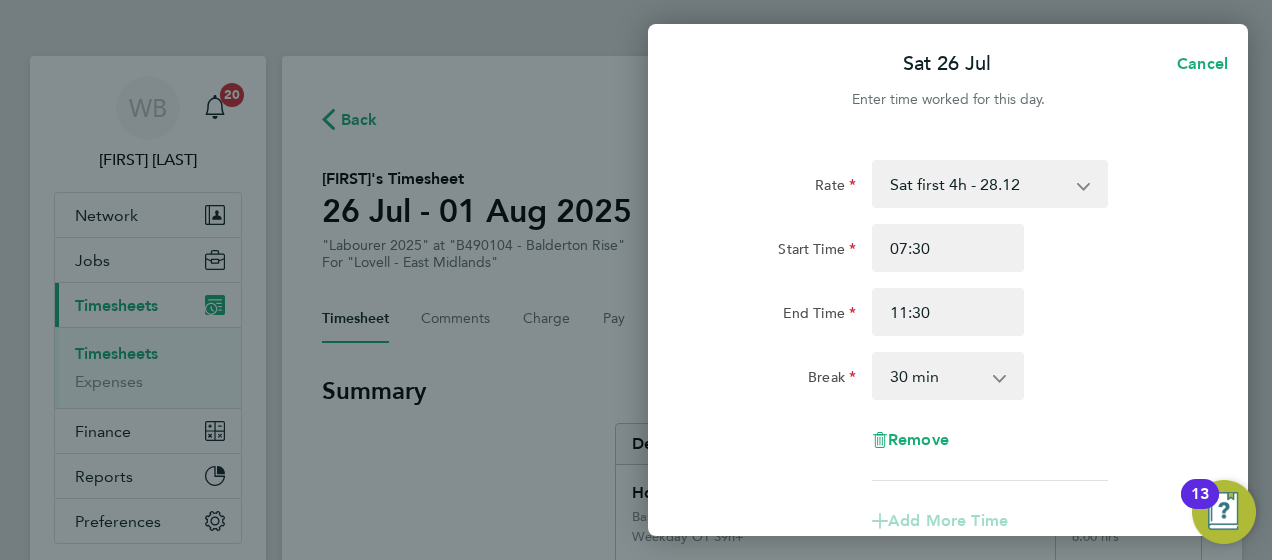 click on "End Time 11:30" 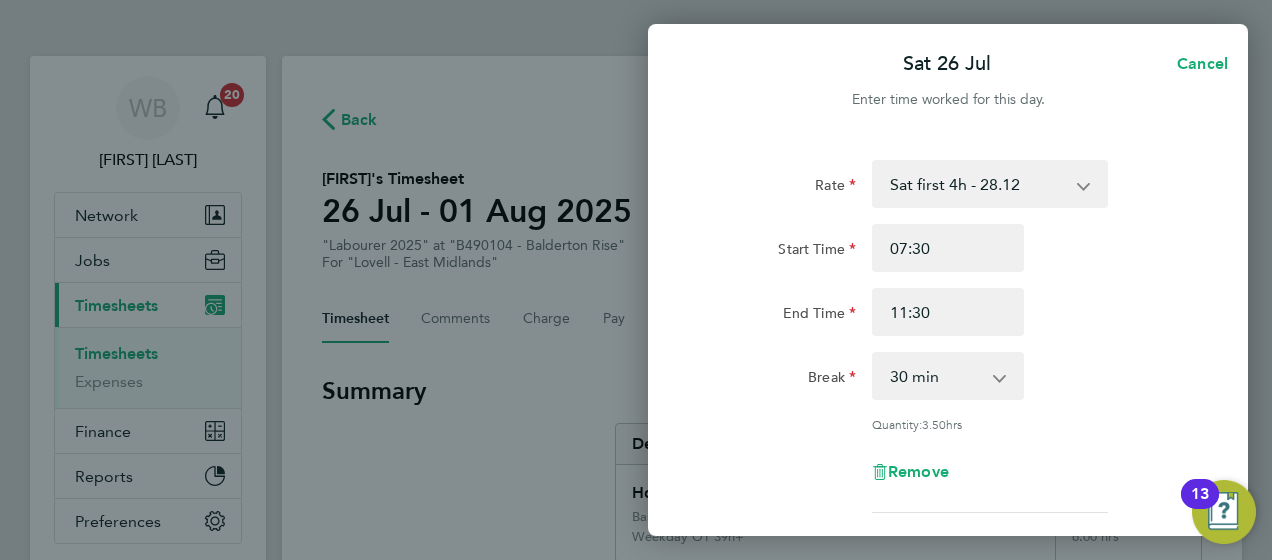 click 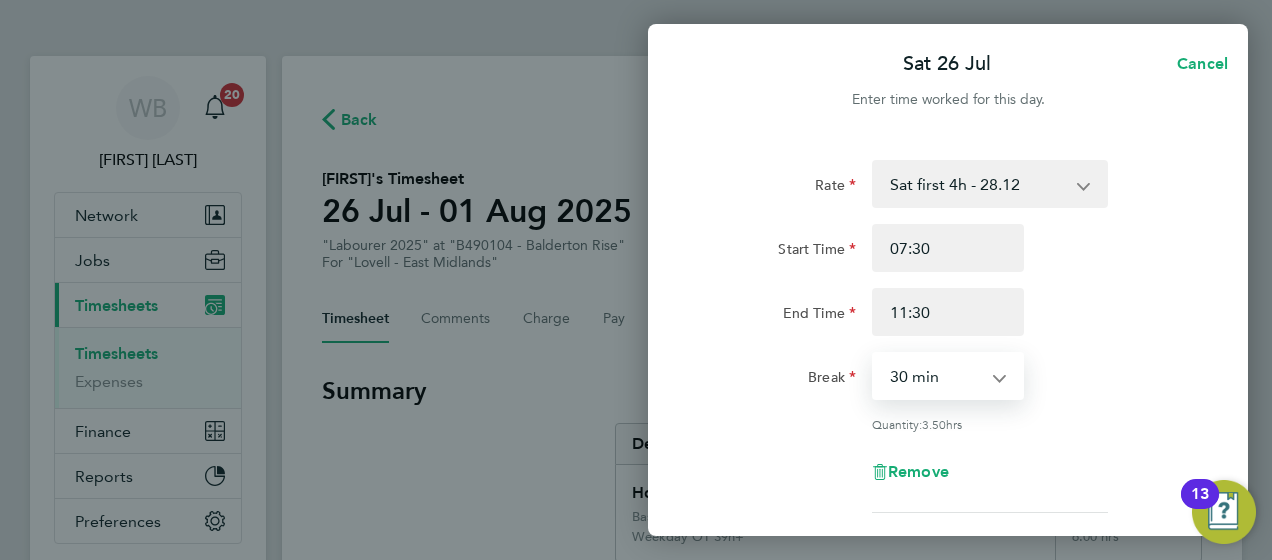 select on "0" 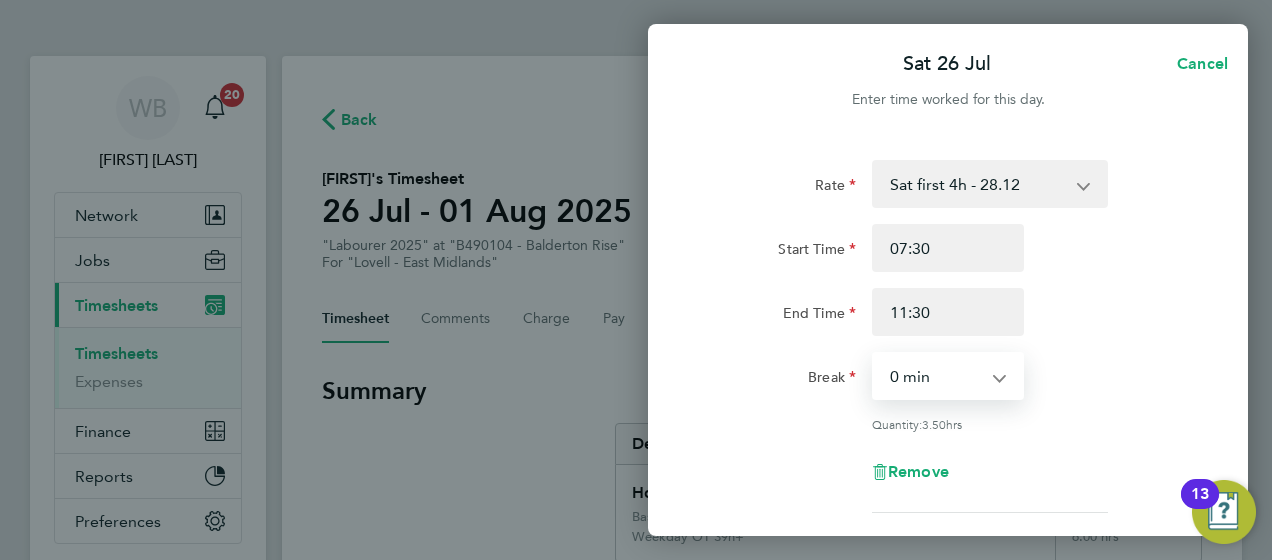 click on "0 min   15 min   30 min   45 min   60 min   75 min   90 min" at bounding box center [936, 376] 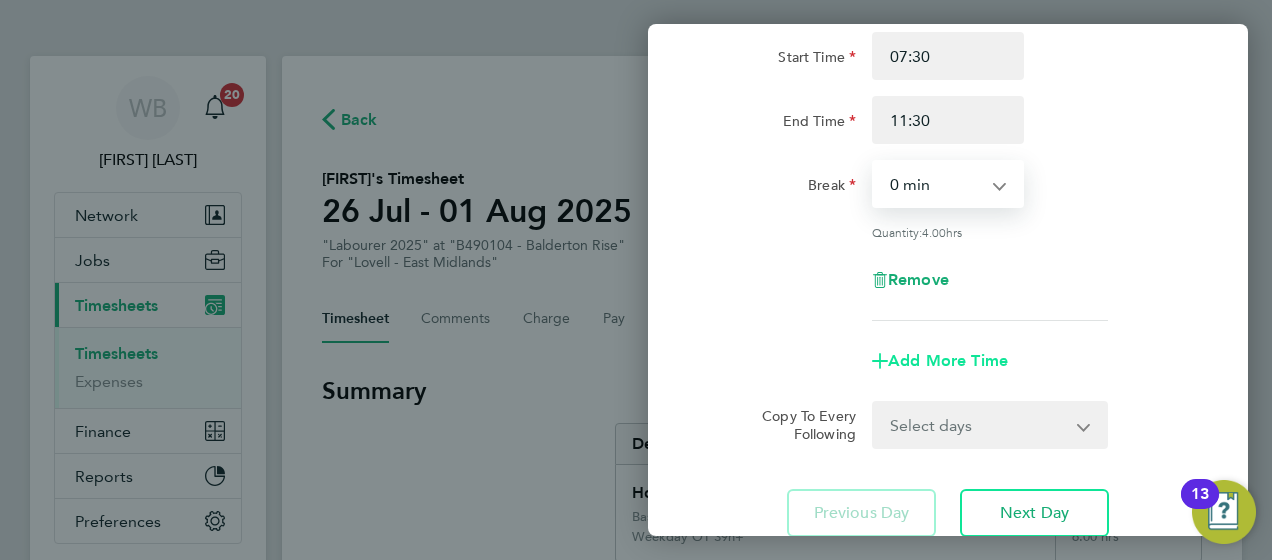 scroll, scrollTop: 185, scrollLeft: 0, axis: vertical 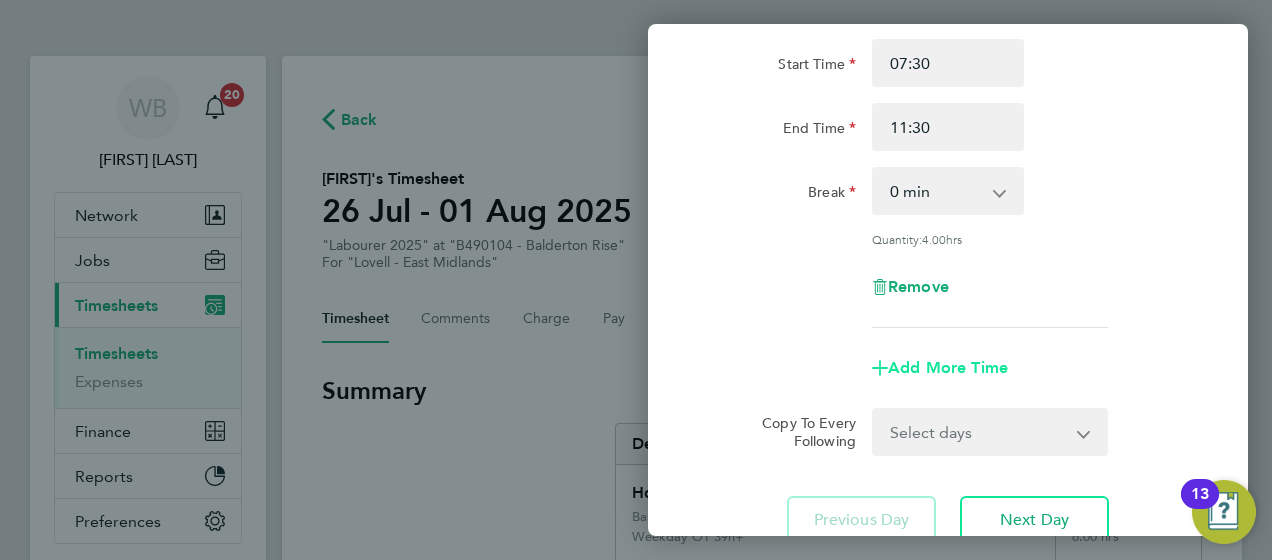 click on "Add More Time" 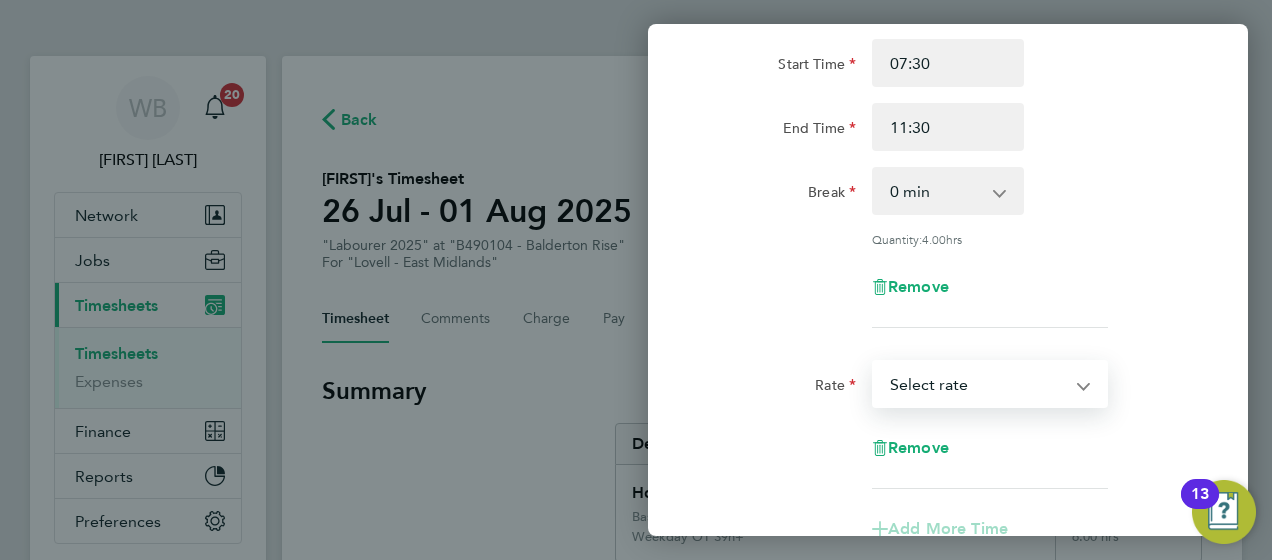 click on "Basic - 19.51   Weekday OT 39h+ - 28.12   Sat first 4h - 28.12   Sat after 4h - 36.73   Sunday - 36.73   Bank Holida - 36.73   Select rate" at bounding box center (978, 384) 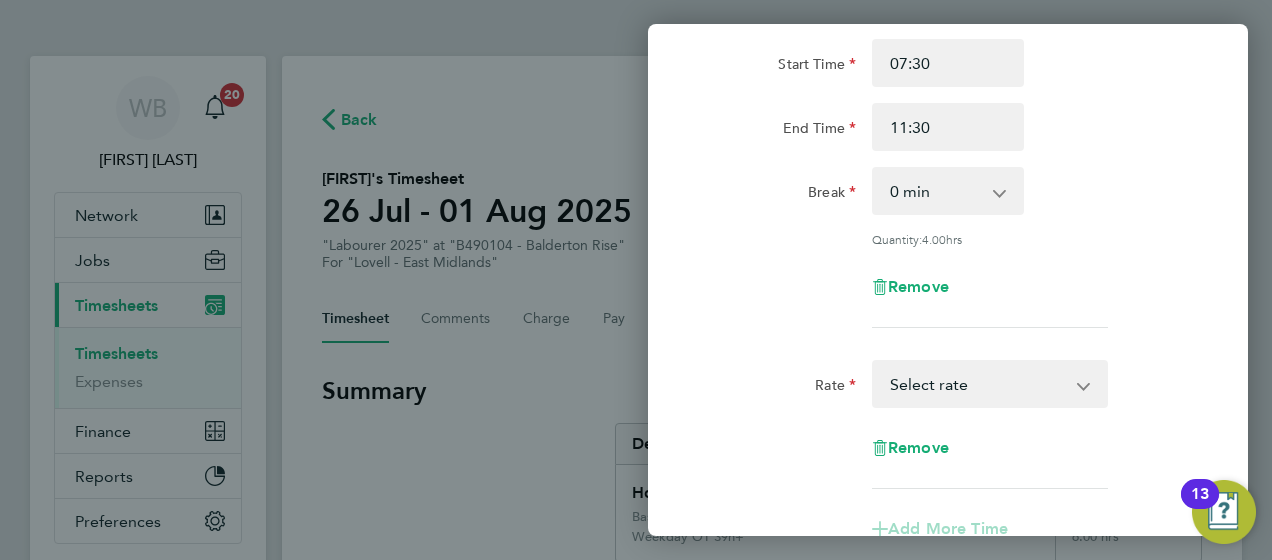 scroll, scrollTop: 204, scrollLeft: 0, axis: vertical 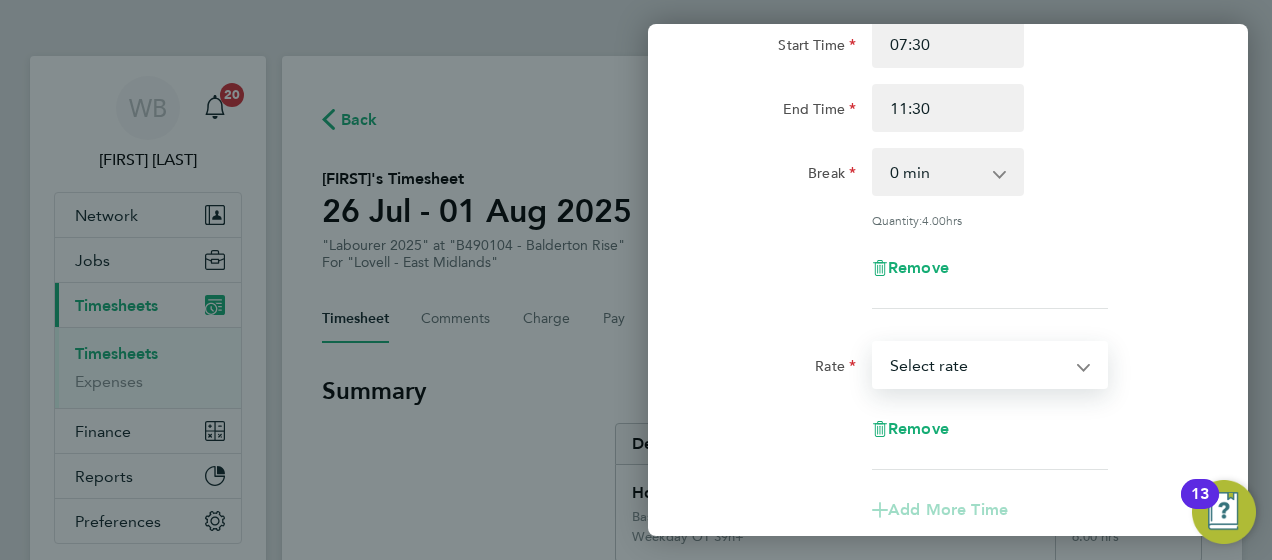 click on "Basic - 19.51   Weekday OT 39h+ - 28.12   Sat first 4h - 28.12   Sat after 4h - 36.73   Sunday - 36.73   Bank Holida - 36.73   Select rate" at bounding box center (978, 365) 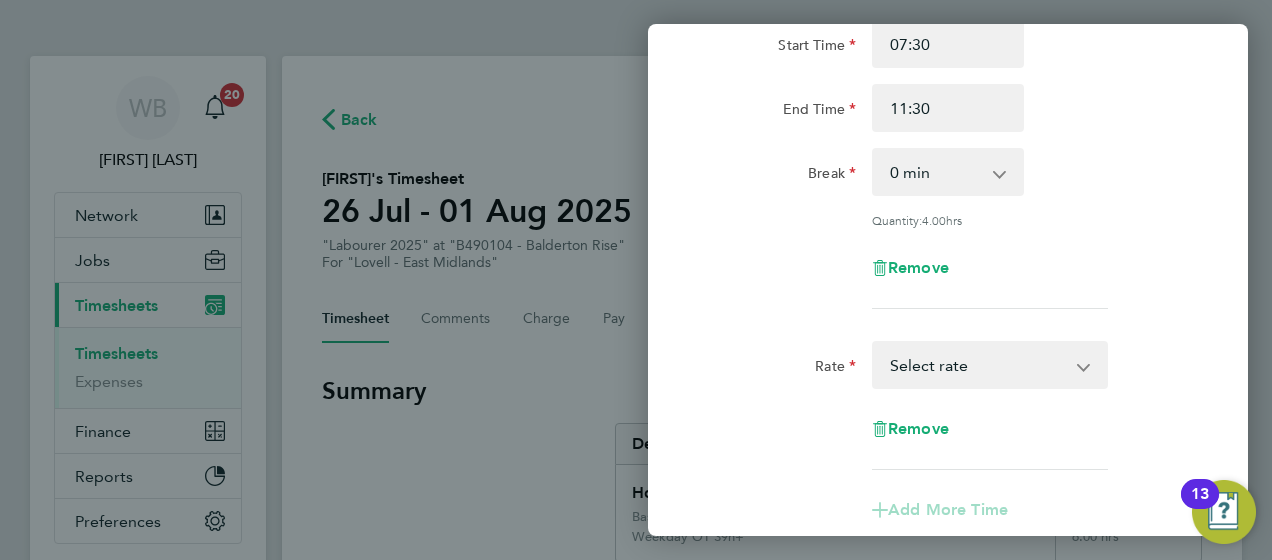 scroll, scrollTop: 0, scrollLeft: 0, axis: both 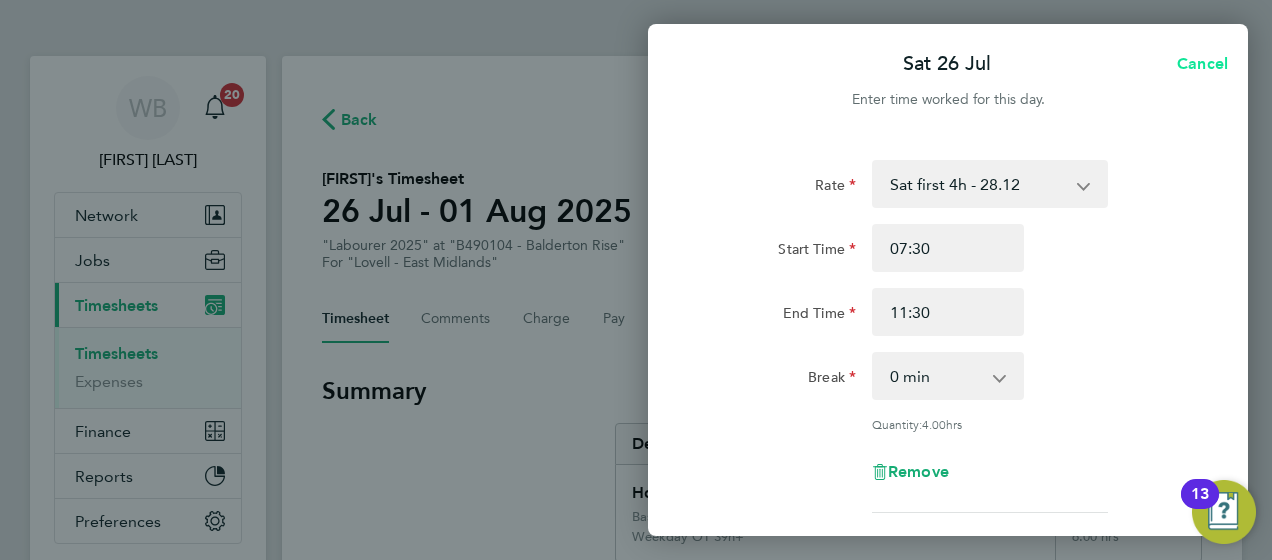 click on "Cancel" 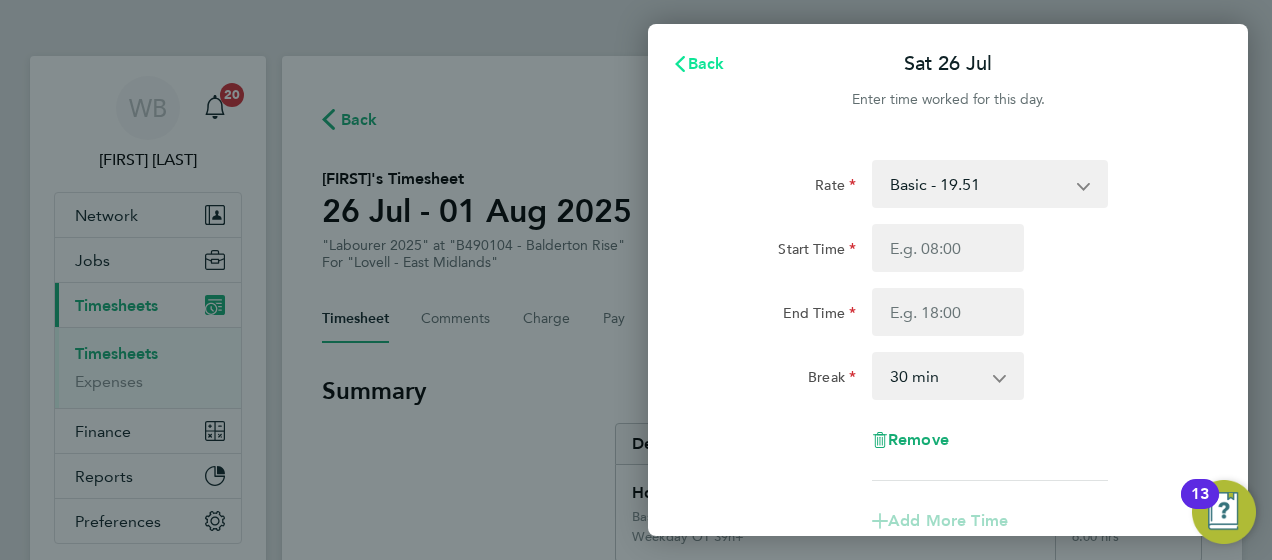 click 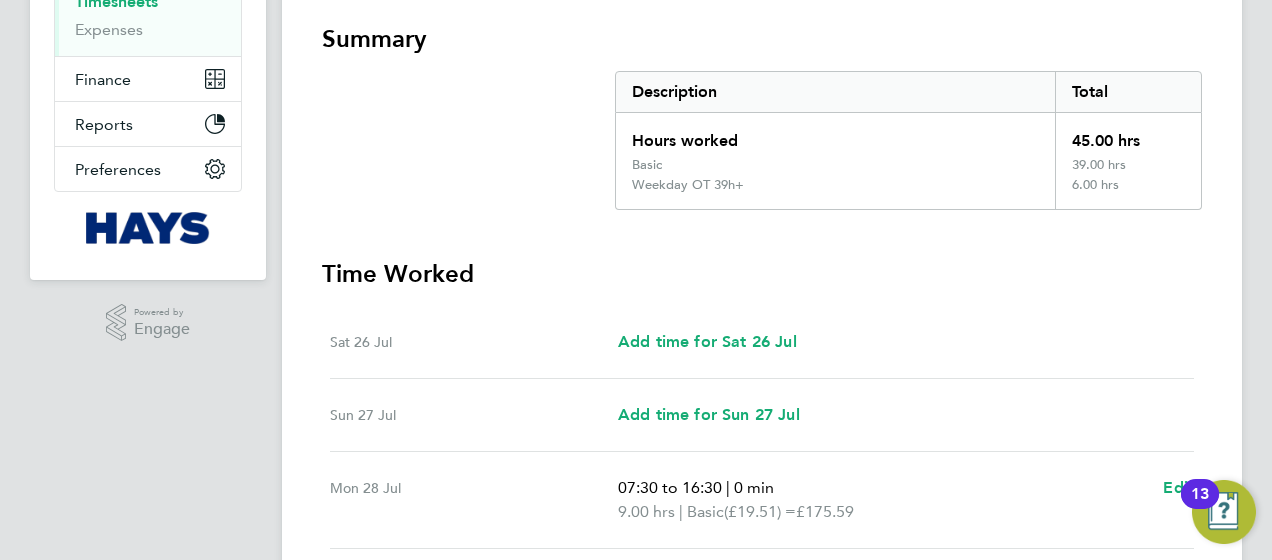 scroll, scrollTop: 348, scrollLeft: 0, axis: vertical 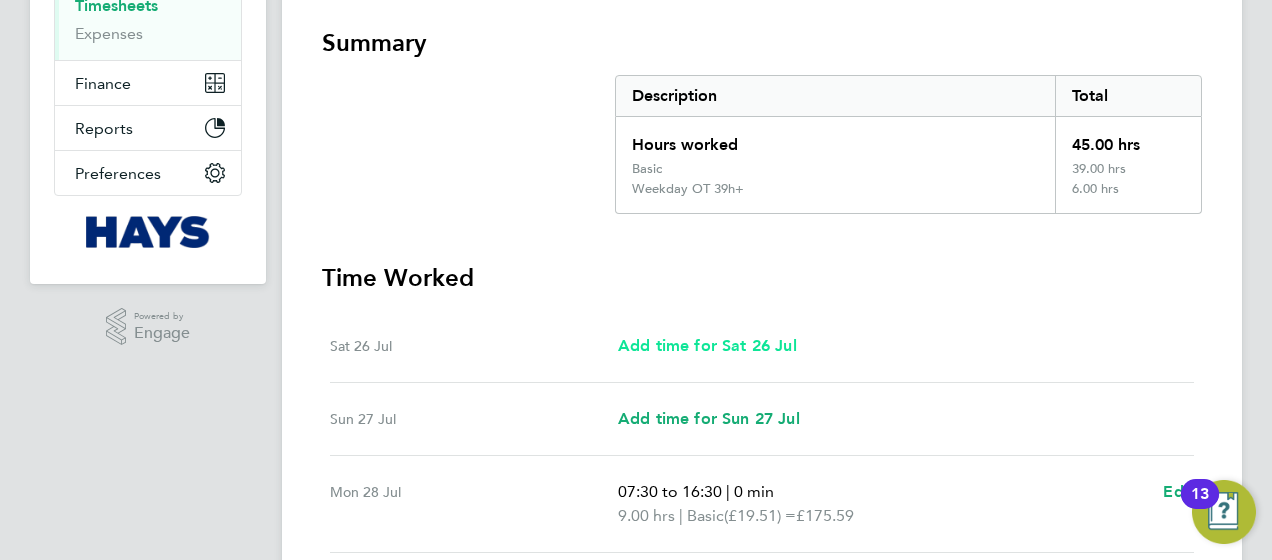 click on "Add time for Sat 26 Jul" at bounding box center [707, 345] 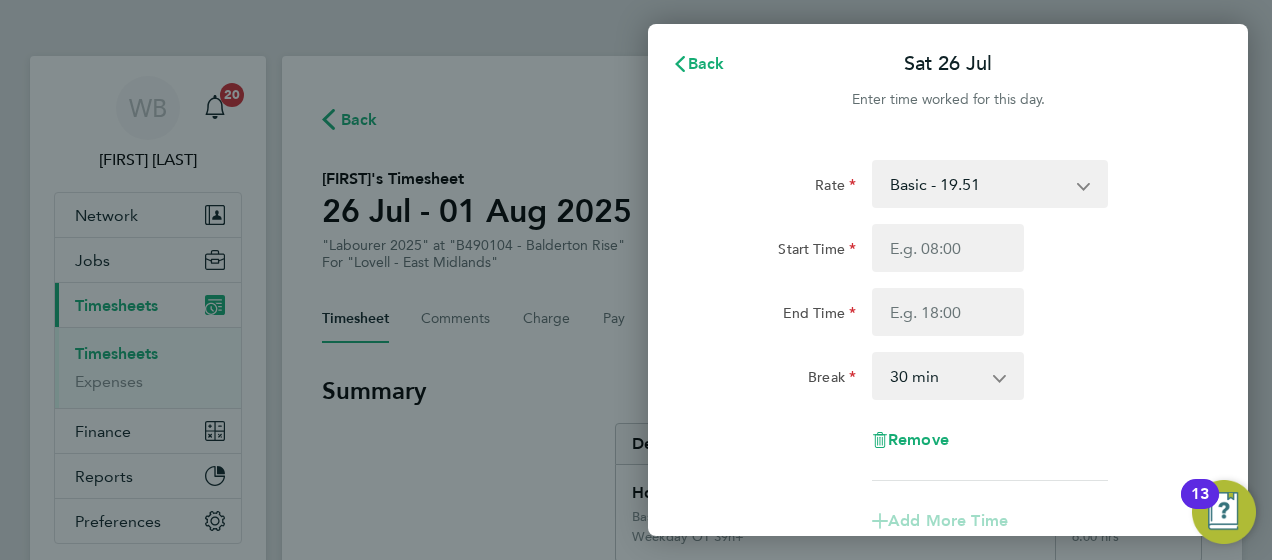scroll, scrollTop: 0, scrollLeft: 0, axis: both 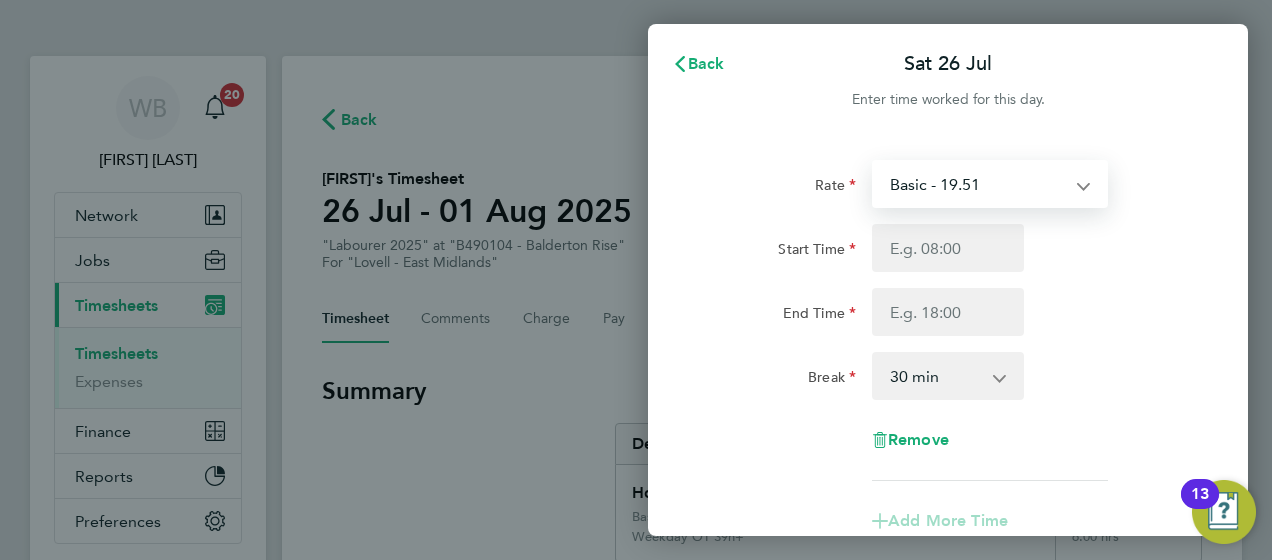 select on "30" 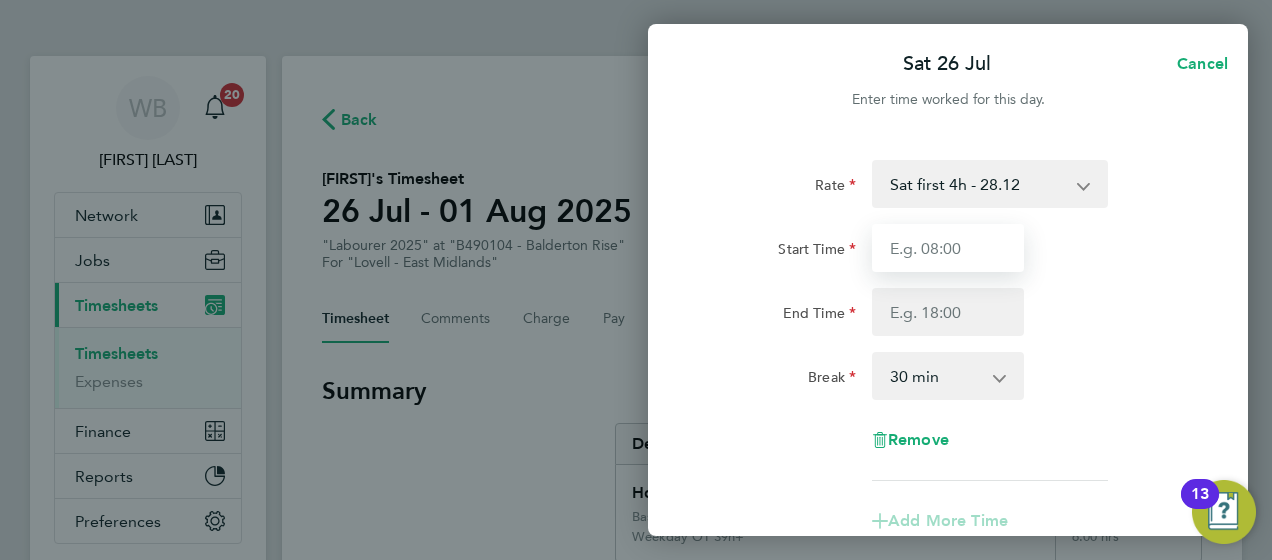 click on "Start Time" at bounding box center (948, 248) 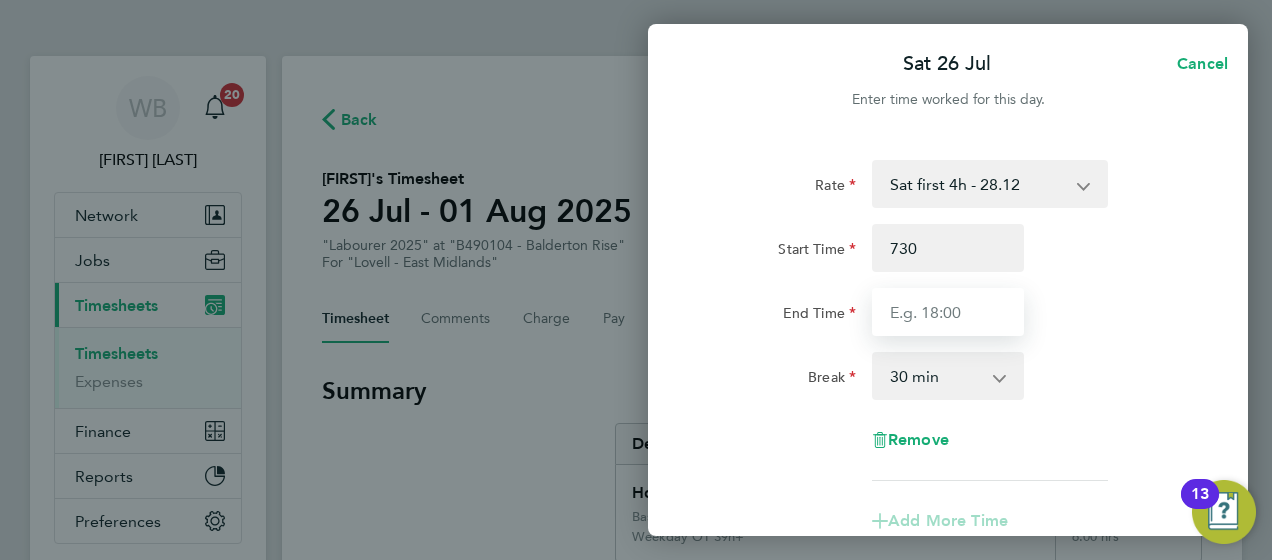 type on "07:30" 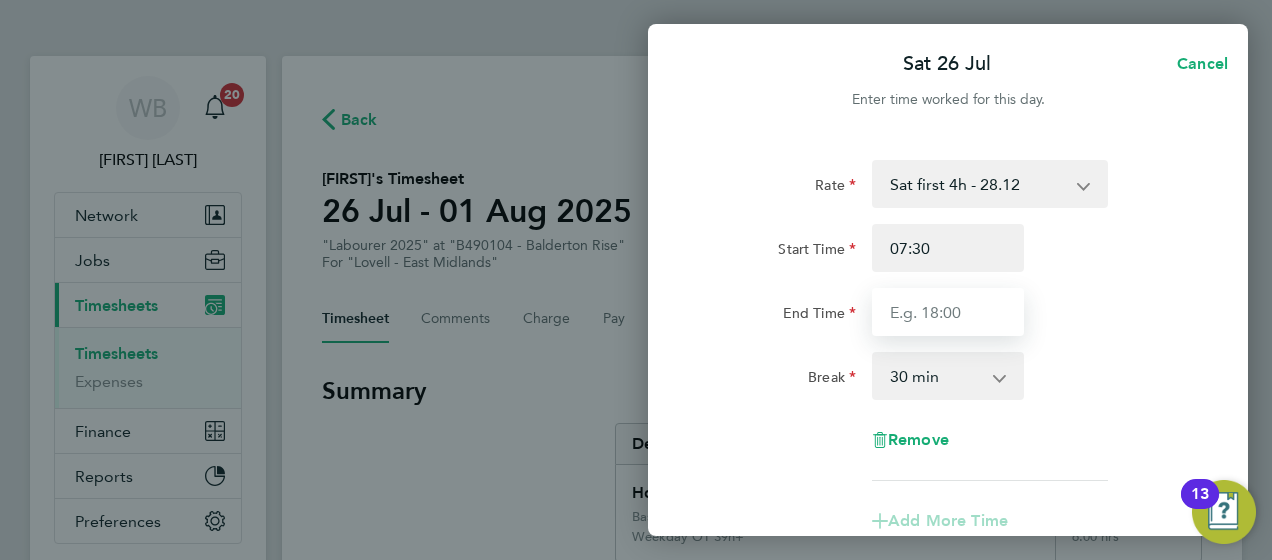 click on "End Time" at bounding box center [948, 312] 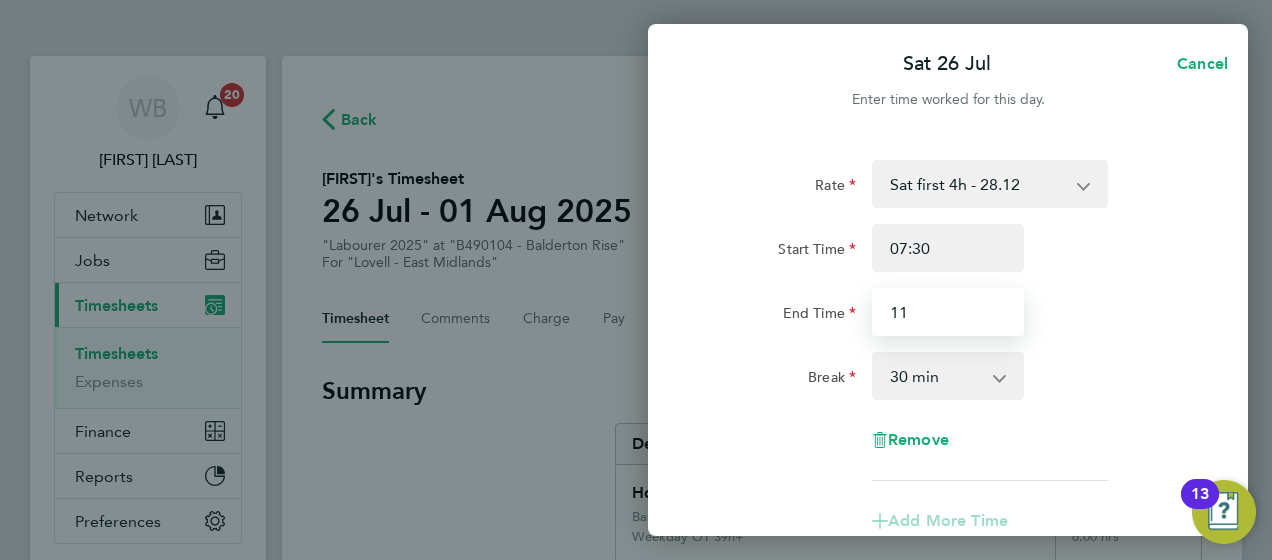 type on "1" 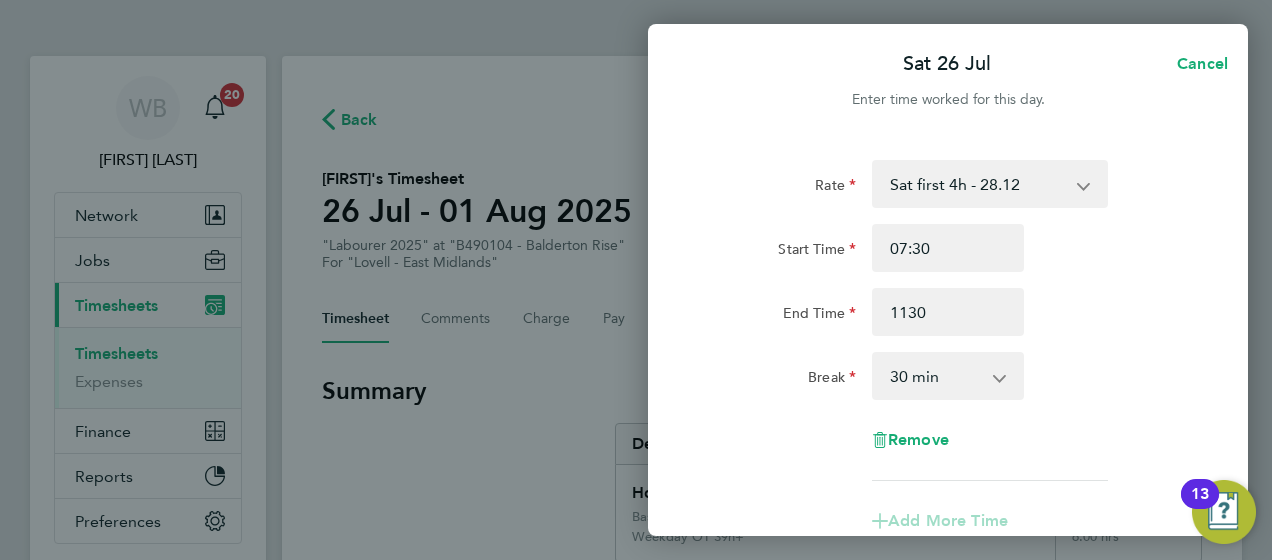 type on "11:30" 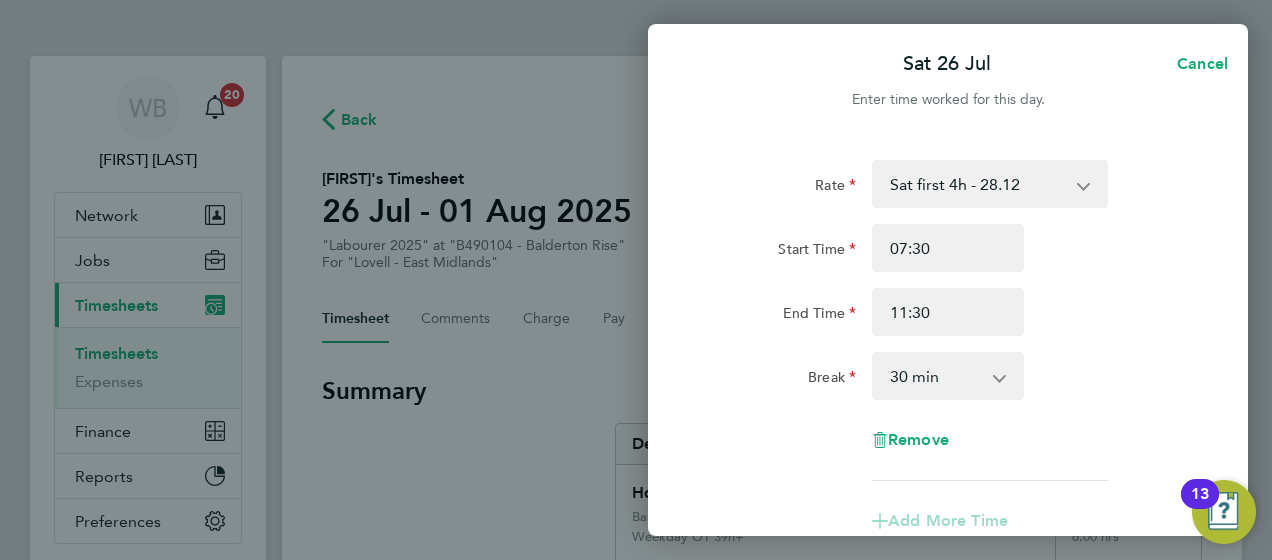 click on "0 min   15 min   30 min   45 min   60 min   75 min   90 min" at bounding box center (936, 376) 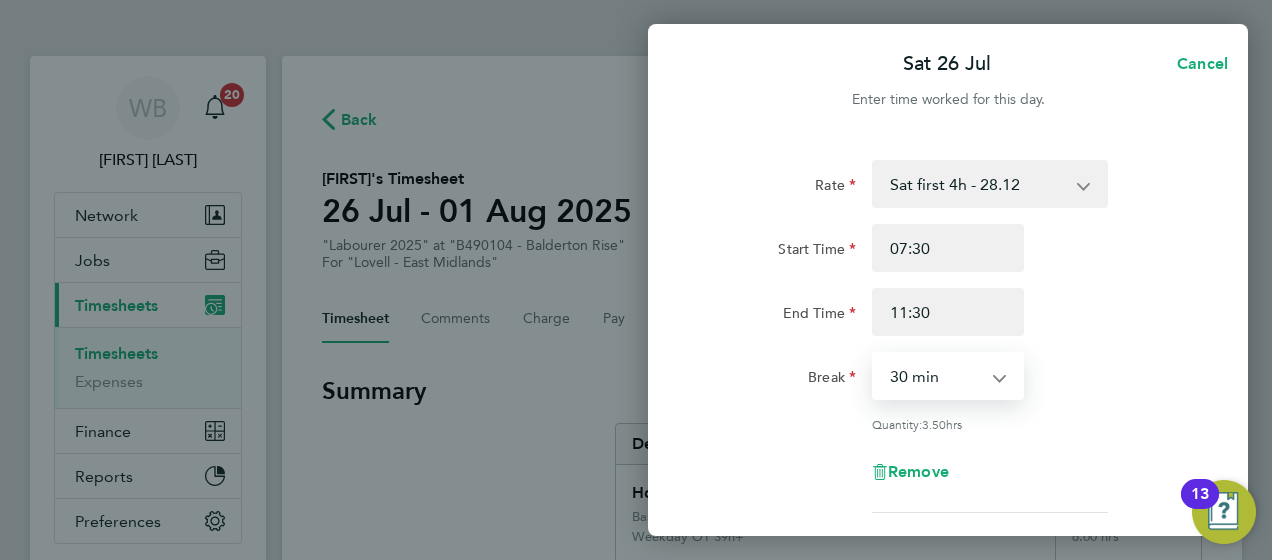 select on "0" 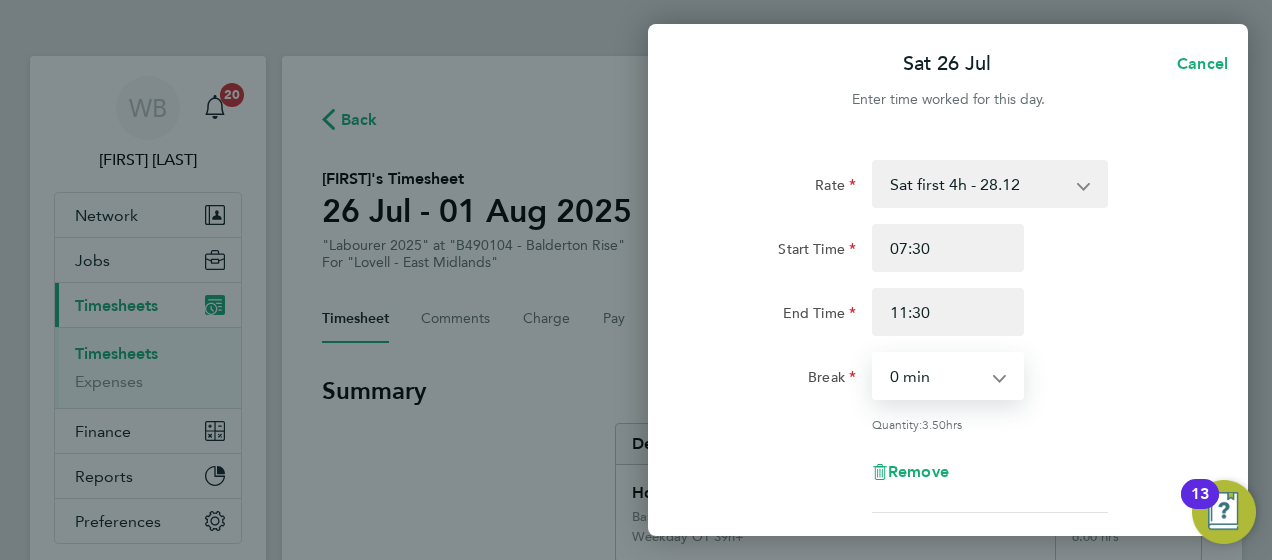 click on "0 min   15 min   30 min   45 min   60 min   75 min   90 min" at bounding box center [936, 376] 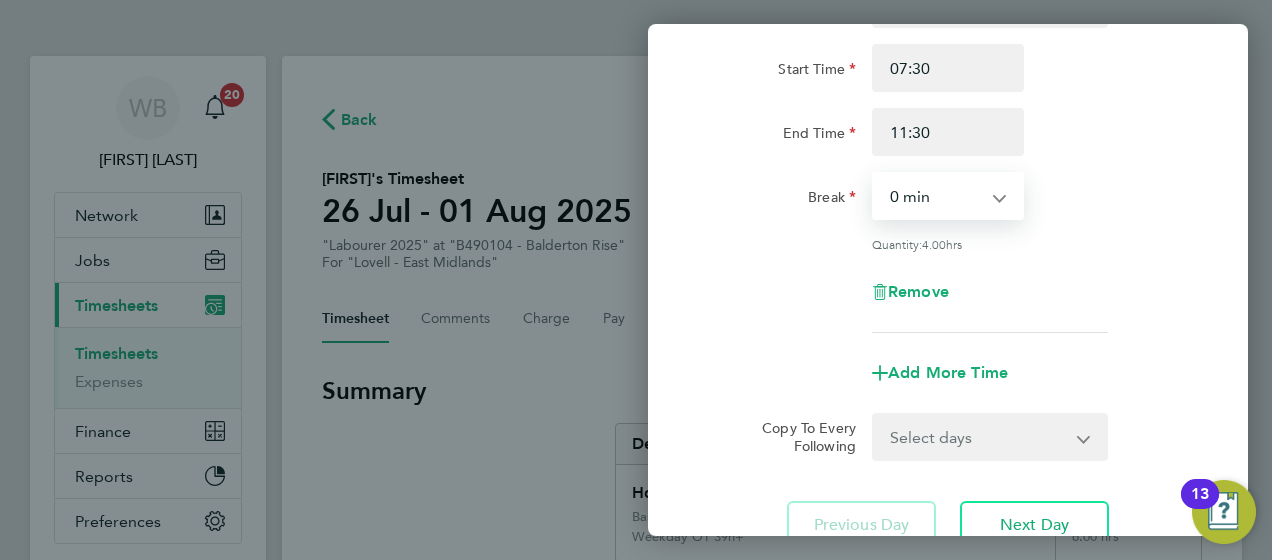 scroll, scrollTop: 181, scrollLeft: 0, axis: vertical 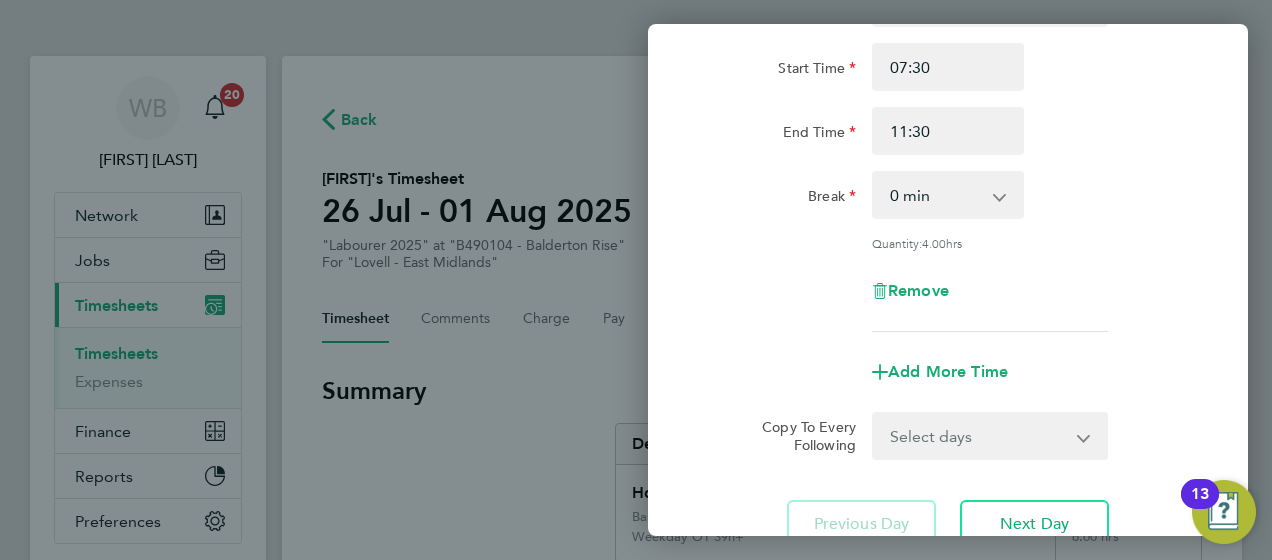 click on "Select days   Day   Weekday (Mon-Fri)   Monday   Tuesday   Wednesday   Thursday   Friday   Sunday" 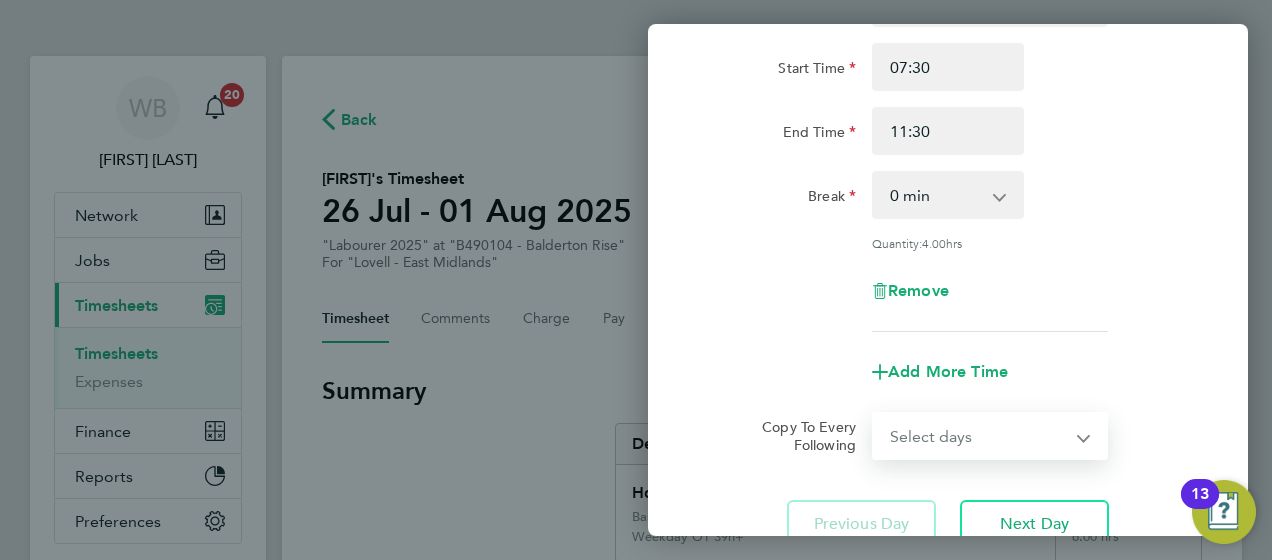 click on "Select days   Day   Weekday (Mon-Fri)   Monday   Tuesday   Wednesday   Thursday   Friday   Sunday" at bounding box center [979, 436] 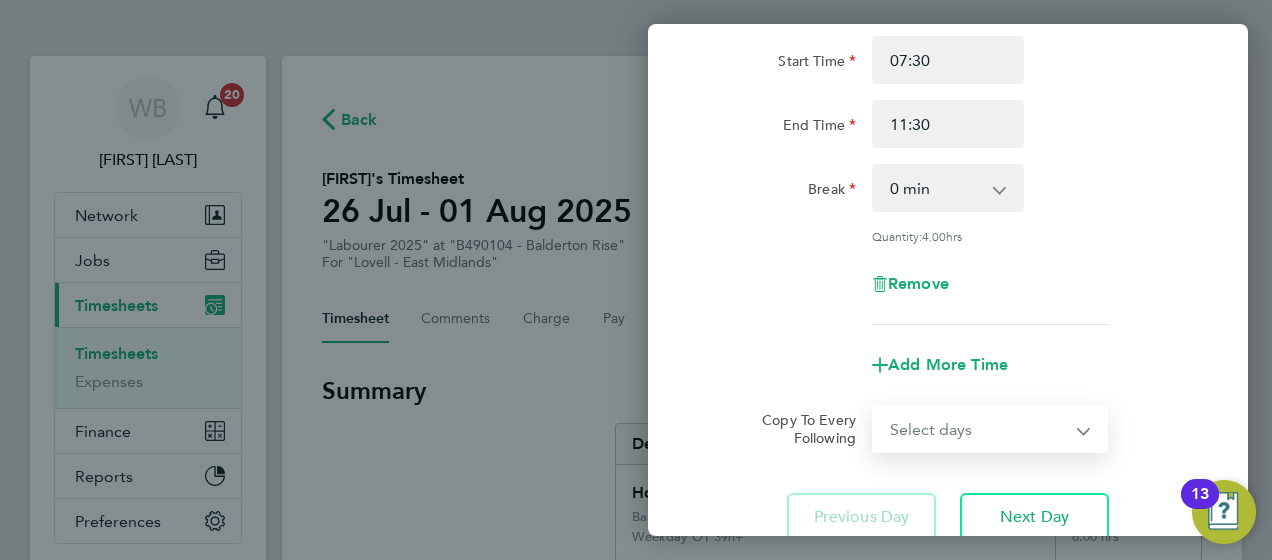 scroll, scrollTop: 195, scrollLeft: 0, axis: vertical 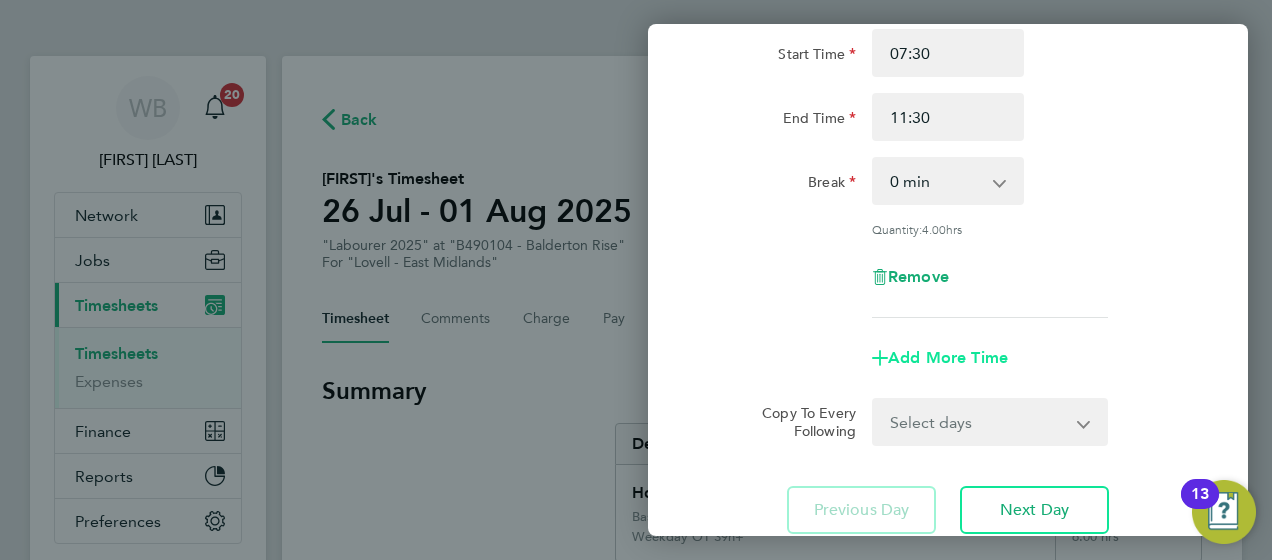 click on "Add More Time" 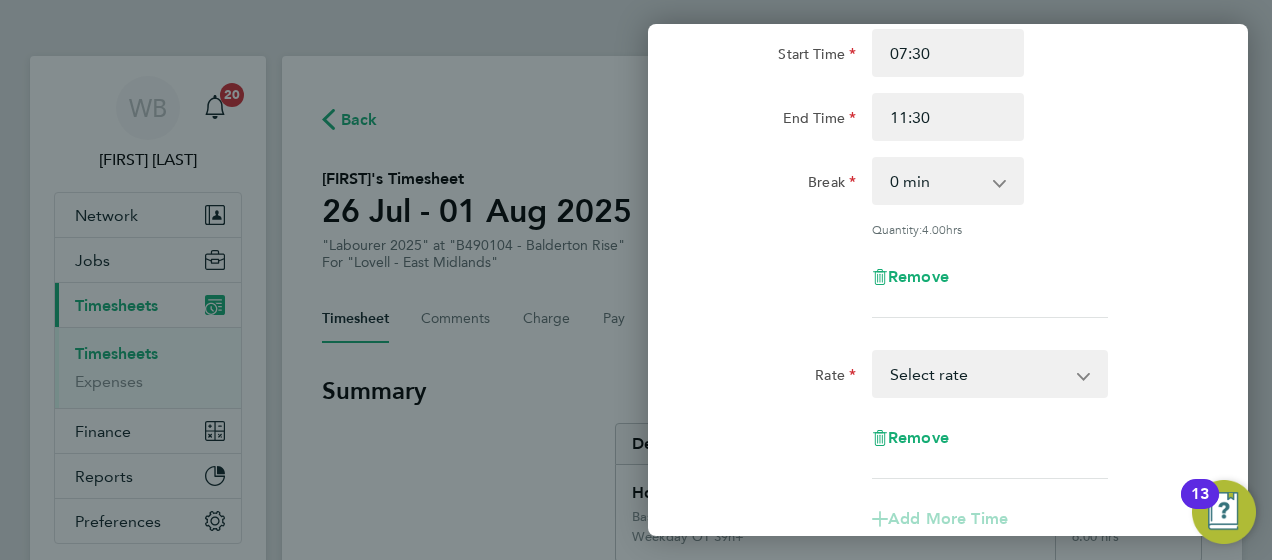 click on "Basic - 19.51   Weekday OT 39h+ - 28.12   Sat first 4h - 28.12   Sat after 4h - 36.73   Sunday - 36.73   Bank Holida - 36.73   Select rate" at bounding box center [978, 374] 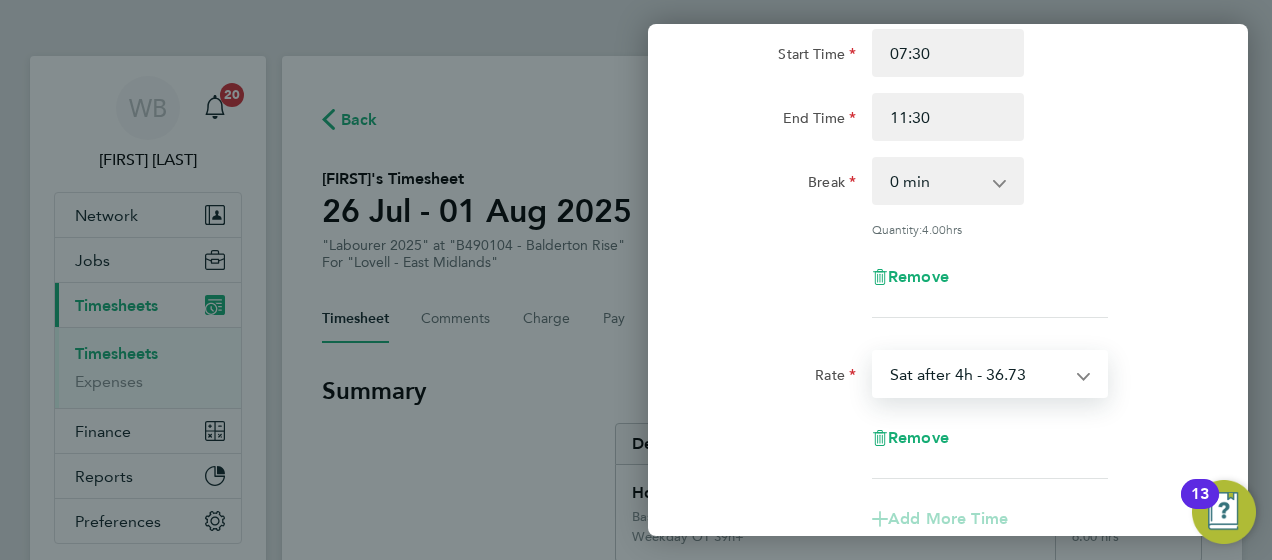 select on "30" 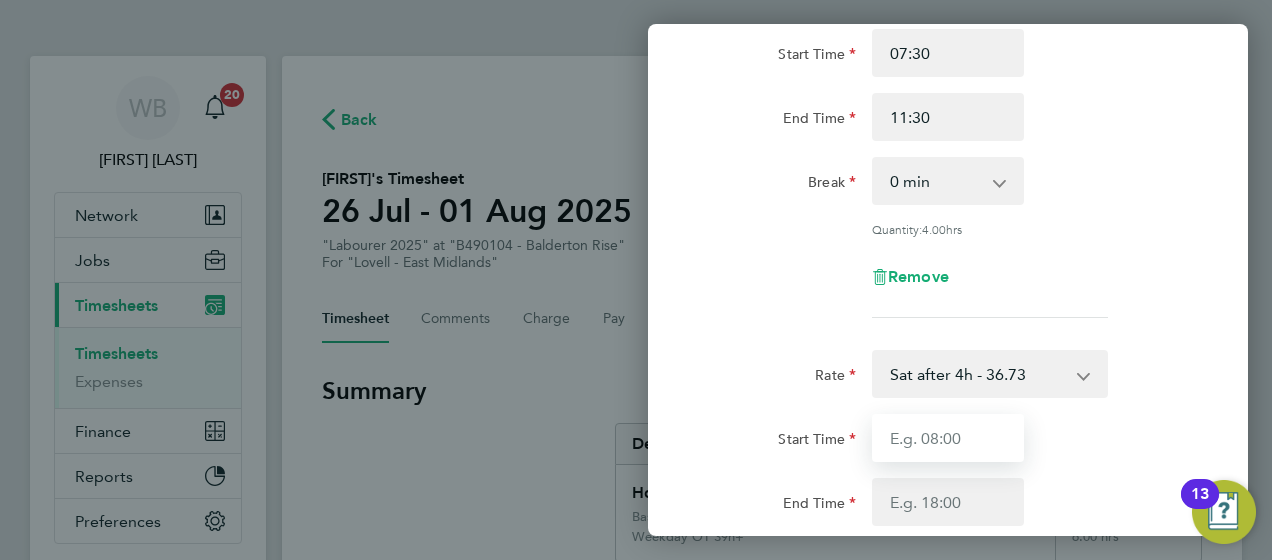 click on "Start Time" at bounding box center (948, 438) 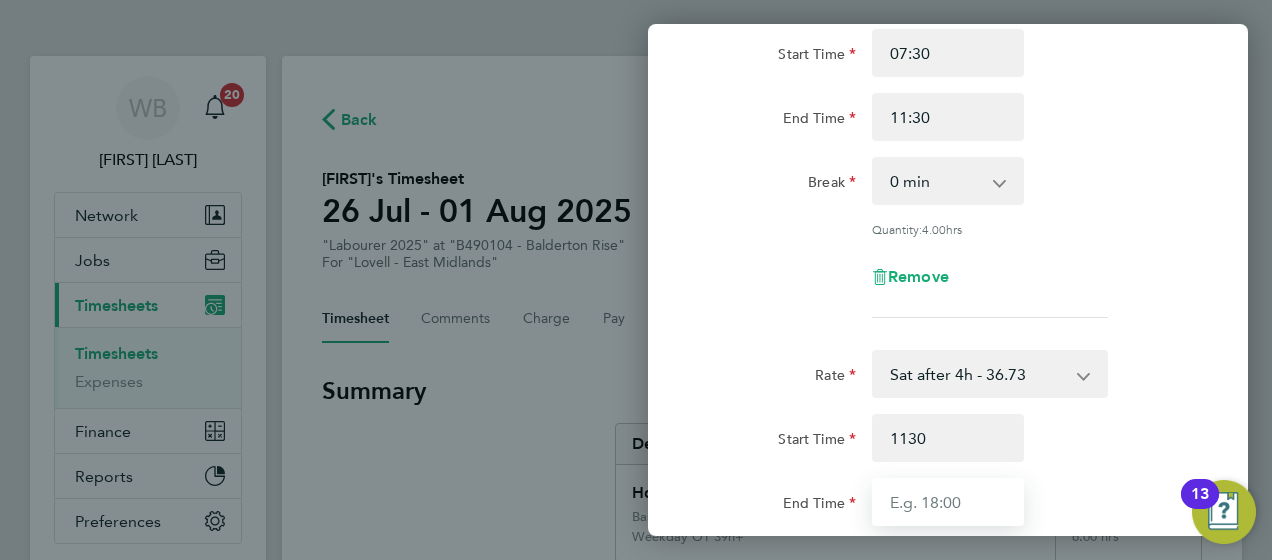 type on "11:30" 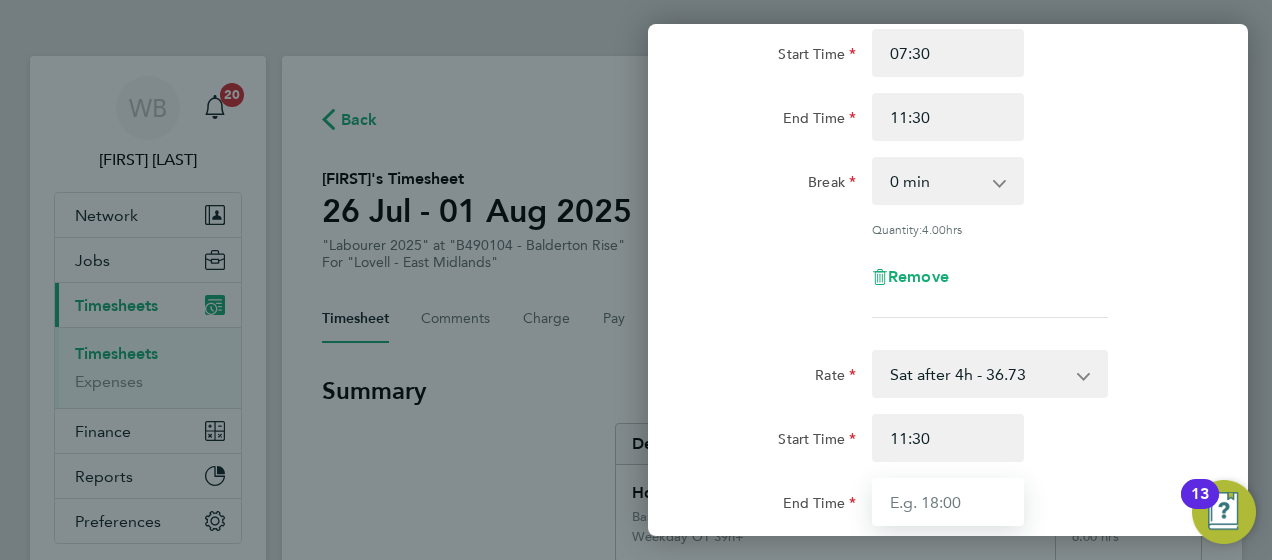 click on "End Time" at bounding box center [948, 502] 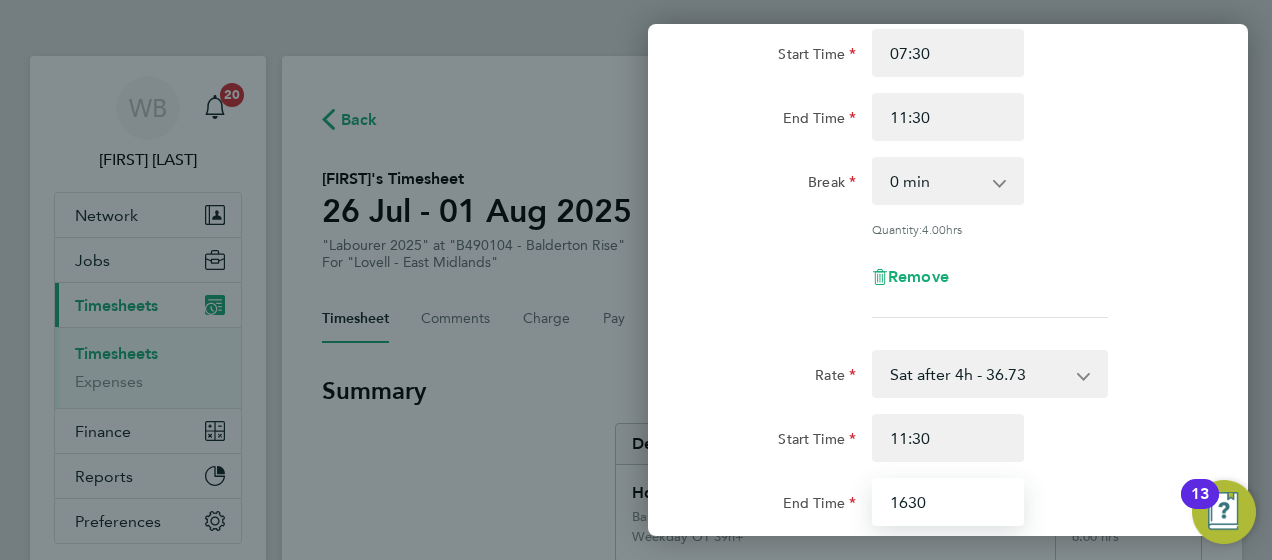 scroll, scrollTop: 284, scrollLeft: 0, axis: vertical 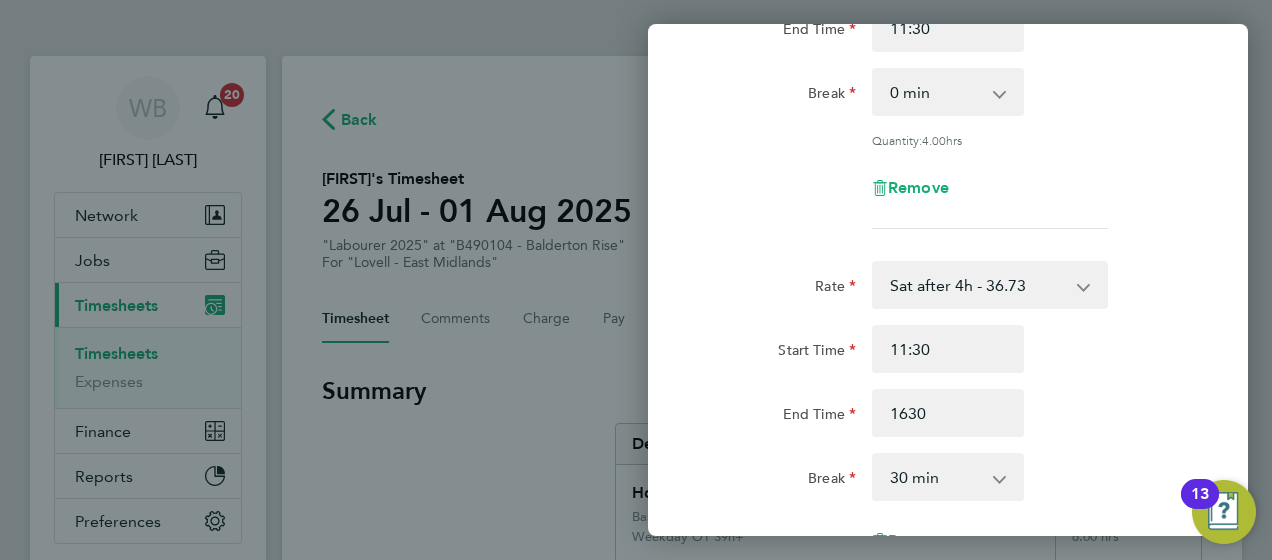 type on "16:30" 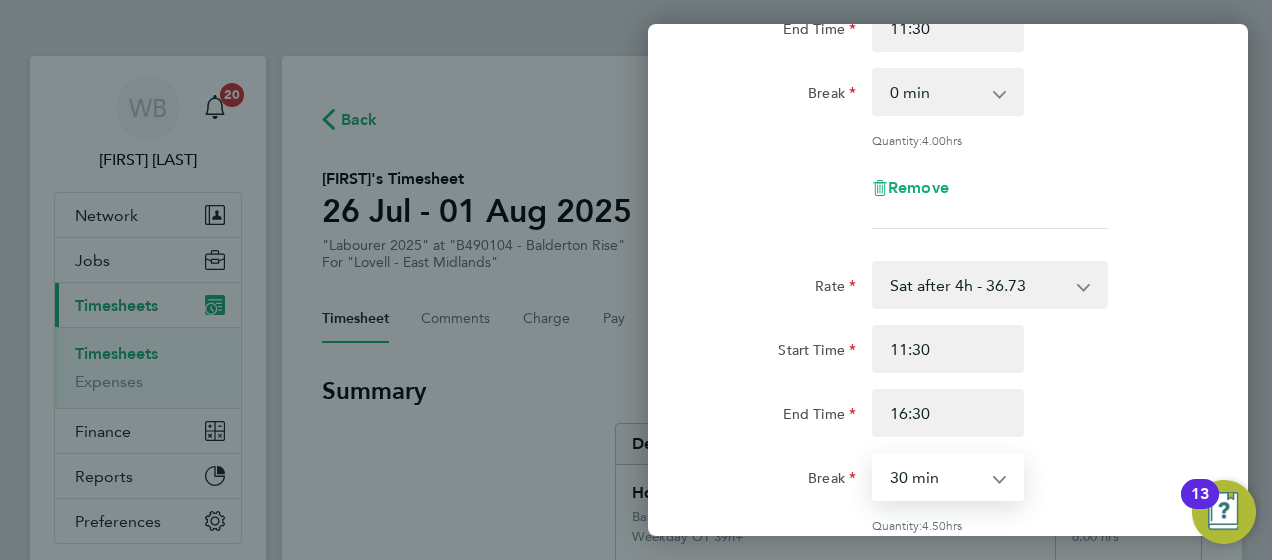 click on "0 min   15 min   30 min   45 min   60 min   75 min   90 min" at bounding box center (936, 477) 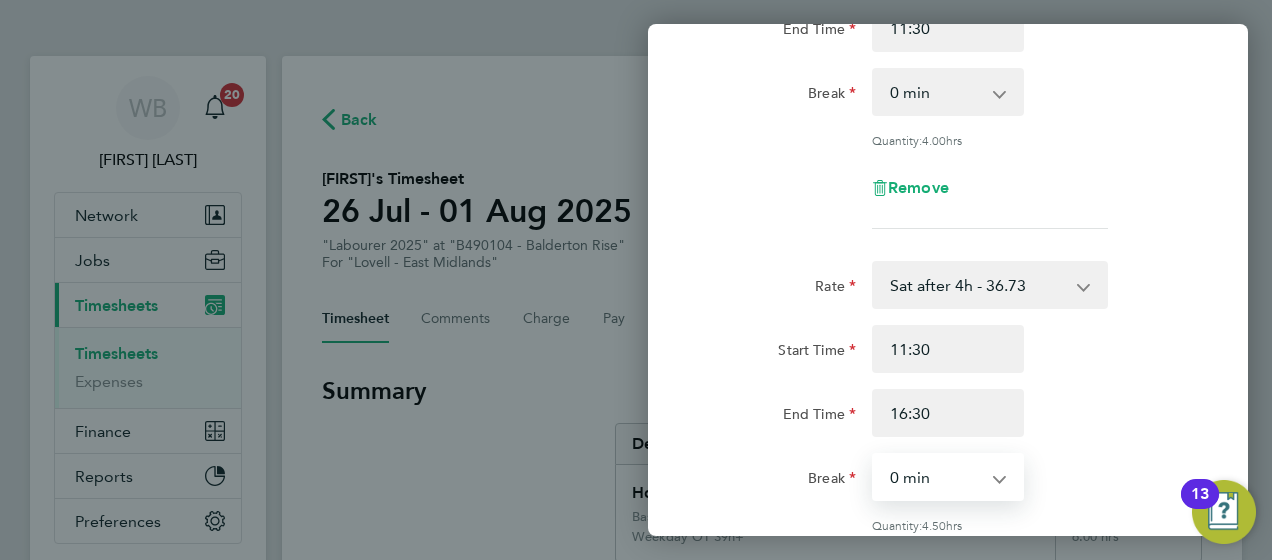 click on "0 min   15 min   30 min   45 min   60 min   75 min   90 min" at bounding box center (936, 477) 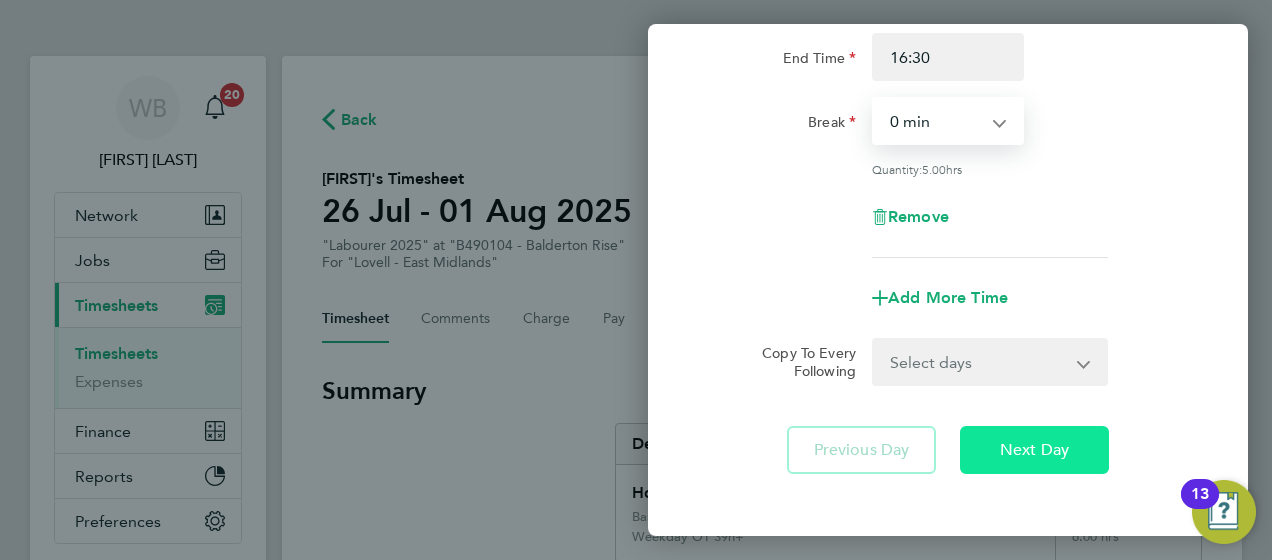 scroll, scrollTop: 726, scrollLeft: 0, axis: vertical 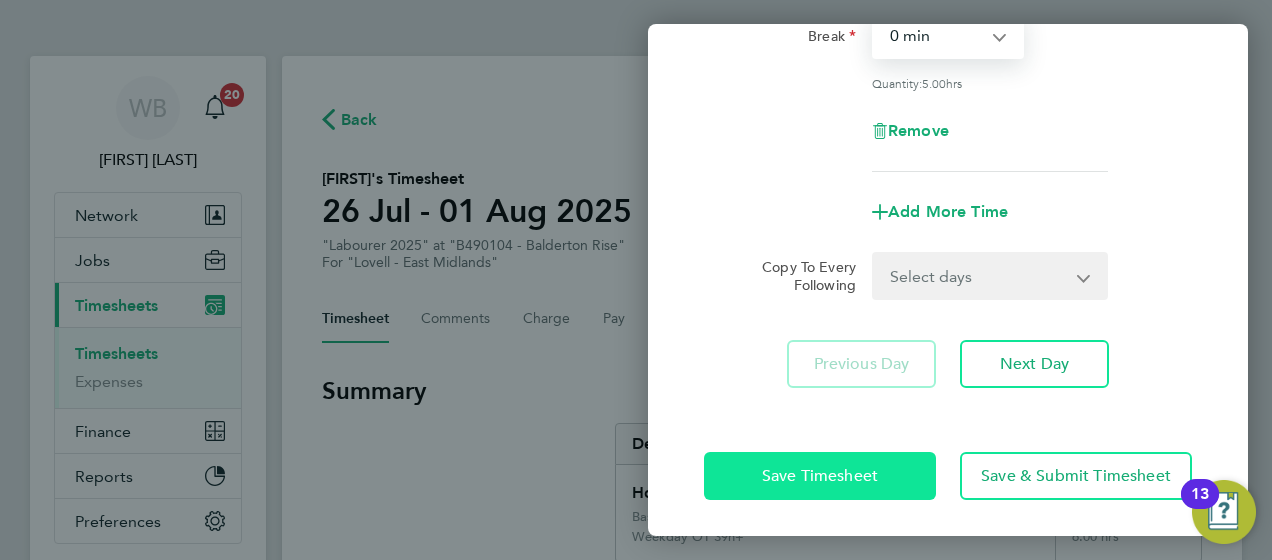 click on "Save Timesheet" 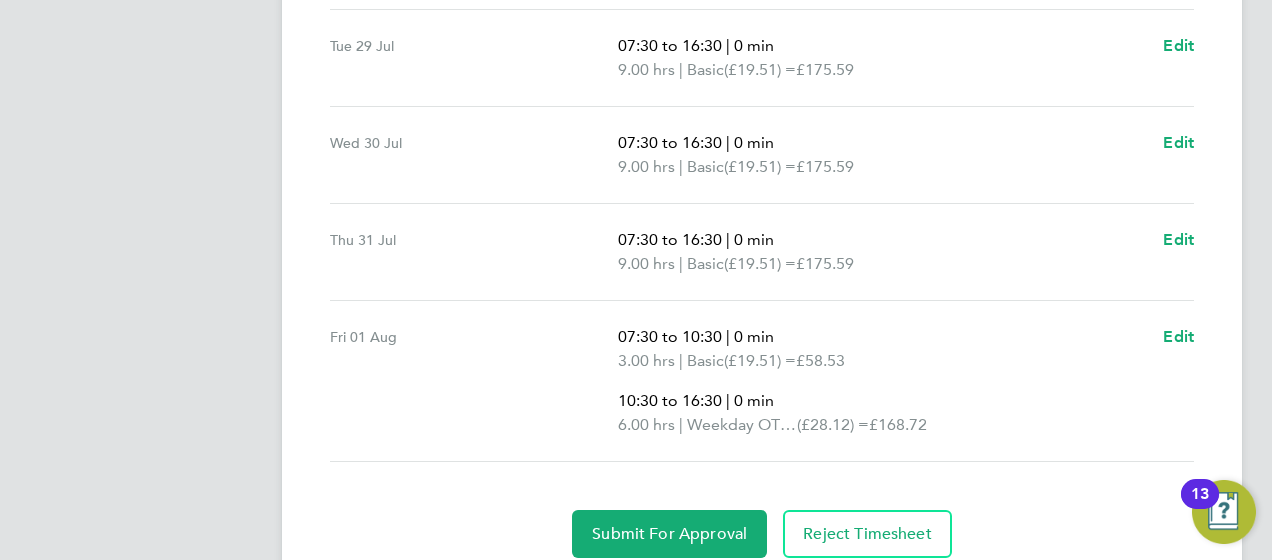 scroll, scrollTop: 1093, scrollLeft: 0, axis: vertical 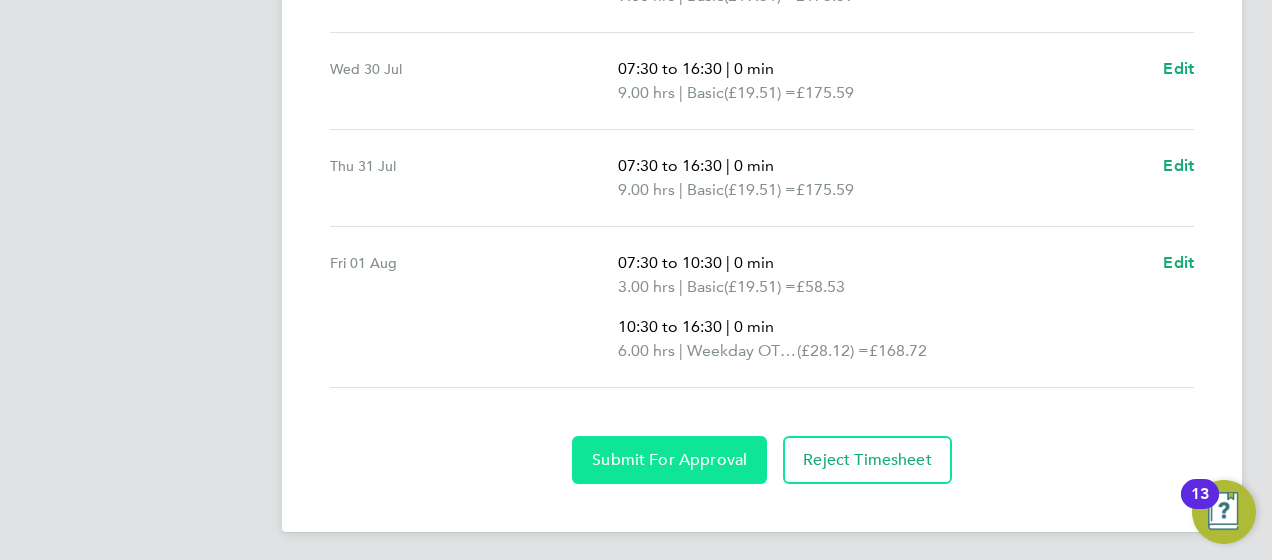 click on "Submit For Approval" 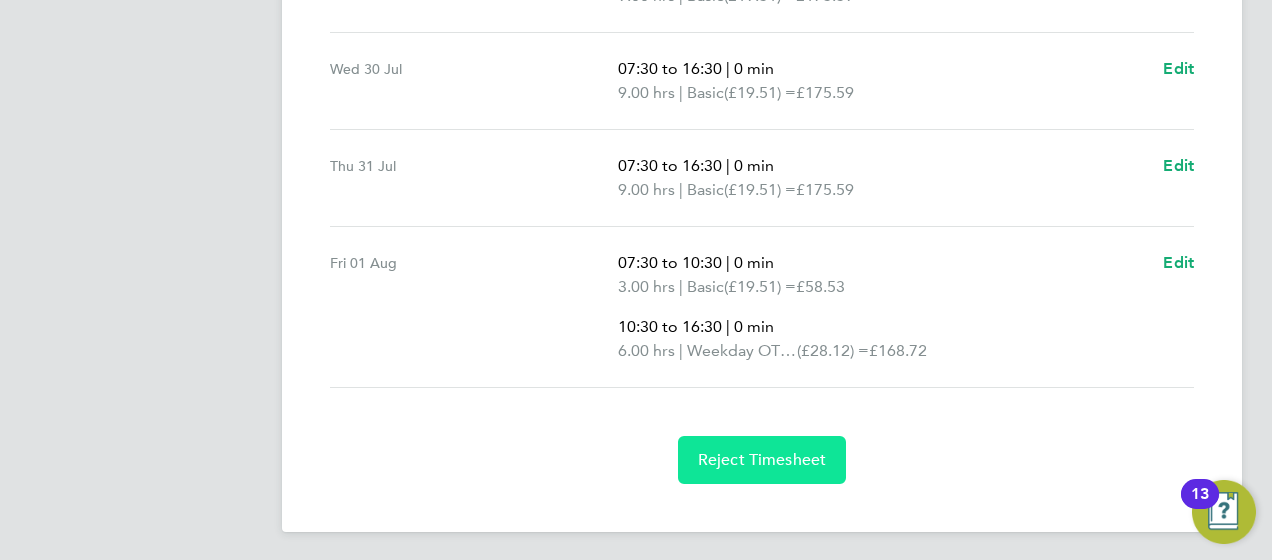 click on "Reject Timesheet" 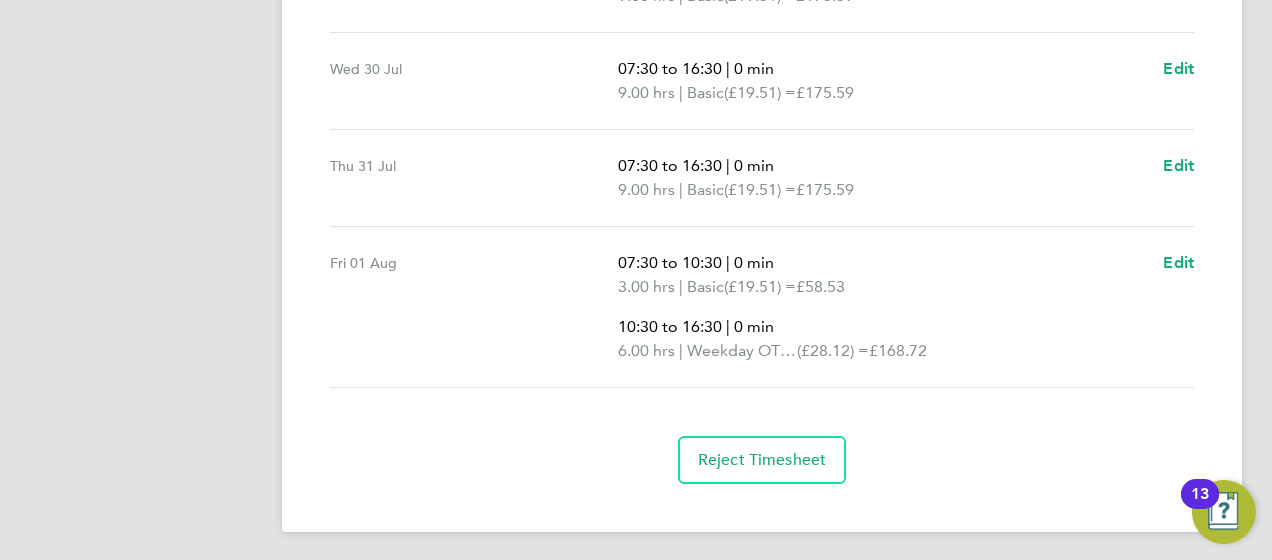 scroll, scrollTop: 0, scrollLeft: 0, axis: both 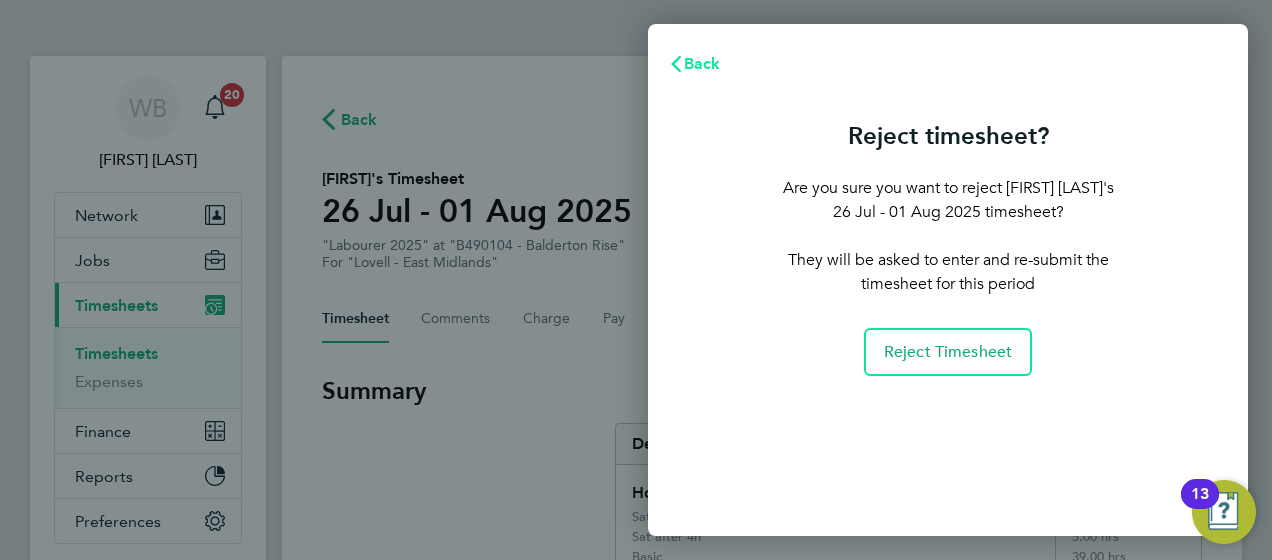 click on "Back" 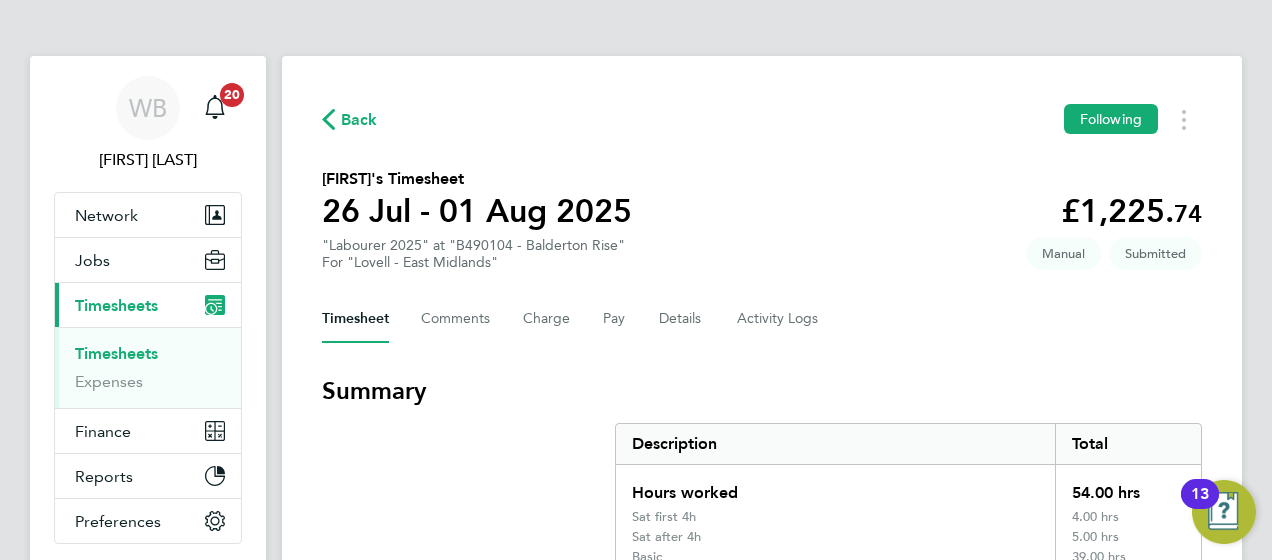 drag, startPoint x: 127, startPoint y: 353, endPoint x: 152, endPoint y: 386, distance: 41.400482 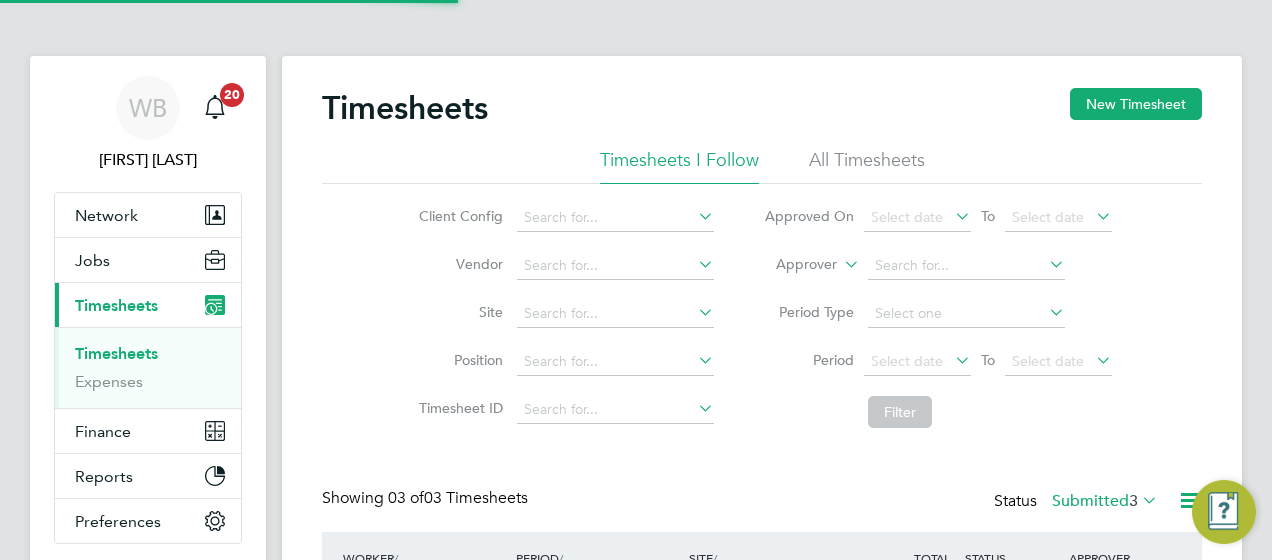 scroll, scrollTop: 10, scrollLeft: 10, axis: both 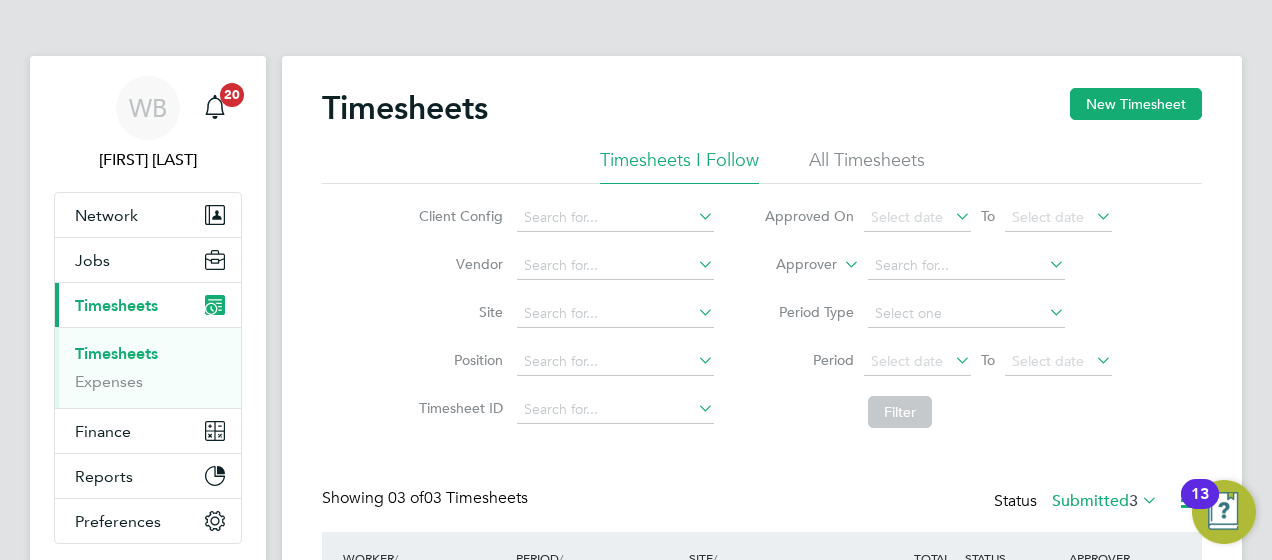 drag, startPoint x: 109, startPoint y: 345, endPoint x: 198, endPoint y: 190, distance: 178.73444 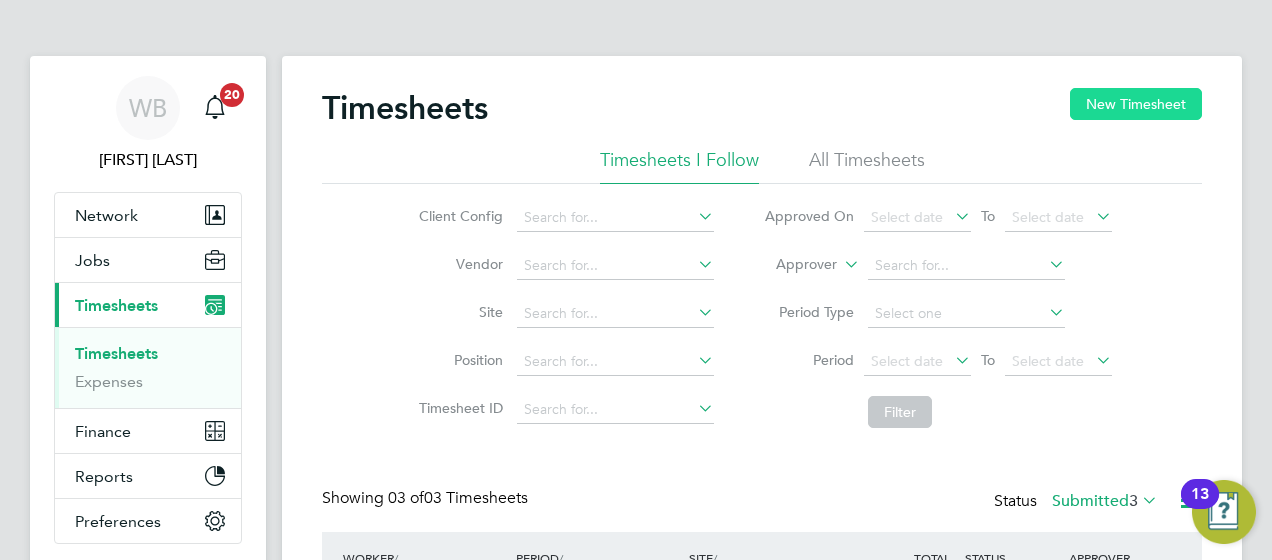 click on "New Timesheet" 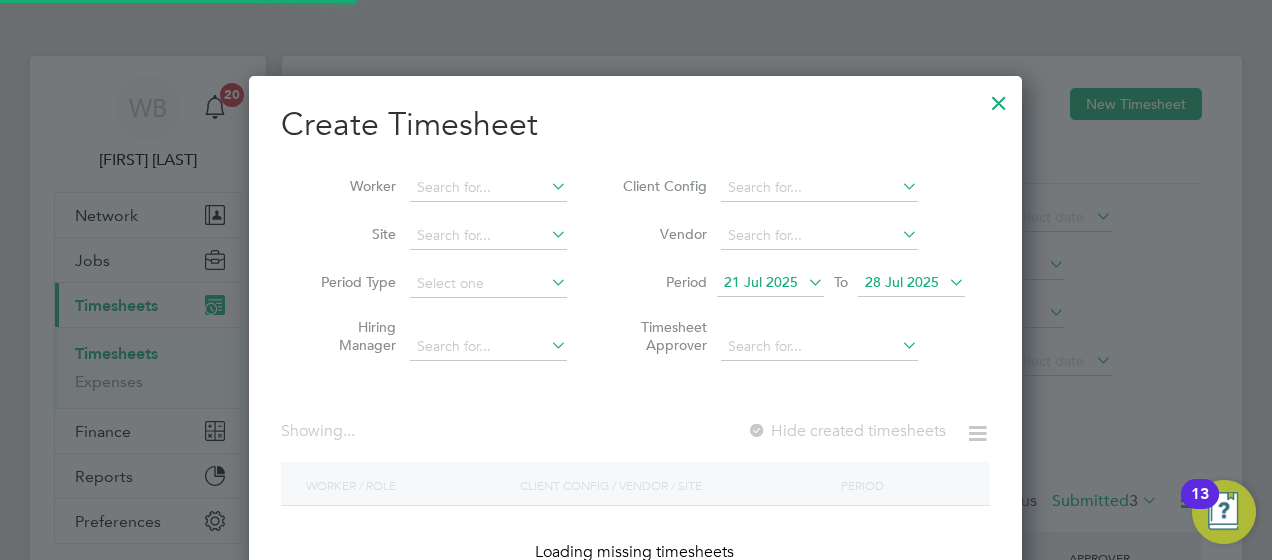 scroll, scrollTop: 10, scrollLeft: 9, axis: both 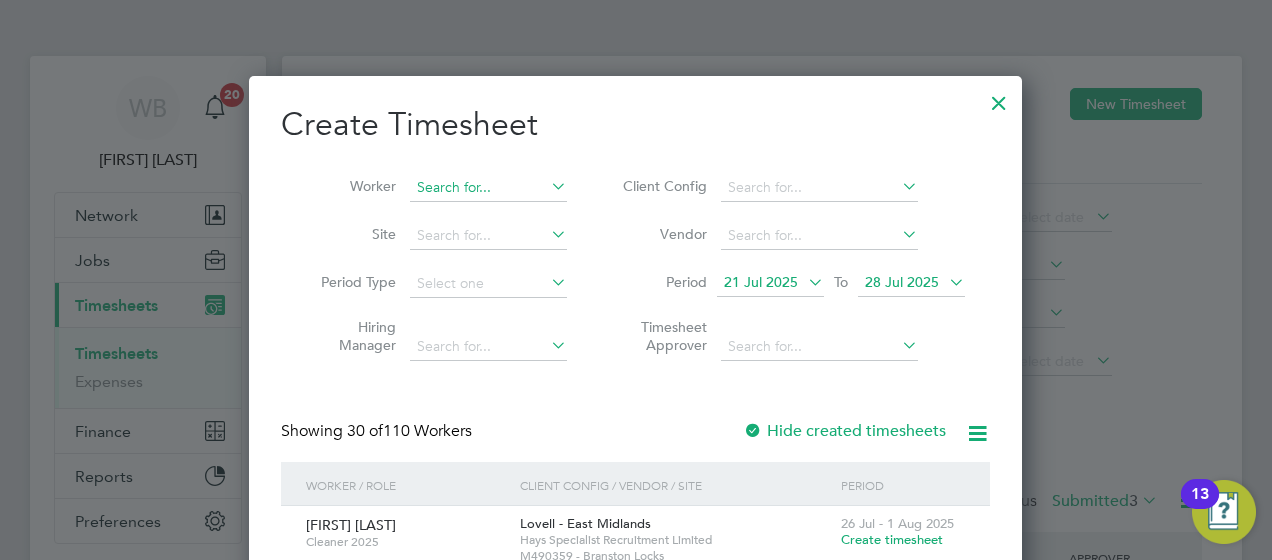 click at bounding box center [488, 188] 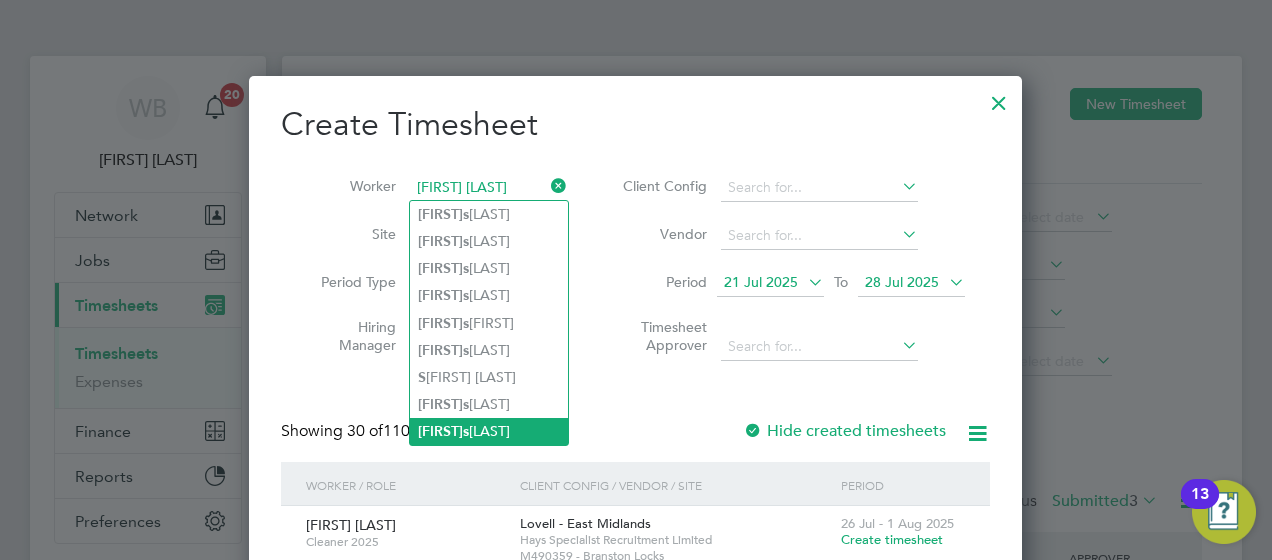 click on "[FIRST] [LAST]" 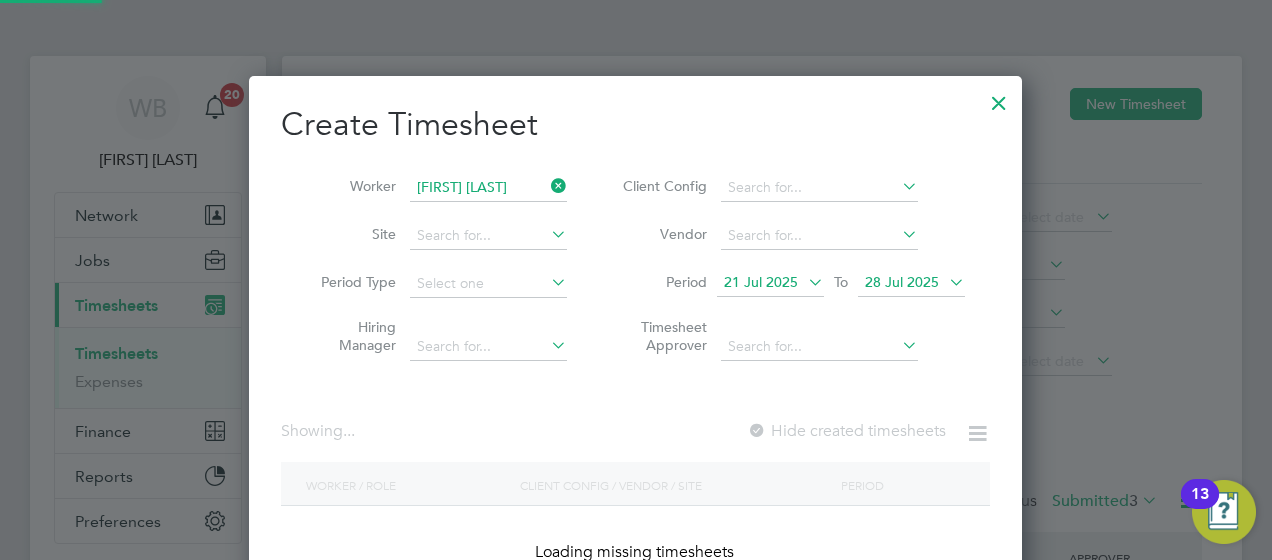 scroll, scrollTop: 10, scrollLeft: 9, axis: both 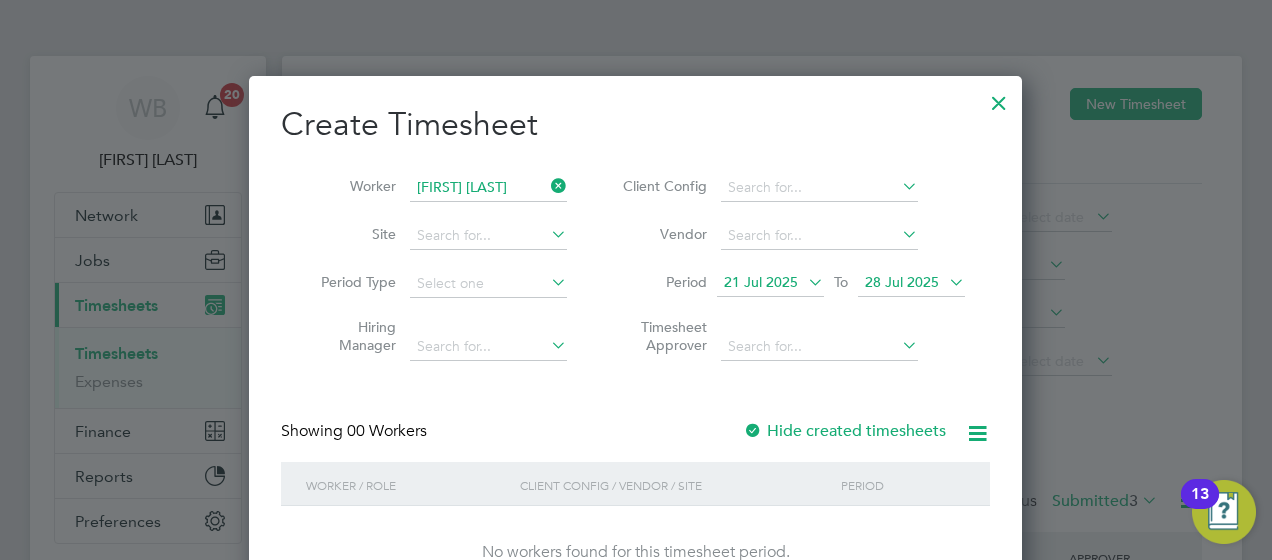 click on "21 Jul 2025" at bounding box center [770, 283] 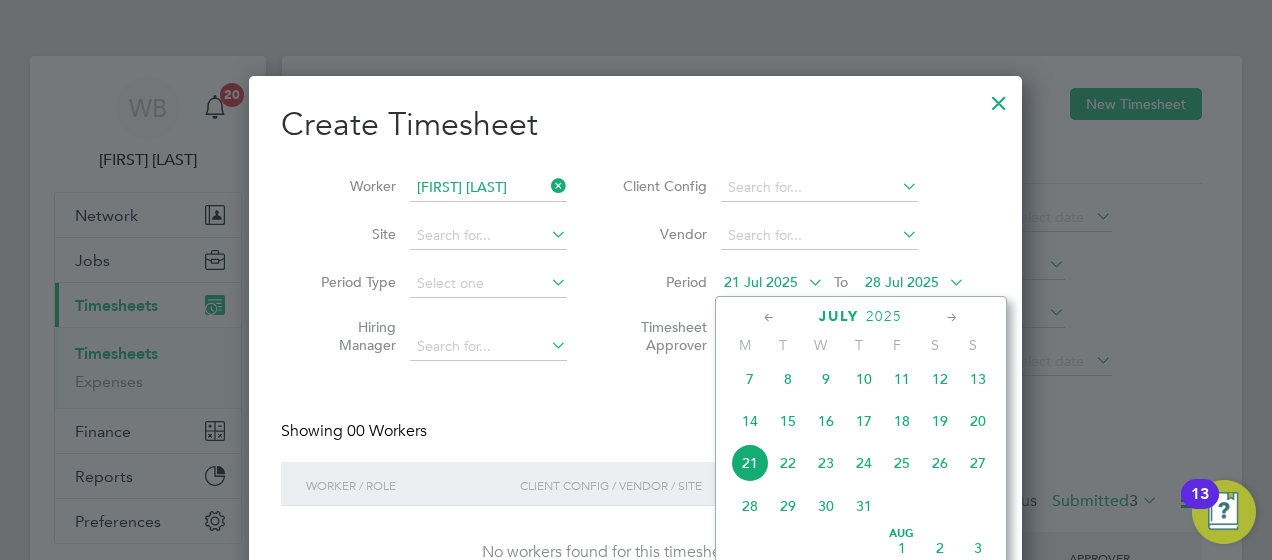click on "26" 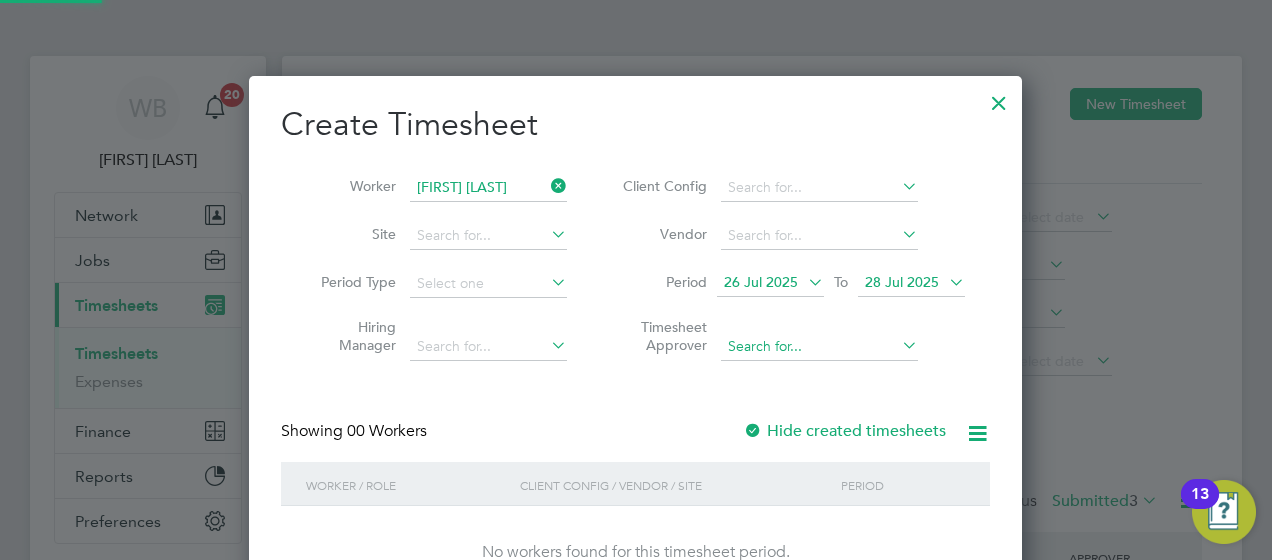 scroll, scrollTop: 10, scrollLeft: 9, axis: both 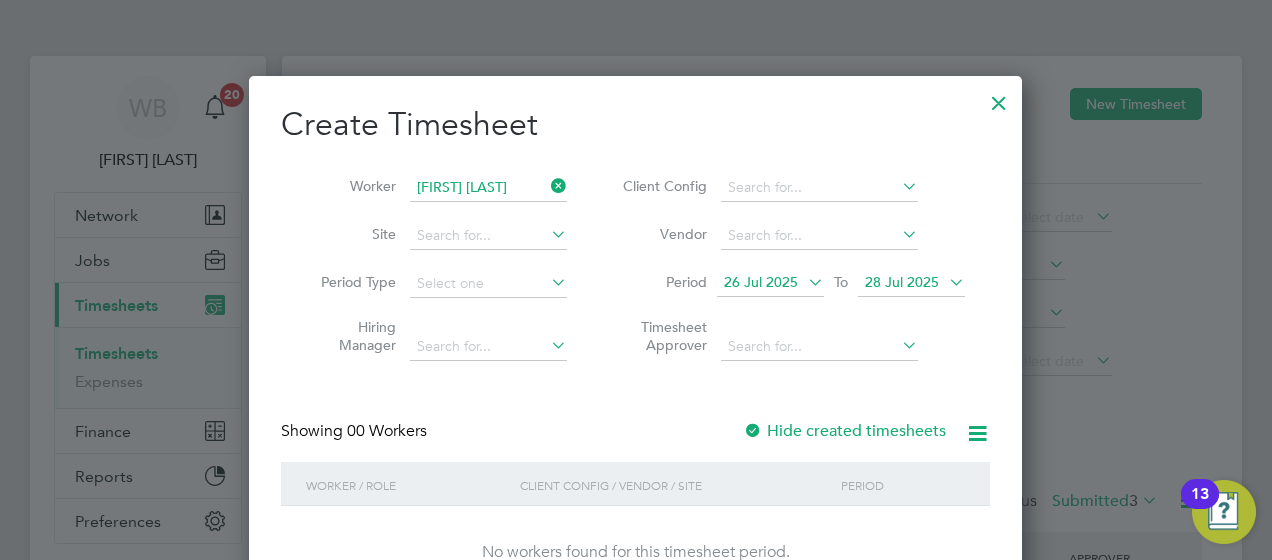 click on "28 Jul 2025" at bounding box center (902, 282) 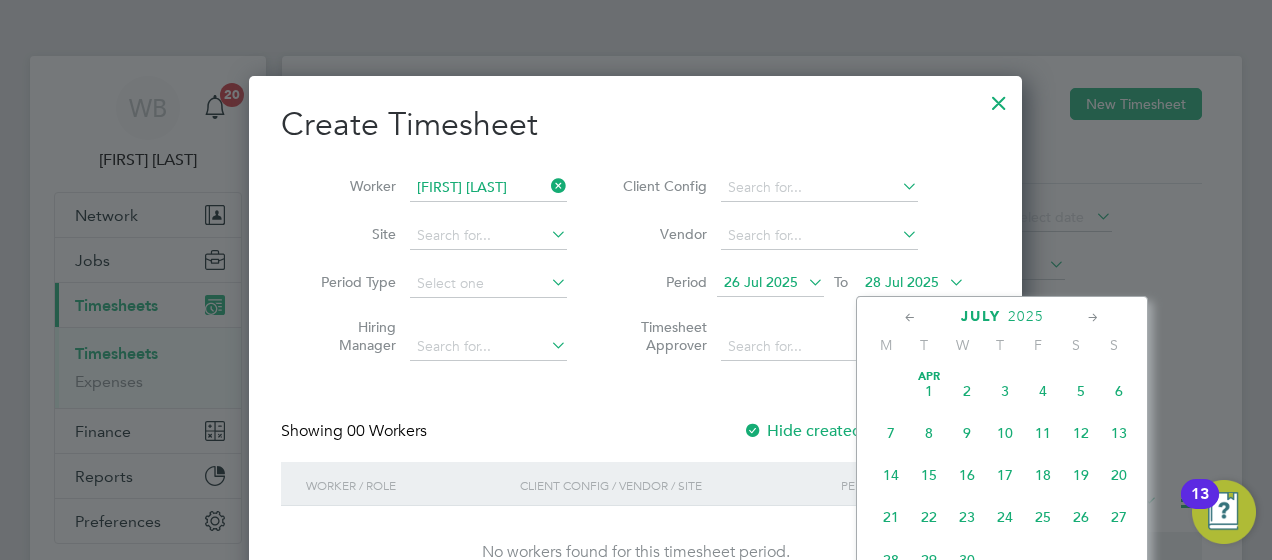 scroll, scrollTop: 772, scrollLeft: 0, axis: vertical 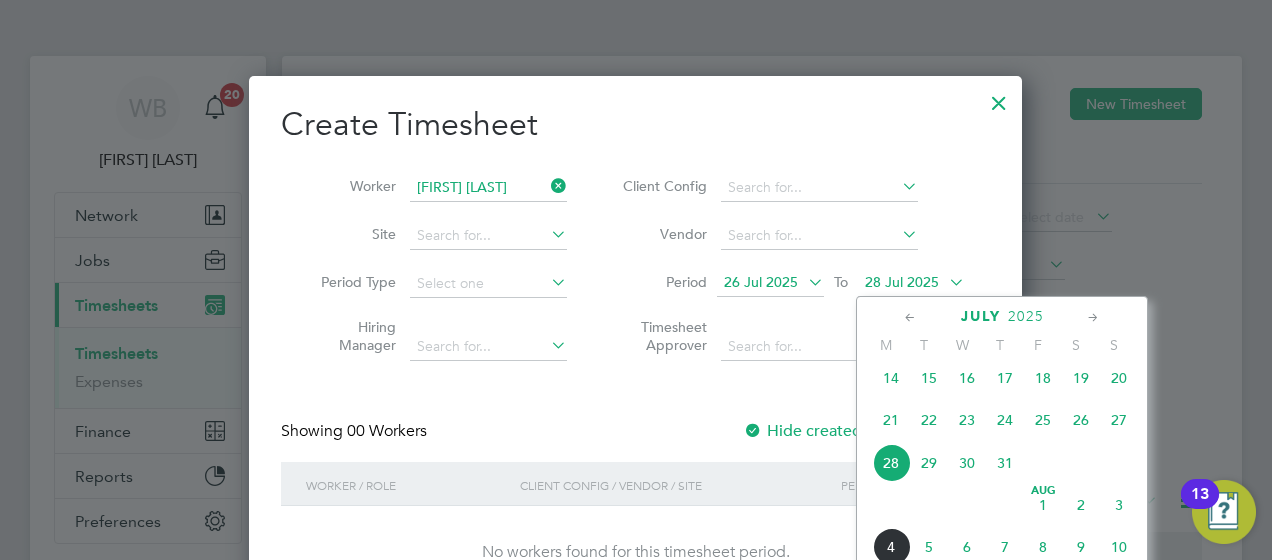 click on "Aug 1" 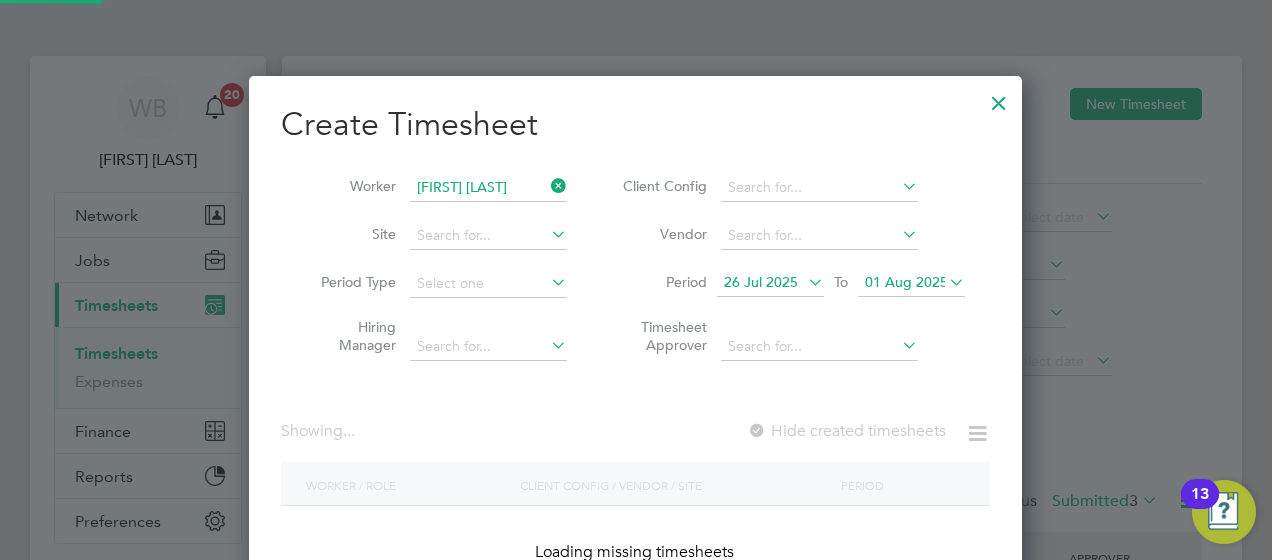 scroll, scrollTop: 10, scrollLeft: 9, axis: both 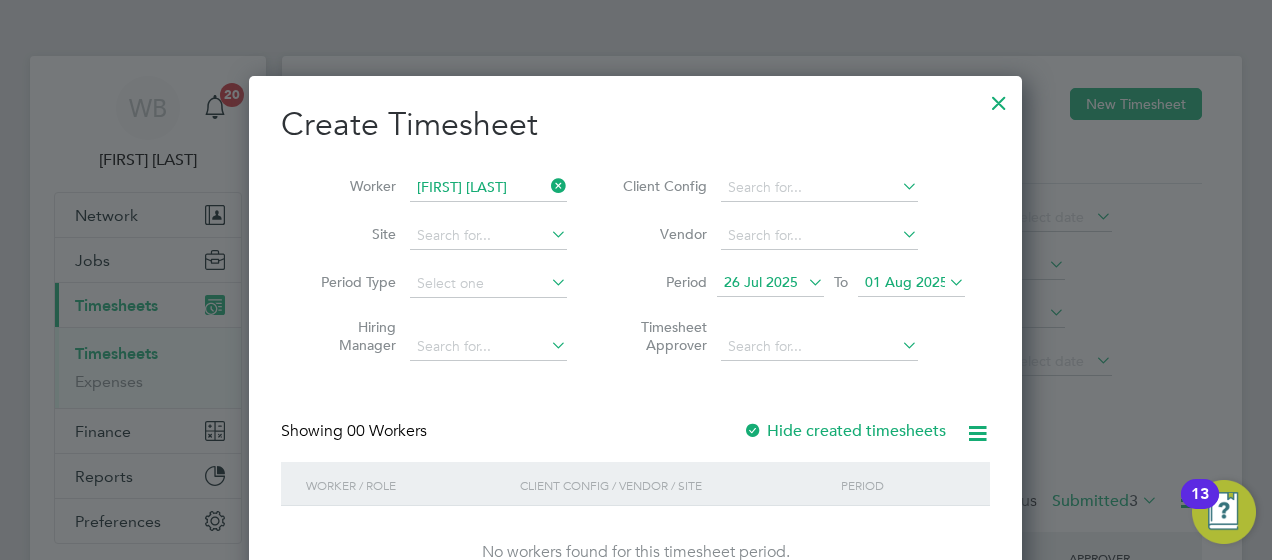 click on "Hide created timesheets" at bounding box center (844, 431) 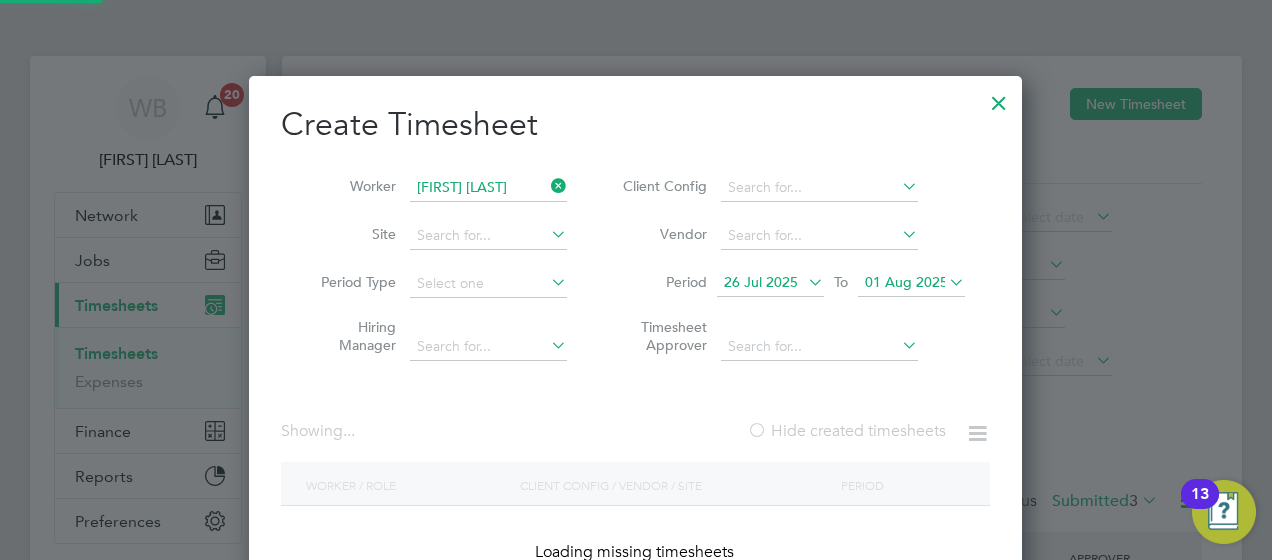 scroll, scrollTop: 10, scrollLeft: 9, axis: both 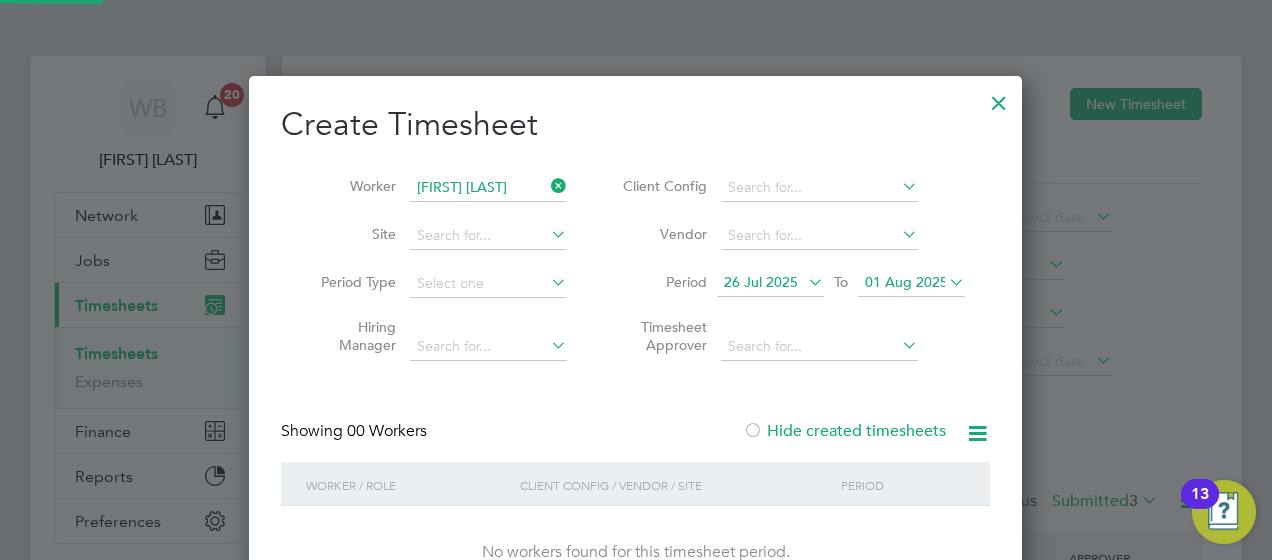 click on "Hide created timesheets" at bounding box center (844, 431) 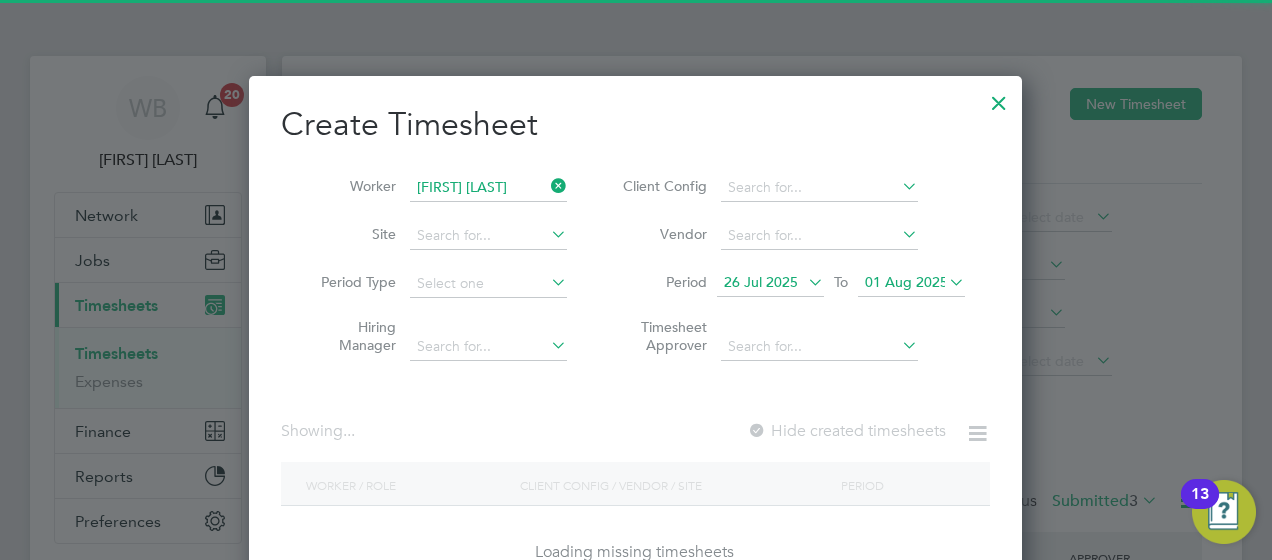 scroll, scrollTop: 10, scrollLeft: 9, axis: both 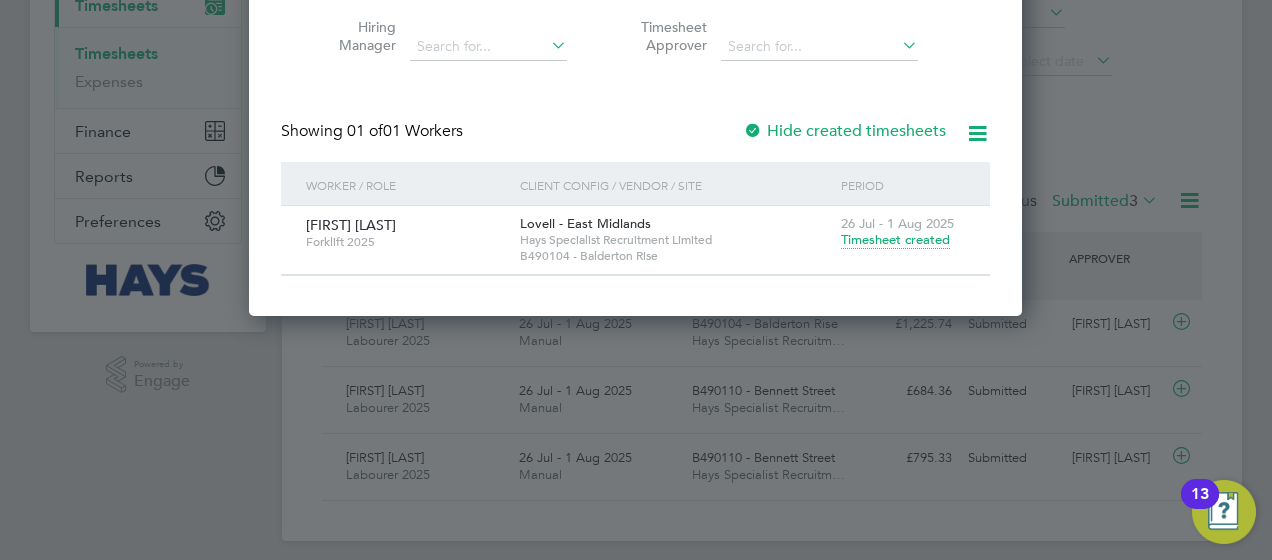 click on "Timesheet created" at bounding box center [895, 240] 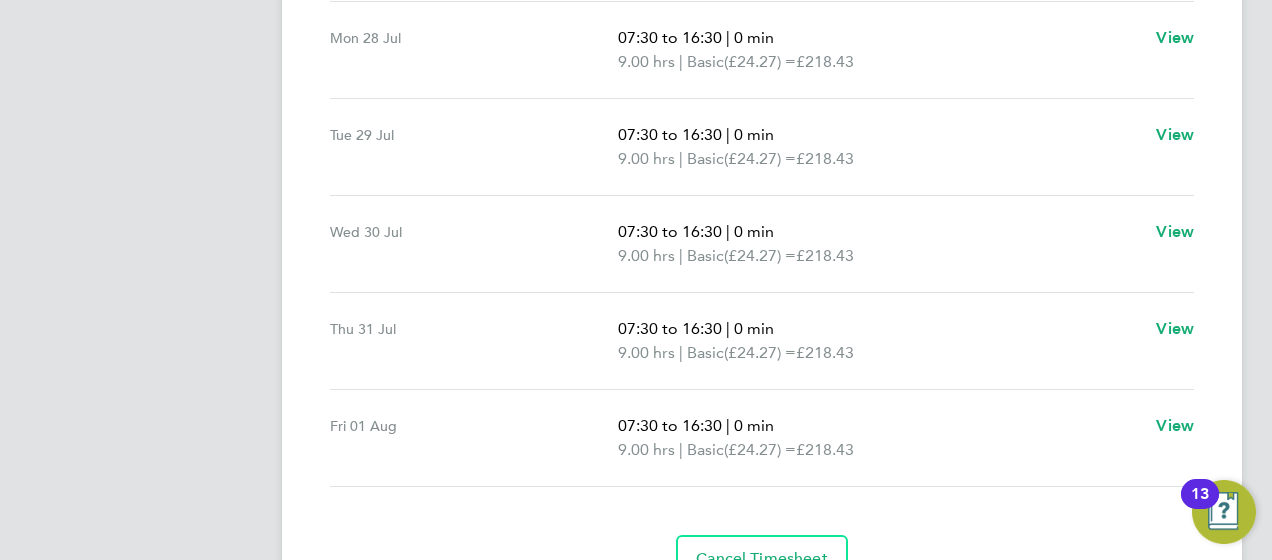 scroll, scrollTop: 1009, scrollLeft: 0, axis: vertical 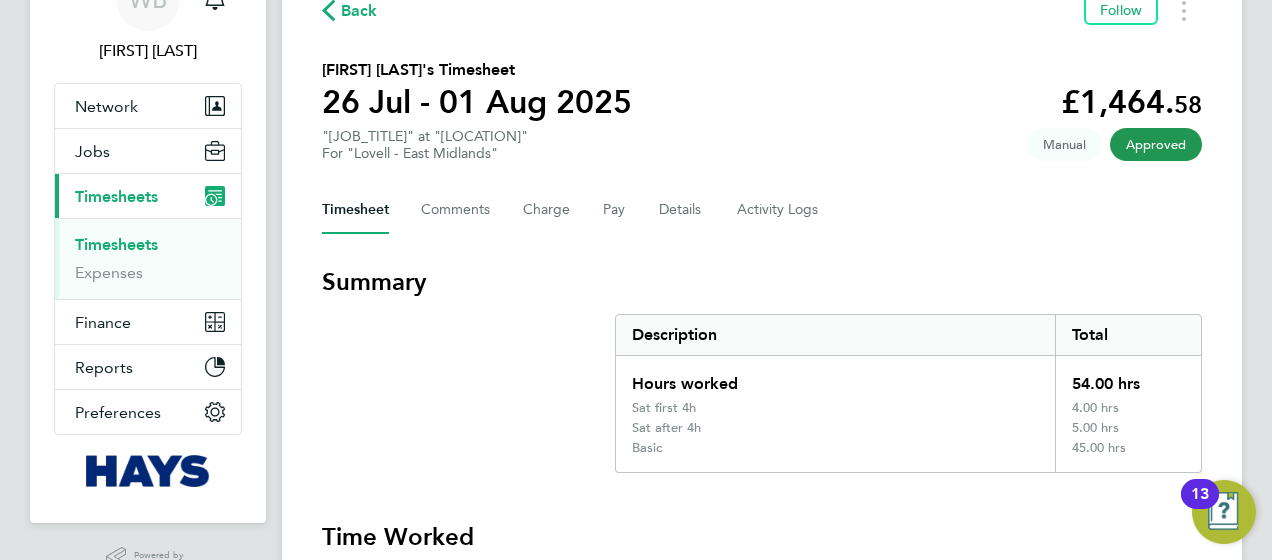 click on "Timesheets" at bounding box center [116, 244] 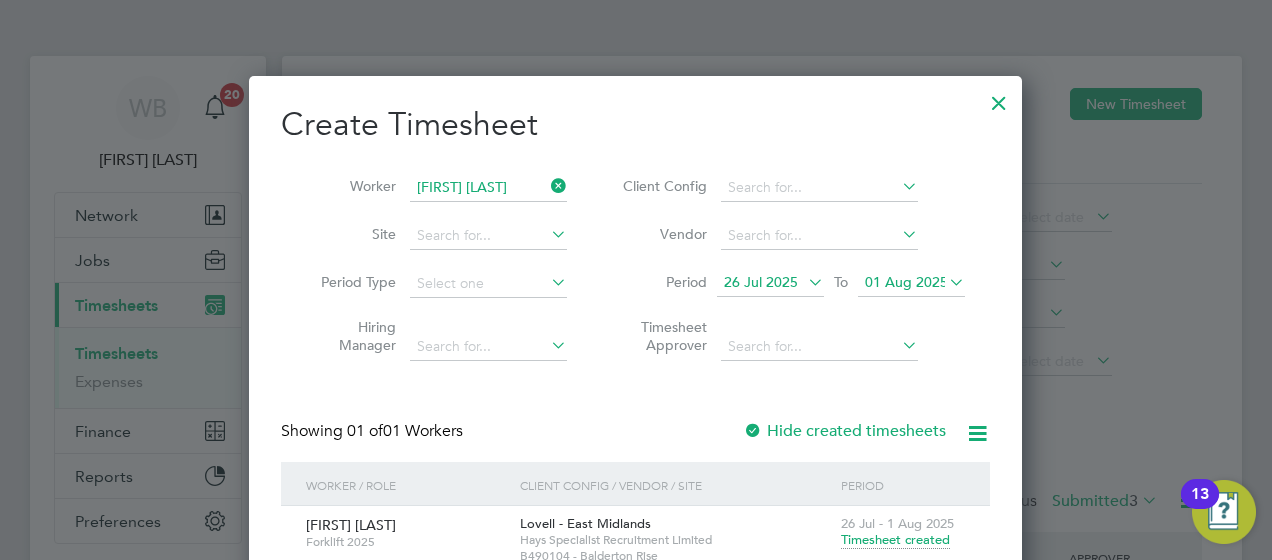 drag, startPoint x: 528, startPoint y: 201, endPoint x: 523, endPoint y: 187, distance: 14.866069 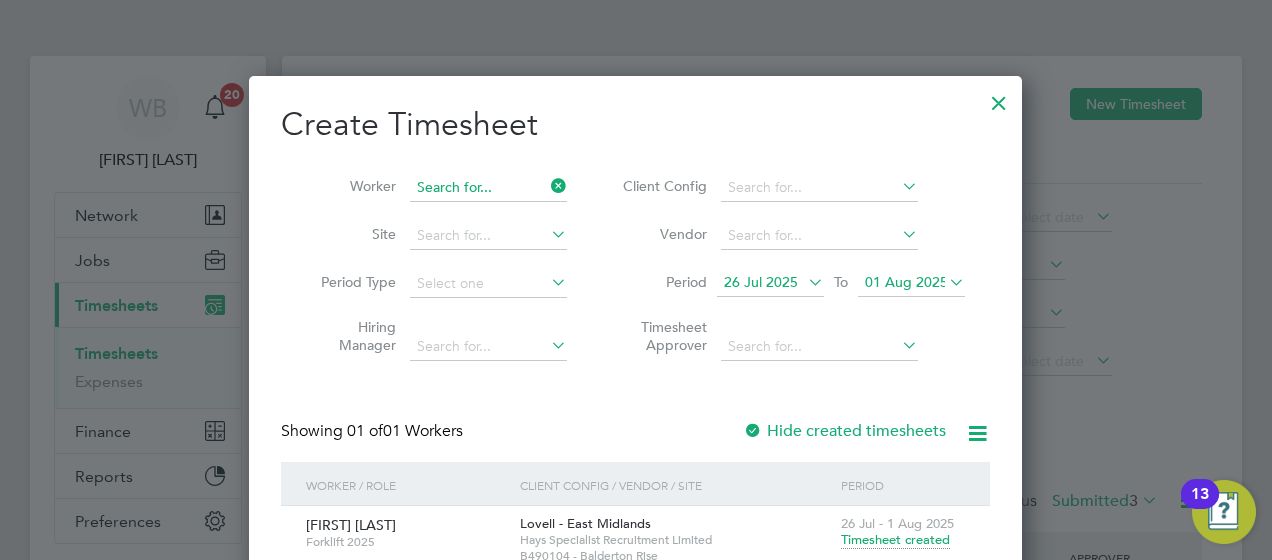 click at bounding box center [488, 188] 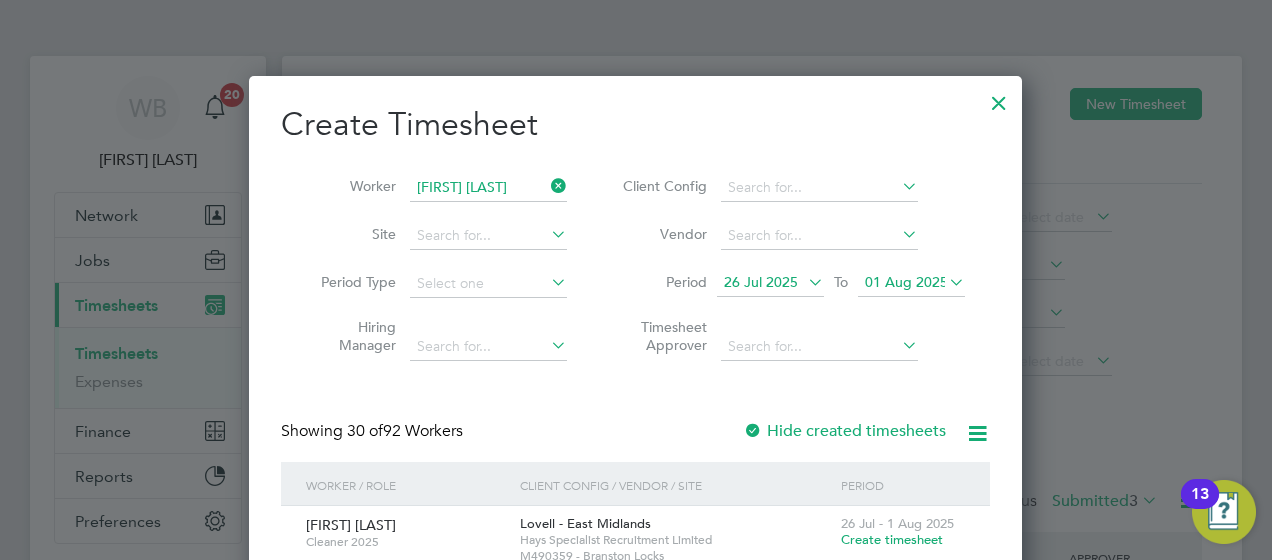 click on "[LAST]" 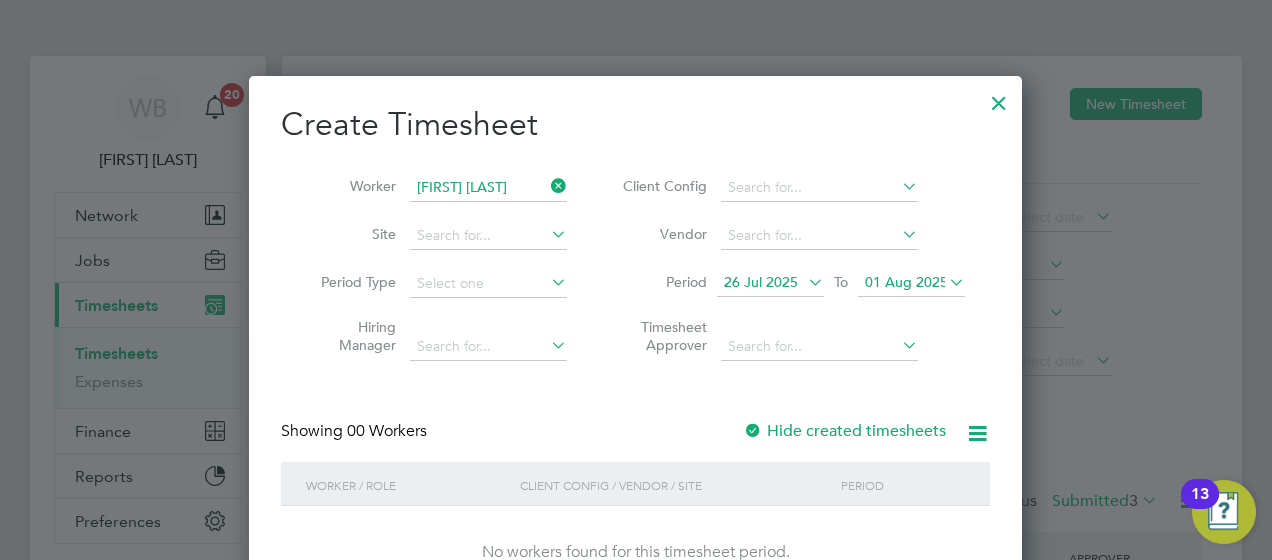 click at bounding box center [753, 432] 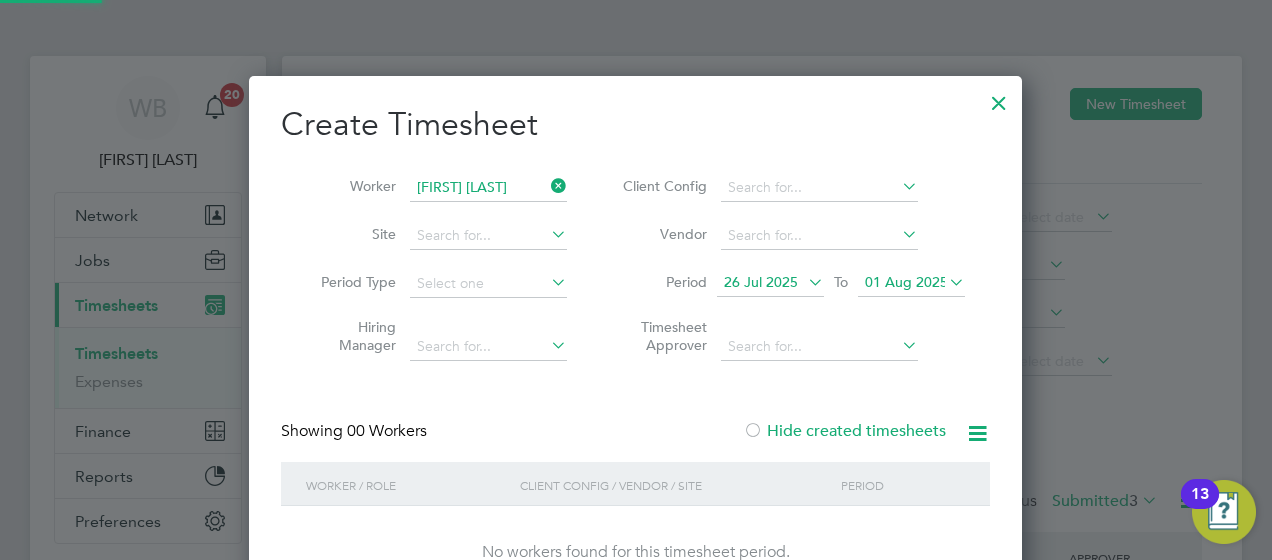 click at bounding box center (753, 432) 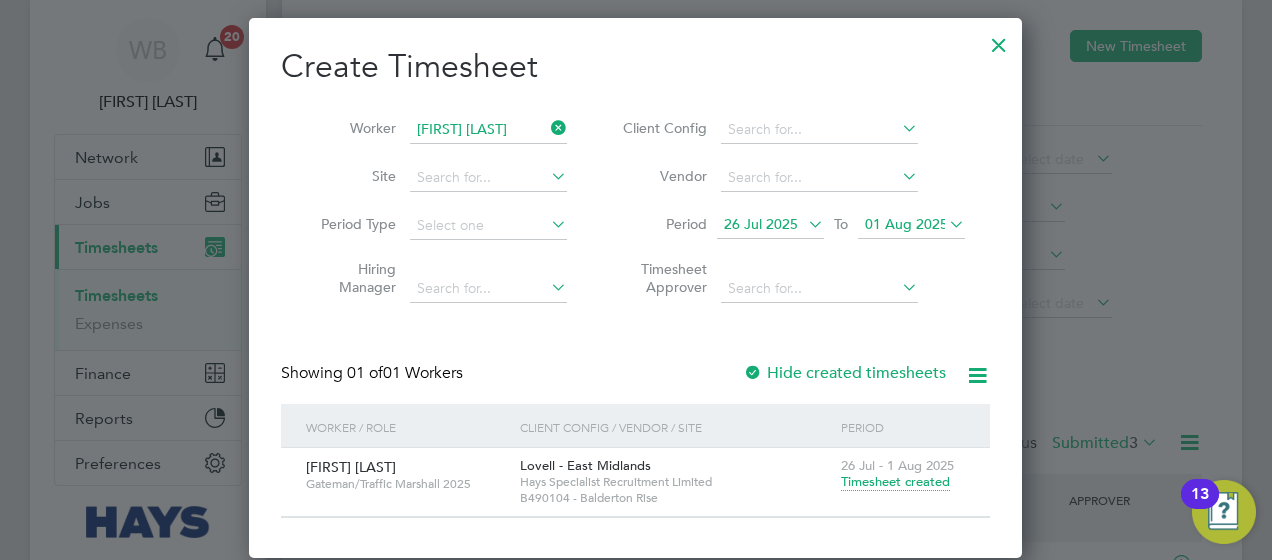 click on "Timesheet created" at bounding box center [895, 482] 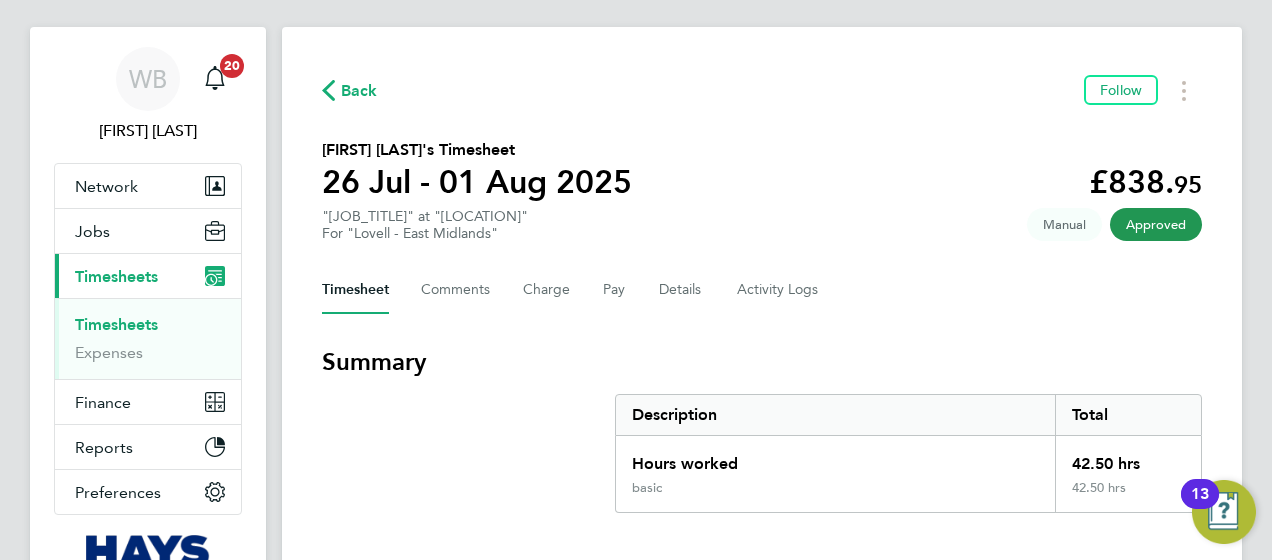 drag, startPoint x: 132, startPoint y: 322, endPoint x: 148, endPoint y: 321, distance: 16.03122 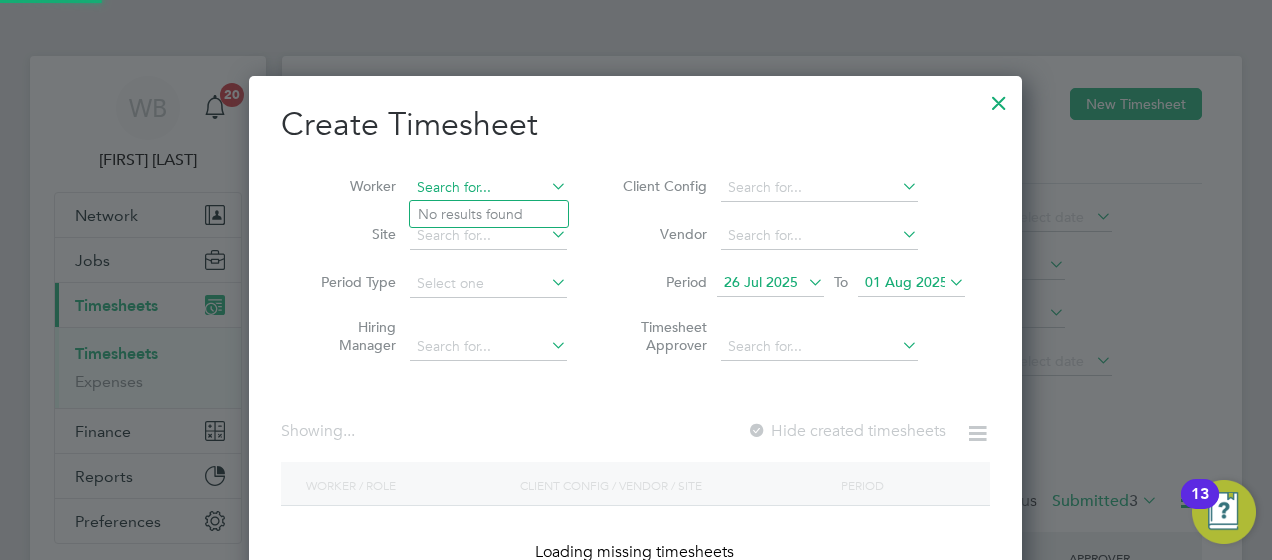 click at bounding box center (488, 188) 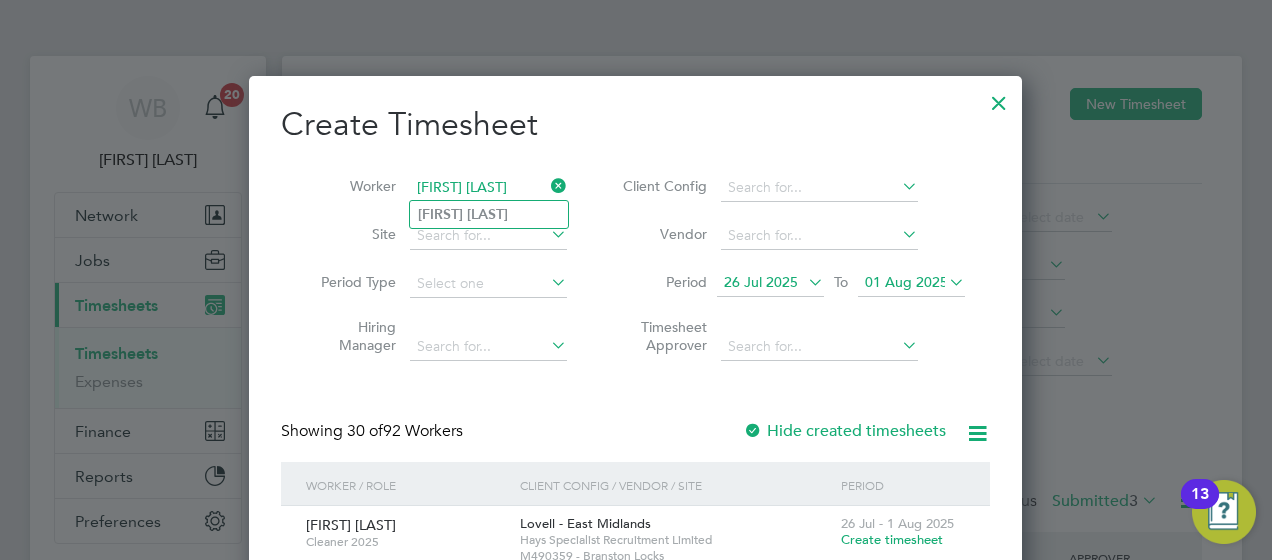 drag, startPoint x: 497, startPoint y: 206, endPoint x: 490, endPoint y: 251, distance: 45.54119 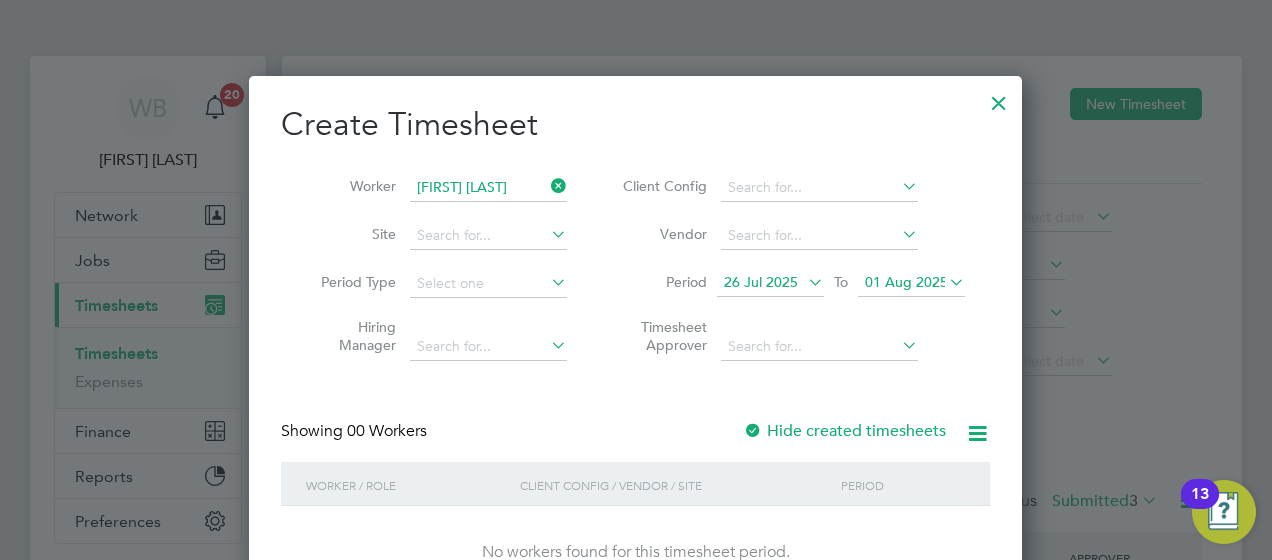 click at bounding box center [753, 432] 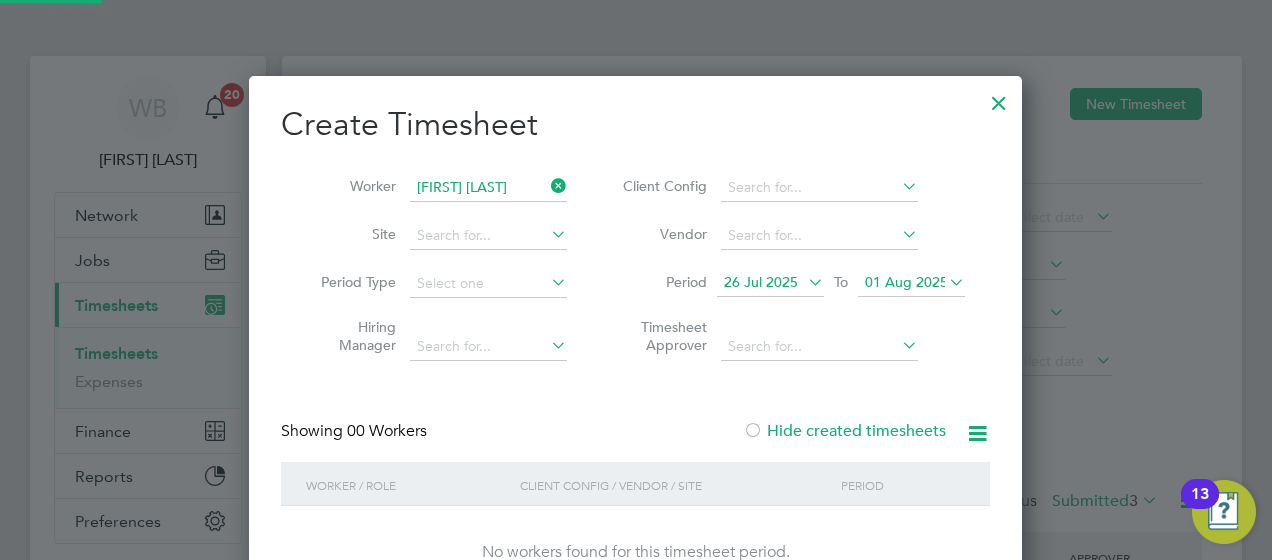 click at bounding box center (753, 432) 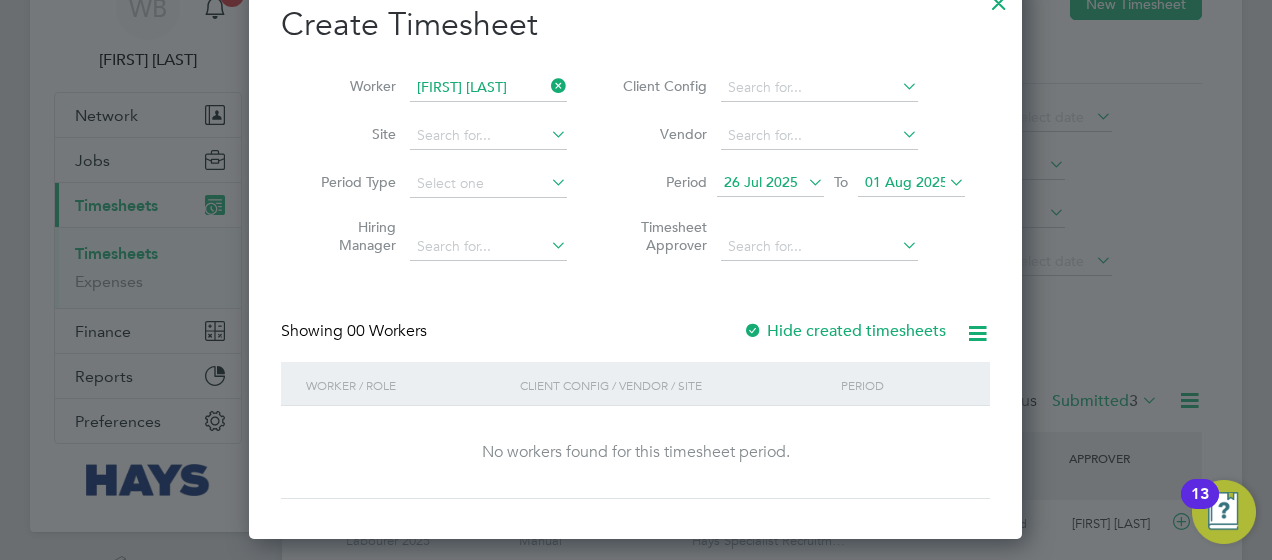 click on "Create Timesheet Worker   Andrew Lowe Site   Period Type   Hiring Manager   Client Config   Vendor   Period
26 Jul 2025
To
01 Aug 2025
Timesheet Approver   Showing   00 Workers Hide created timesheets Worker / Role Client Config / Vendor / Site Period No workers found for this timesheet period. Show  30  more" at bounding box center [635, 251] 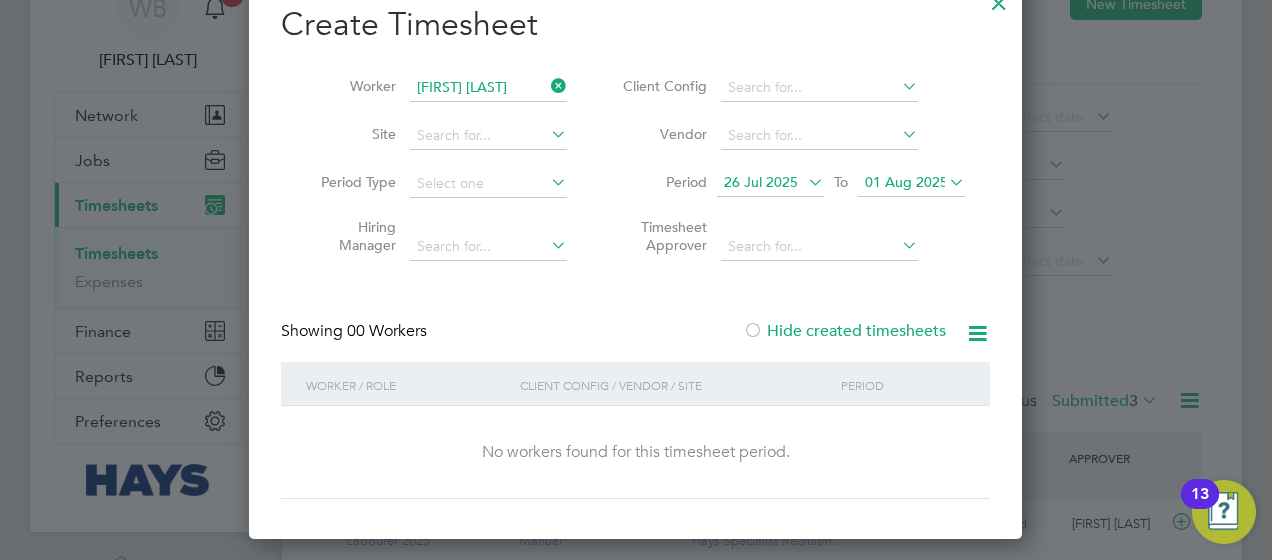 click at bounding box center (753, 332) 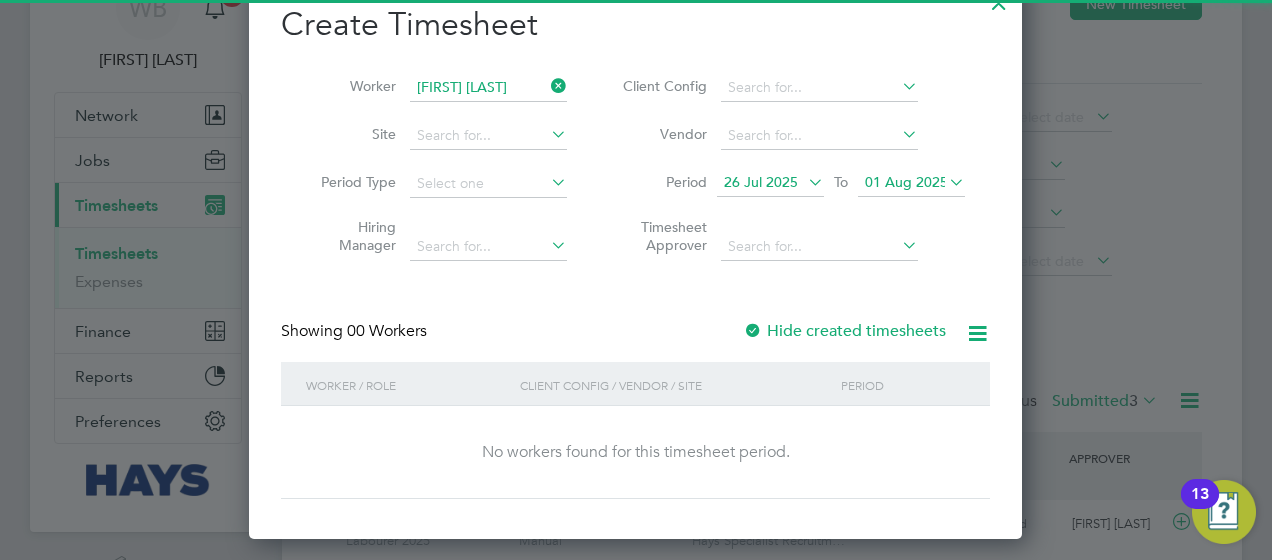 click on "Hide created timesheets" at bounding box center (844, 331) 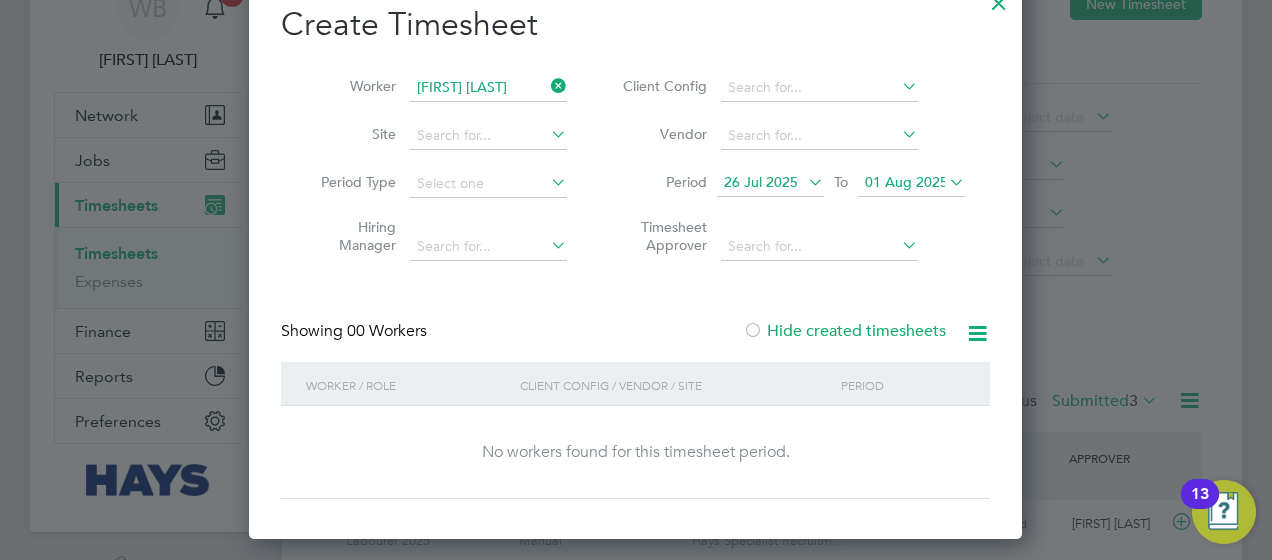 click on "Hide created timesheets" at bounding box center [844, 331] 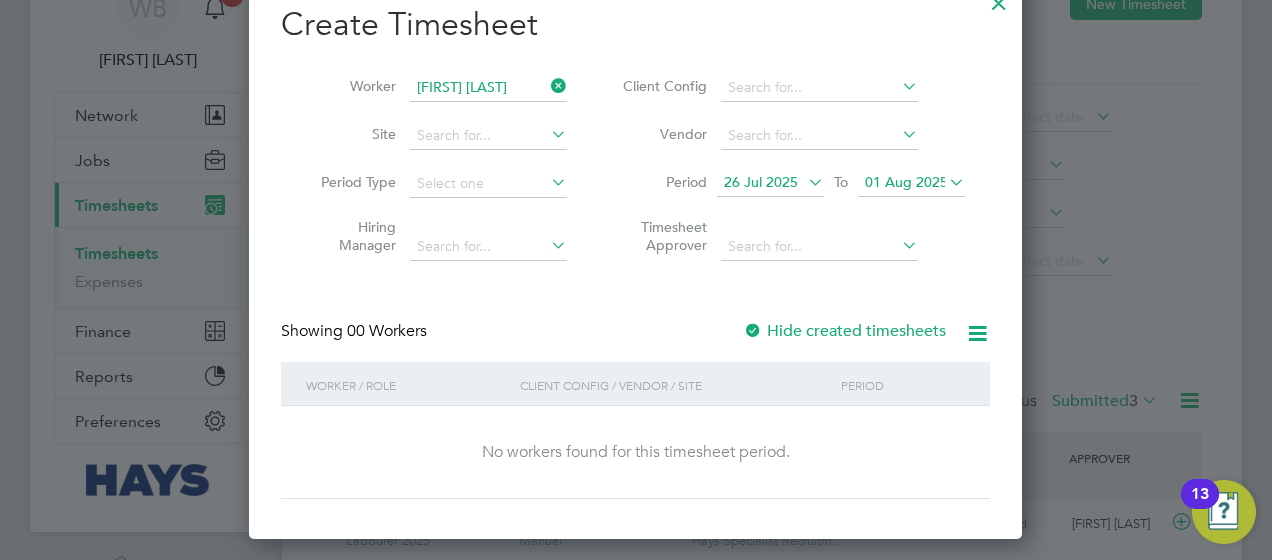 click on "Hide created timesheets" at bounding box center (844, 331) 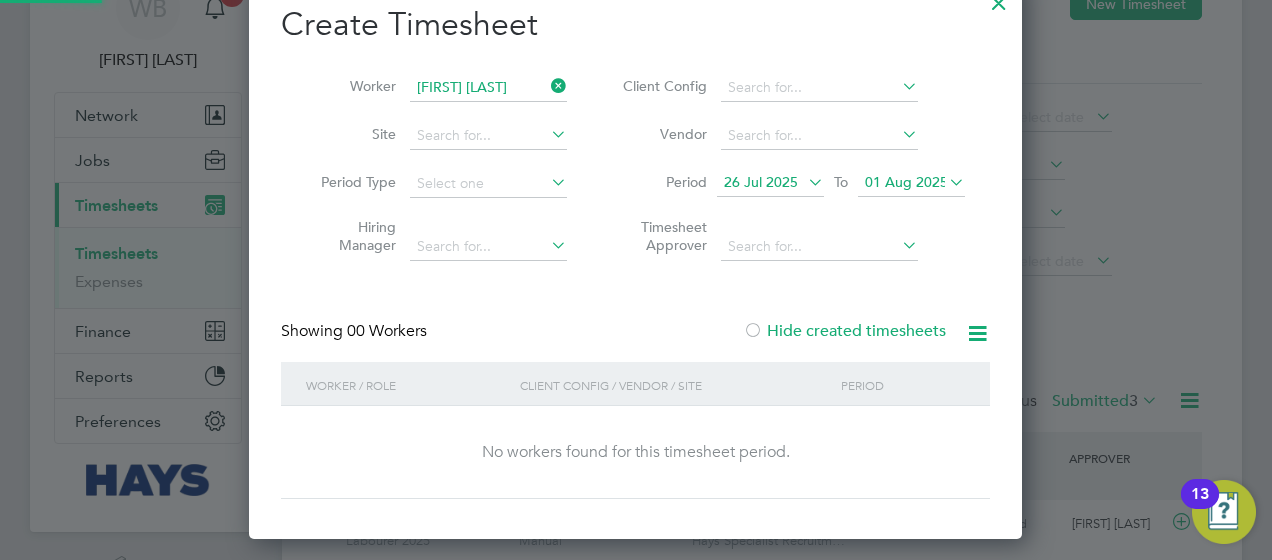 click on "Hide created timesheets" at bounding box center [844, 331] 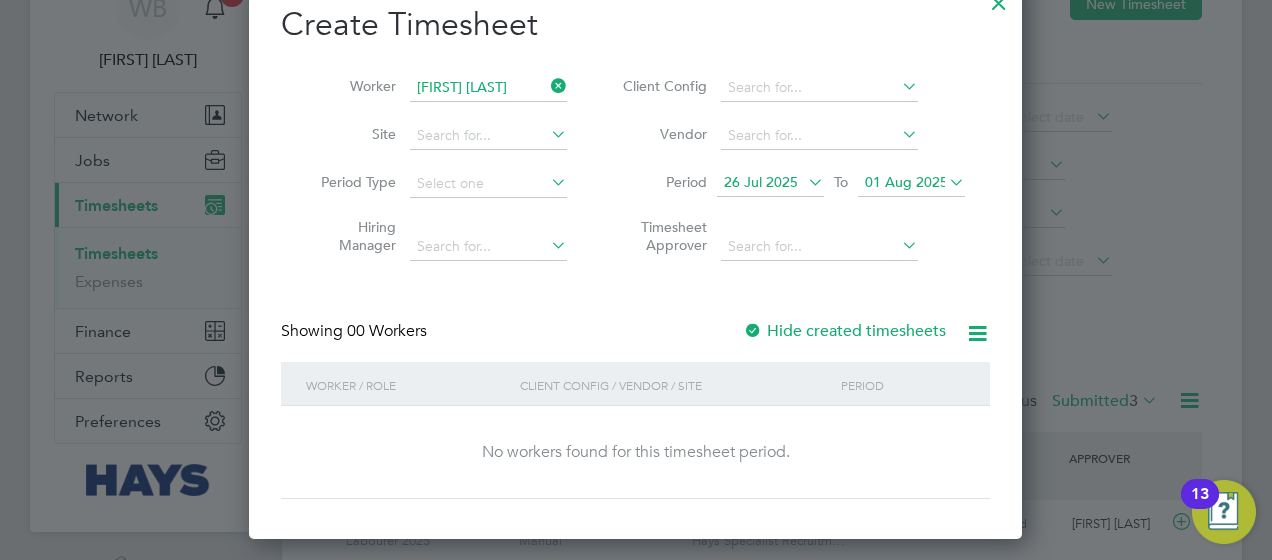click on "Hide created timesheets" at bounding box center (844, 331) 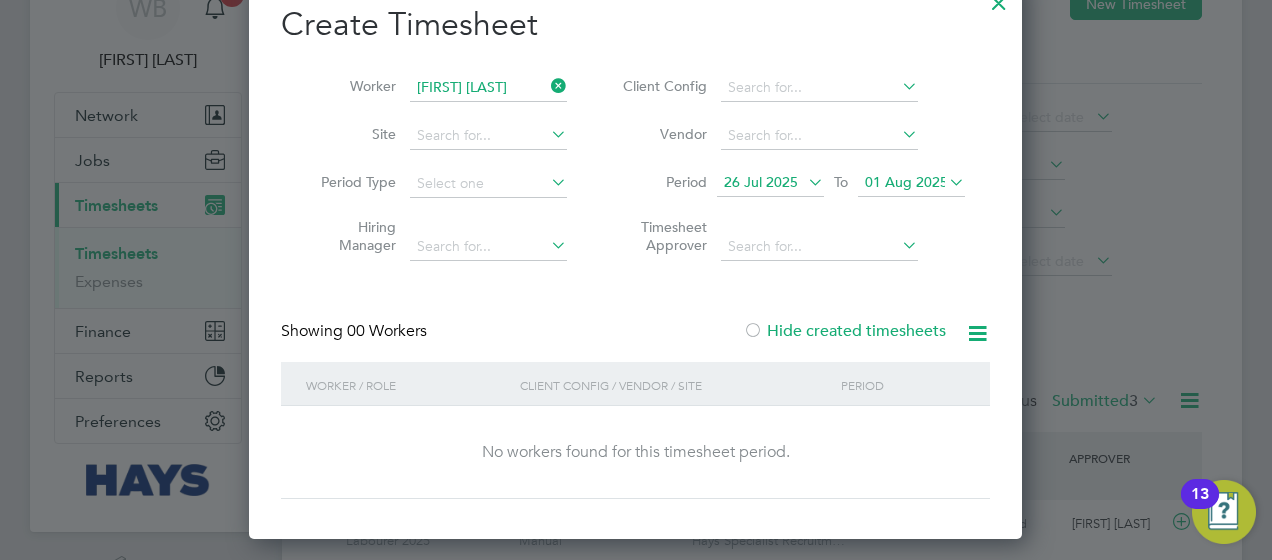 click on "Hide created timesheets" at bounding box center [844, 331] 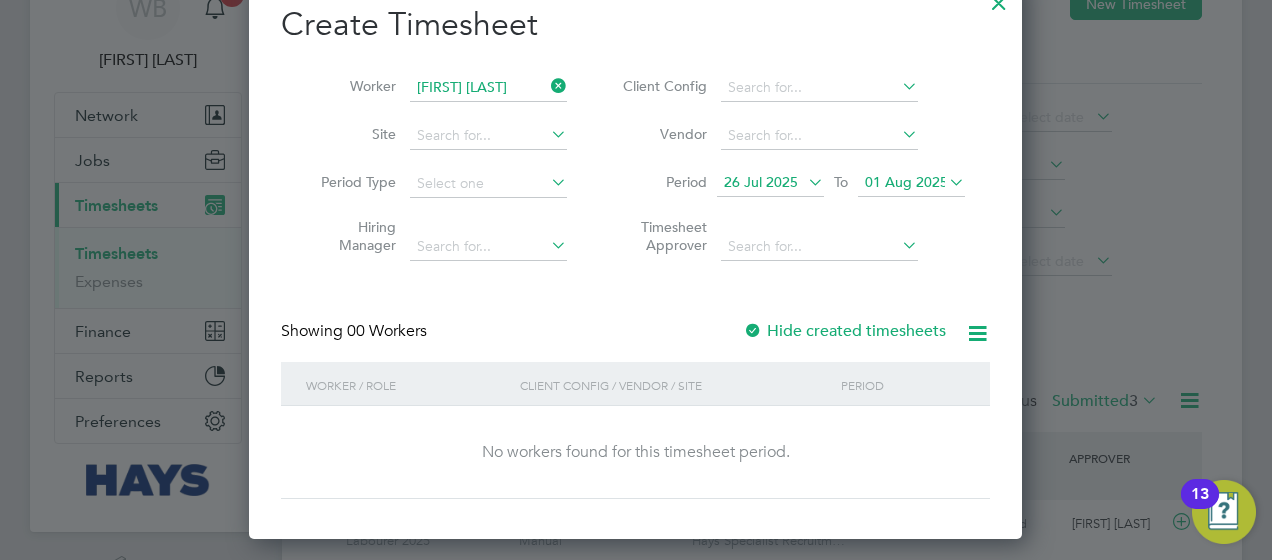 click on "Create Timesheet Worker   Andrew Lowe Site   Period Type   Hiring Manager   Client Config   Vendor   Period
26 Jul 2025
To
01 Aug 2025
Timesheet Approver   Showing   00 Workers Hide created timesheets Worker / Role Client Config / Vendor / Site Period No workers found for this timesheet period. Show  30  more" at bounding box center (635, 251) 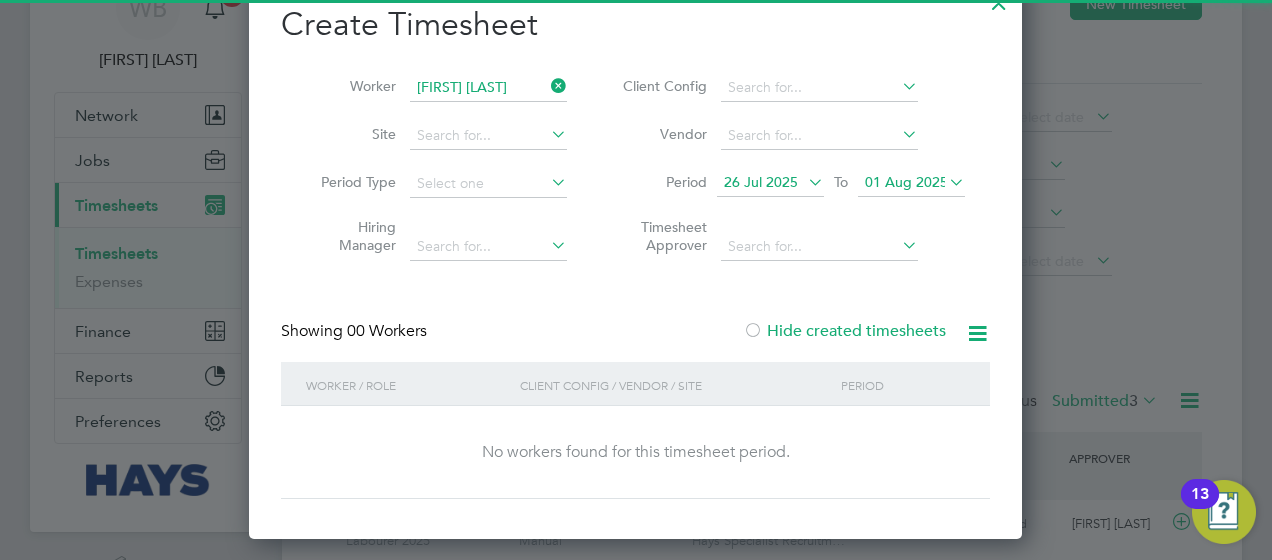click on "Hide created timesheets" at bounding box center [844, 331] 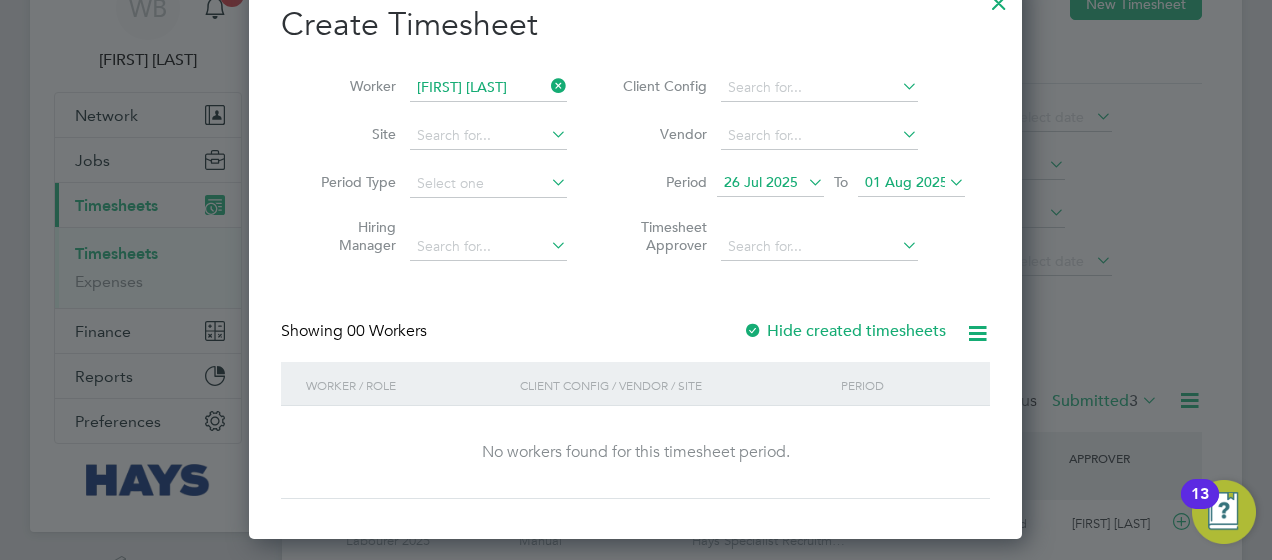 click on "Hide created timesheets" at bounding box center [844, 331] 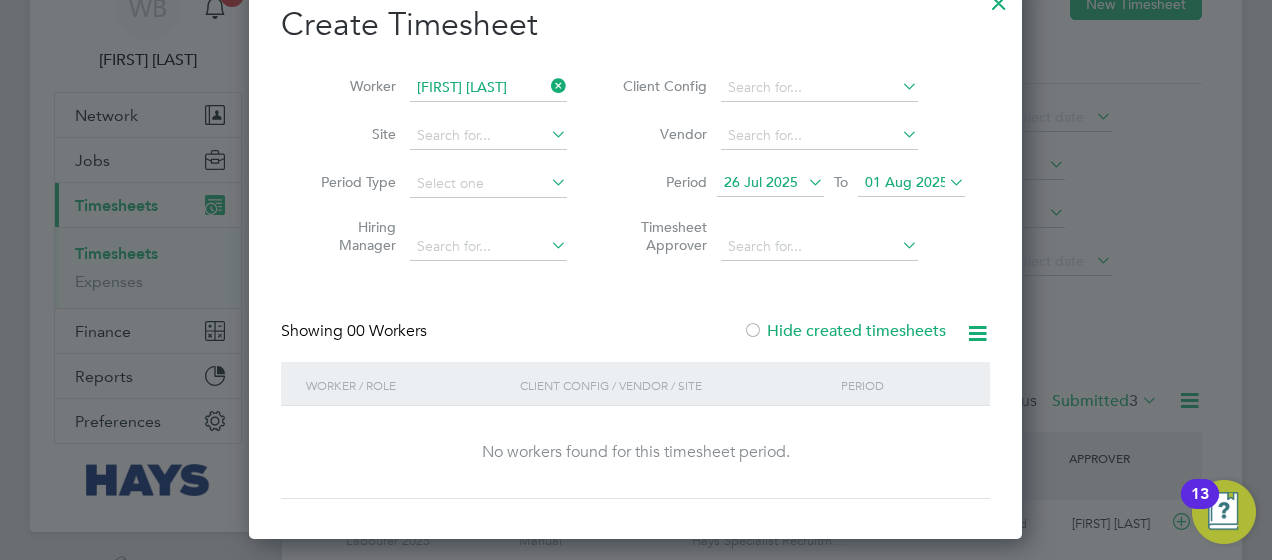 click on "Hide created timesheets" at bounding box center (844, 331) 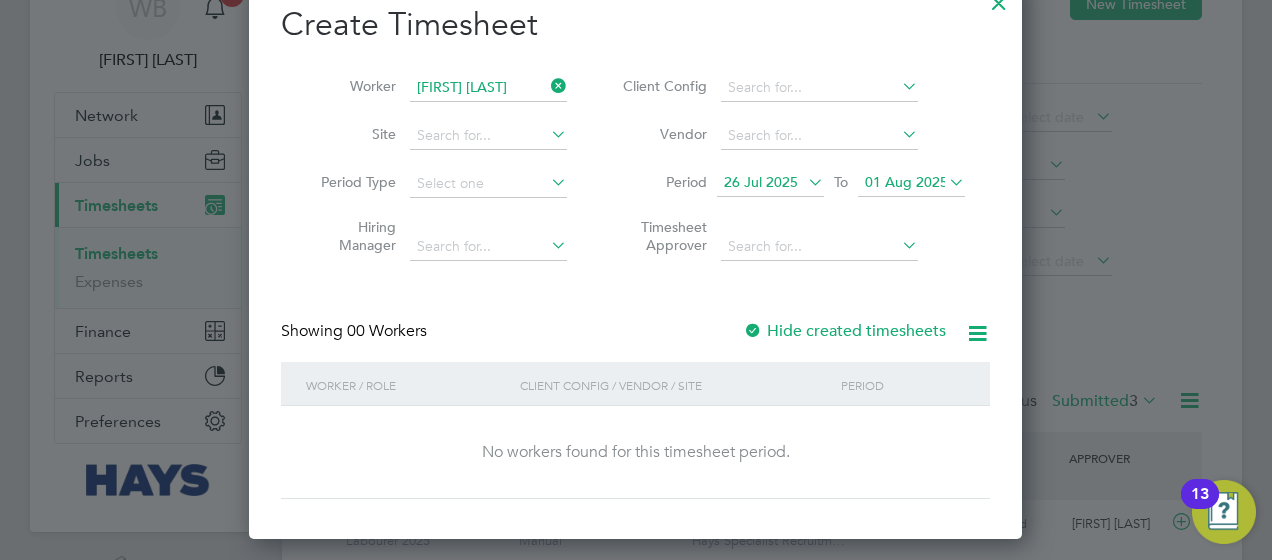 click on "Hide created timesheets" at bounding box center (844, 331) 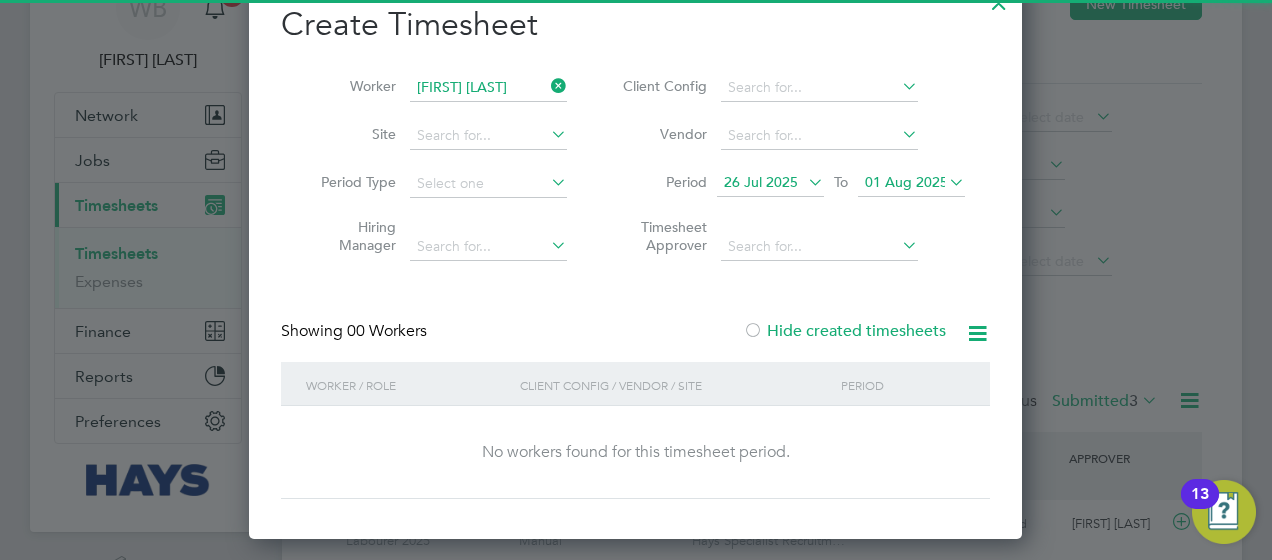click on "Hide created timesheets" at bounding box center (844, 331) 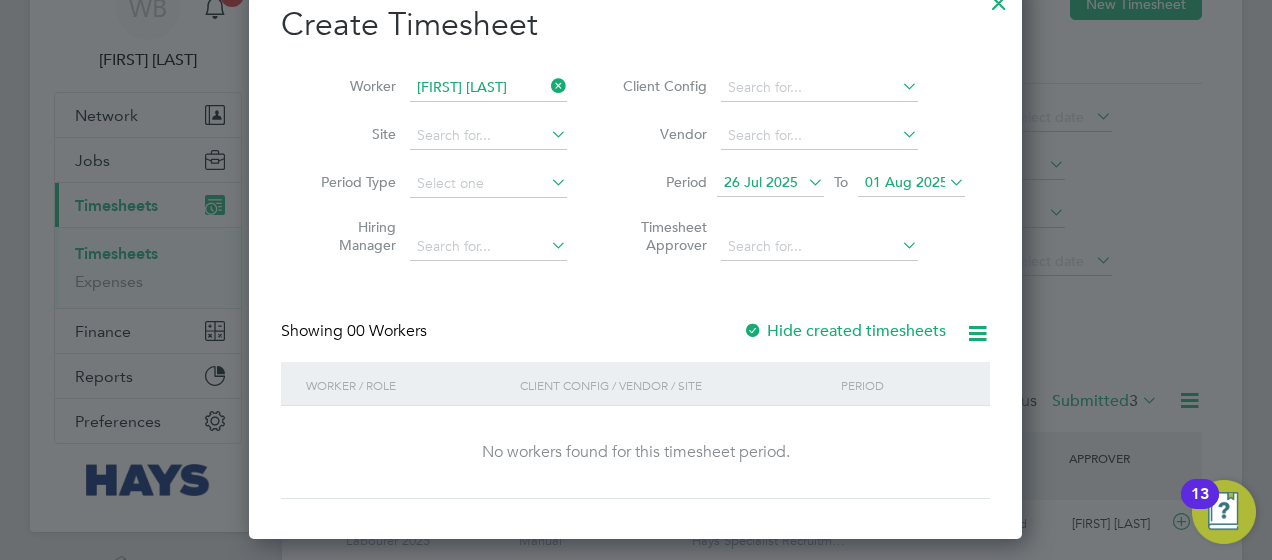 click at bounding box center (547, 86) 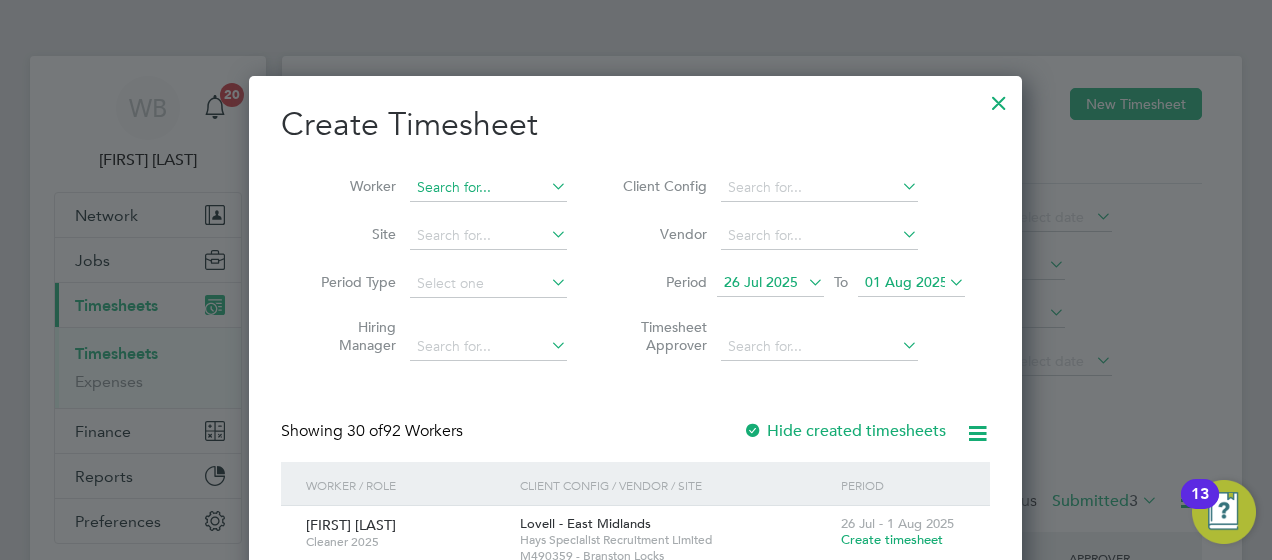 click at bounding box center (488, 188) 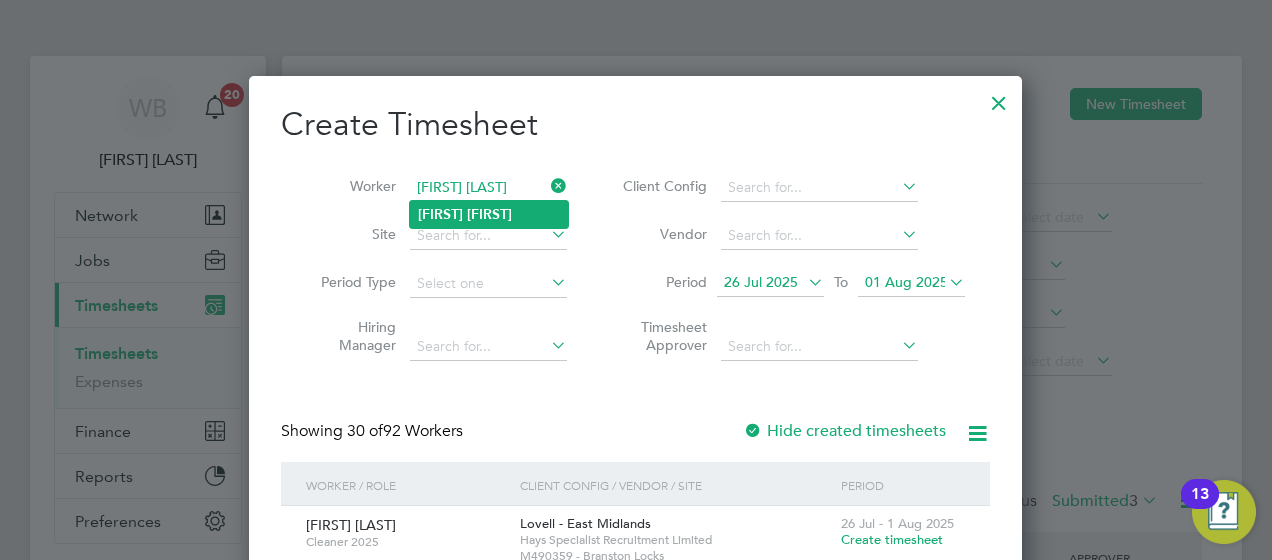 click on "[FIRST] [LAST]" 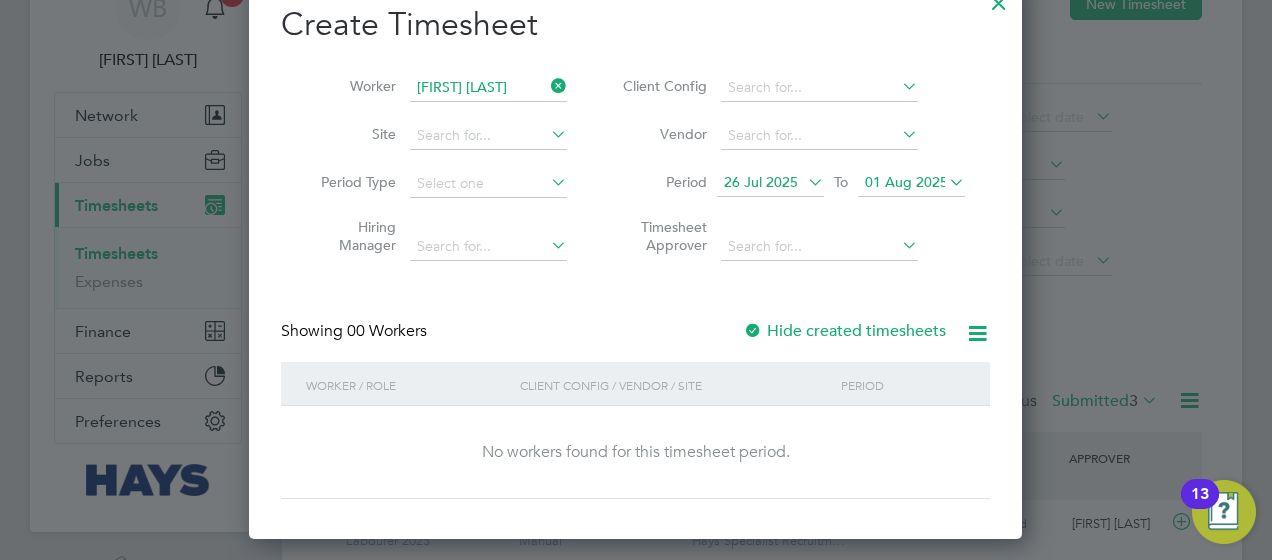 click at bounding box center (753, 332) 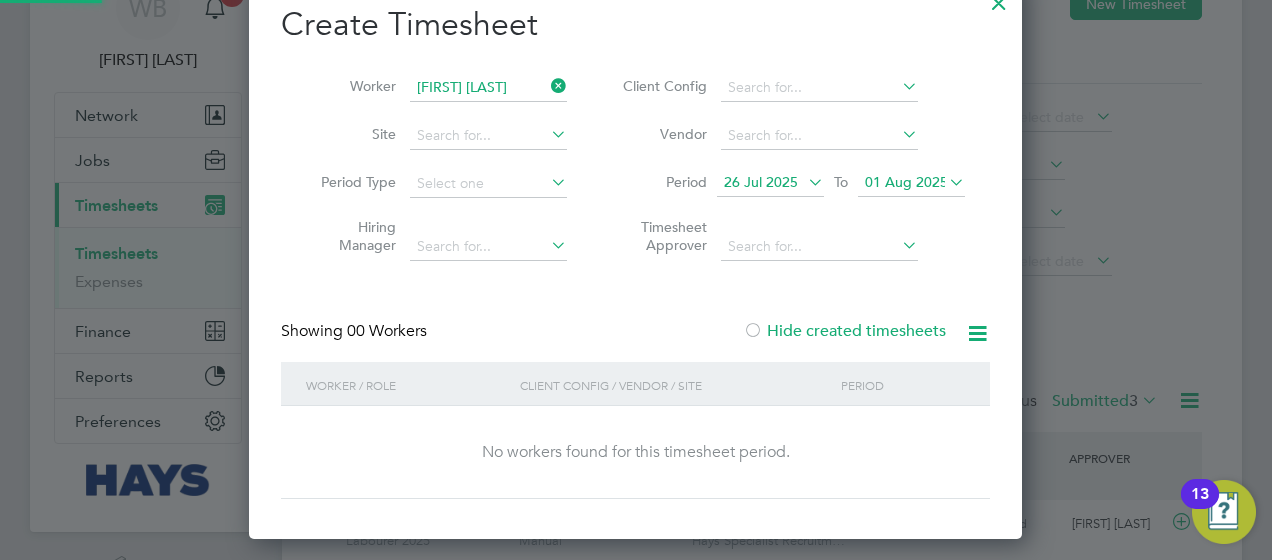 click at bounding box center (753, 332) 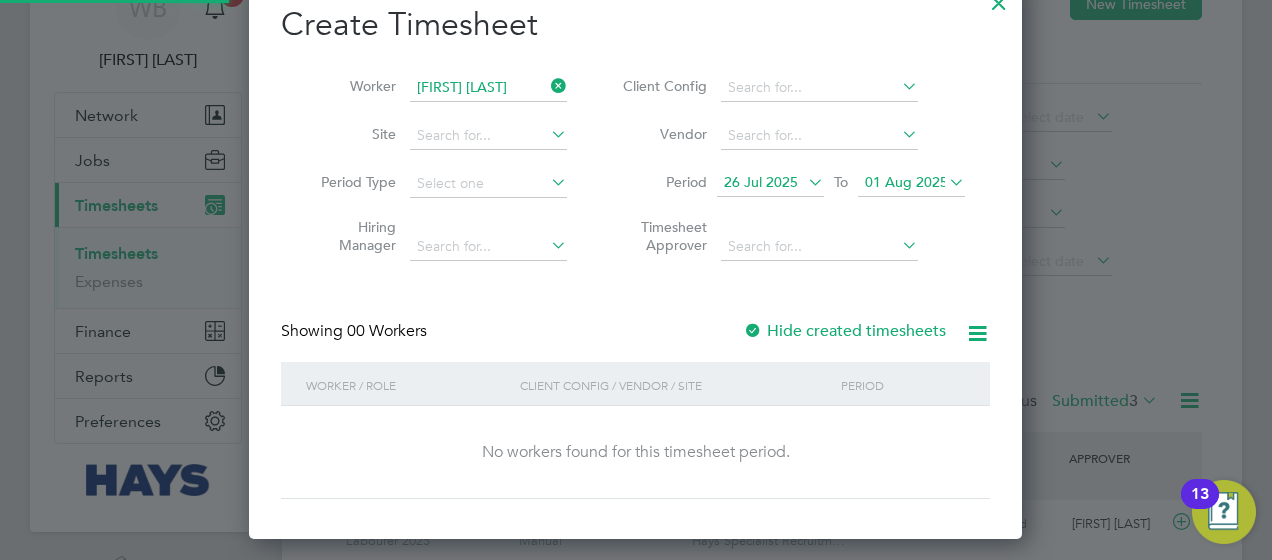 click at bounding box center [753, 332] 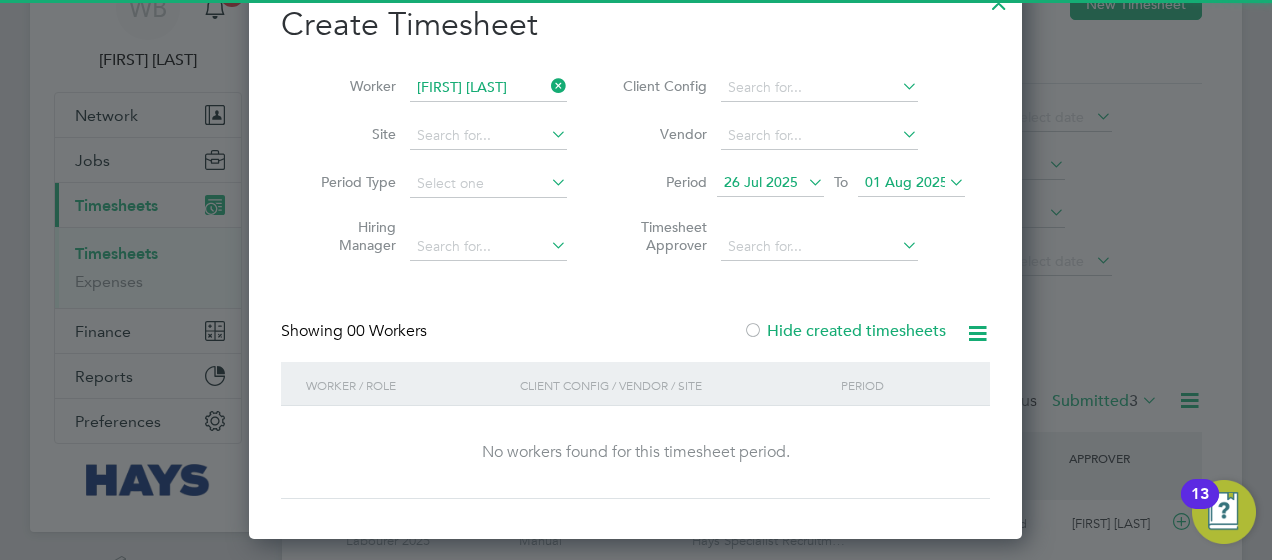 click at bounding box center [753, 332] 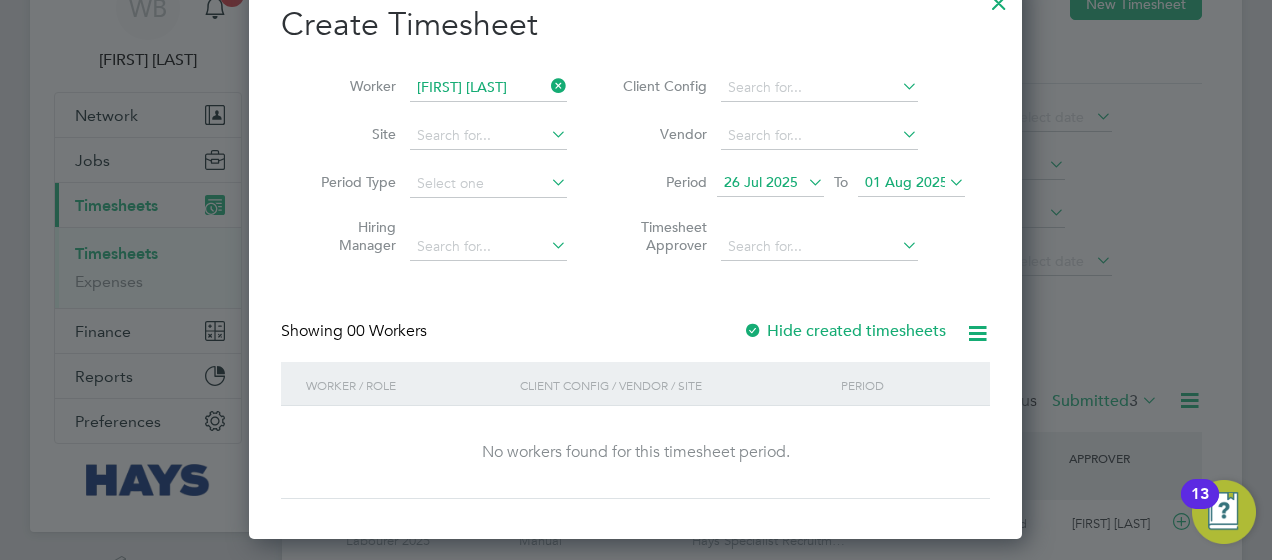 click at bounding box center [753, 332] 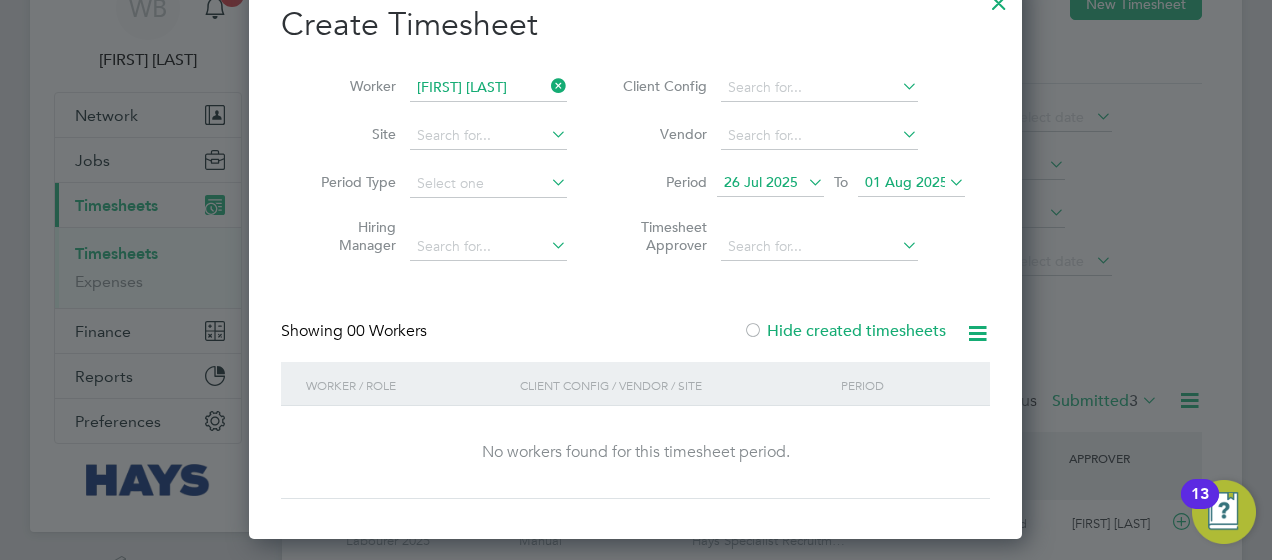 click at bounding box center (753, 332) 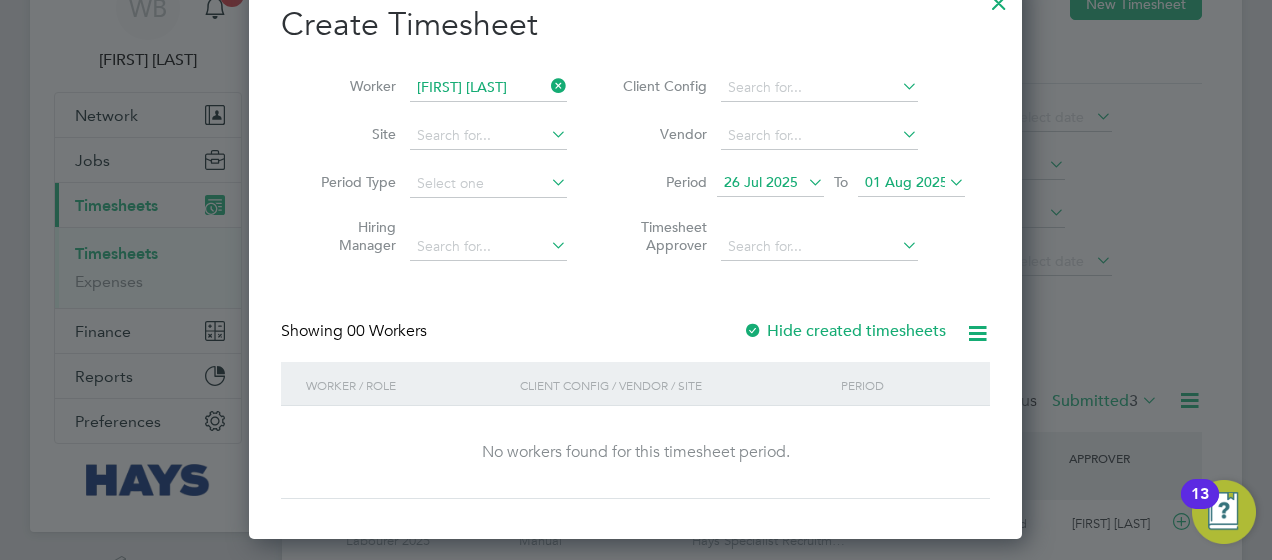 click at bounding box center [547, 86] 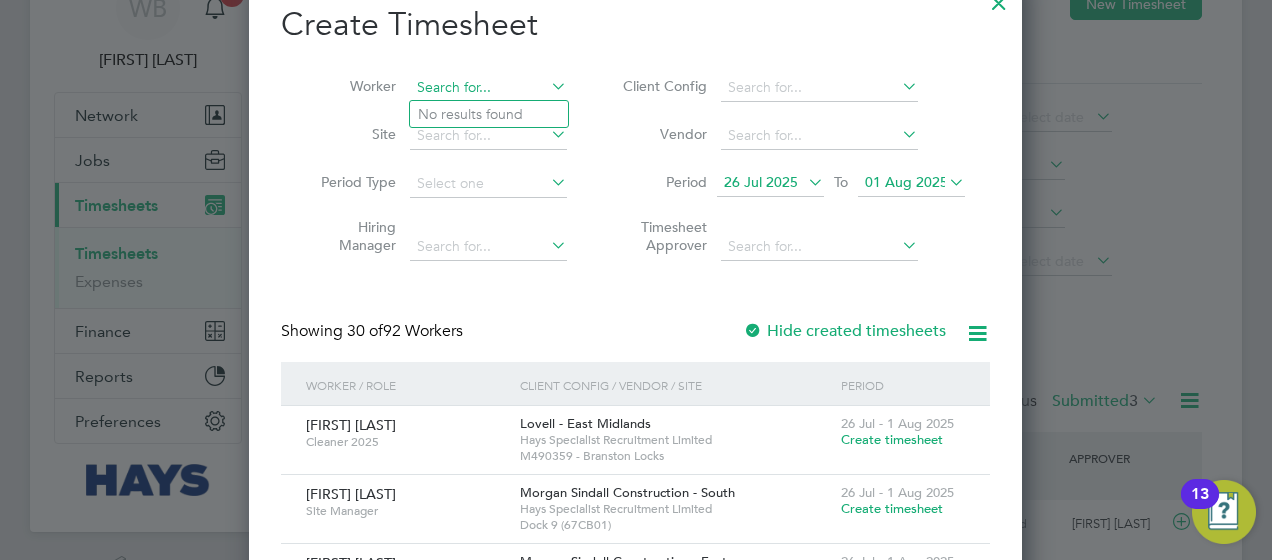 click at bounding box center (488, 88) 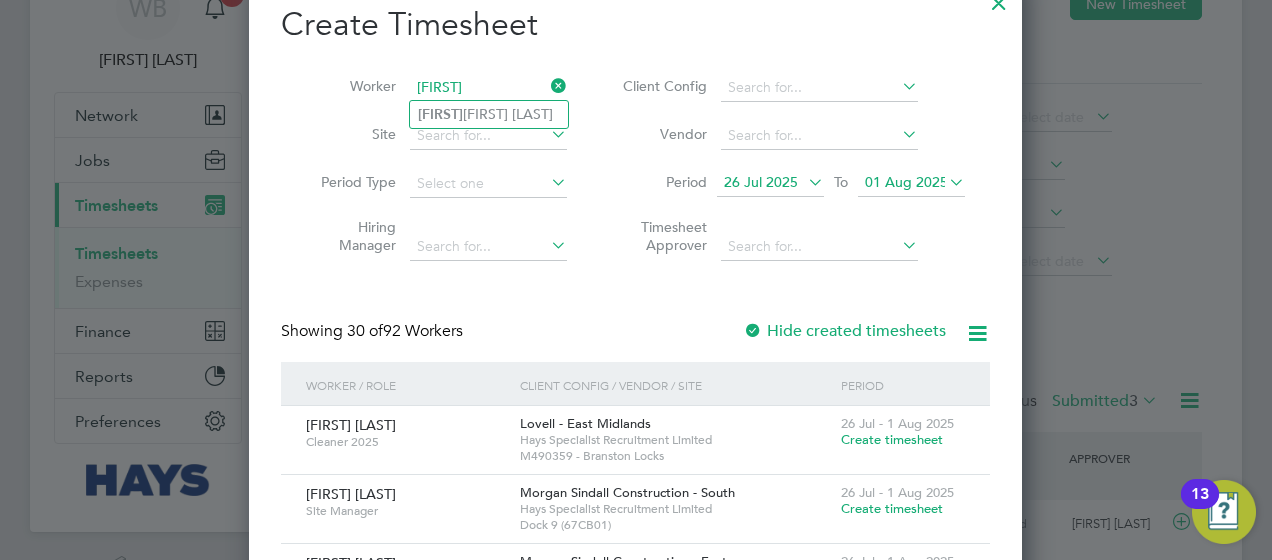 click on "[FIRST] [LAST]" 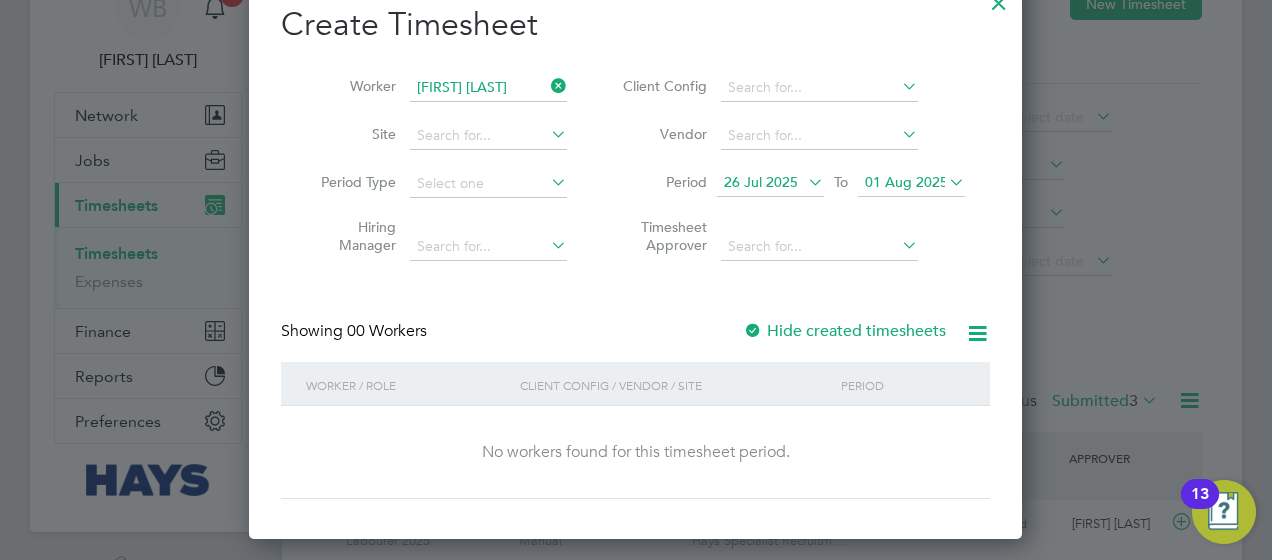 click on "Showing   00 Workers Hide created timesheets" at bounding box center (635, 341) 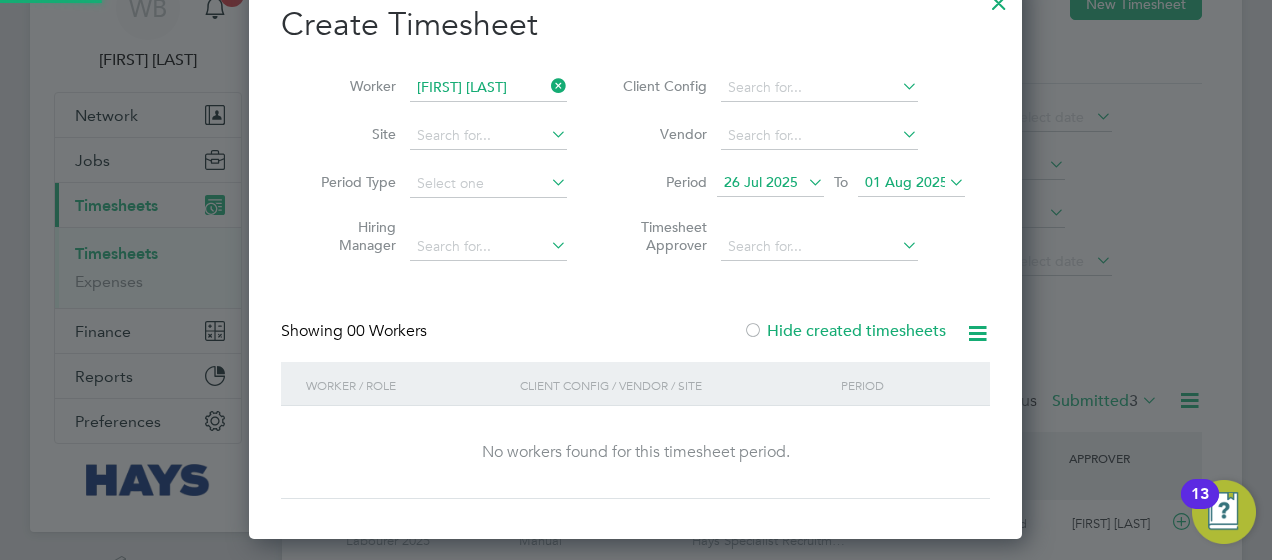 click at bounding box center (753, 332) 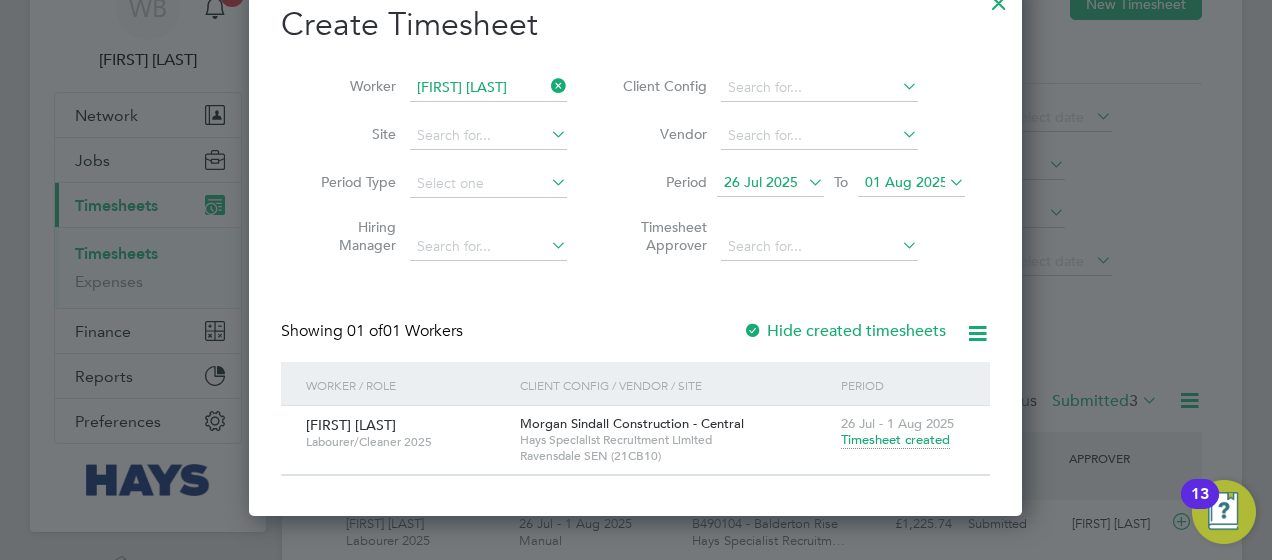 click on "Timesheet created" at bounding box center (895, 440) 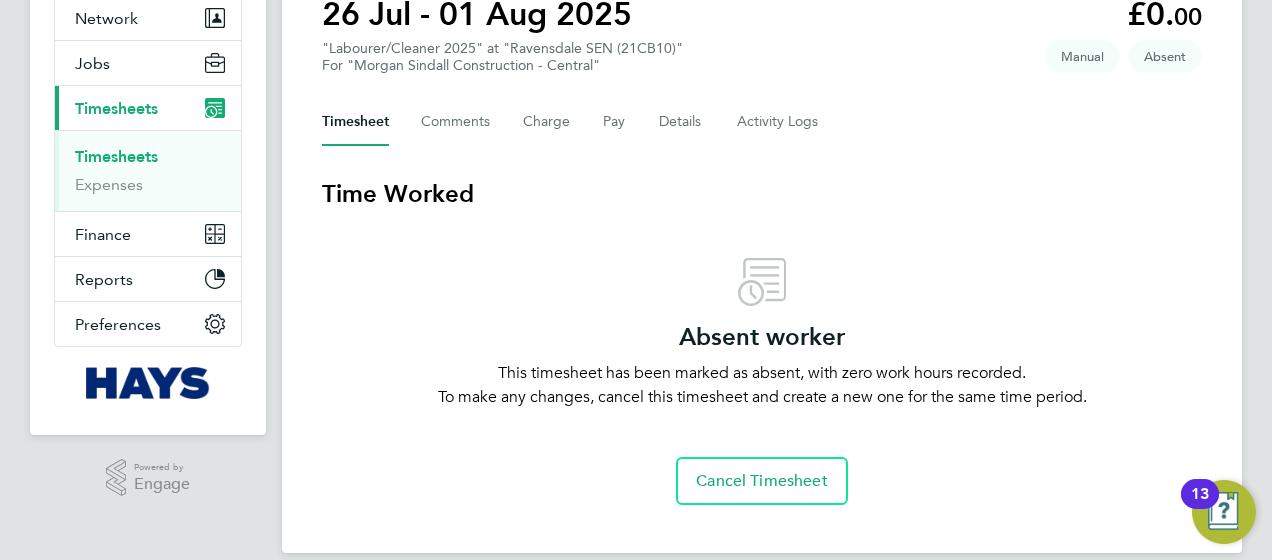click on "Timesheets" at bounding box center (116, 156) 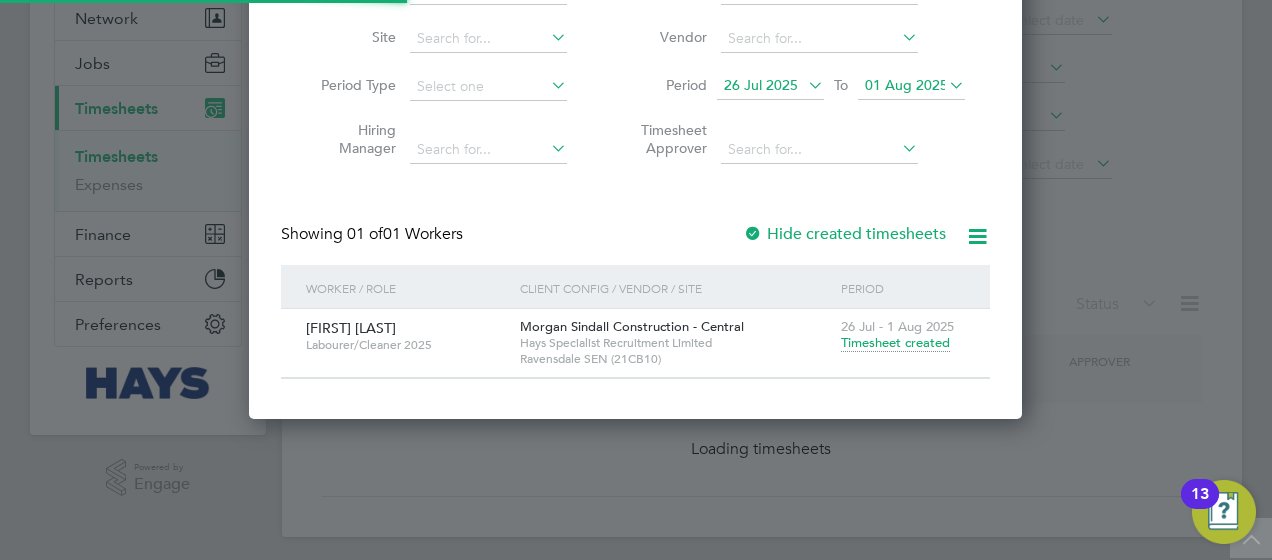 scroll, scrollTop: 0, scrollLeft: 0, axis: both 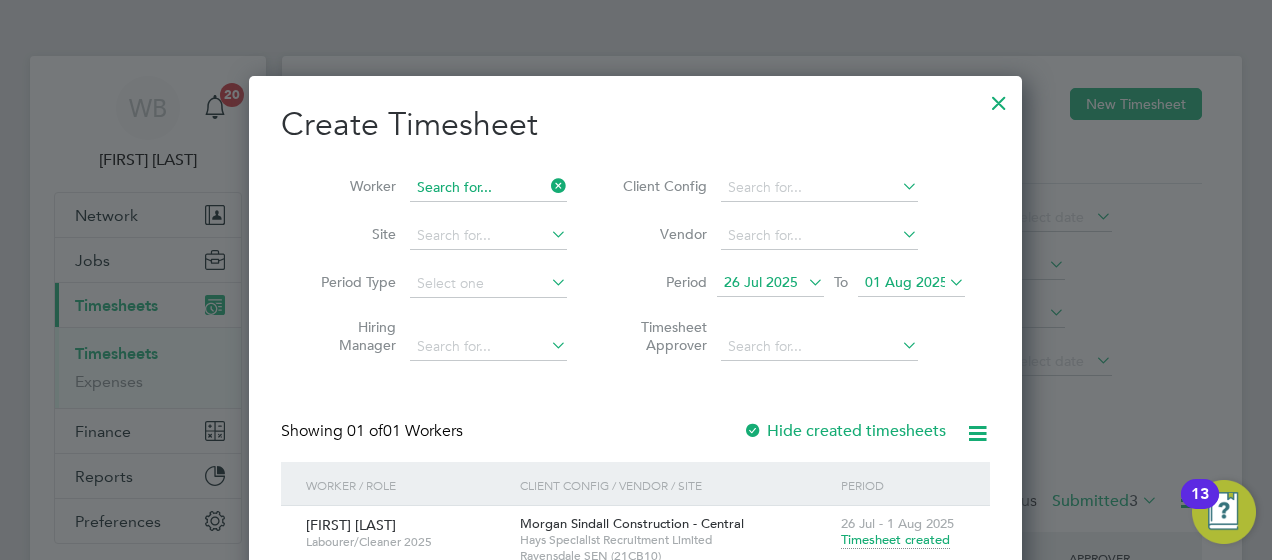 click at bounding box center [488, 188] 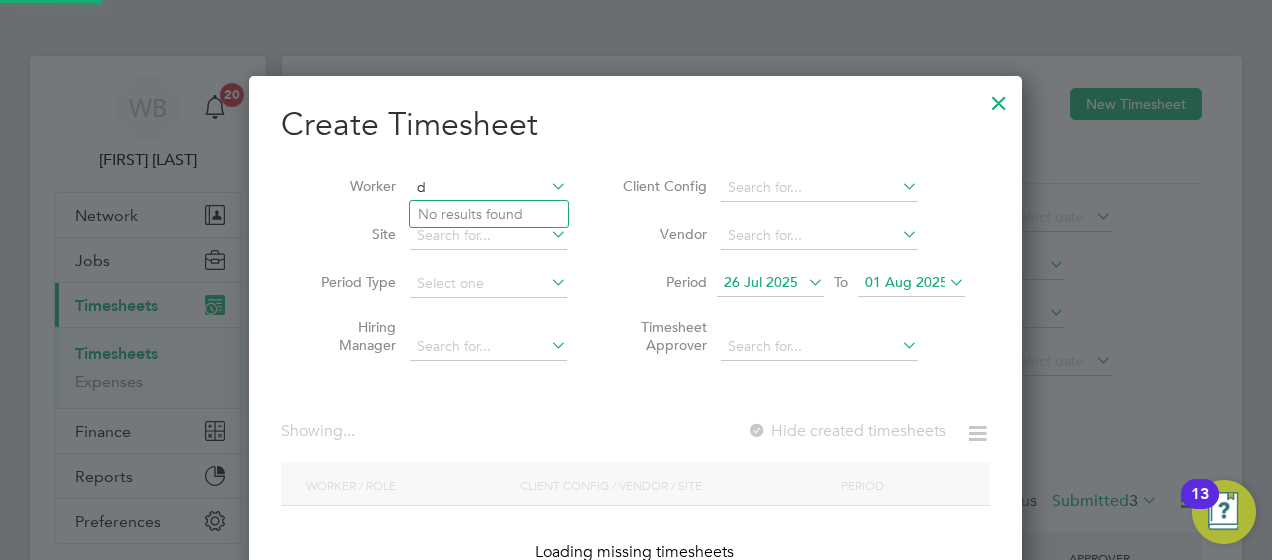 scroll, scrollTop: 10, scrollLeft: 9, axis: both 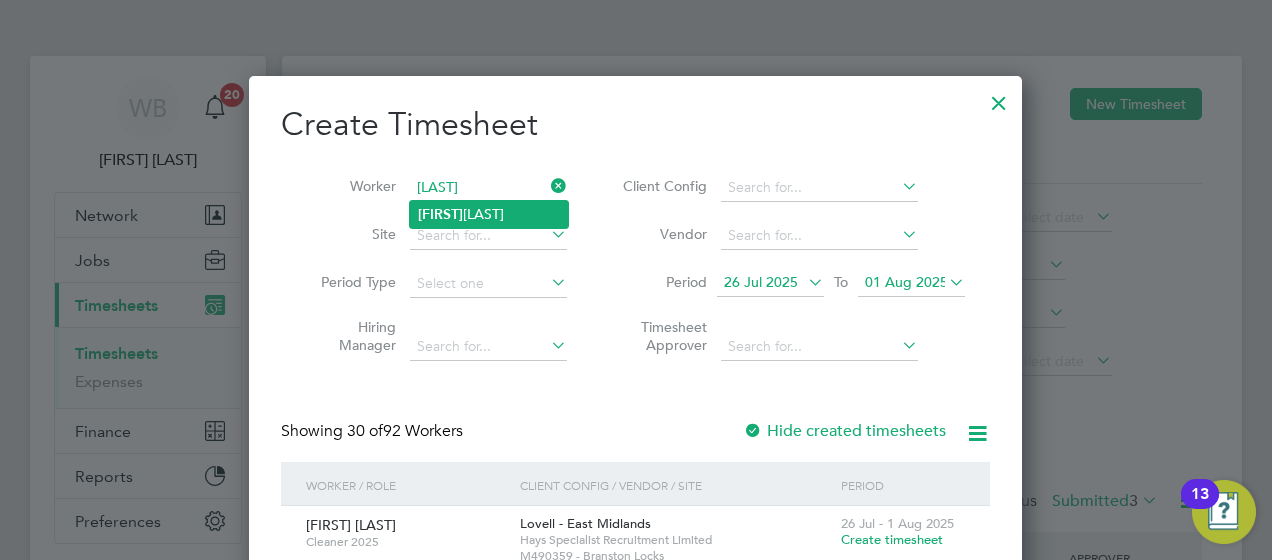 click on "[FIRST] [LAST]" 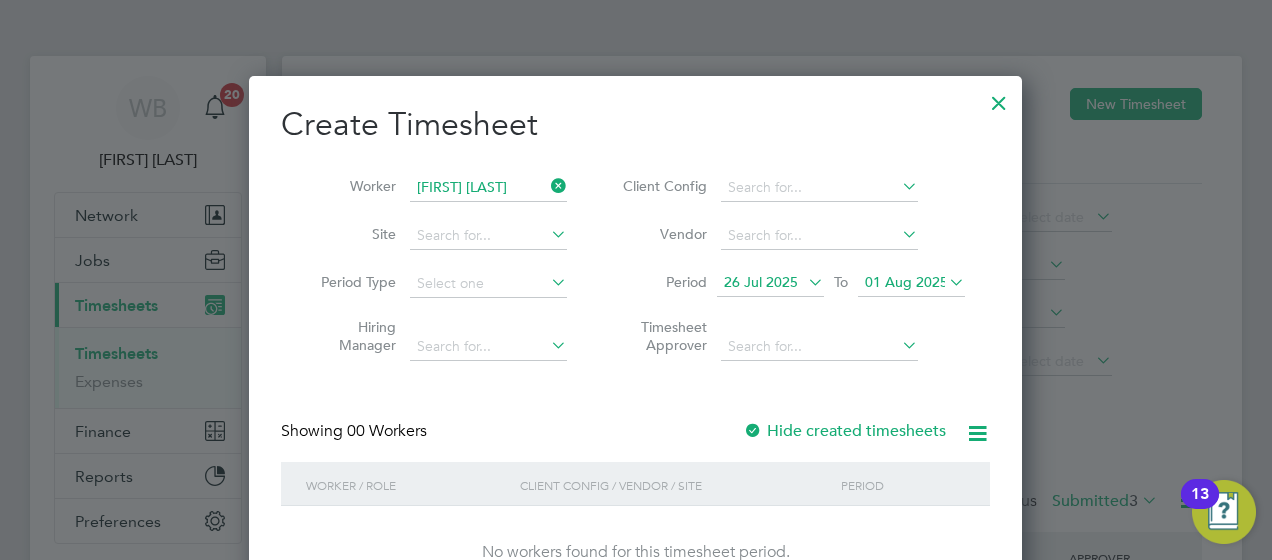 click on "Hide created timesheets" at bounding box center [844, 431] 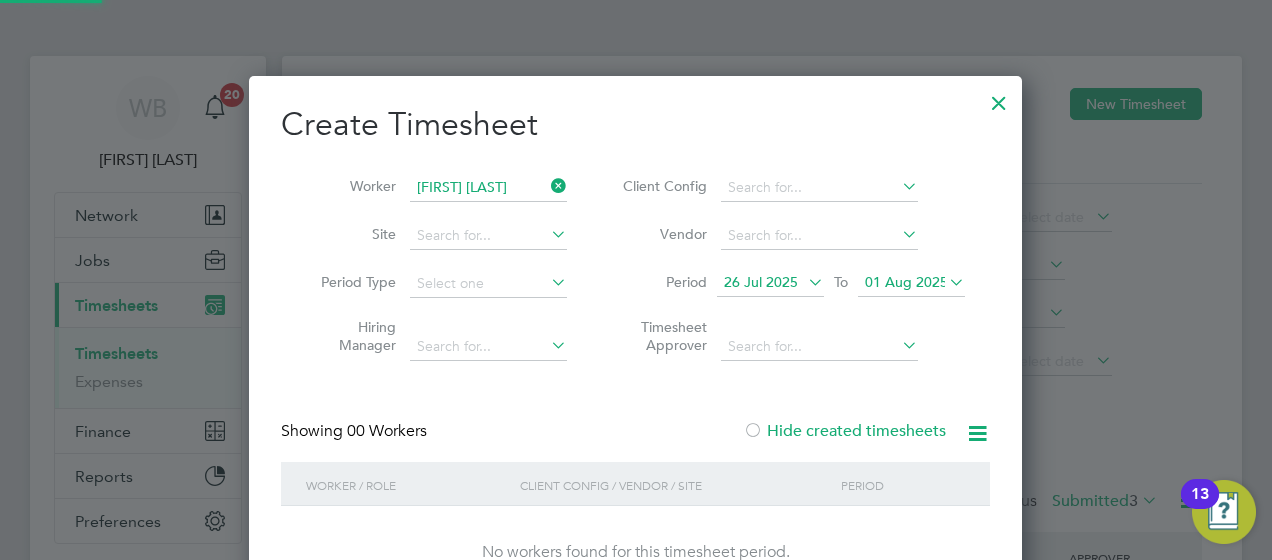 click on "Hide created timesheets" at bounding box center (844, 431) 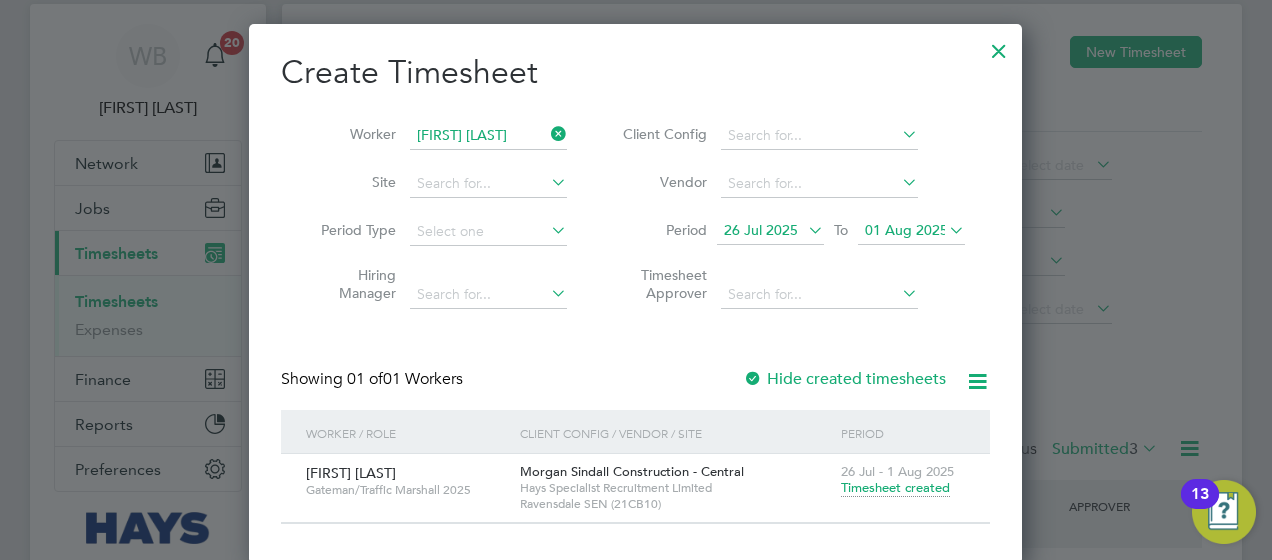 click on "[FIRST] 26 Jul - 1 Aug 2025 Timesheet created" at bounding box center [903, 481] 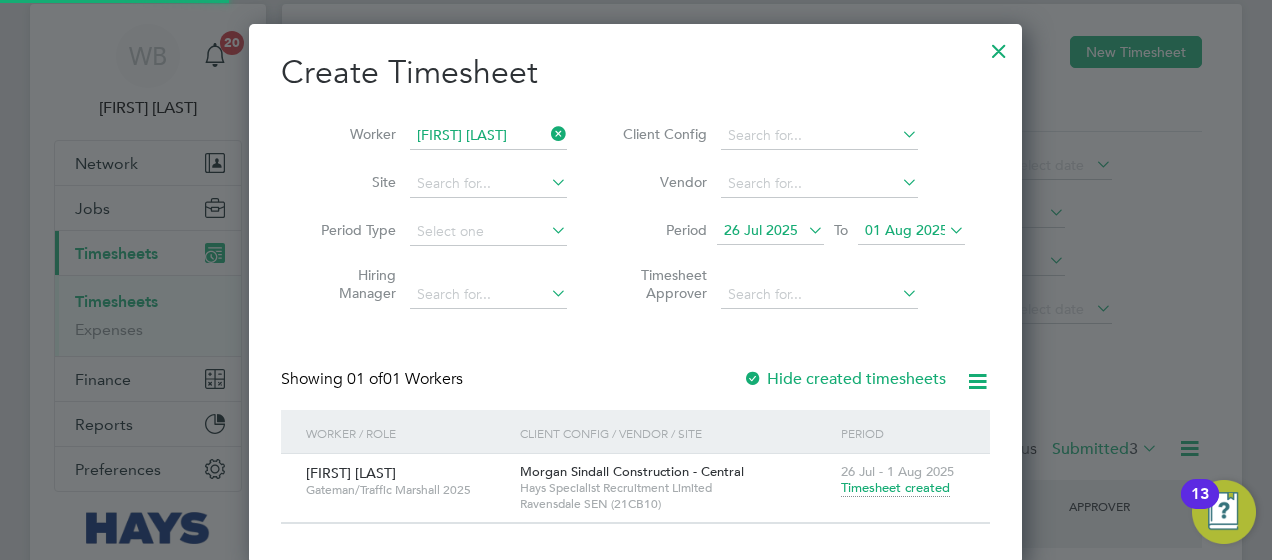 click on "Timesheet created" at bounding box center [895, 488] 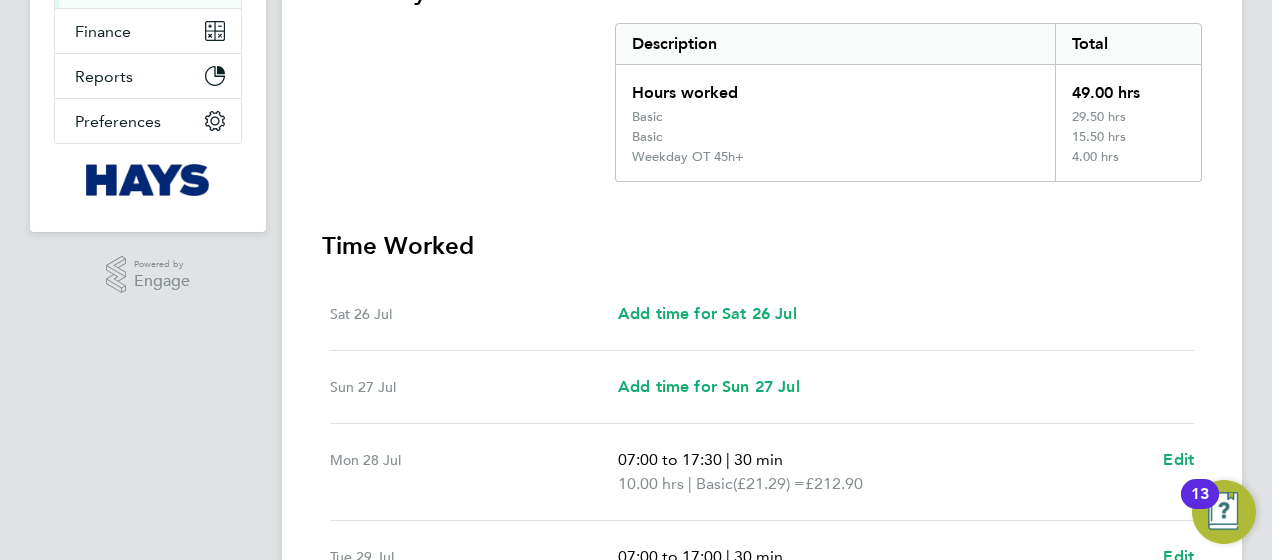 click on "Tue 29 Jul   07:00 to 17:00   |   30 min   9.50 hrs   |   Basic   ([MONEY]) =   [MONEY]   Edit" at bounding box center [762, 569] 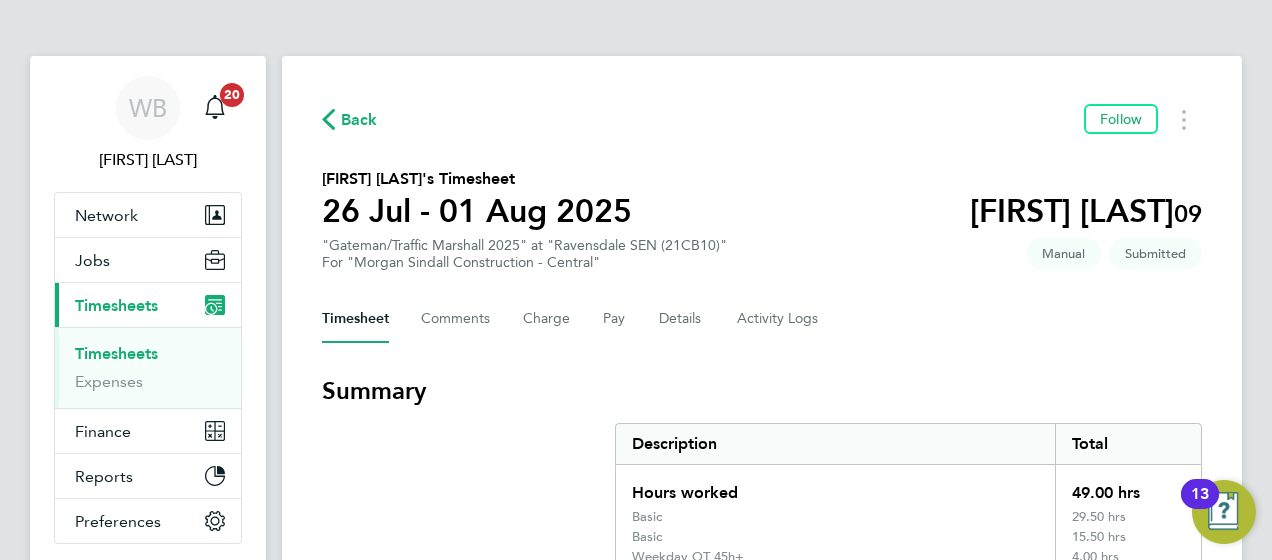 click on "Timesheets" at bounding box center (116, 353) 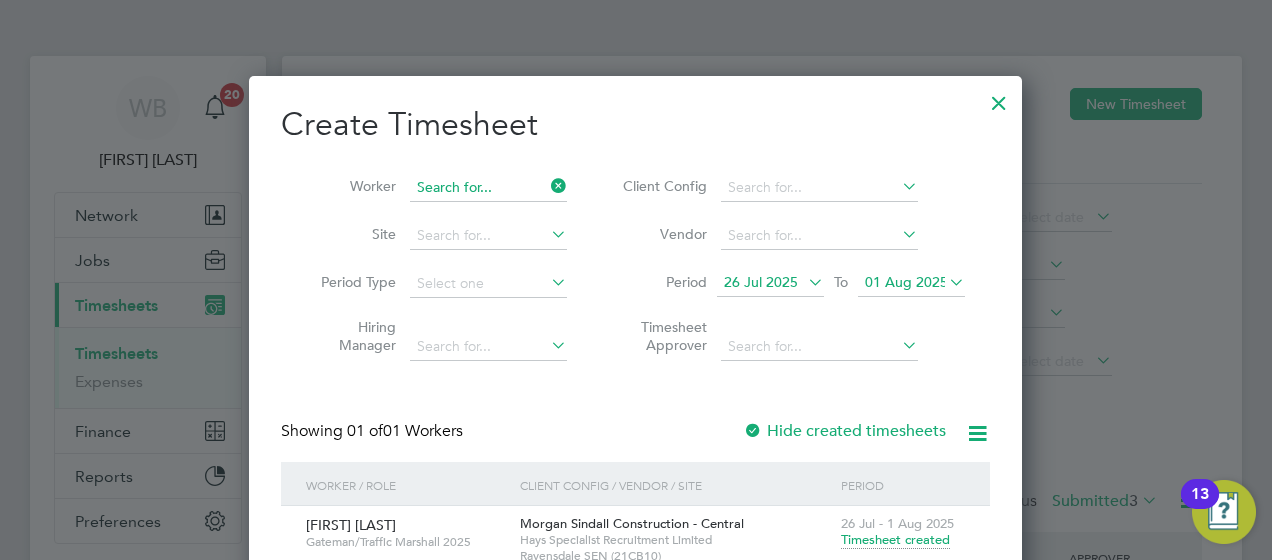 click on "Timesheets New Timesheet Timesheets I Follow All Timesheets Client Config   Vendor   Site   Position   Timesheet ID   Approved On
Select date
To
Select date
Approver     Period Type   Period
Select date
To
Select date
Filter Showing   03 of  03 Timesheets Status  Submitted  3  WORKER  / ROLE WORKER  / PERIOD PERIOD  / TYPE SITE  / VENDOR TOTAL   TOTAL  / STATUS STATUS APPROVER Noel Priestley Labourer 2025   26 Jul - 1 Aug 2025 26 Jul - 1 Aug 2025 Manual B490104 - Balderton Rise Hays Specialist Recruitm… £1,225.74 Submitted Submitted John Jenkins Shaun Totterdell Labourer 2025   26 Jul - 1 Aug 2025 26 Jul - 1 Aug 2025 Manual B490110 - Bennett Street Hays Specialist Recruitm… £684.36 Submitted Submitted Joe Moscetano Fabian Rookwood Labourer 2025   26 Jul - 1 Aug 2025 26 Jul - 1 Aug 2025 Manual B490110 - Bennett Street Hays Specialist Recruitm… £795.33 Submitted Submitted Joe Moscetano Show   more Fabian  Dewey Fabian  Simpson Fabian  Rookwood Shaun" 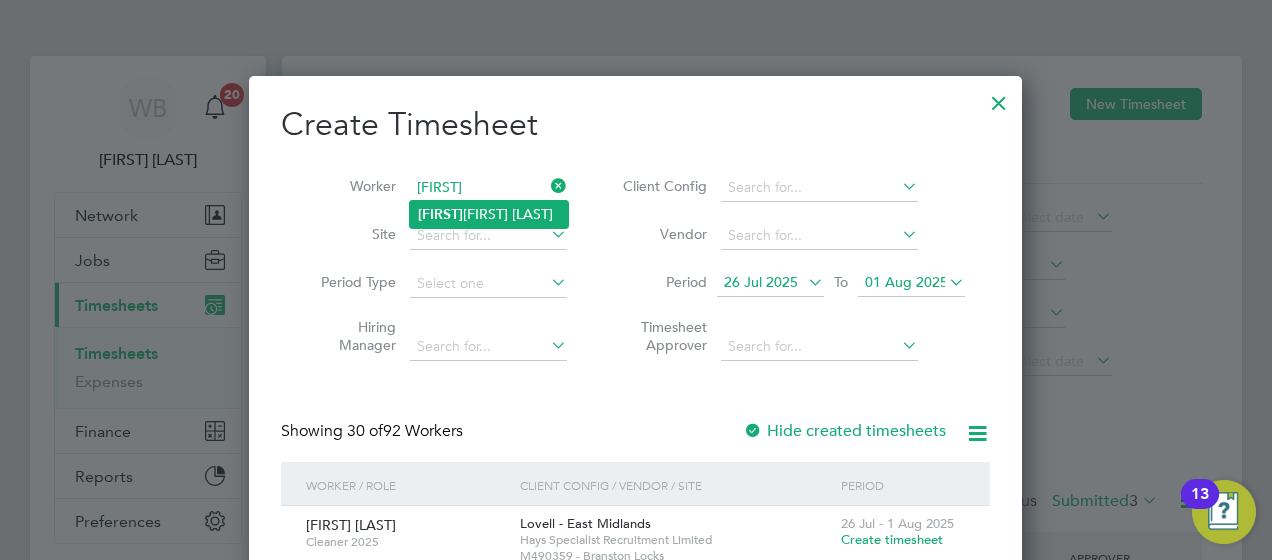 click on "[FIRST] [LAST]" 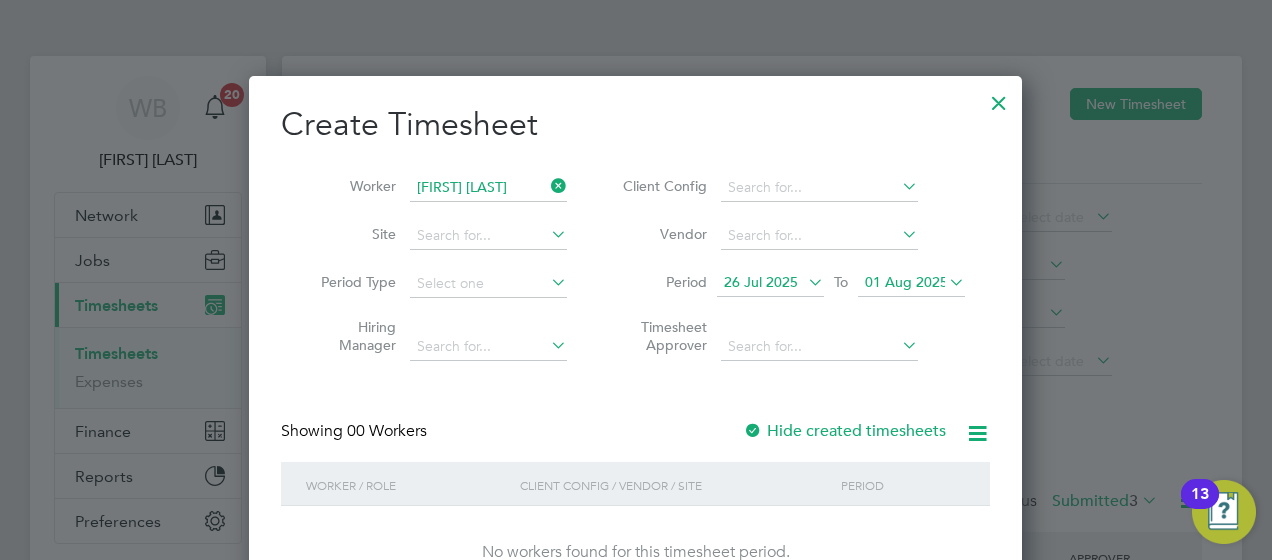 click on "Hide created timesheets" at bounding box center (844, 431) 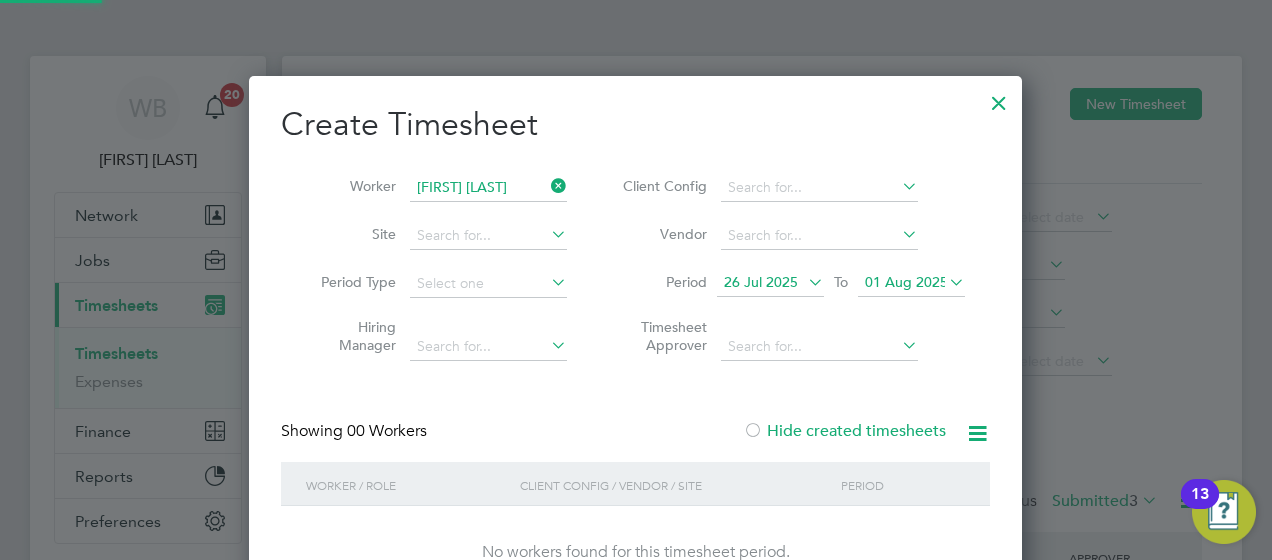click on "Hide created timesheets" at bounding box center (844, 431) 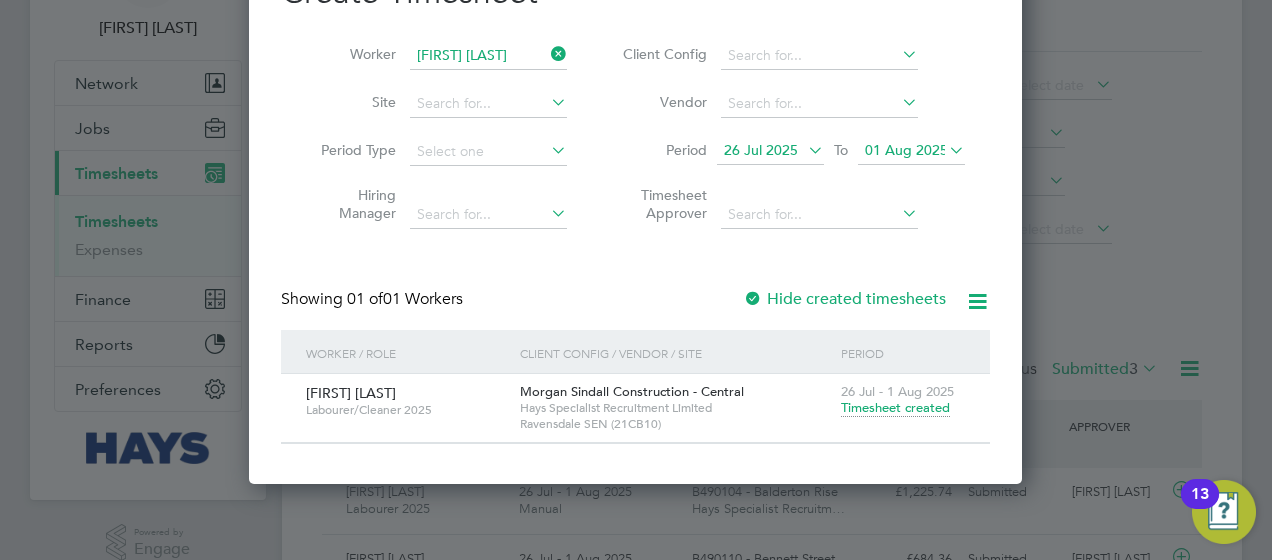 click on "Timesheet created" at bounding box center (895, 408) 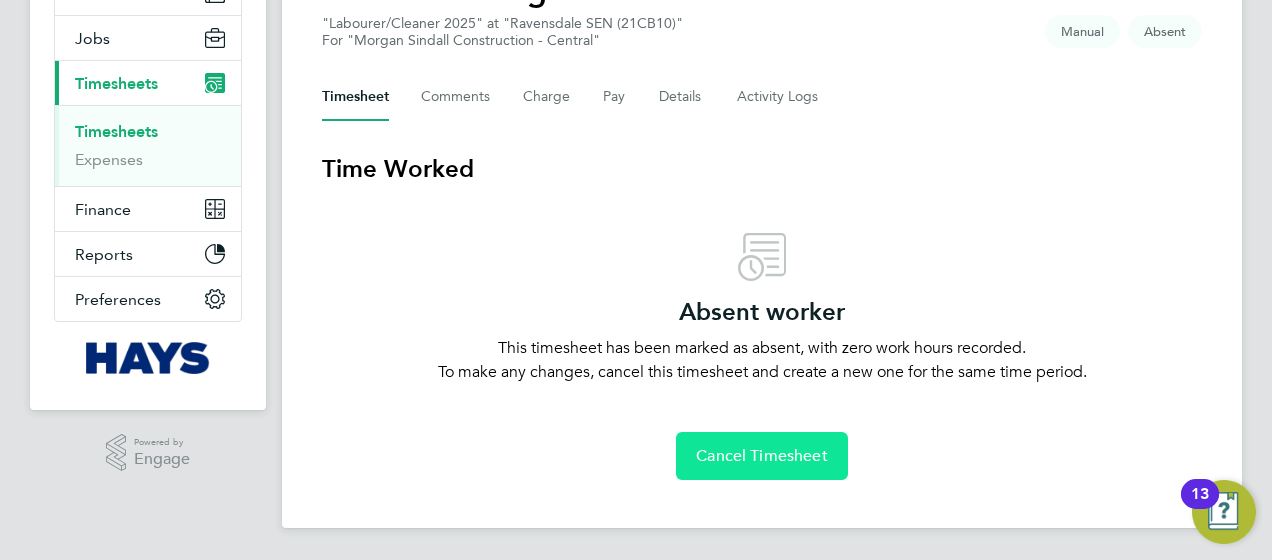 click on "Cancel Timesheet" 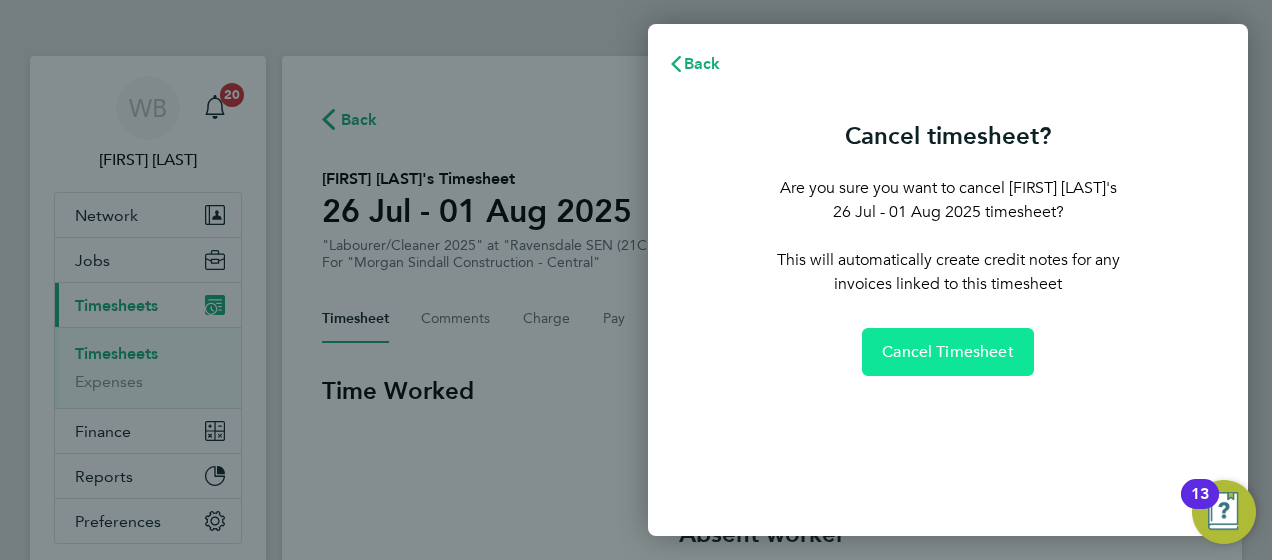 click on "Cancel Timesheet" 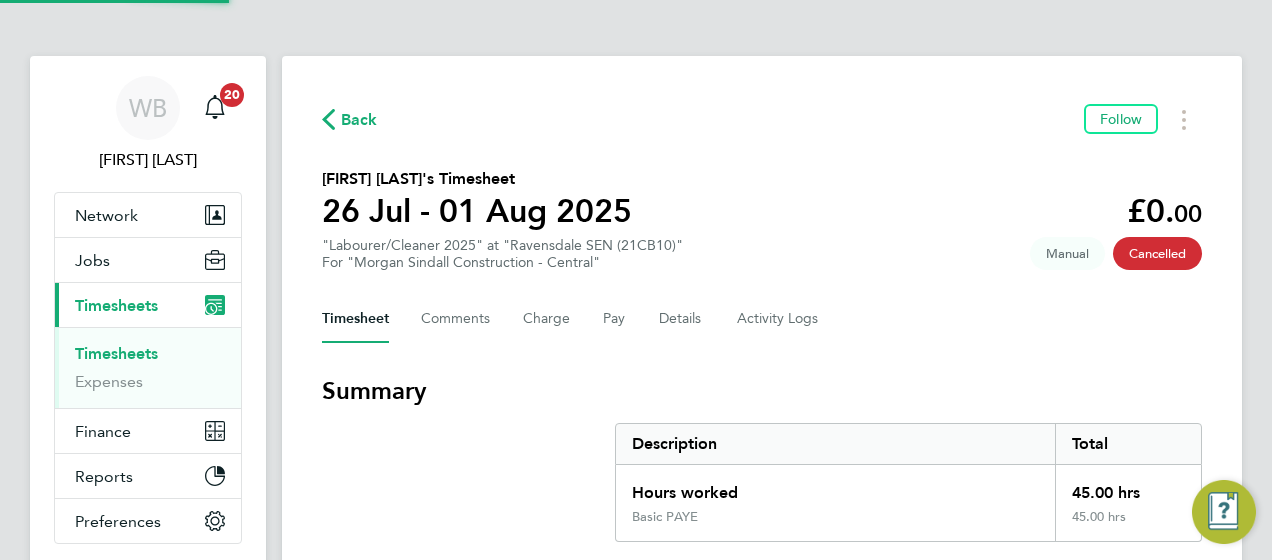 click on "Qaisar Mehmood's Timesheet   26 Jul - 01 Aug 2025   £0. 00  "Labourer/Cleaner 2025" at "Ravensdale SEN (21CB10)"  For "[COMPANY] - [REGION]"  Cancelled   Manual   Timesheet   Comments   Charge   Pay   Details   Activity Logs   Summary   Description   Total   Hours worked   45.00 hrs   Basic PAYE   45.00 hrs   Time Worked   Sat 26 Jul   –   Sun 27 Jul   –   Mon 28 Jul   07:30 to 17:00   |   30 min   9.00 hrs   |   Basic PAYE   (£19.16) =   £172.44   View   Tue 29 Jul   07:30 to 17:00   |   30 min   9.00 hrs   |   Basic PAYE   (£19.16) =   £172.44   View   Wed 30 Jul   07:30 to 17:00   |   30 min   9.00 hrs   |   Basic PAYE   (£19.16) =   £172.44   View   Thu 31 Jul   07:30 to 17:00   |   30 min   9.00 hrs   |   Basic PAYE   (£19.16) =   £172.44   View   Fri 01 Aug   07:30 to 17:00   |   30 min   9.00 hrs   |   Basic PAYE   (£19.16) =   £172.44   View" 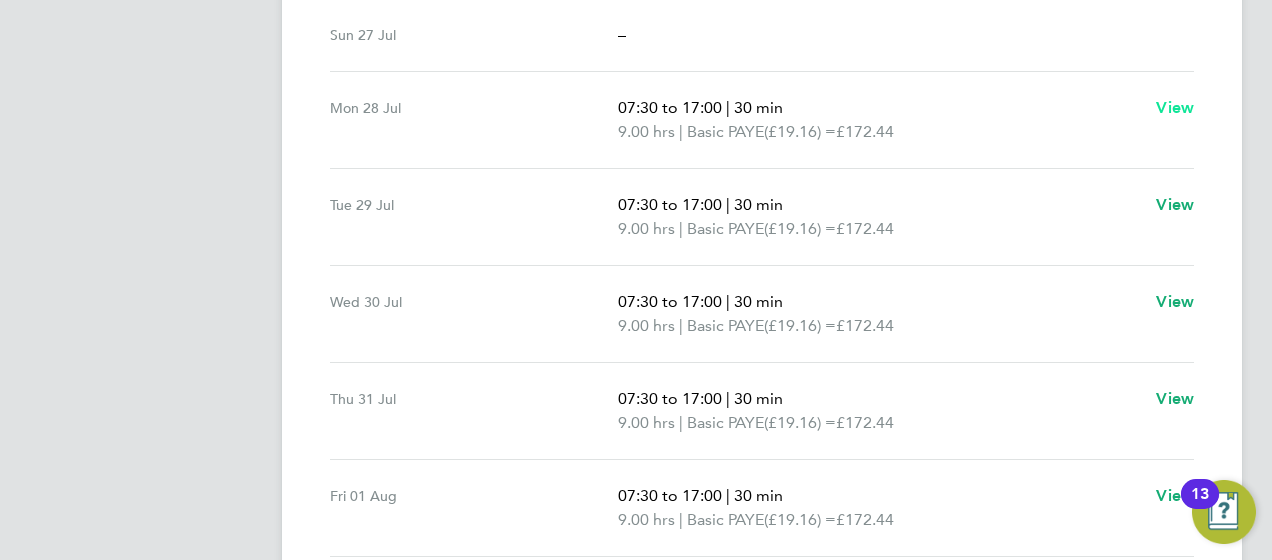 click on "View" at bounding box center (1175, 107) 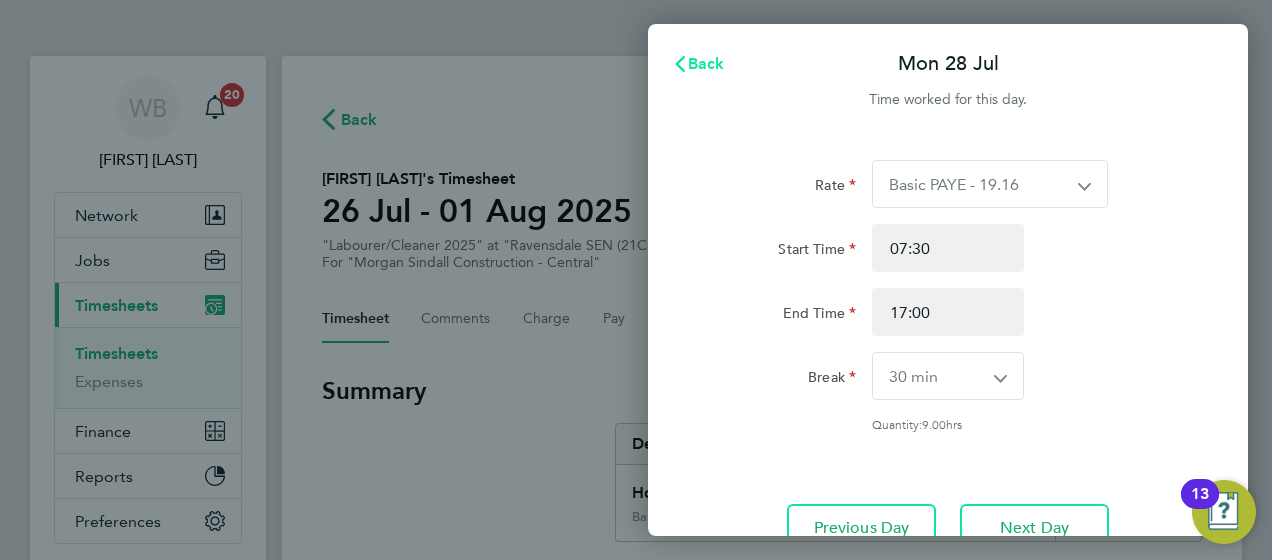click on "Back" 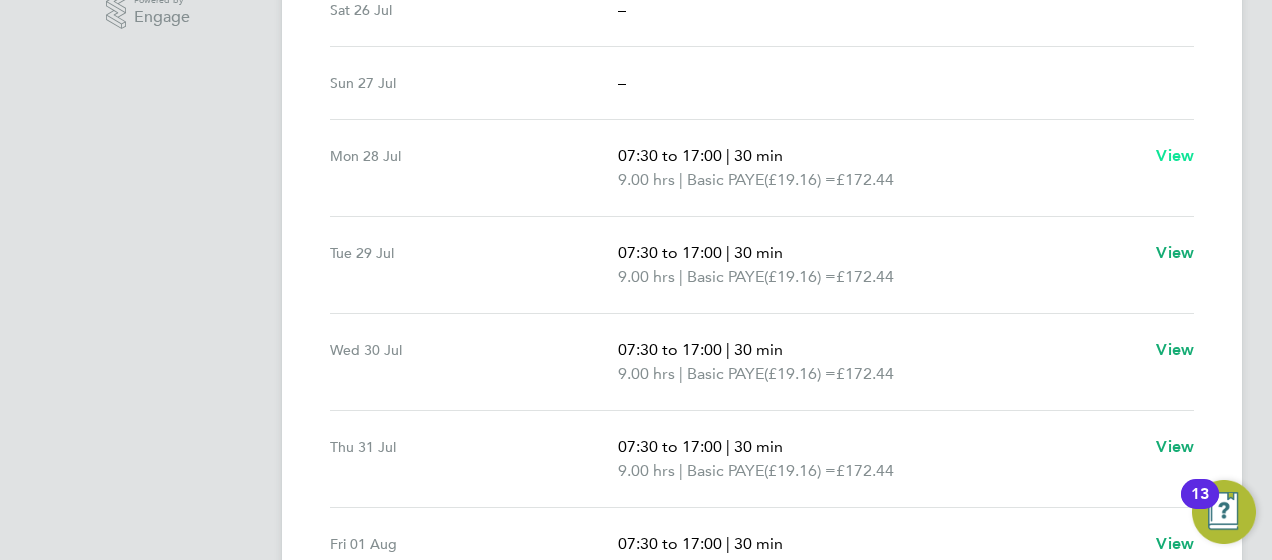 click on "View" at bounding box center [1175, 155] 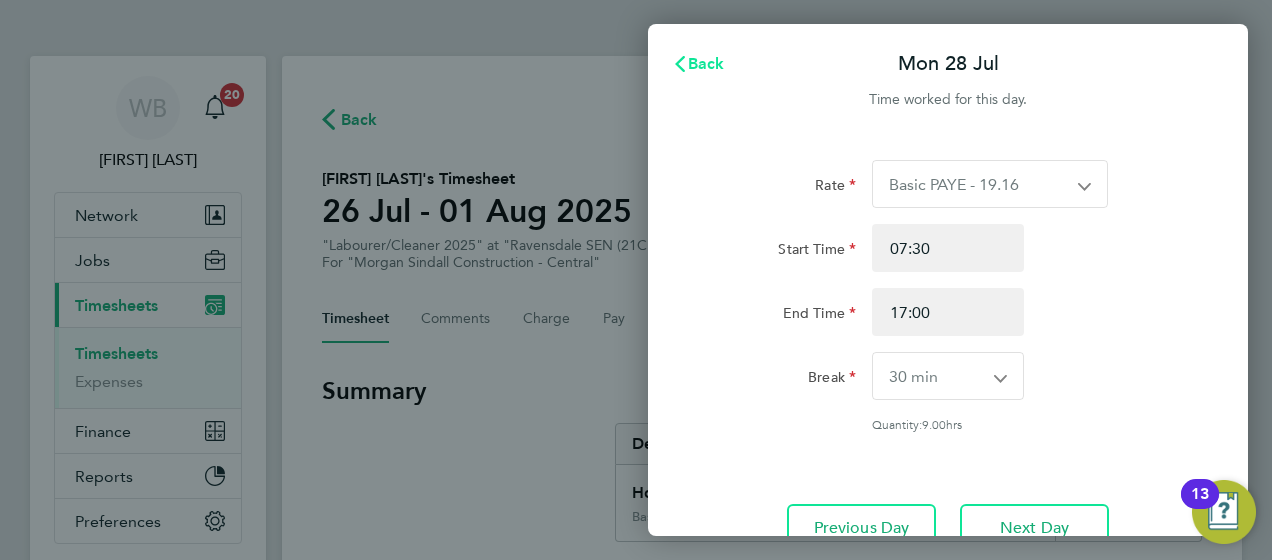 click on "Back" 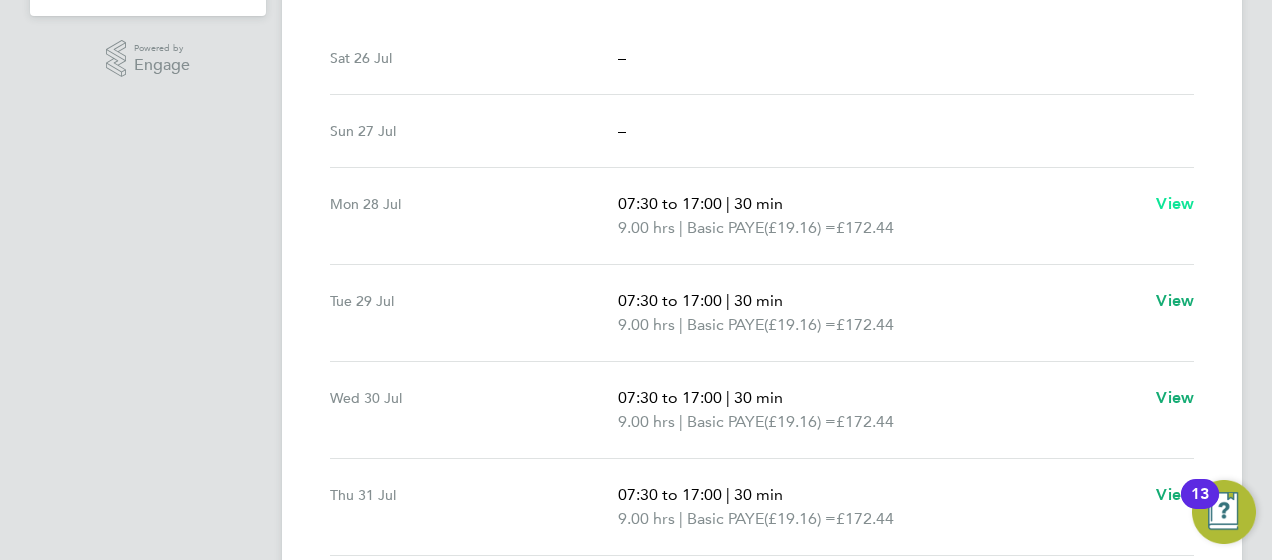 click on "View" at bounding box center (1175, 203) 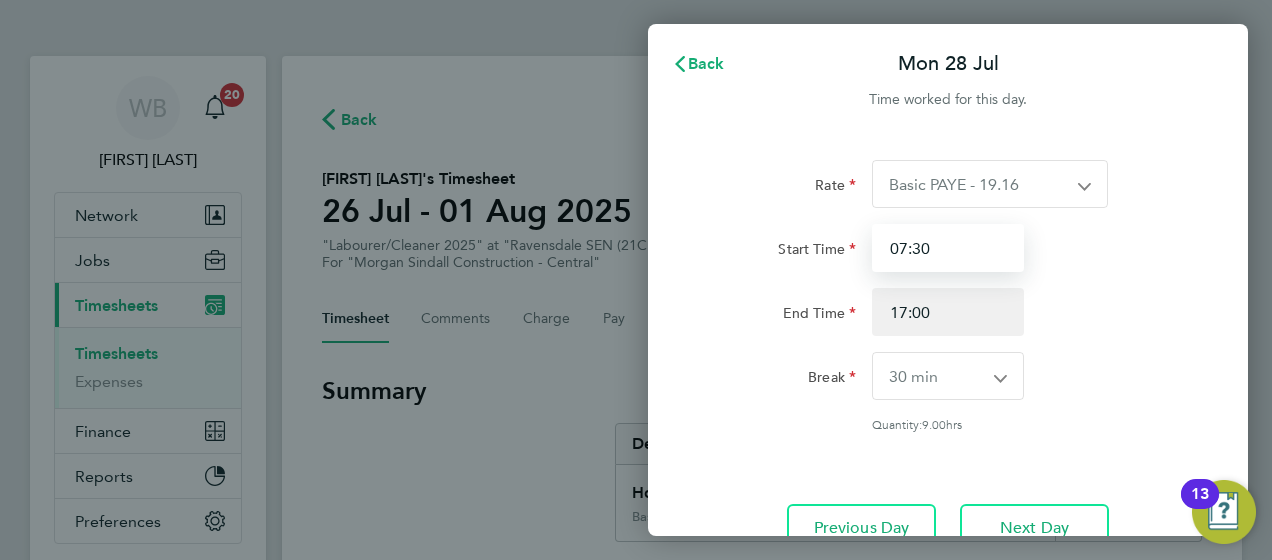 click on "07:30" at bounding box center [948, 248] 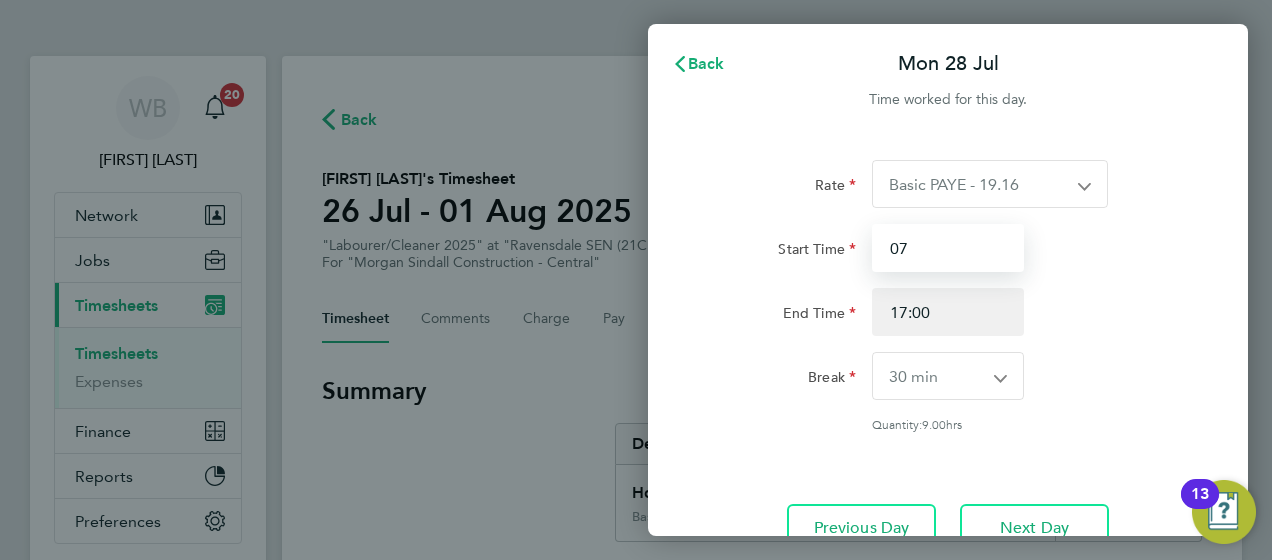 type on "0" 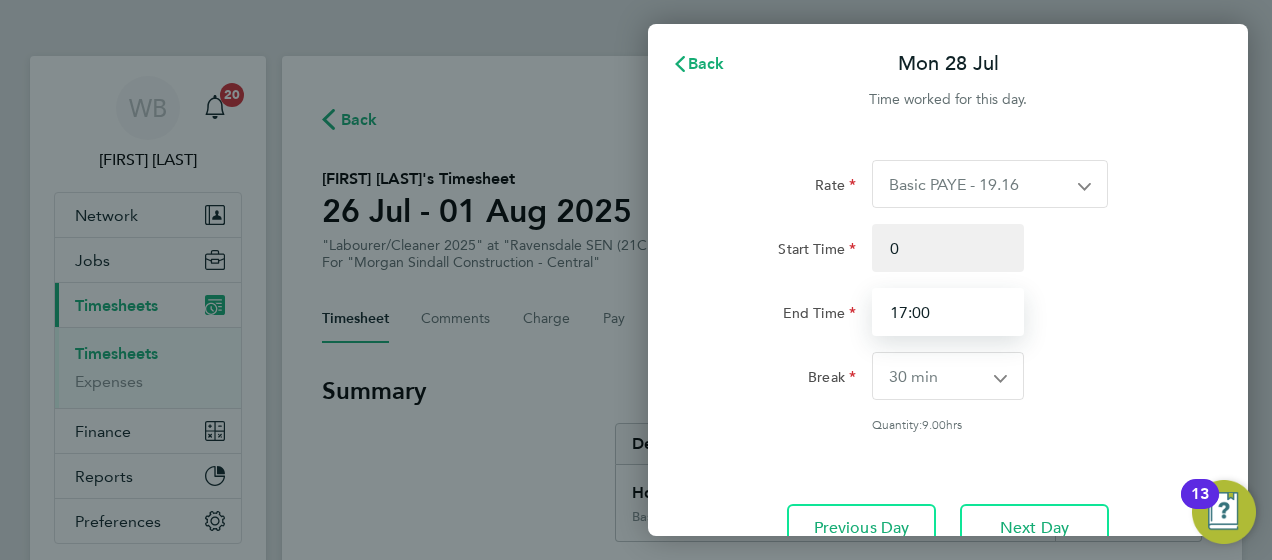 type on "00:00" 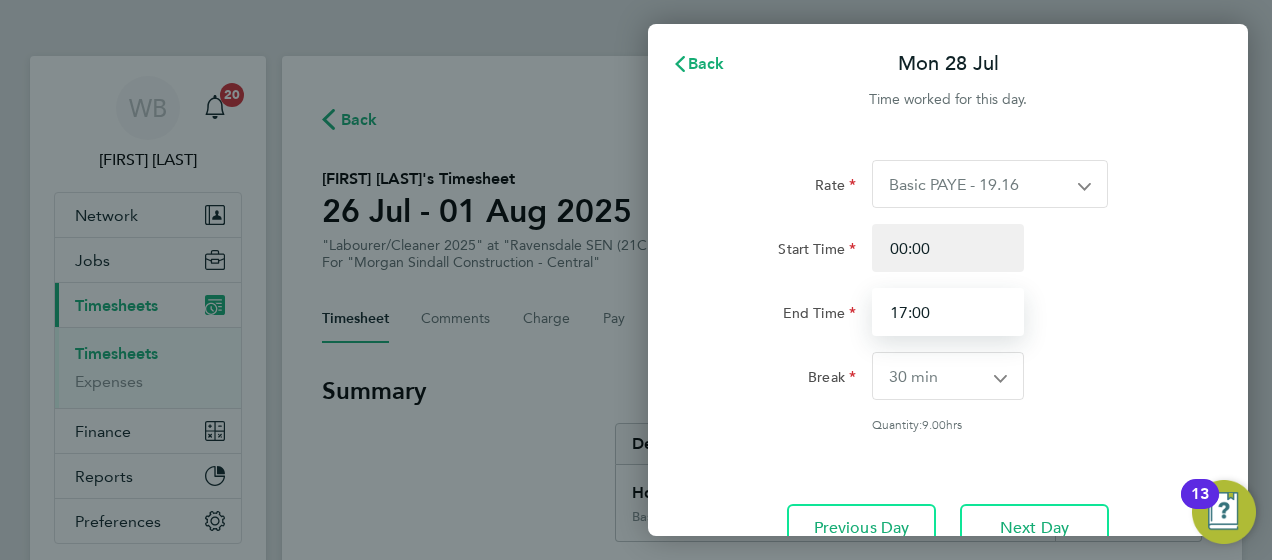 click on "17:00" at bounding box center (948, 312) 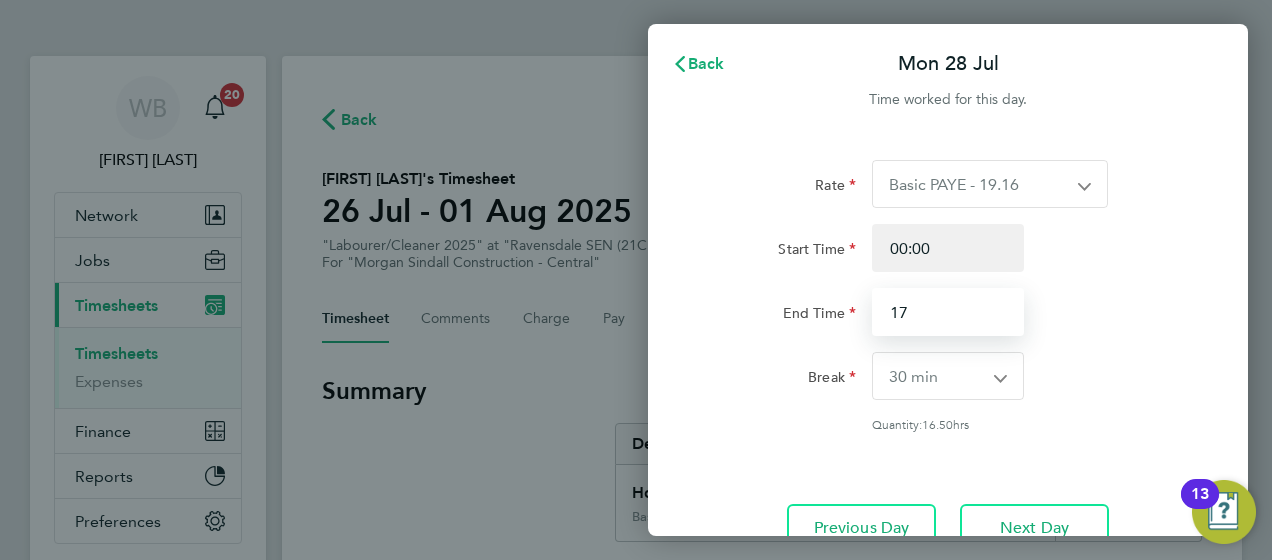 type on "1" 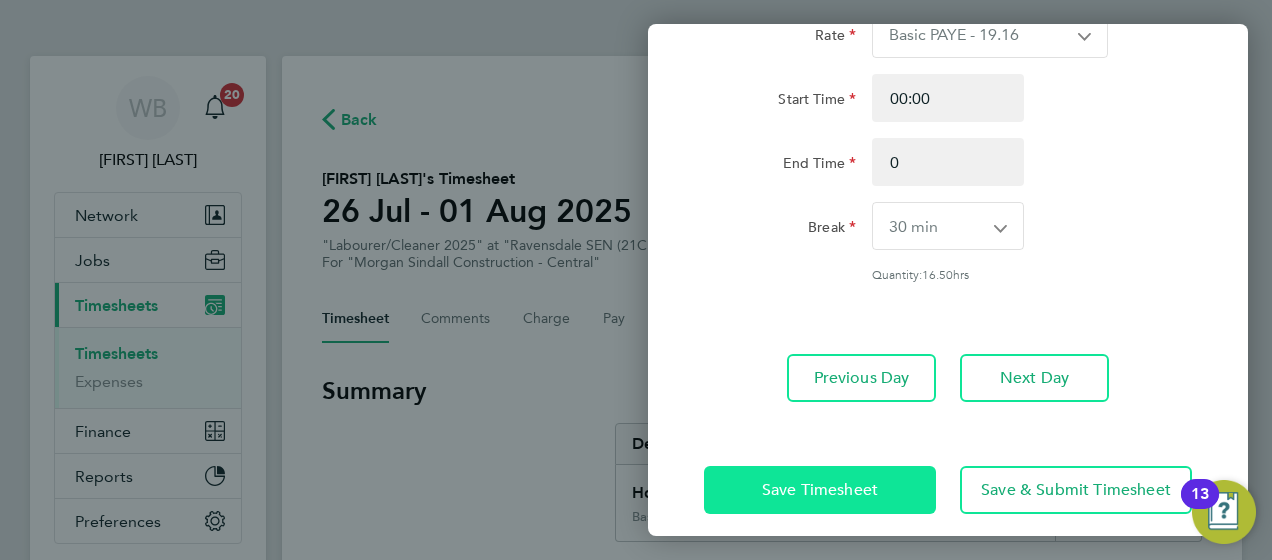 type on "00:00" 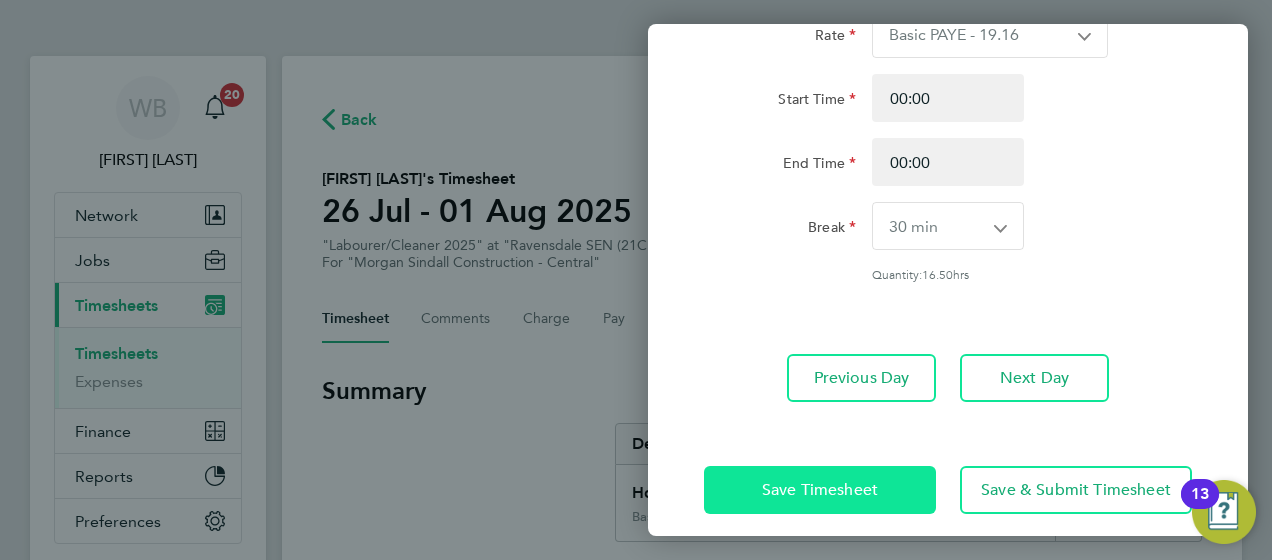 click on "Save Timesheet" 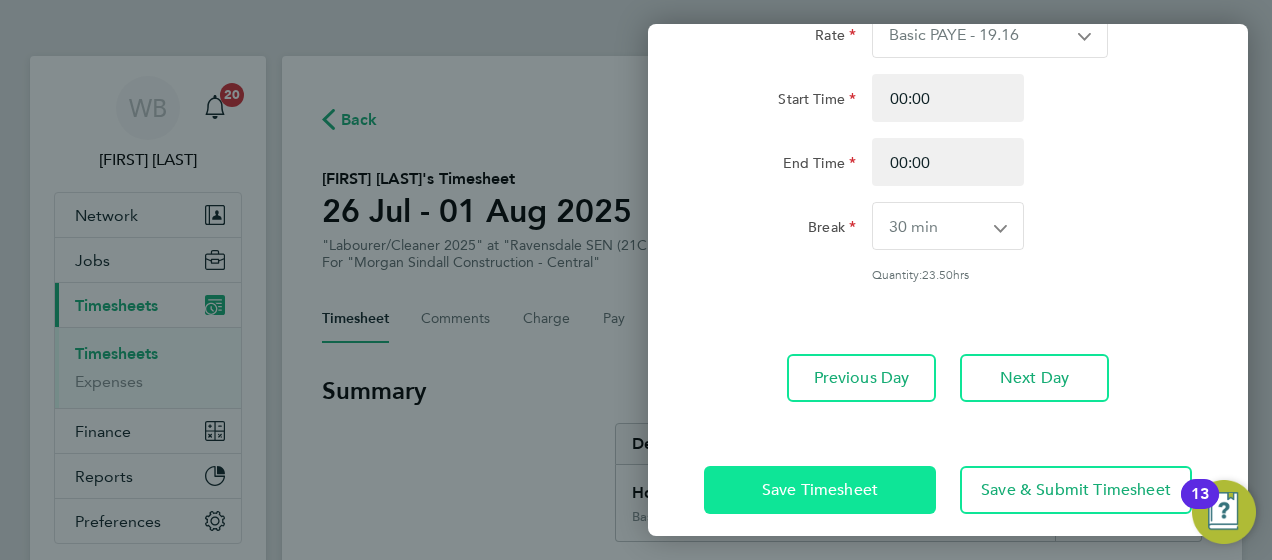 click on "Save Timesheet" 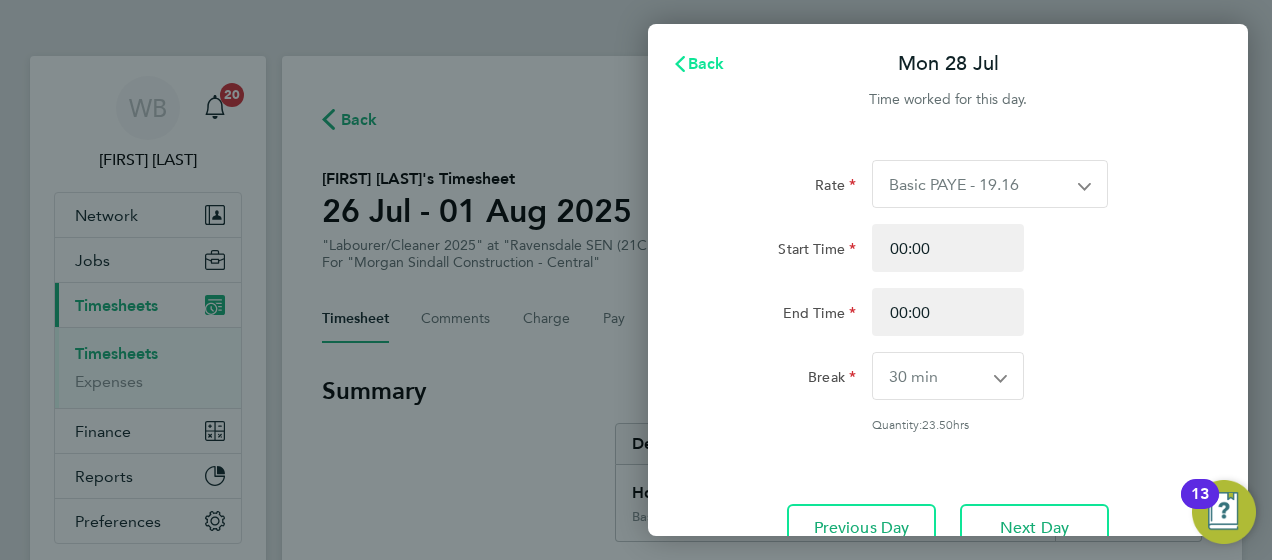 click on "Back" 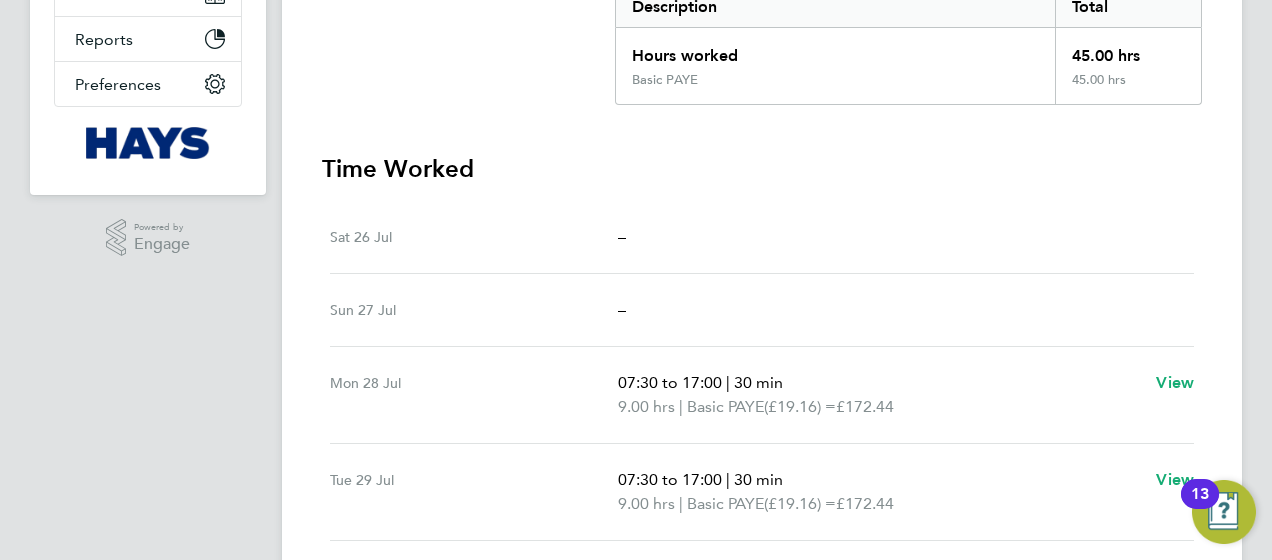 scroll, scrollTop: 576, scrollLeft: 0, axis: vertical 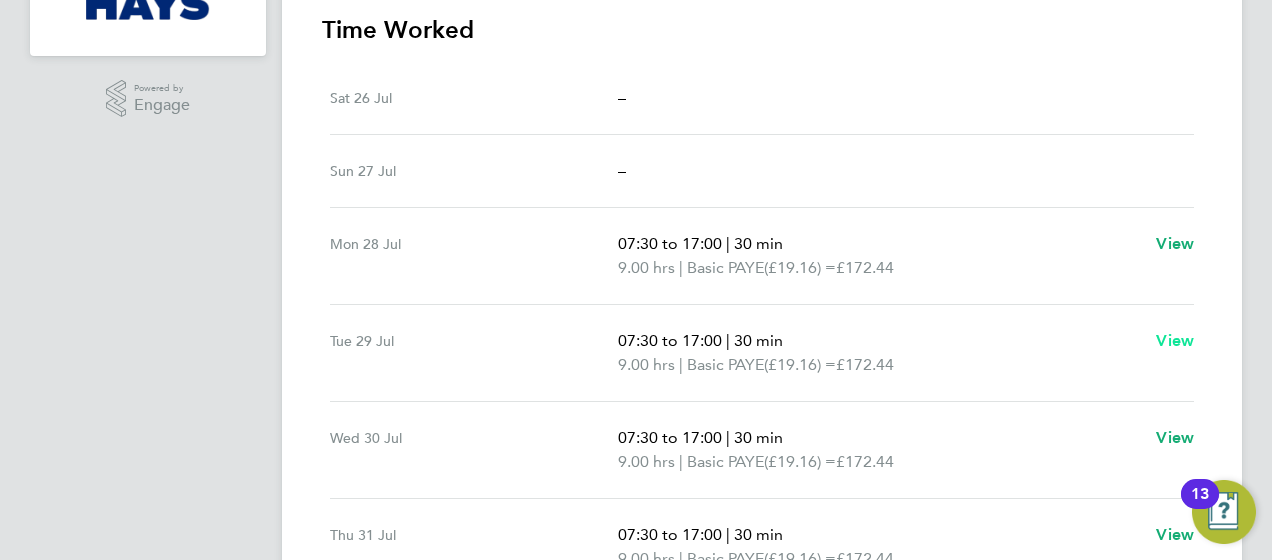 click on "View" at bounding box center [1175, 341] 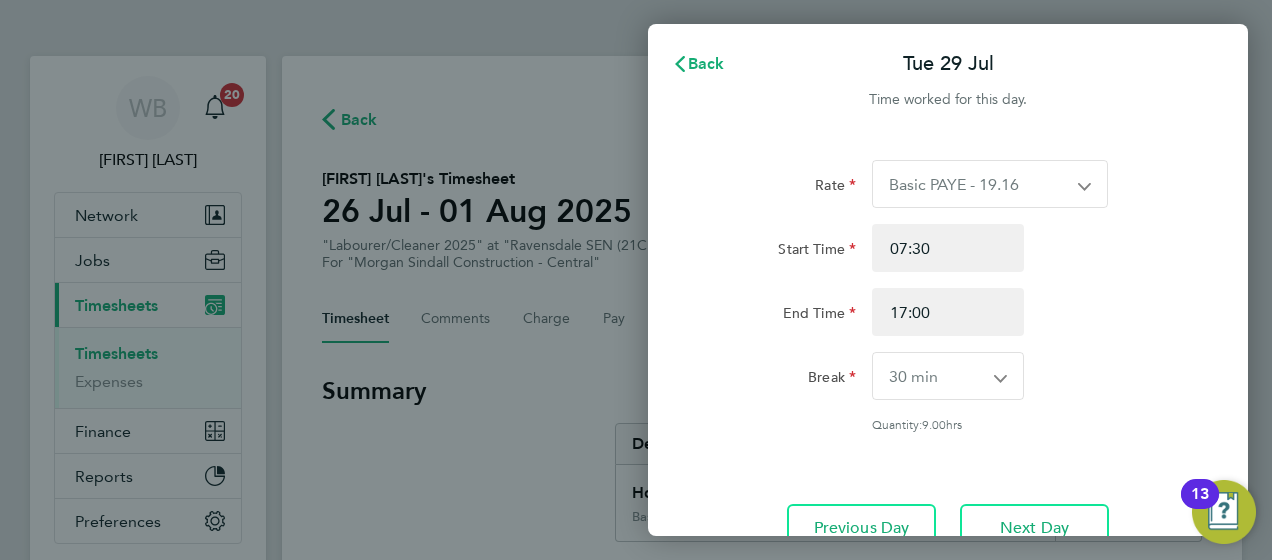 scroll, scrollTop: 0, scrollLeft: 0, axis: both 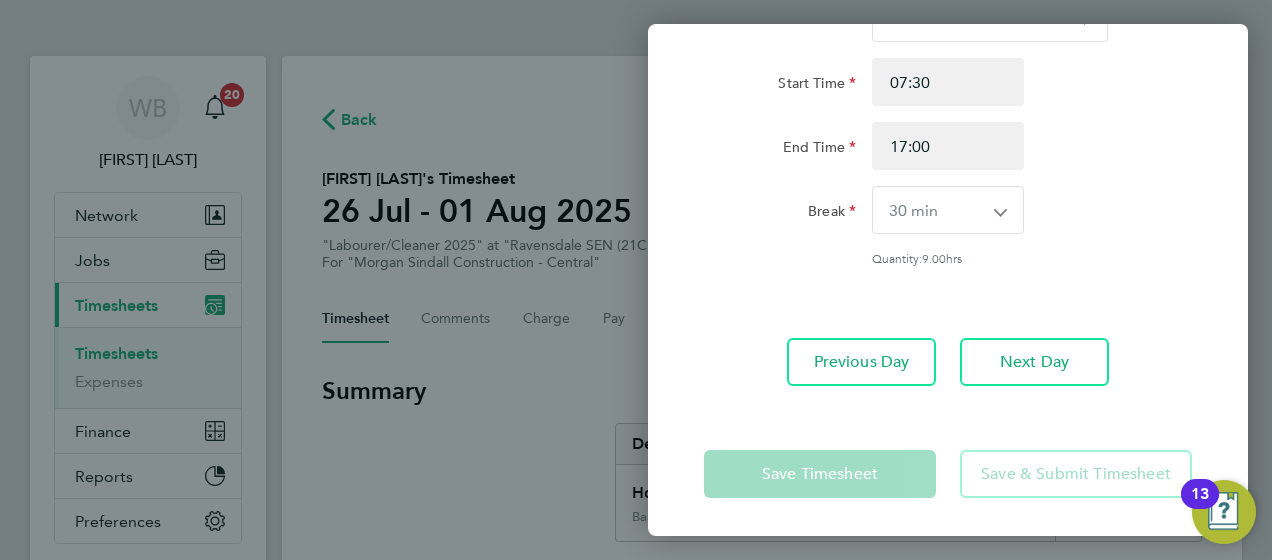click on "Previous Day   Next Day" 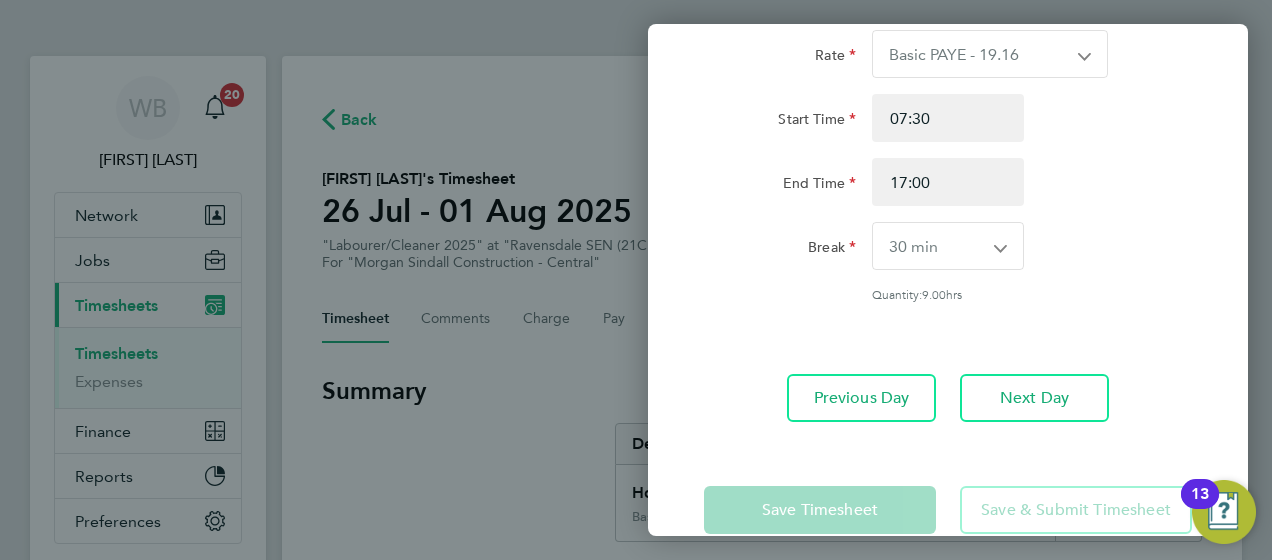 click on "Back  Tue 29 Jul   Time worked for this day.  Rate  Basic PAYE - 19.16   Weekday OT 45h+ - 27.81   Sat first 4h - 27.81   Sat after 4h - 36.21   Sunday - 36.21   Bank Holiday - 36.21
Start Time 07:30 End Time 17:00 Break  0 min   15 min   30 min   45 min   60 min   75 min   90 min
Quantity:  9.00  hrs   Previous Day   Next Day   Save Timesheet   Save & Submit Timesheet" 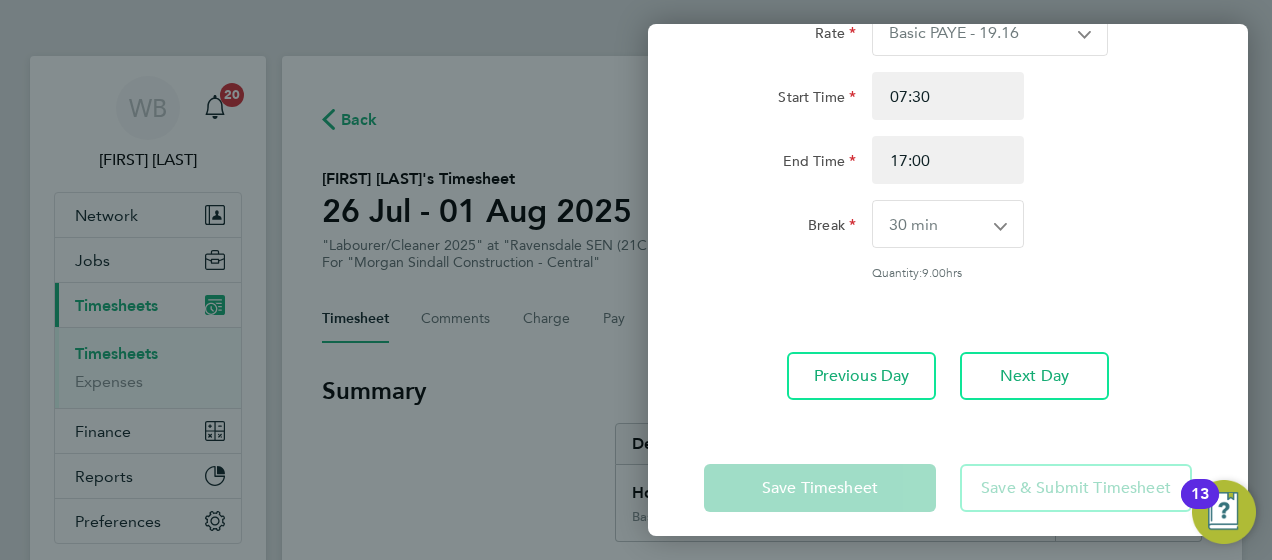 scroll, scrollTop: 0, scrollLeft: 0, axis: both 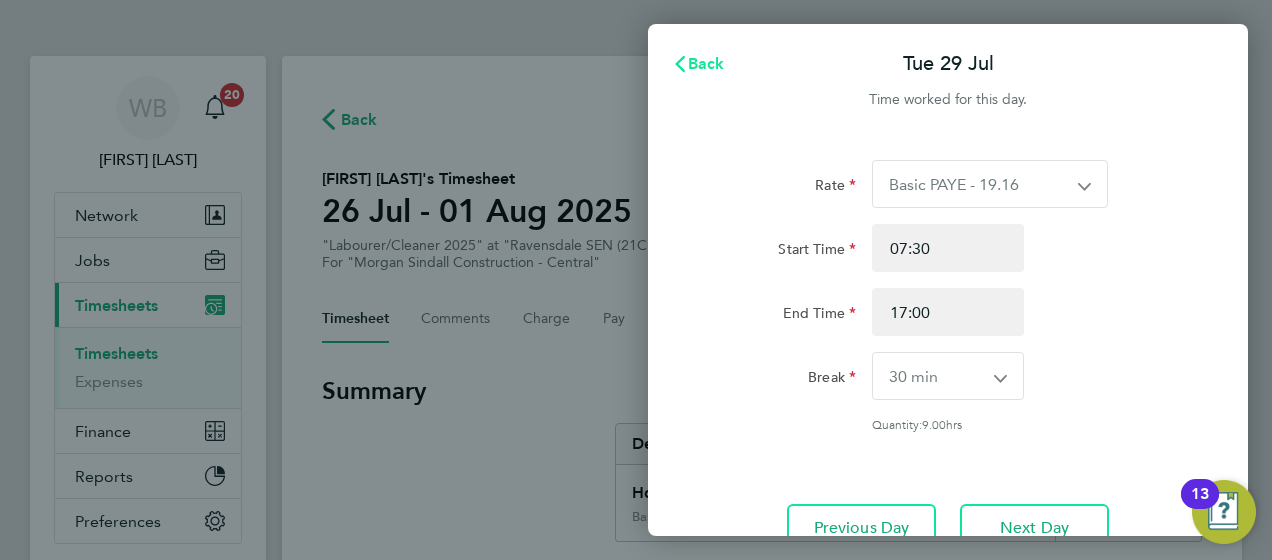 click on "Back" 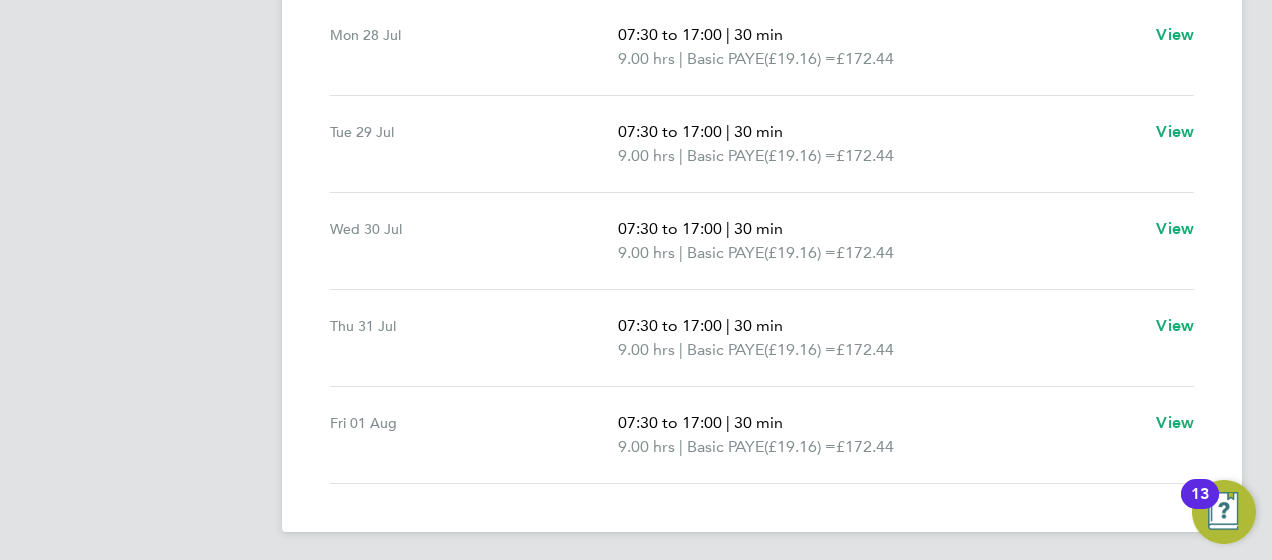 scroll, scrollTop: 0, scrollLeft: 0, axis: both 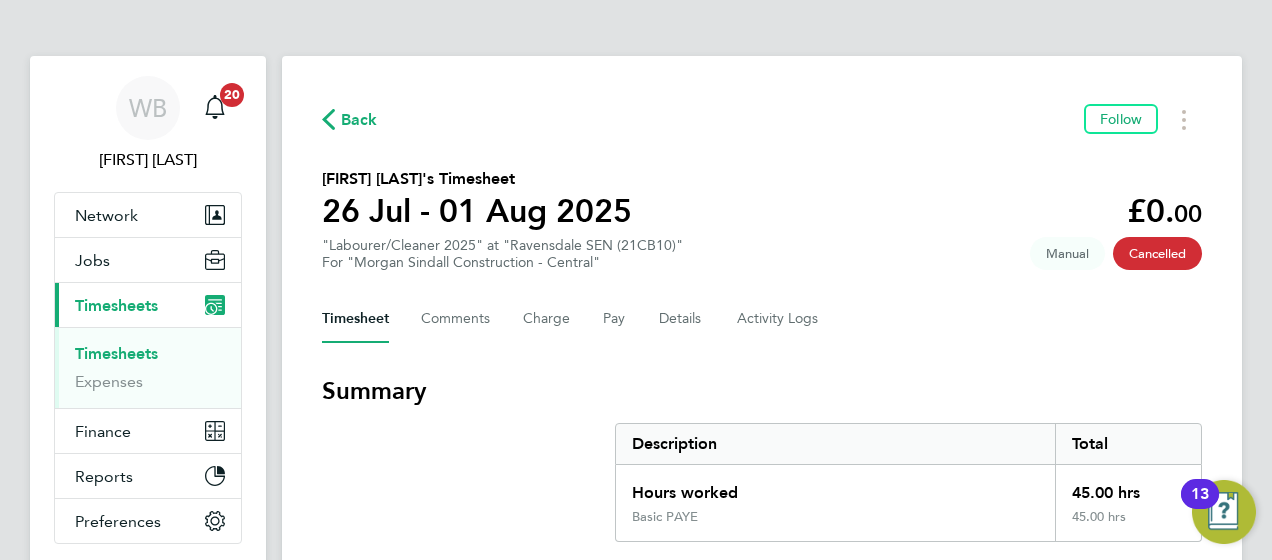 click on "Back" 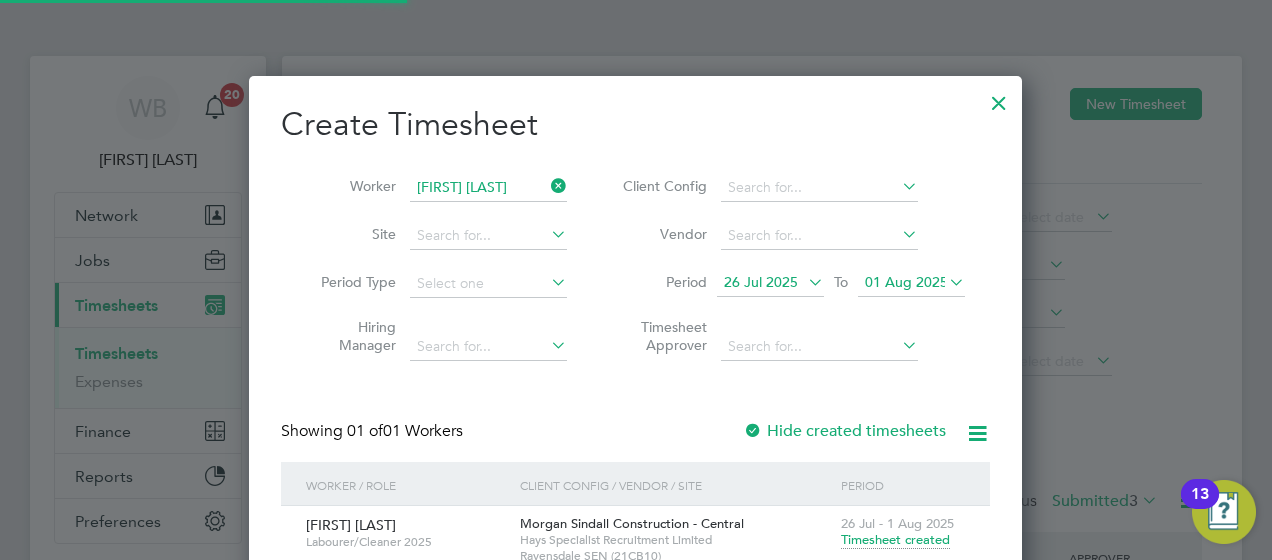 scroll, scrollTop: 10, scrollLeft: 10, axis: both 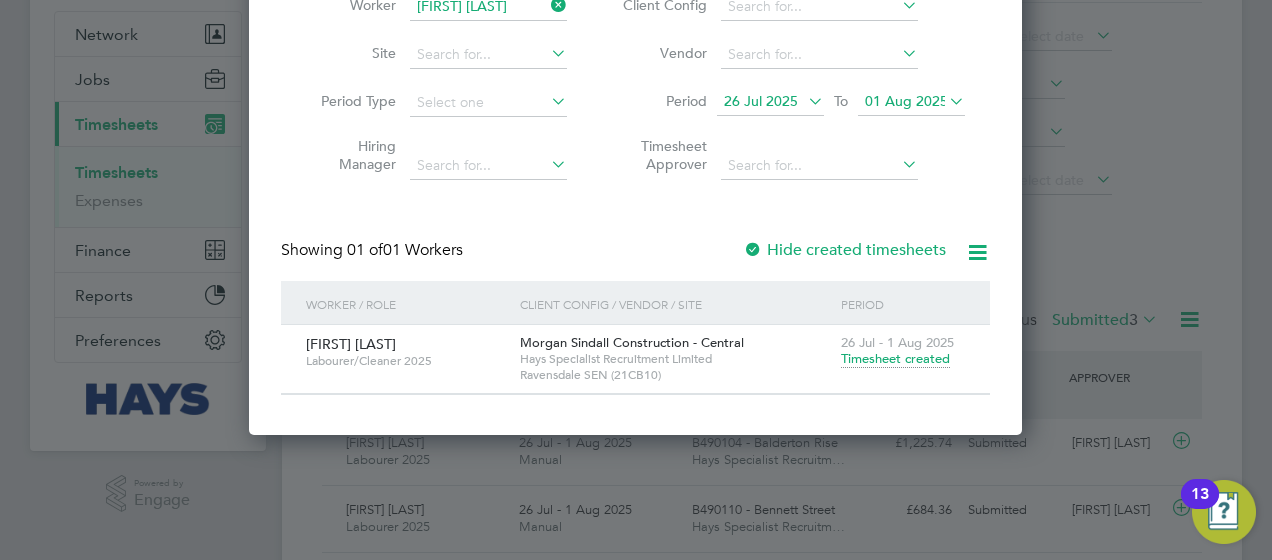 click on "Timesheet created" at bounding box center (895, 359) 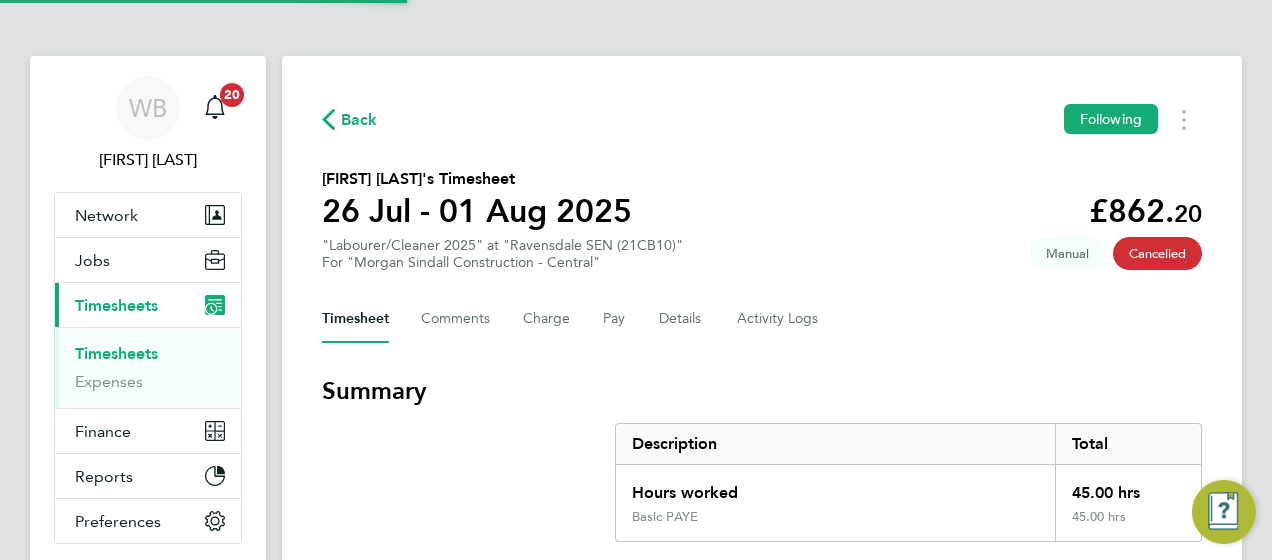 click on "Qaisar Mehmood's Timesheet   26 Jul - 01 Aug 2025   £862. 20  "Labourer/Cleaner 2025" at "Ravensdale SEN (21CB10)"  For "[COMPANY] - [REGION]"  Cancelled   Manual   Timesheet   Comments   Charge   Pay   Details   Activity Logs   Summary   Description   Total   Hours worked   45.00 hrs   Basic PAYE   45.00 hrs   Time Worked   Sat 26 Jul   –   Sun 27 Jul   –   Mon 28 Jul   07:30 to 17:00   |   30 min   9.00 hrs   |   Basic PAYE   (£19.16) =   £172.44   View   Tue 29 Jul   07:30 to 17:00   |   30 min   9.00 hrs   |   Basic PAYE   (£19.16) =   £172.44   View   Wed 30 Jul   07:30 to 17:00   |   30 min   9.00 hrs   |   Basic PAYE   (£19.16) =   £172.44   View   Thu 31 Jul   07:30 to 17:00   |   30 min   9.00 hrs   |   Basic PAYE   (£19.16) =   £172.44   View   Fri 01 Aug   07:30 to 17:00   |   30 min   9.00 hrs   |   Basic PAYE   (£19.16) =   £172.44   View" 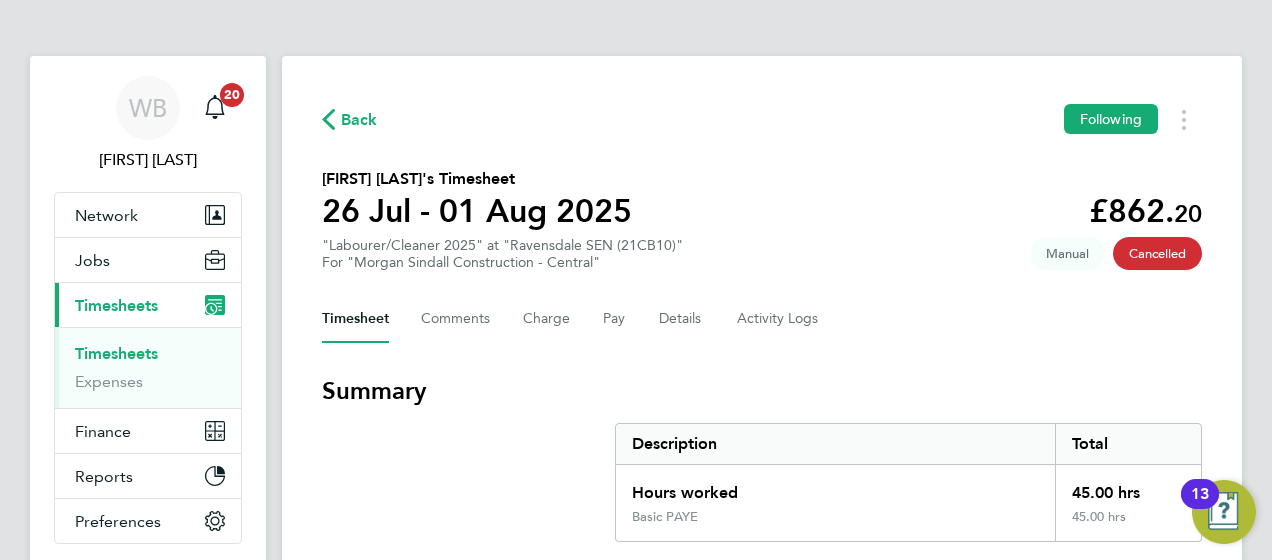 click on "Manual" 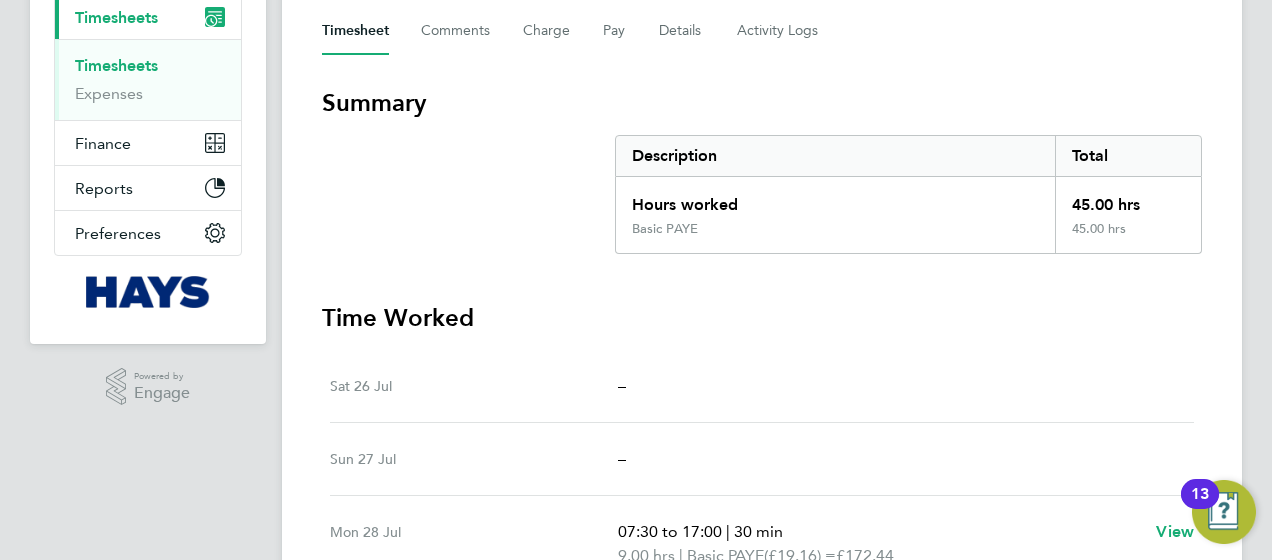 scroll, scrollTop: 143, scrollLeft: 0, axis: vertical 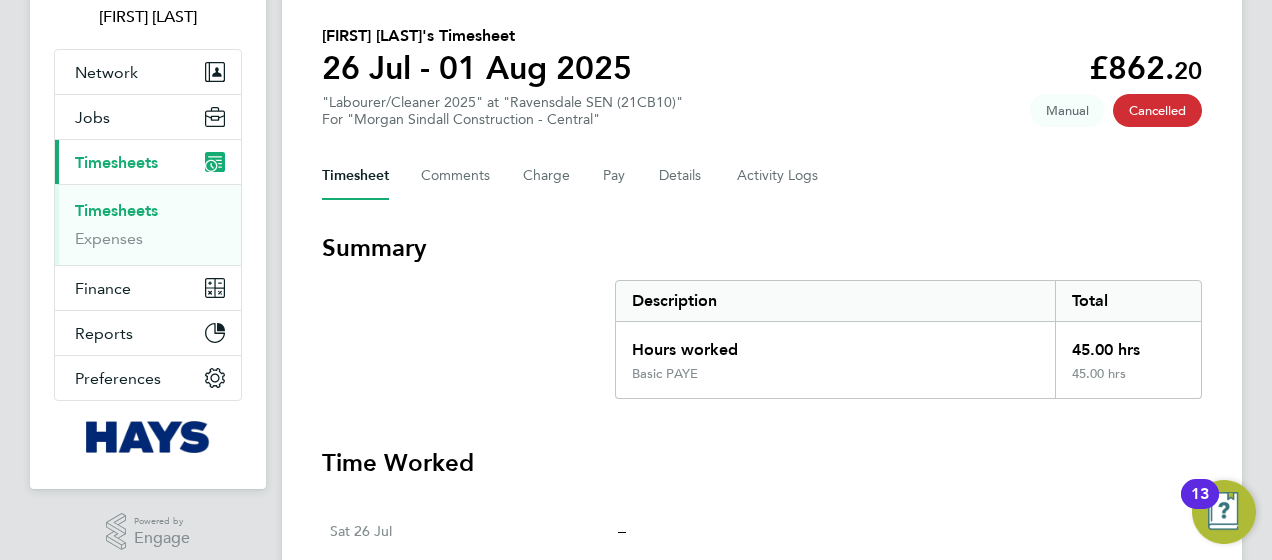click on "Timesheets" at bounding box center [116, 210] 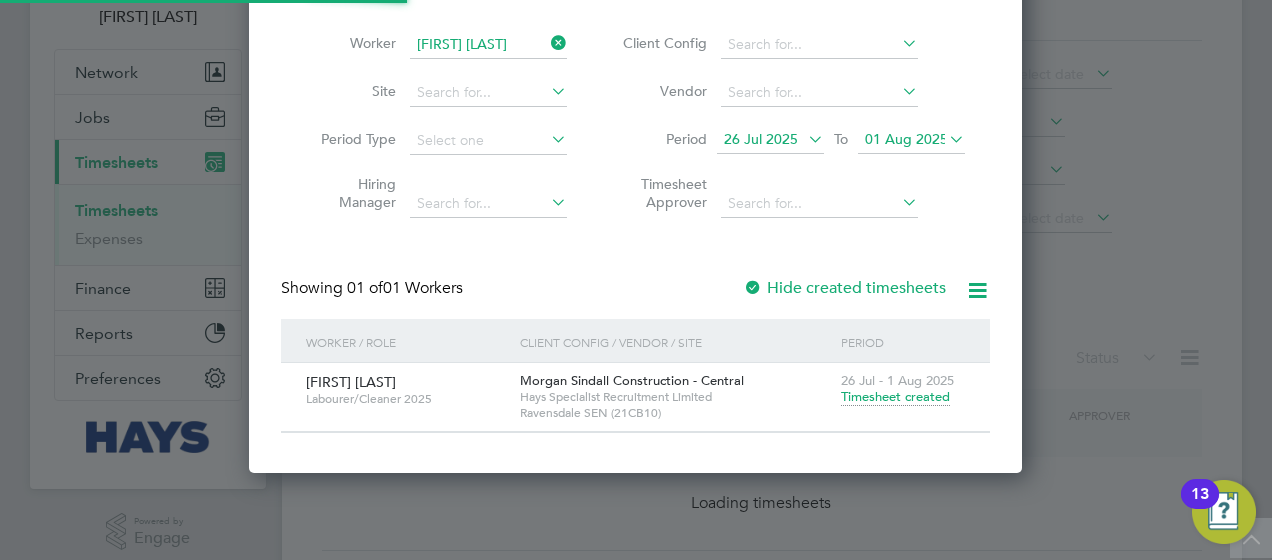 scroll, scrollTop: 0, scrollLeft: 0, axis: both 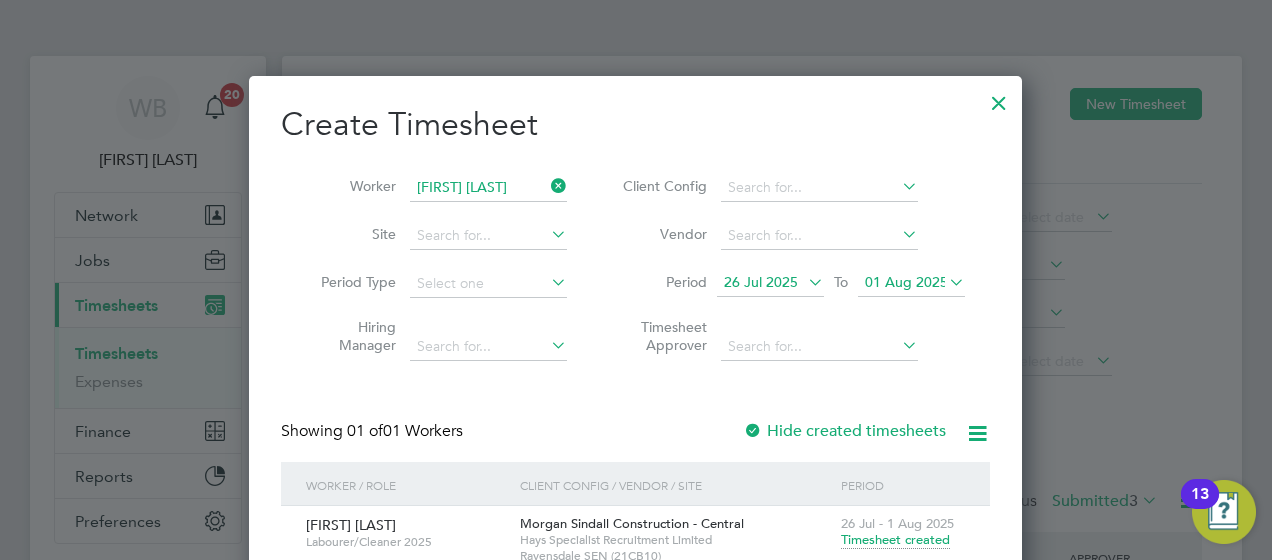 click at bounding box center [547, 186] 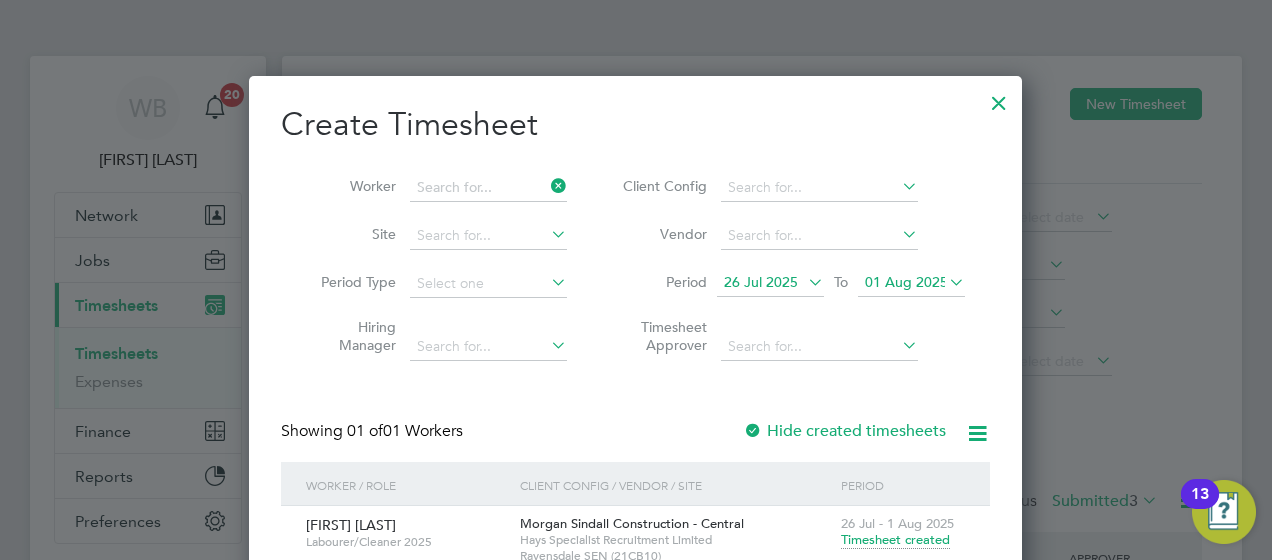 scroll, scrollTop: 10, scrollLeft: 9, axis: both 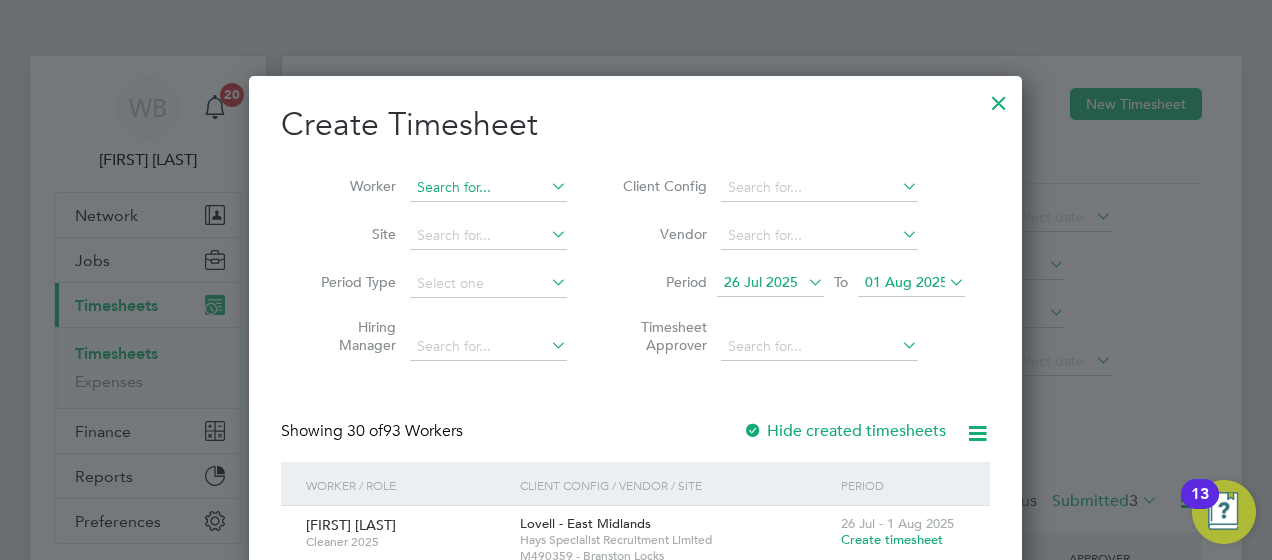 click at bounding box center [488, 188] 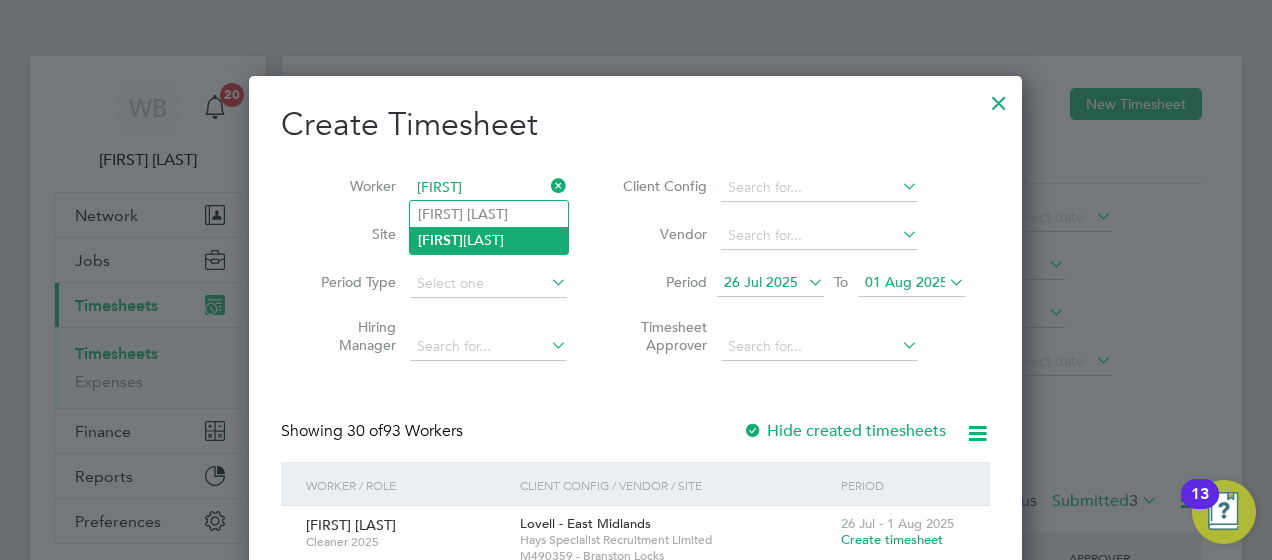 click on "[FIRST] [LAST]" 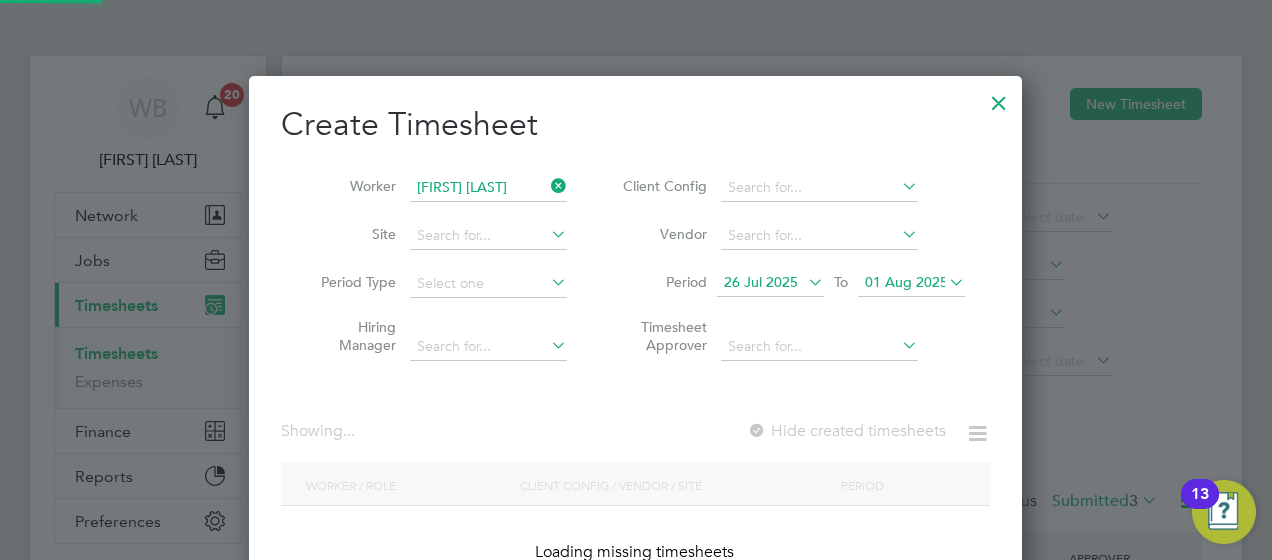 scroll, scrollTop: 10, scrollLeft: 9, axis: both 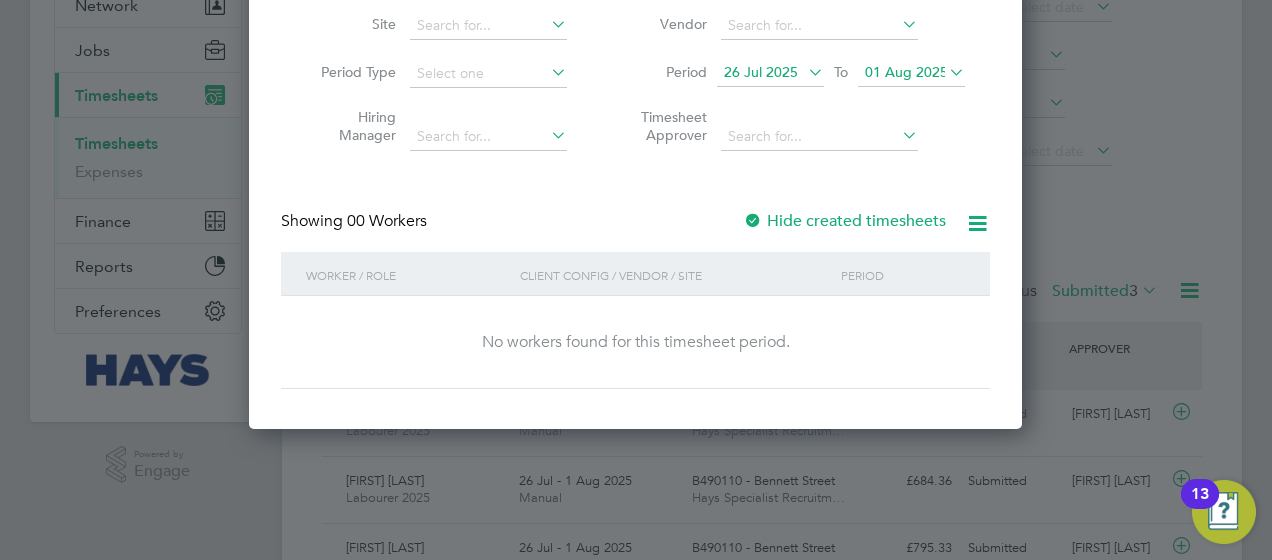 click on "Hide created timesheets" at bounding box center (844, 221) 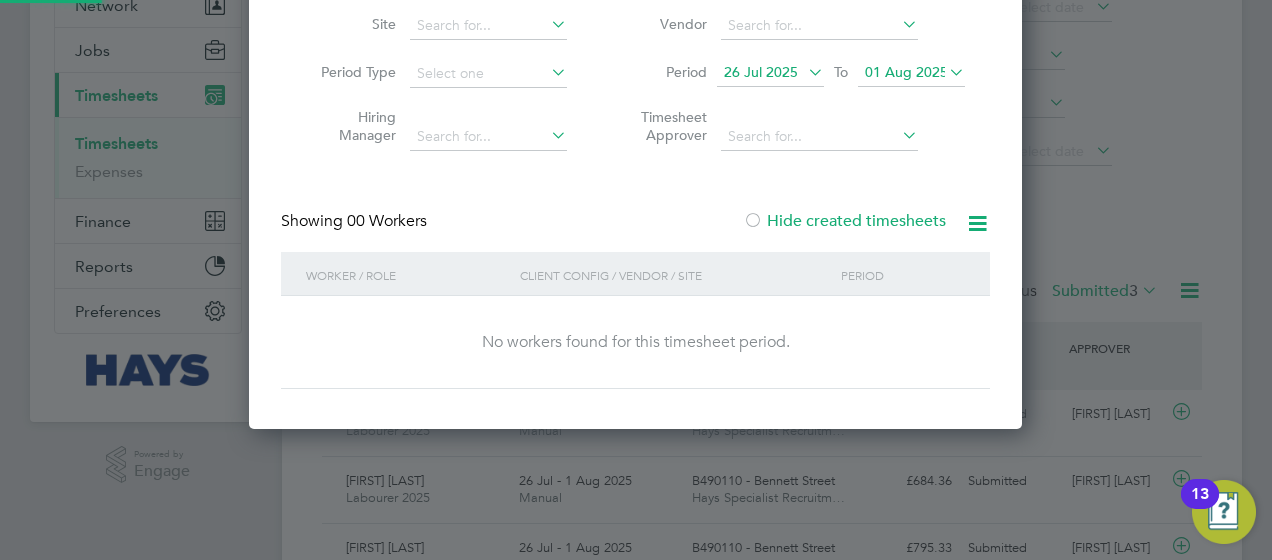 scroll, scrollTop: 10, scrollLeft: 9, axis: both 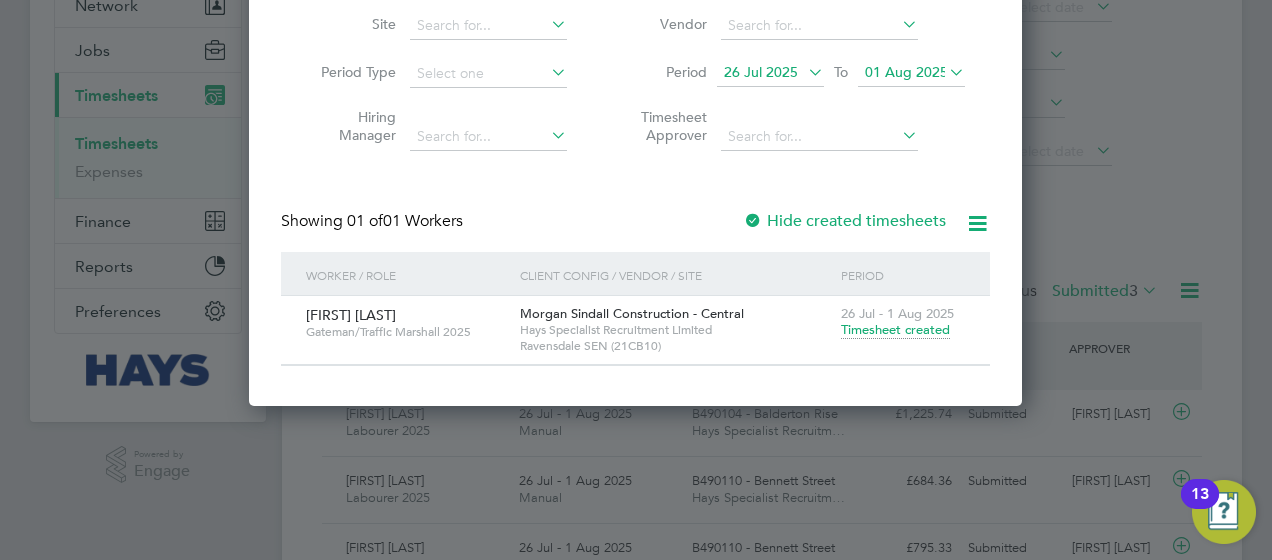 click on "Timesheet created" at bounding box center (895, 330) 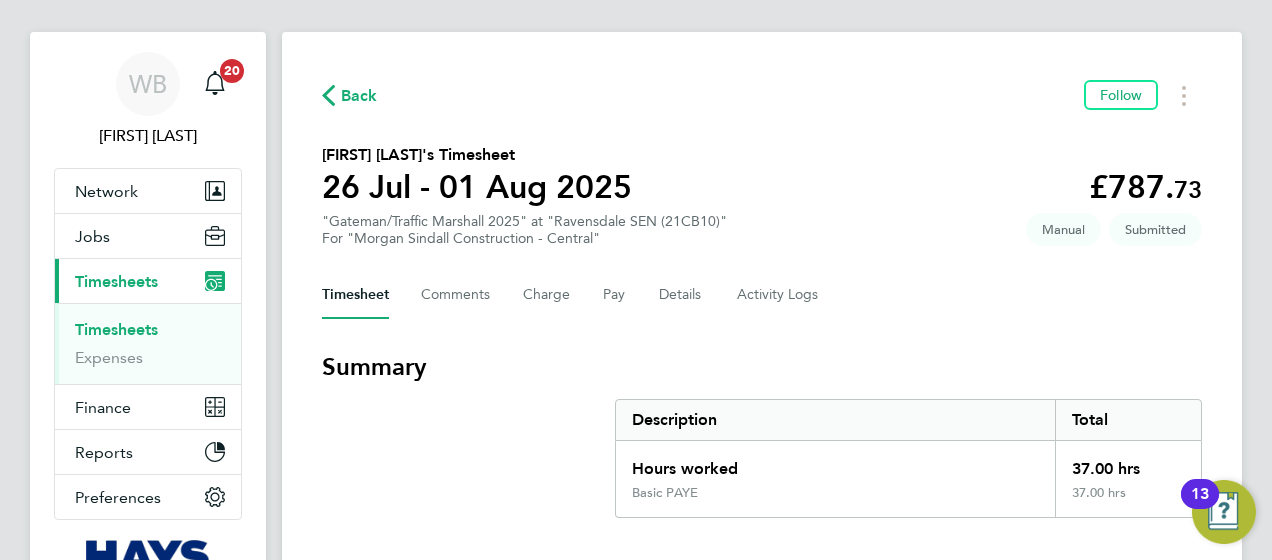 drag, startPoint x: 142, startPoint y: 322, endPoint x: 100, endPoint y: 264, distance: 71.610054 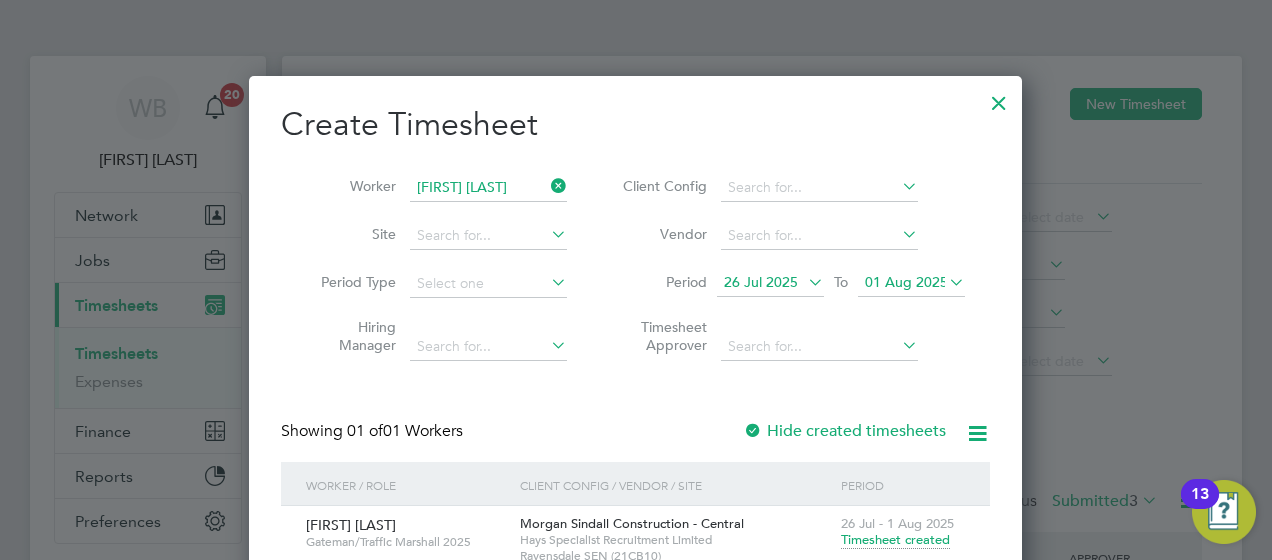 click at bounding box center (547, 186) 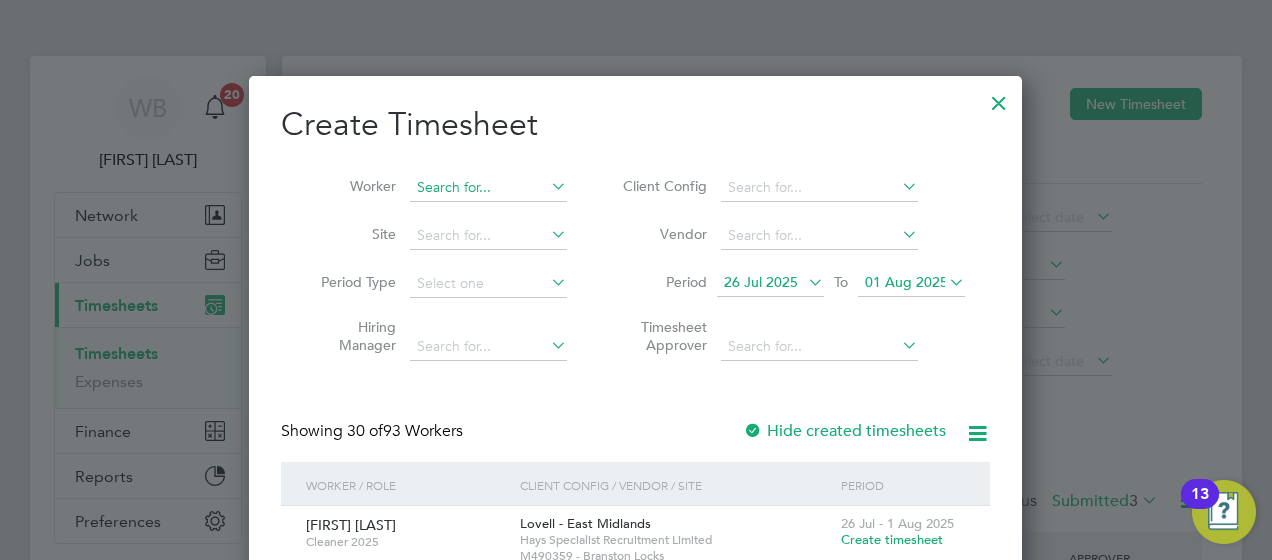 click at bounding box center (488, 188) 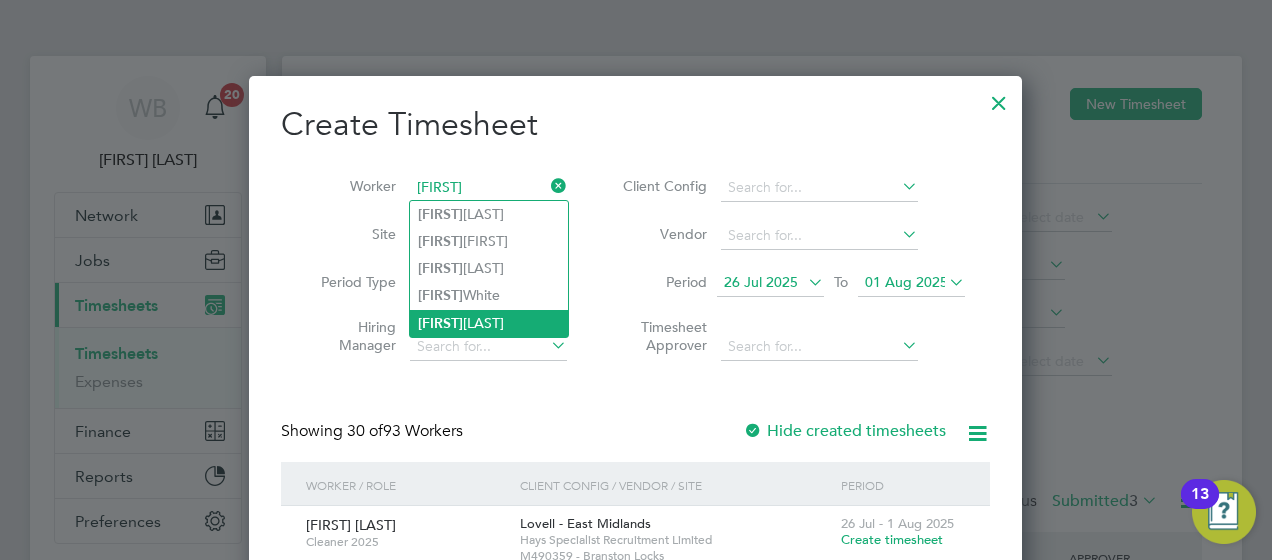 click on "[FIRST] [LAST]" 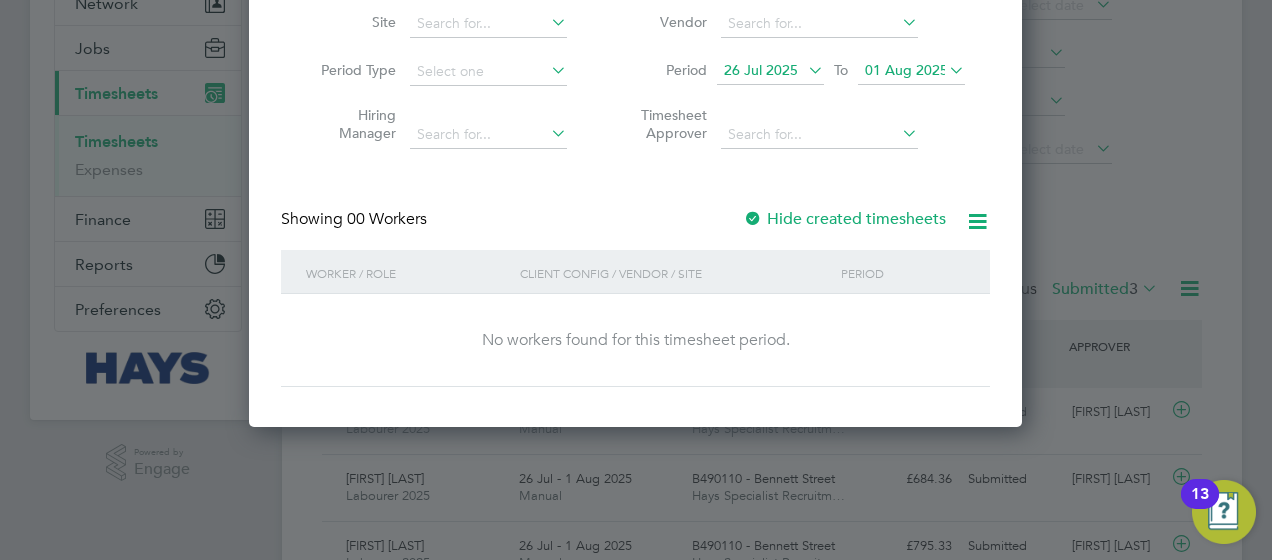 click on "Hide created timesheets" at bounding box center (844, 219) 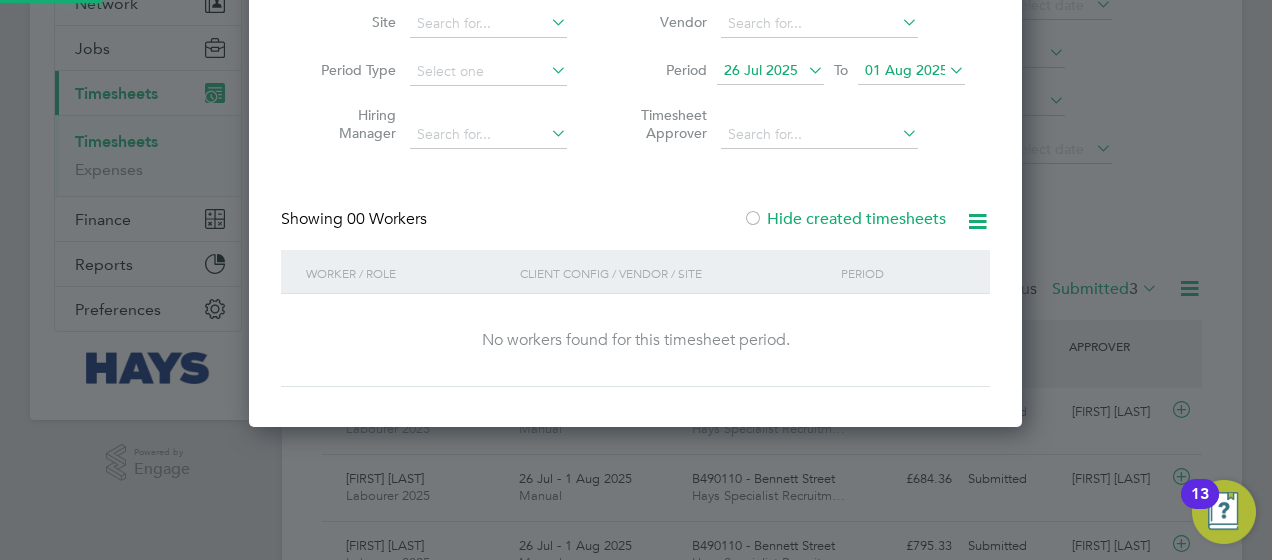 click on "Hide created timesheets" at bounding box center [844, 219] 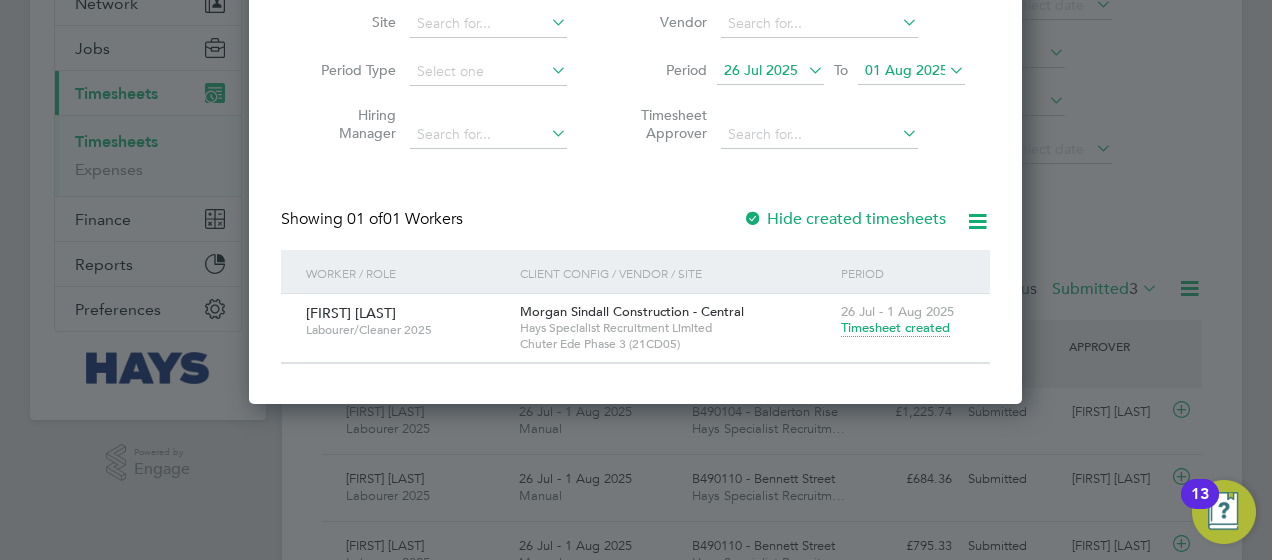 click on "Timesheet created" at bounding box center [895, 328] 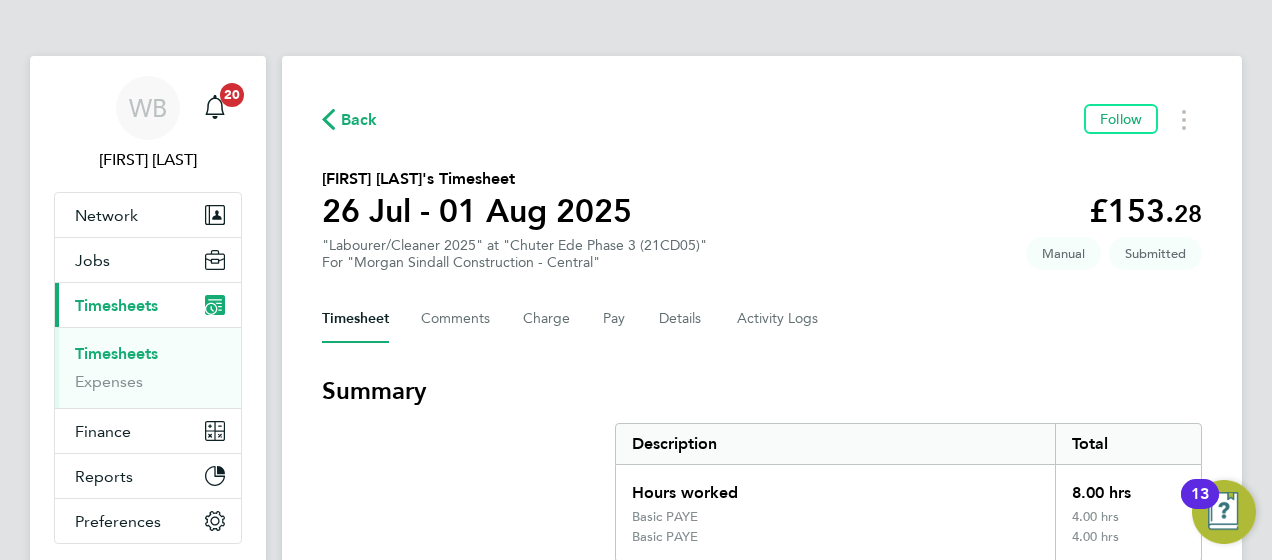 drag, startPoint x: 868, startPoint y: 330, endPoint x: 862, endPoint y: 274, distance: 56.32051 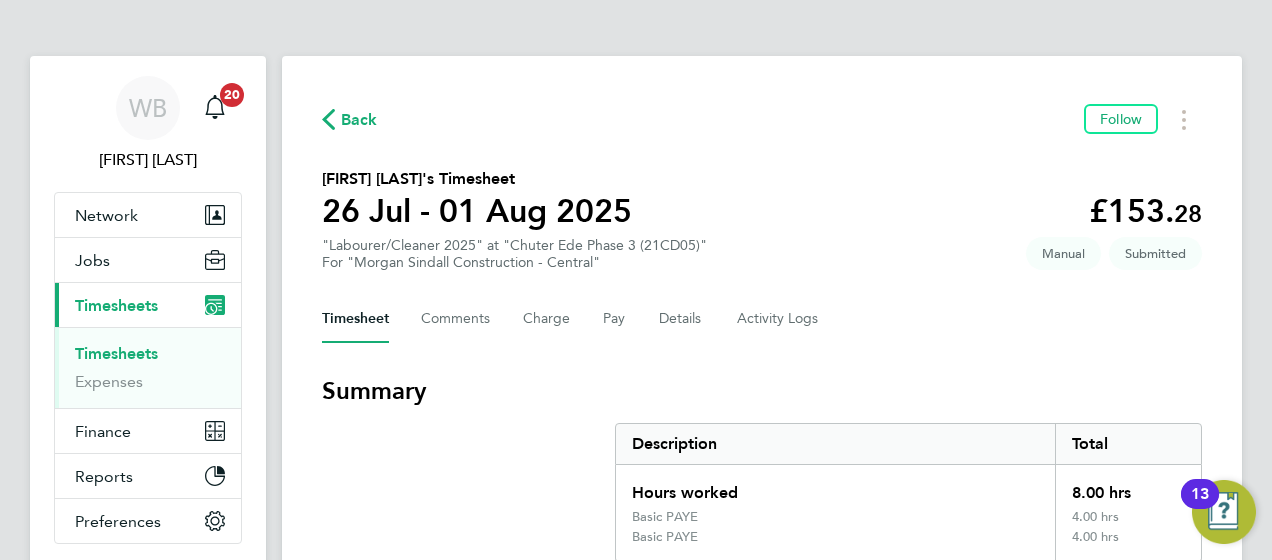 click on "Timesheets" at bounding box center [116, 353] 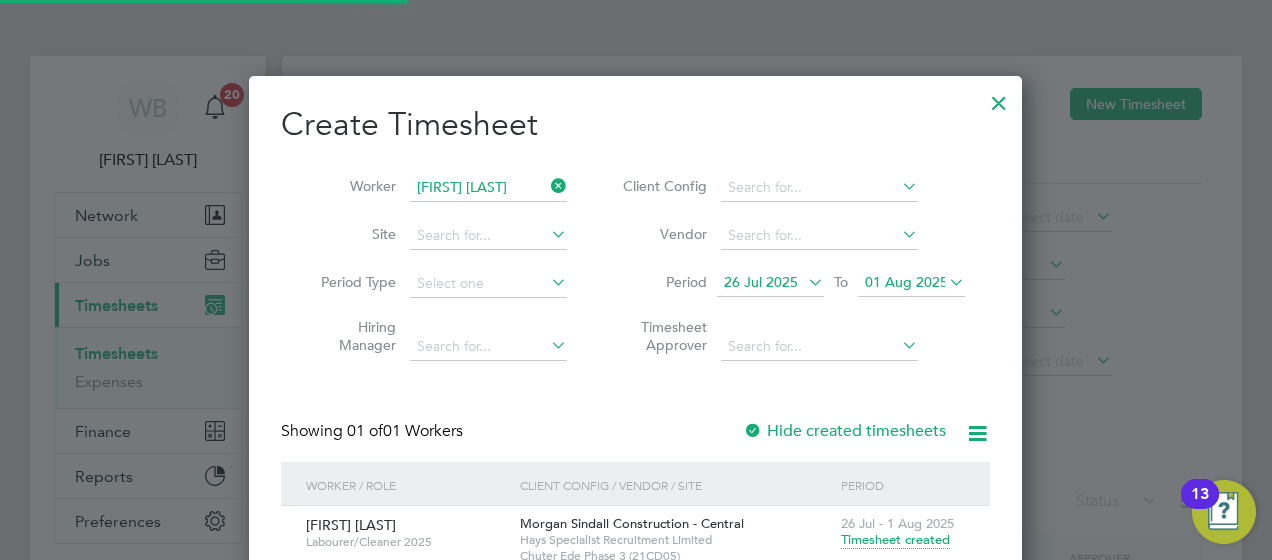 scroll, scrollTop: 10, scrollLeft: 9, axis: both 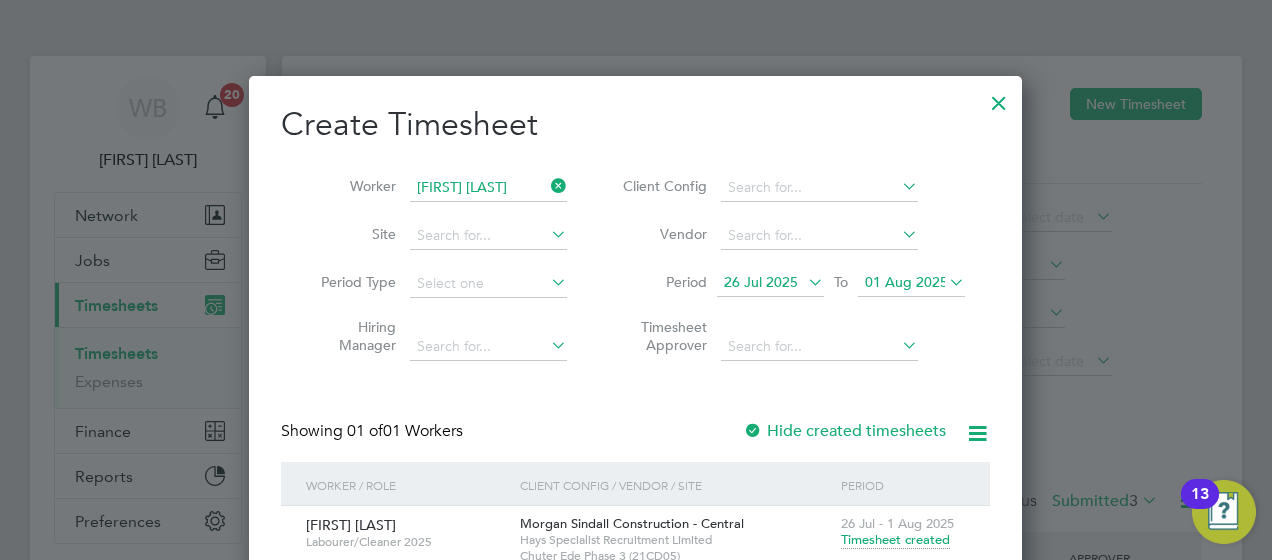 click at bounding box center (547, 186) 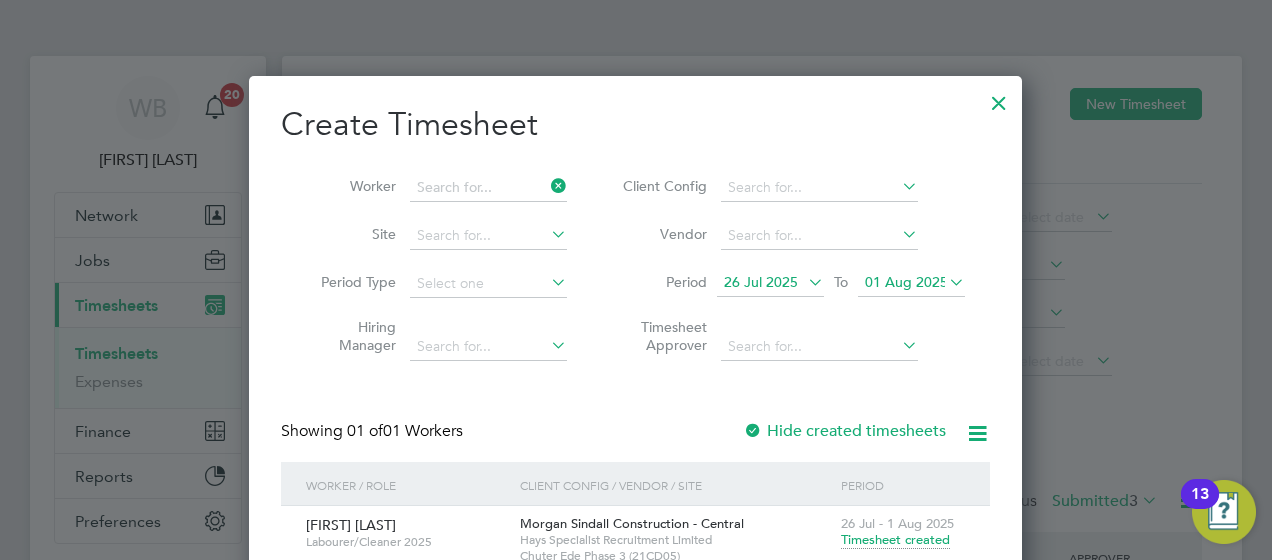 scroll, scrollTop: 10, scrollLeft: 9, axis: both 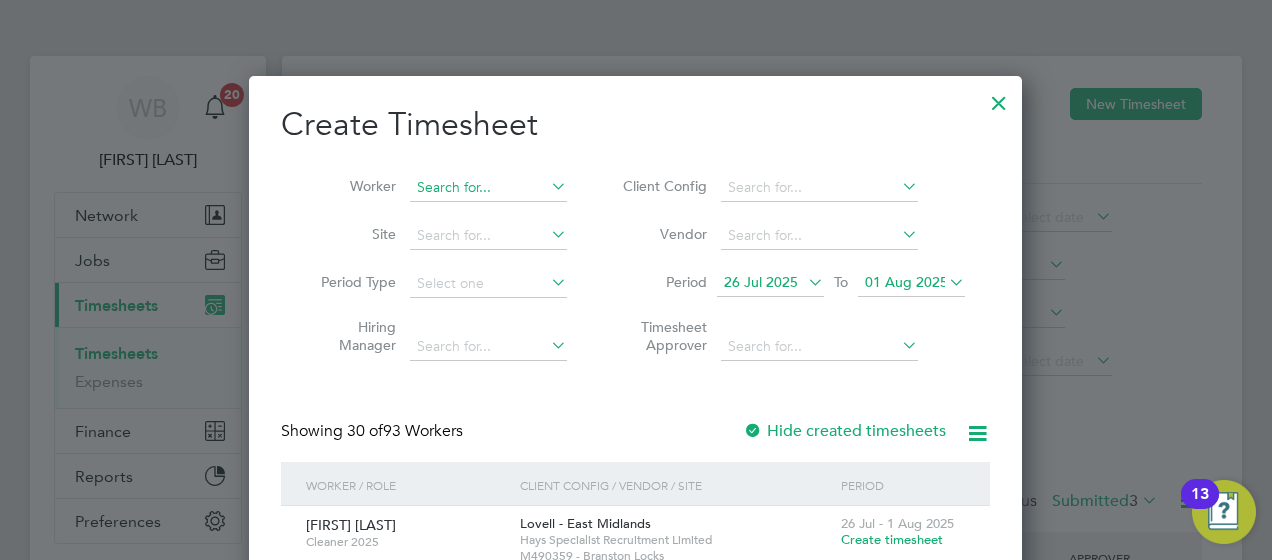 click at bounding box center (488, 188) 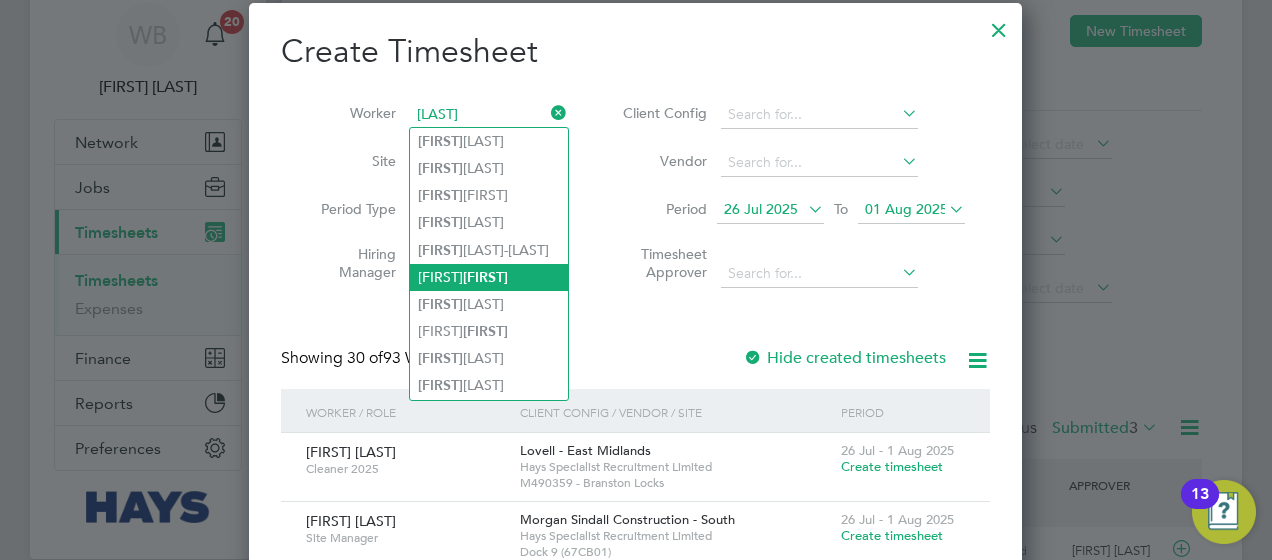 scroll, scrollTop: 74, scrollLeft: 0, axis: vertical 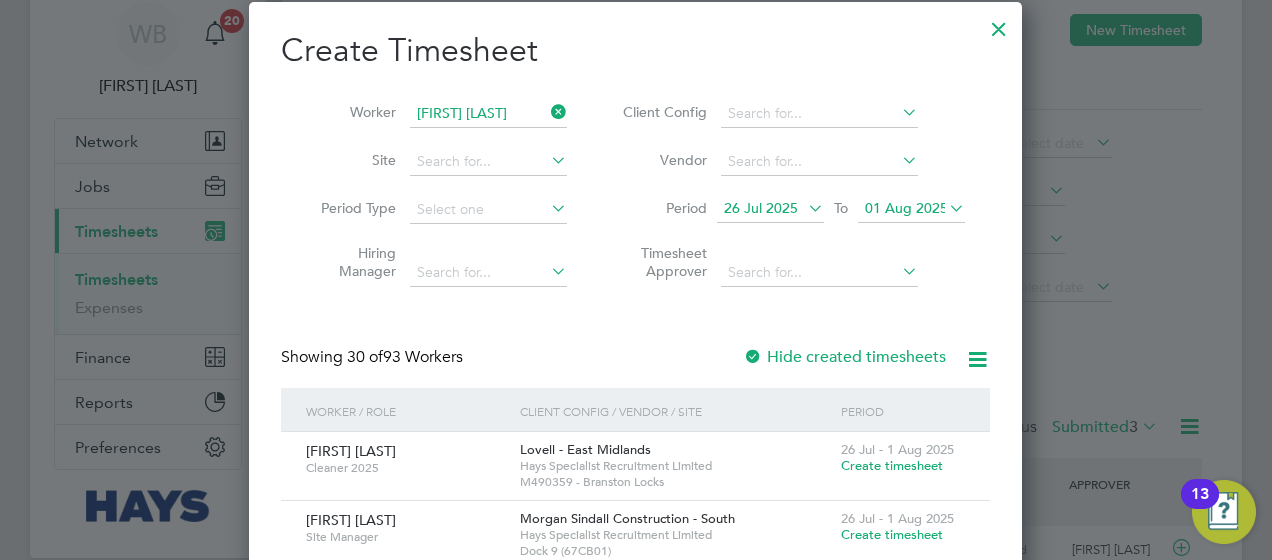 click on "F" 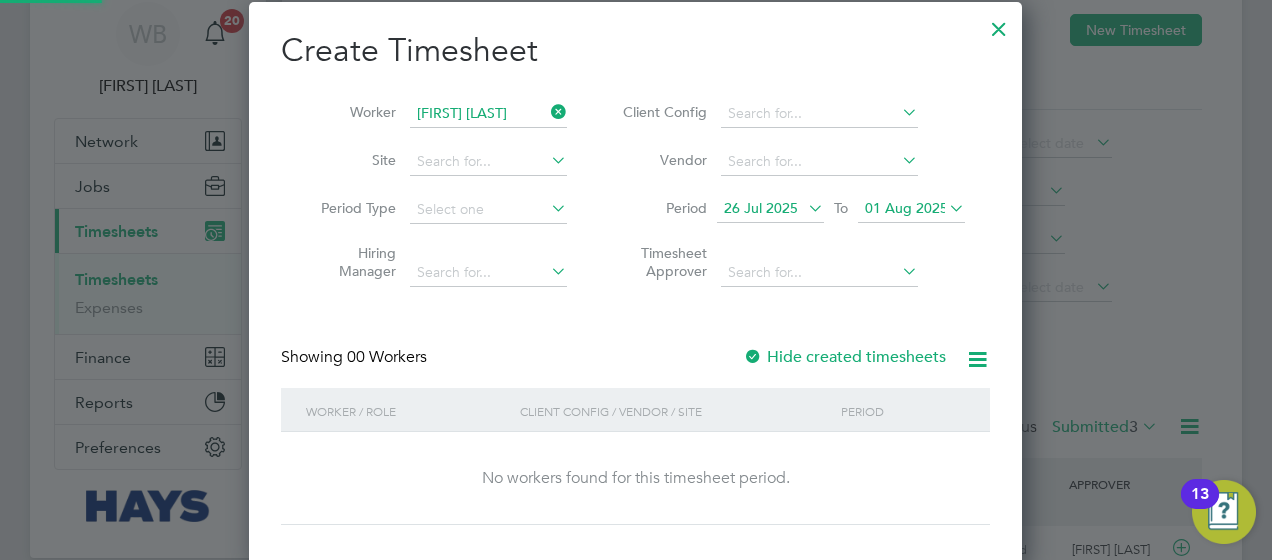 scroll, scrollTop: 10, scrollLeft: 9, axis: both 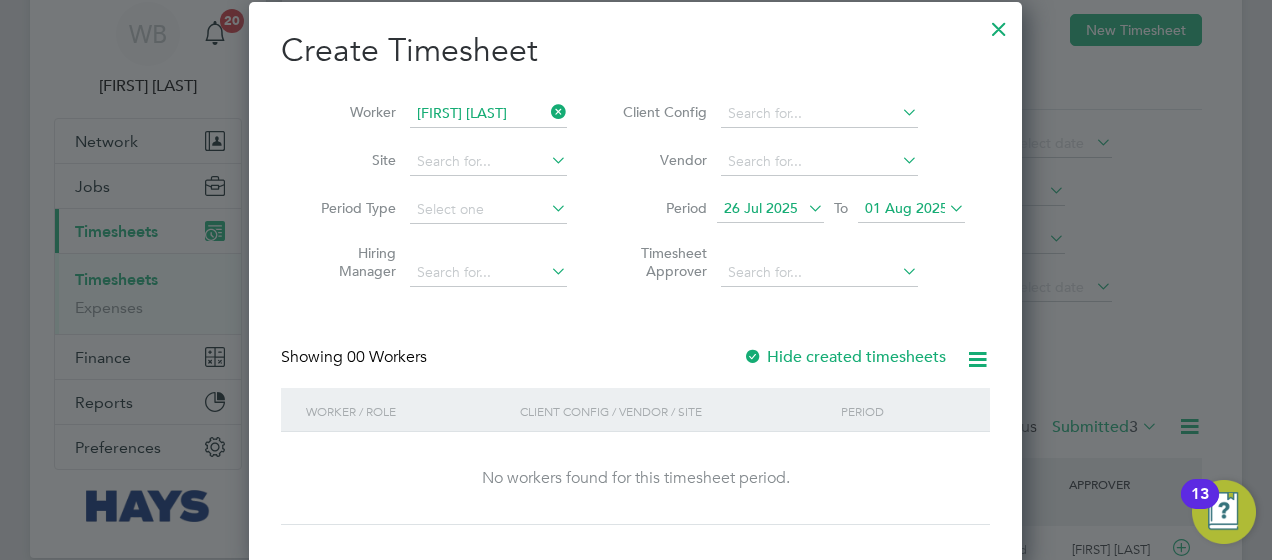 click on "Hide created timesheets" at bounding box center (844, 357) 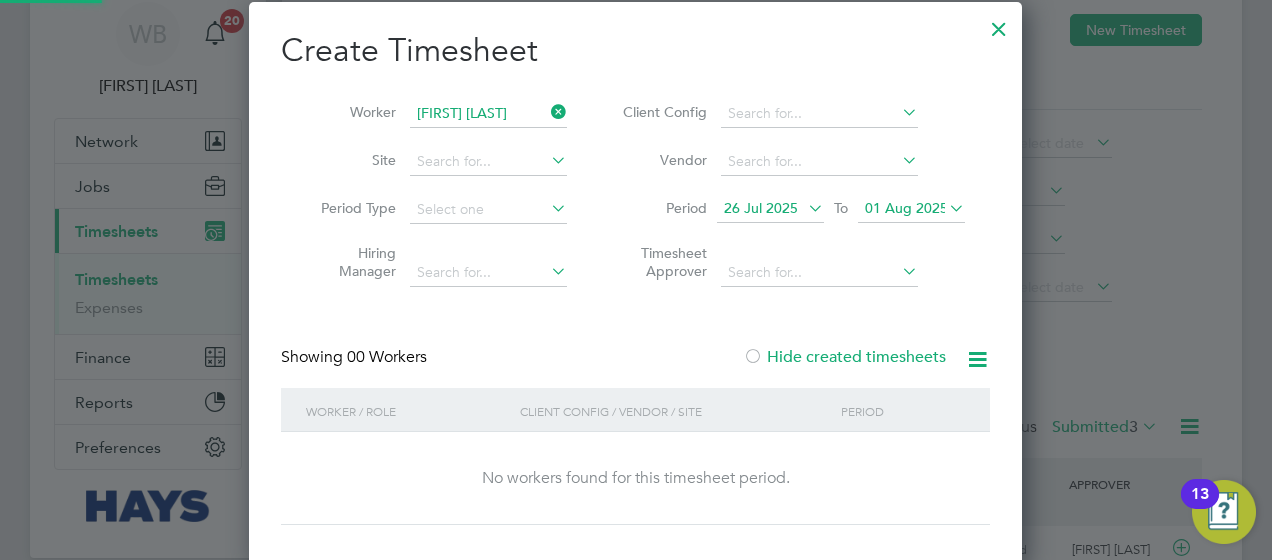 scroll, scrollTop: 10, scrollLeft: 9, axis: both 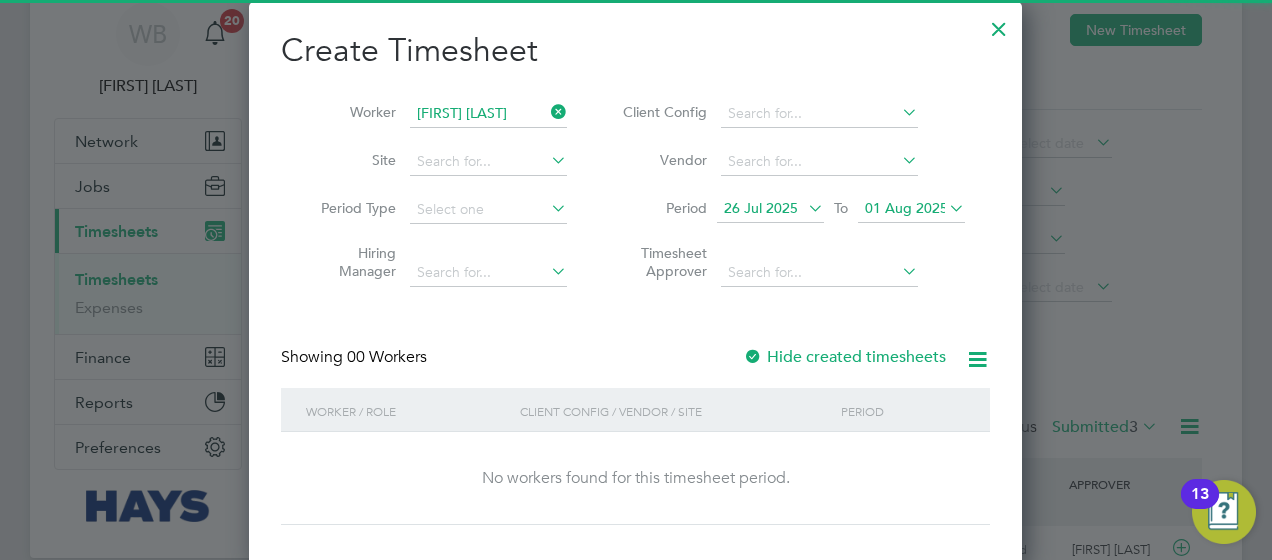 click on "Hide created timesheets" at bounding box center (844, 357) 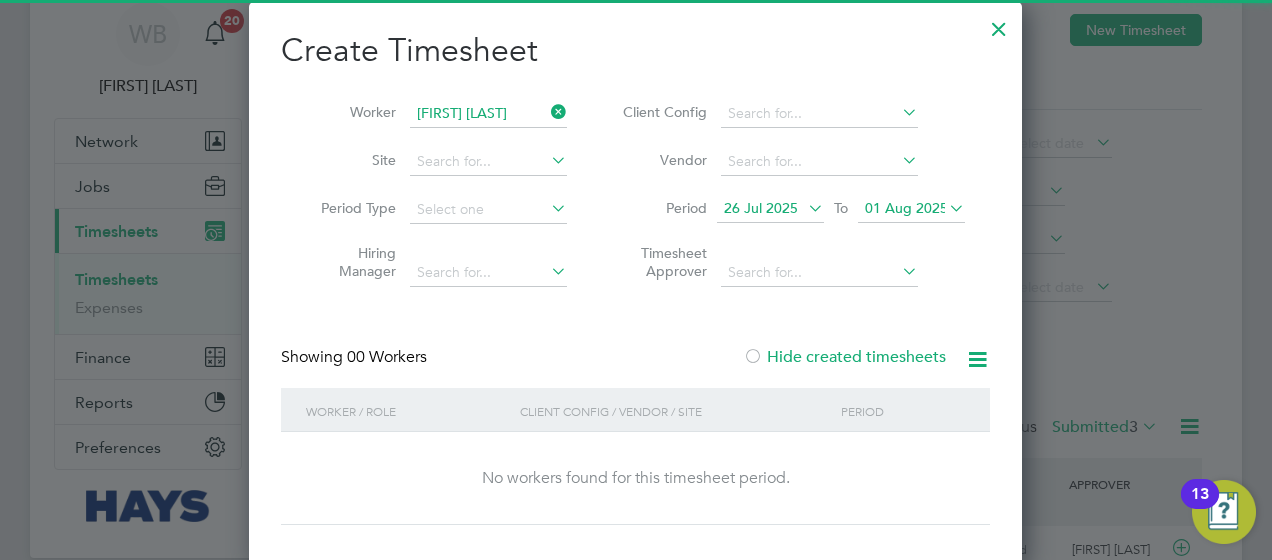 click on "Hide created timesheets" at bounding box center (844, 357) 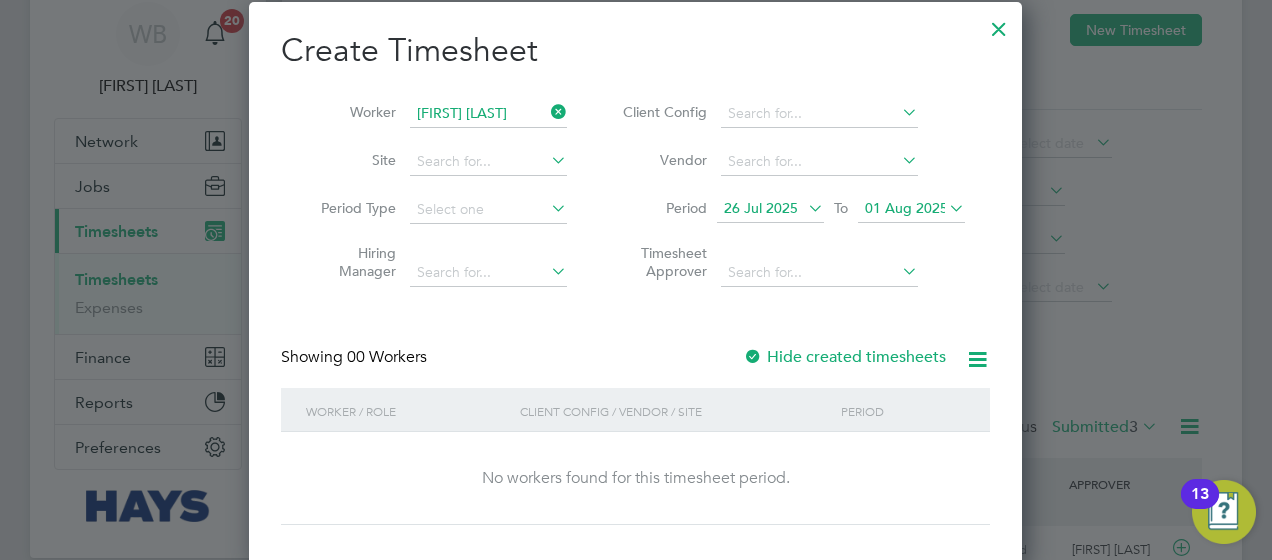 click on "Hide created timesheets" at bounding box center (844, 357) 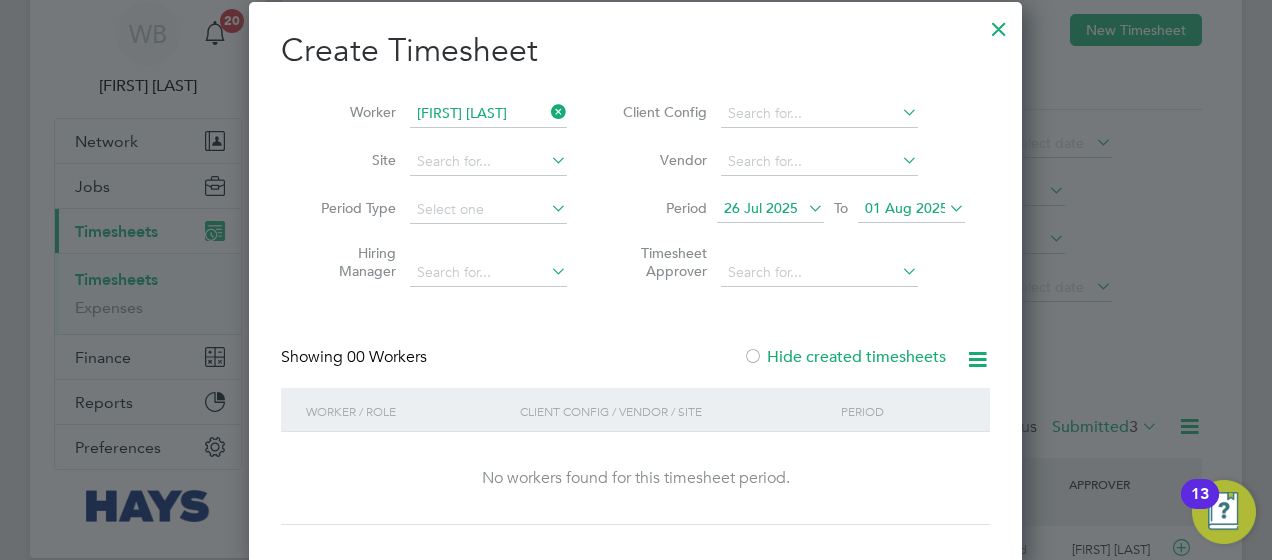 click on "Hide created timesheets" at bounding box center (844, 357) 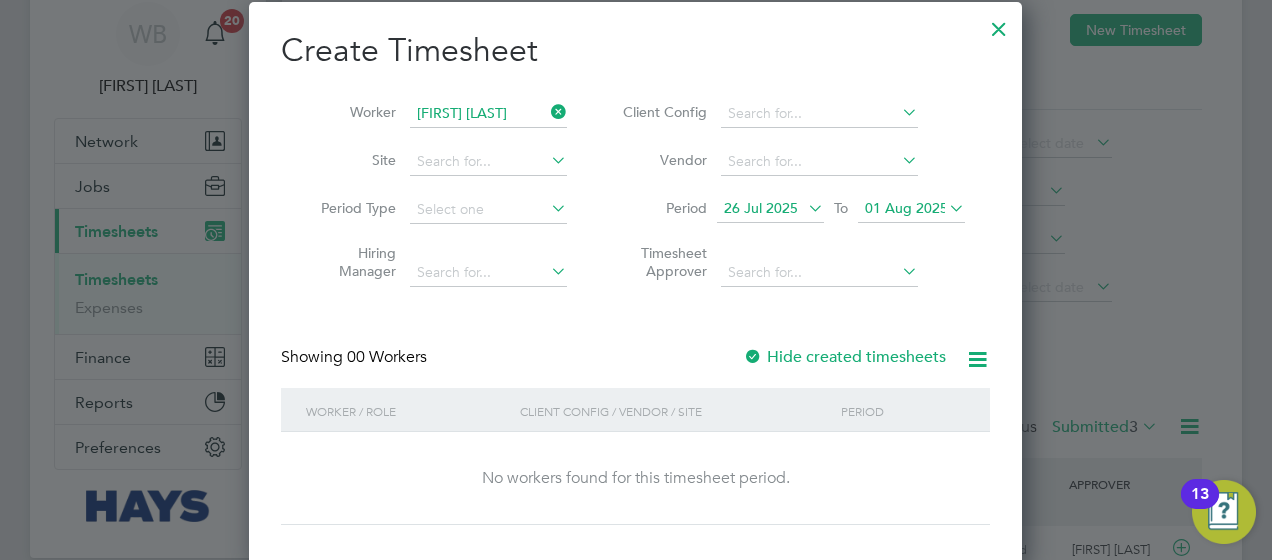 click on "Hide created timesheets" at bounding box center (844, 357) 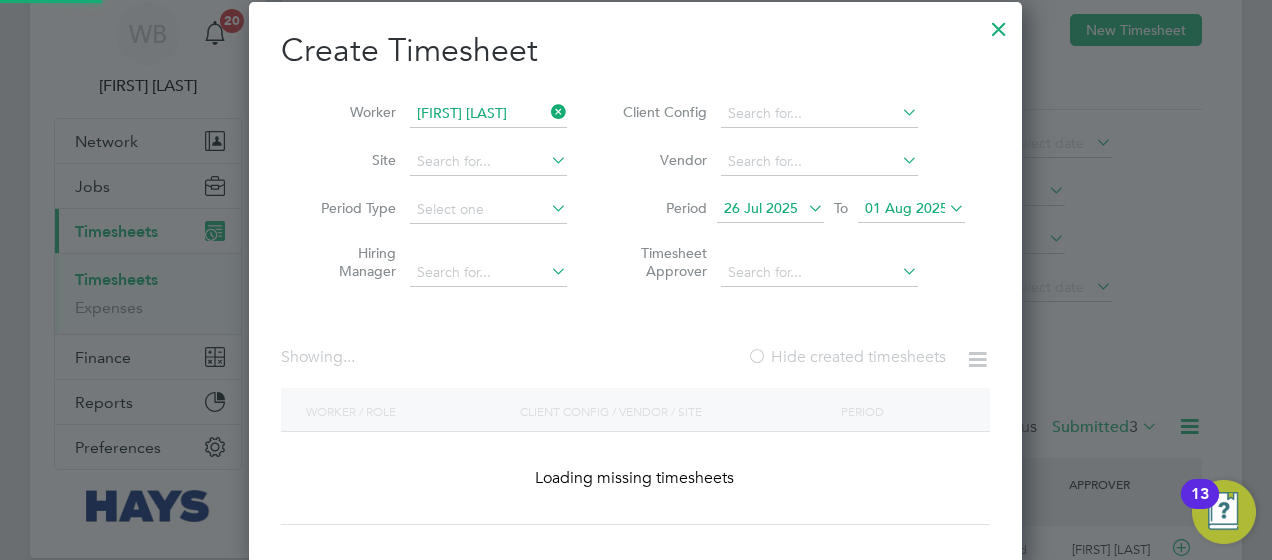 click on "Hide created timesheets" at bounding box center [846, 357] 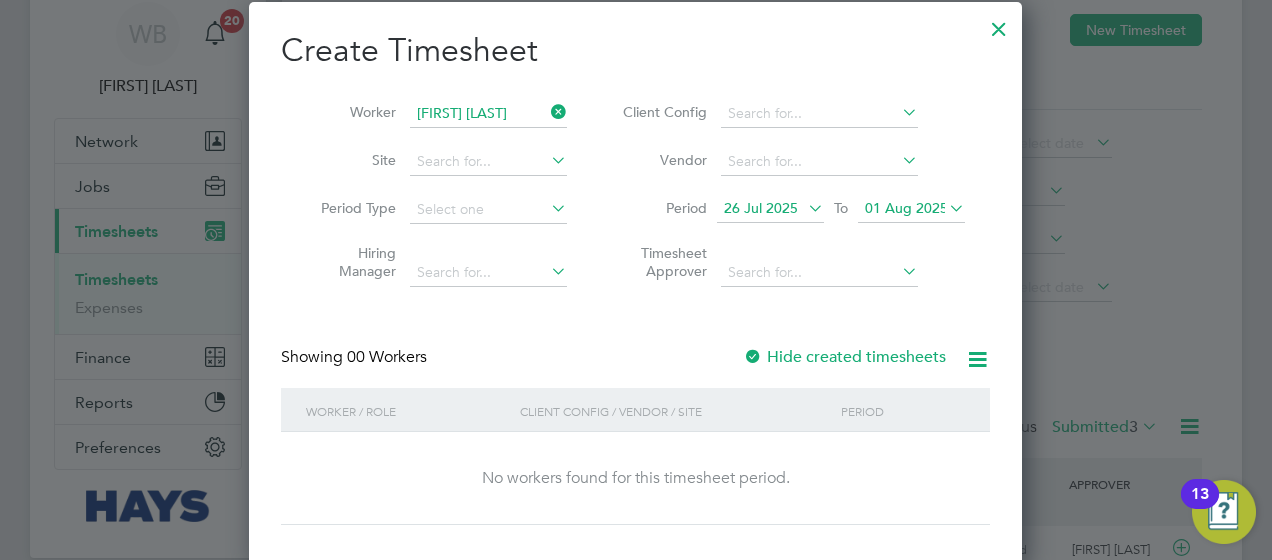 click on "Hide created timesheets" at bounding box center (844, 357) 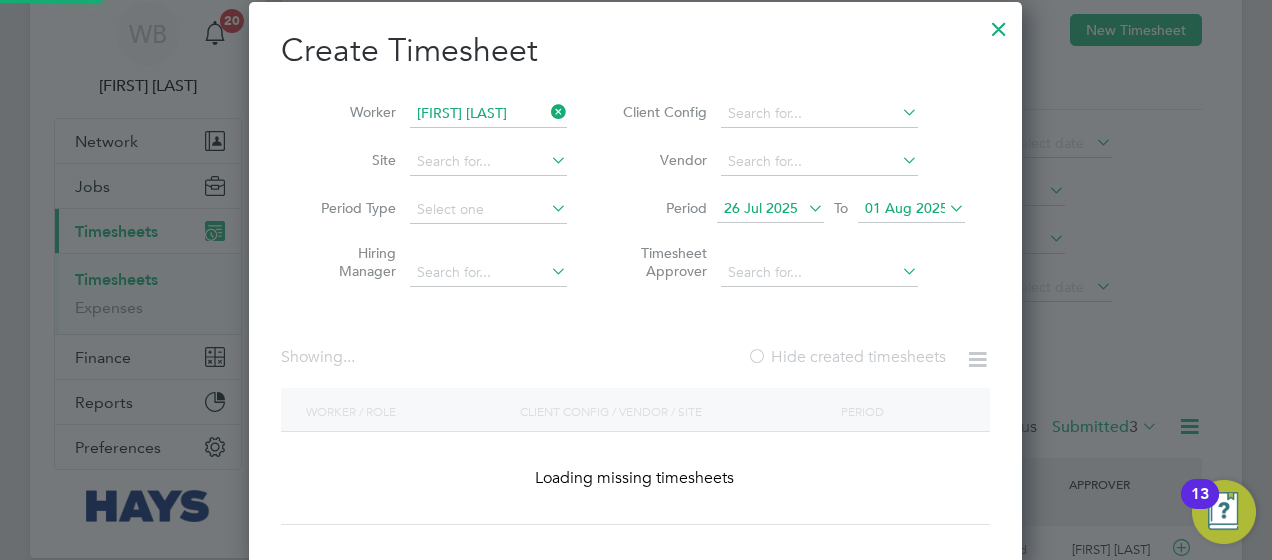 click on "Hide created timesheets" at bounding box center [846, 357] 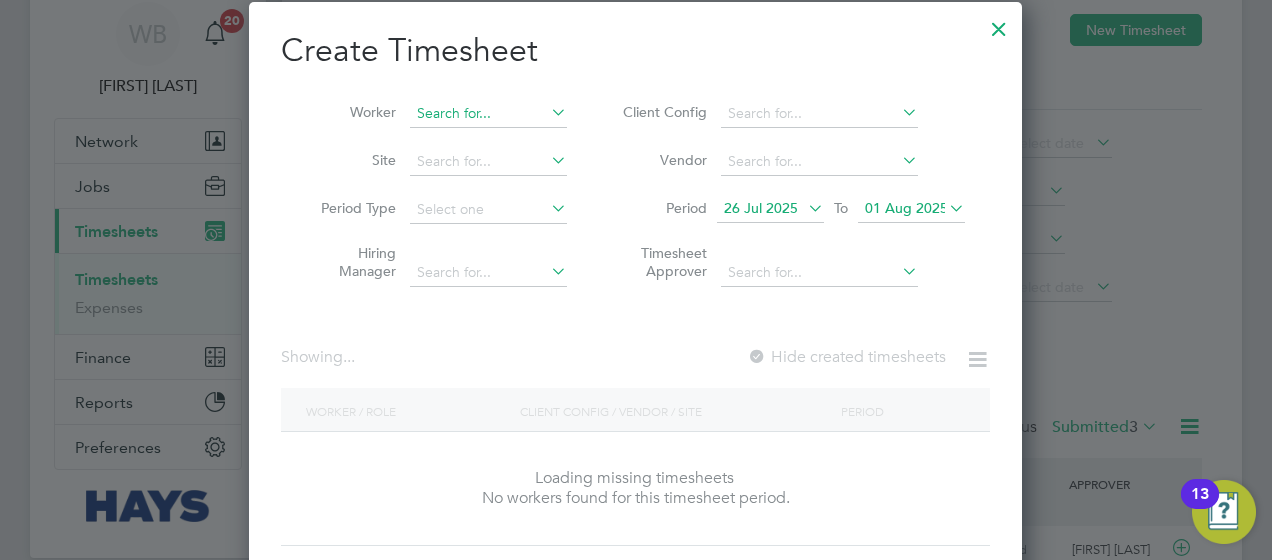 click at bounding box center (488, 114) 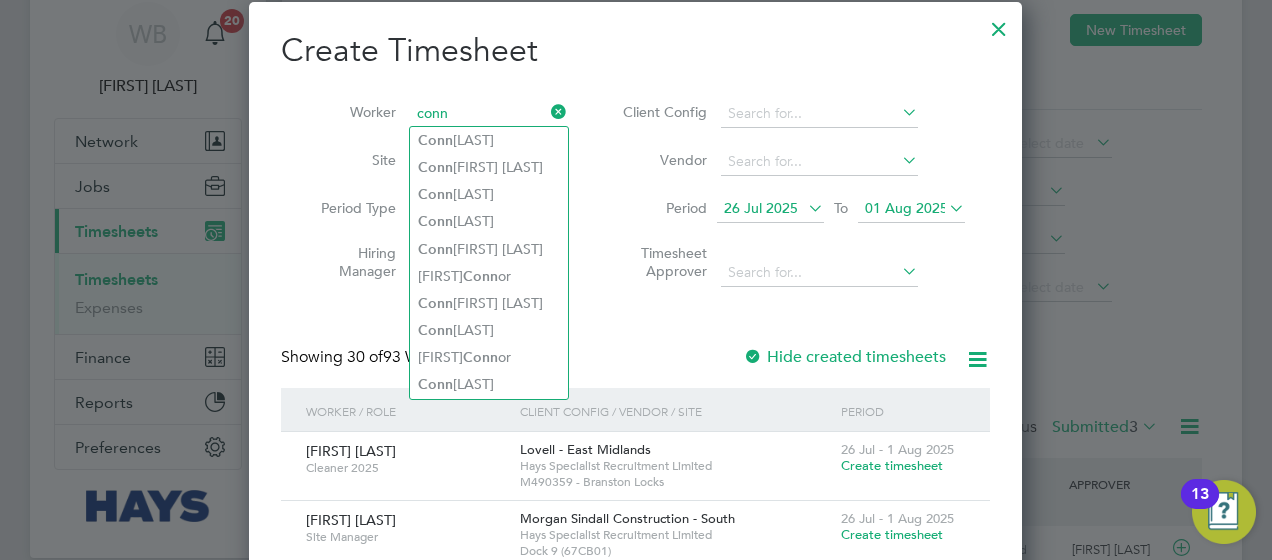 type on "conn" 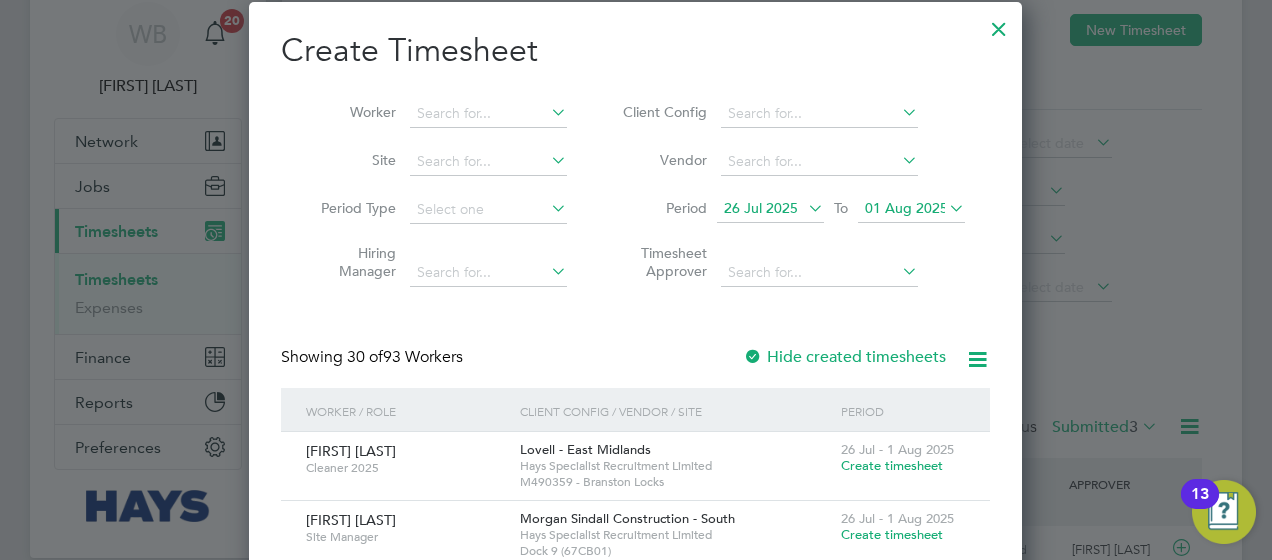 click 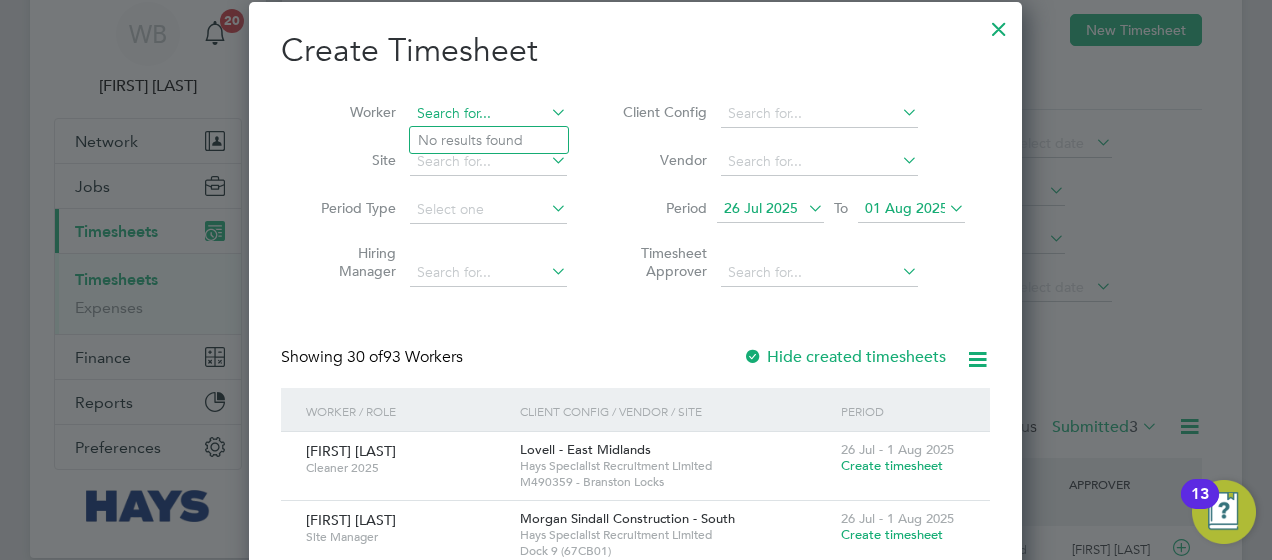 click at bounding box center (488, 114) 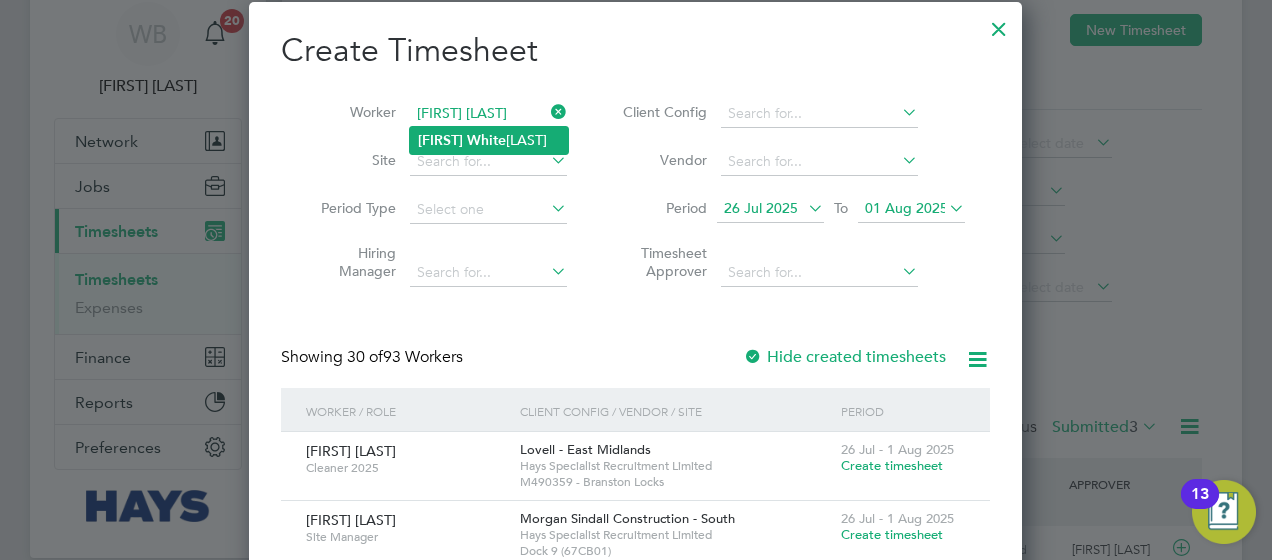 click on "White" 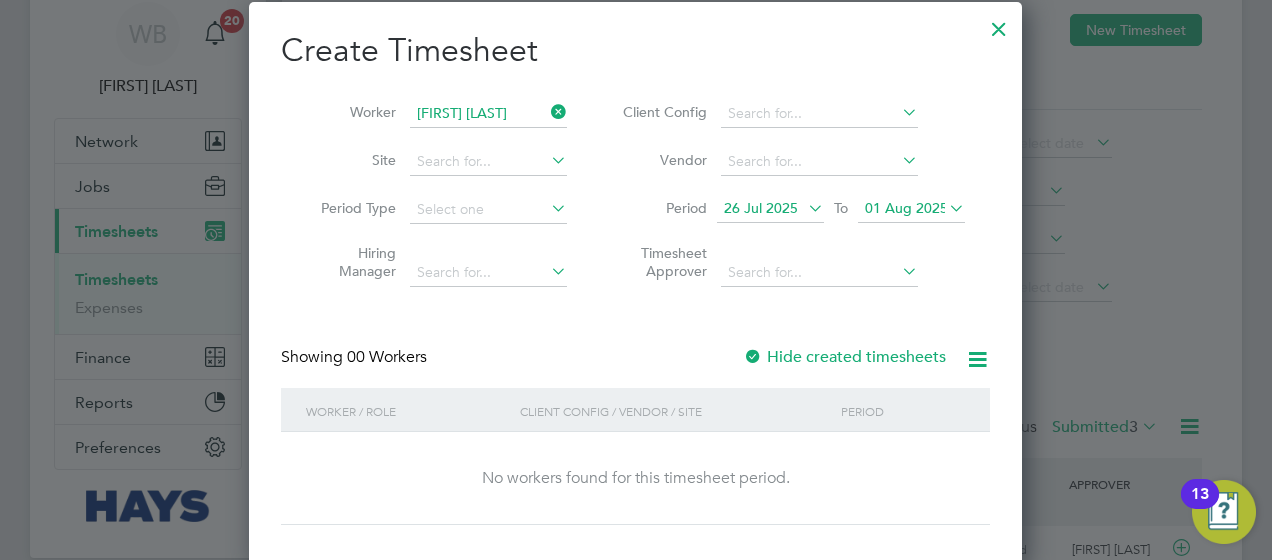 click on "Hide created timesheets" at bounding box center (844, 357) 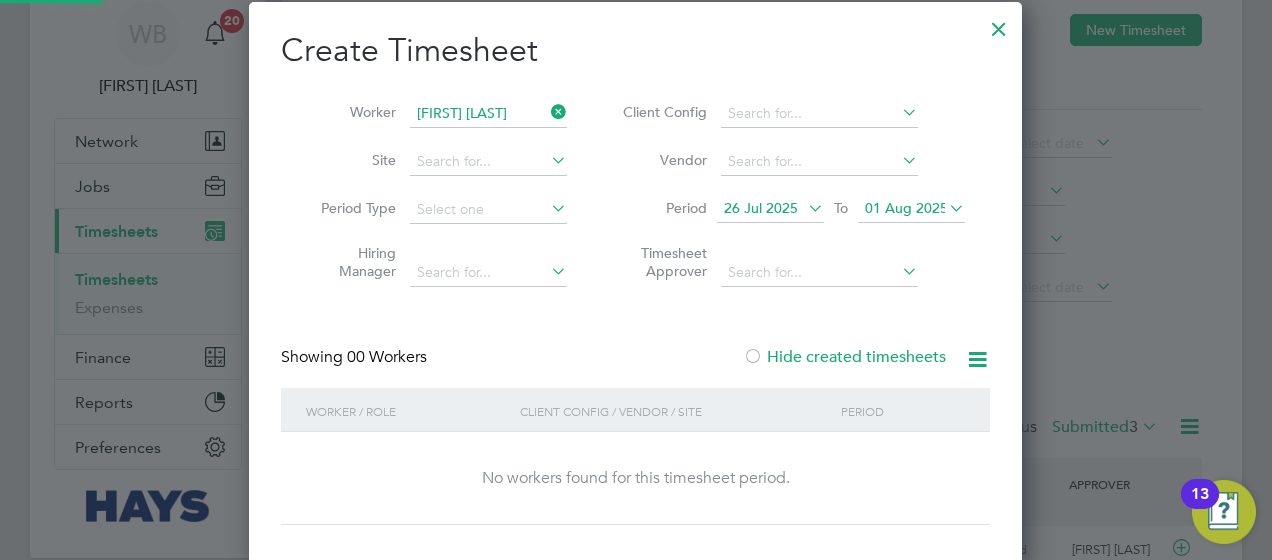 click on "Hide created timesheets" at bounding box center (844, 357) 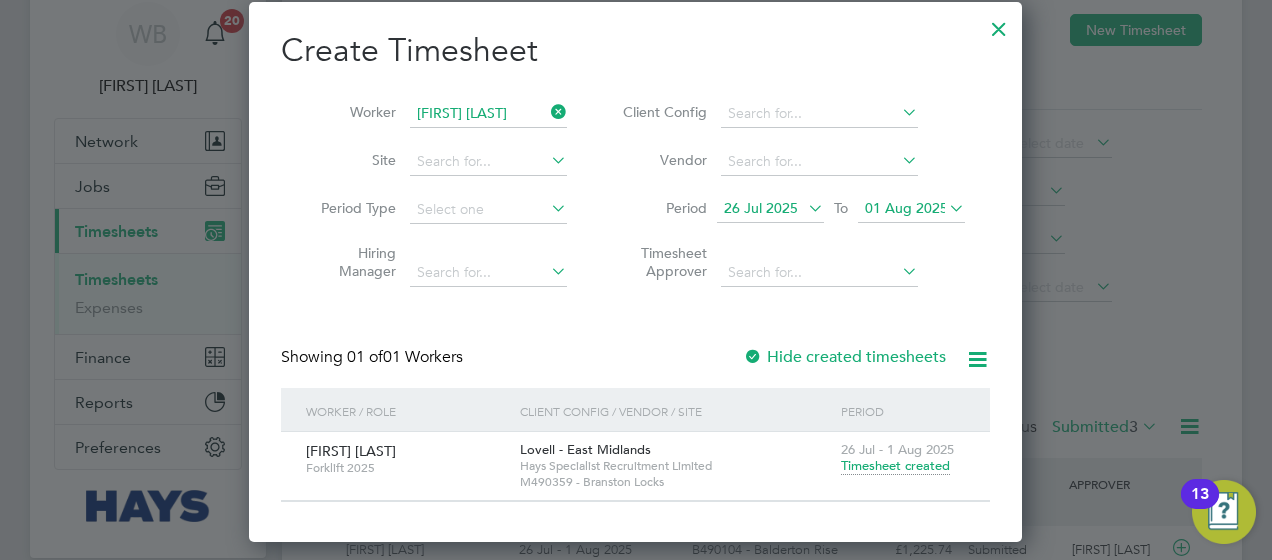 click on "Timesheet created" at bounding box center [895, 466] 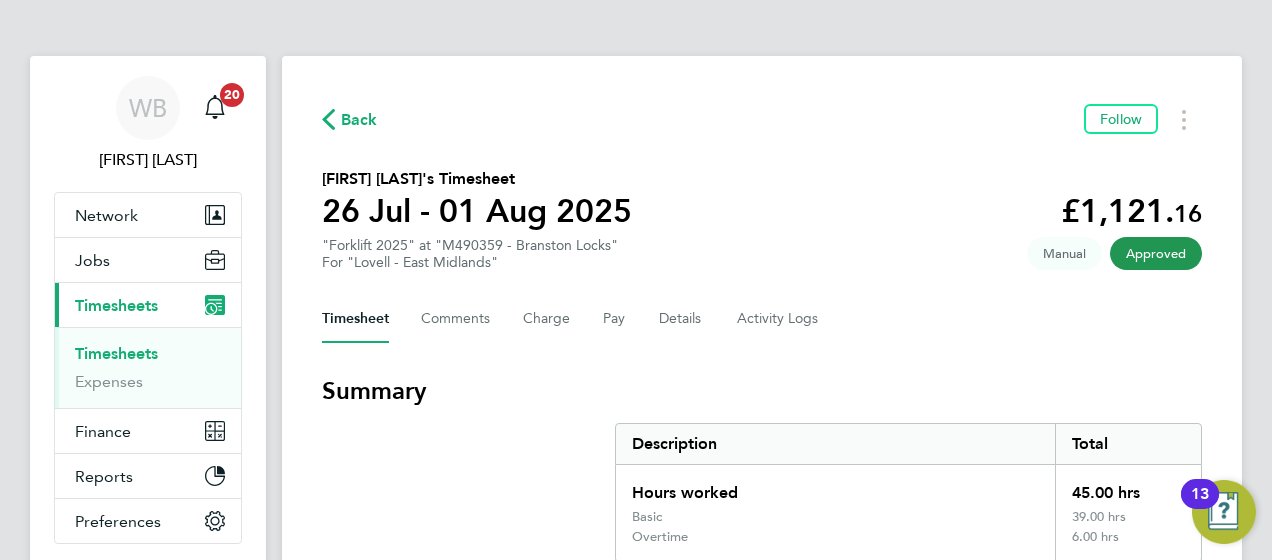 click on "Timesheets" at bounding box center (116, 353) 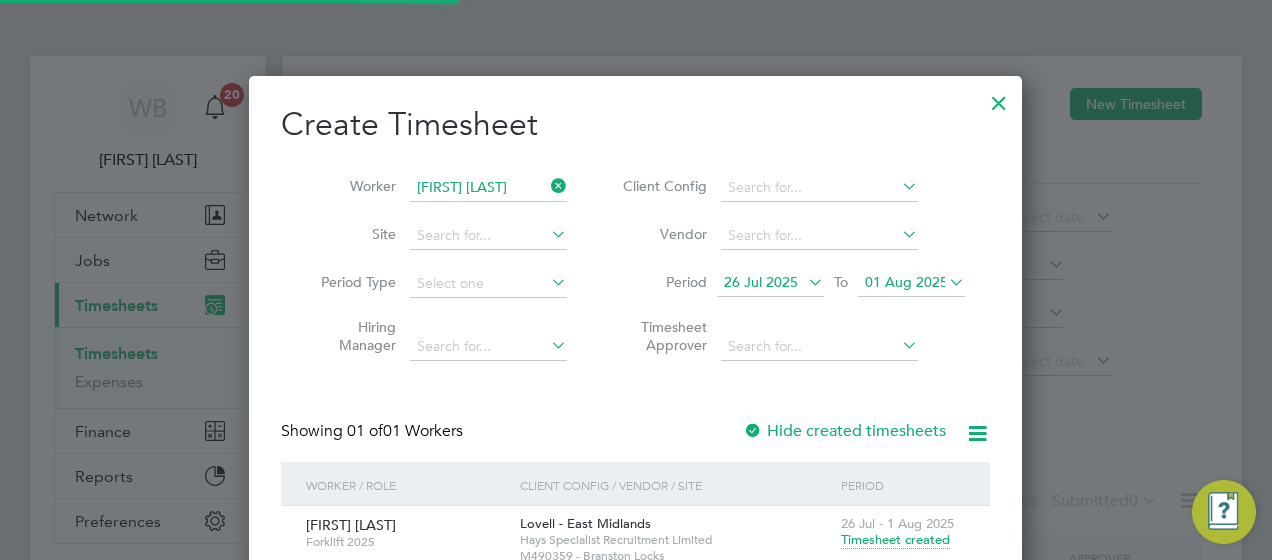 scroll, scrollTop: 10, scrollLeft: 9, axis: both 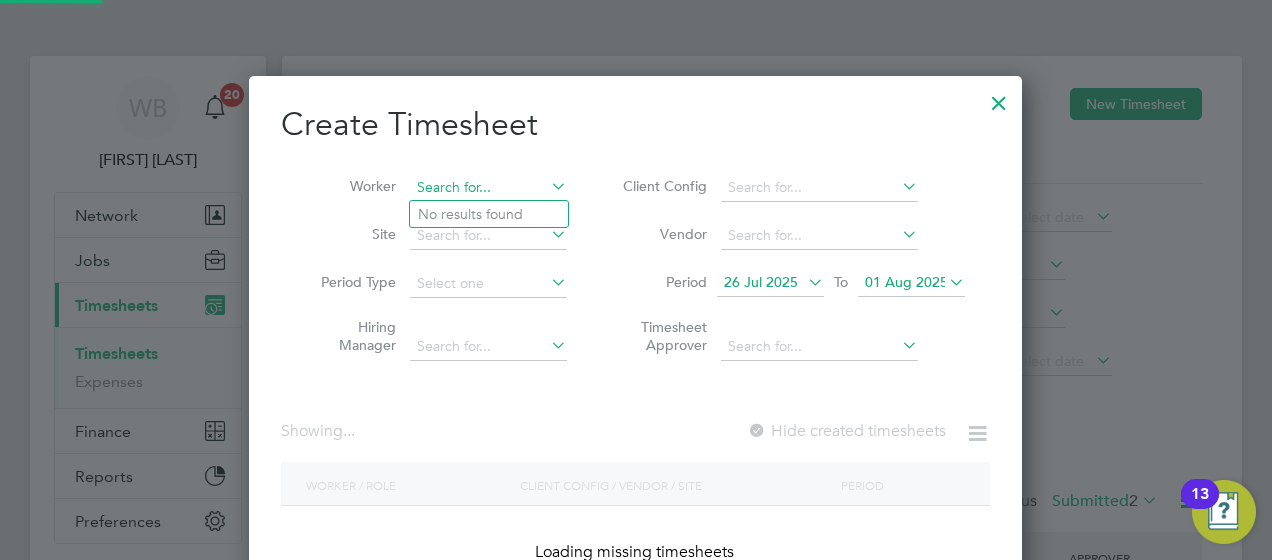 click at bounding box center [488, 188] 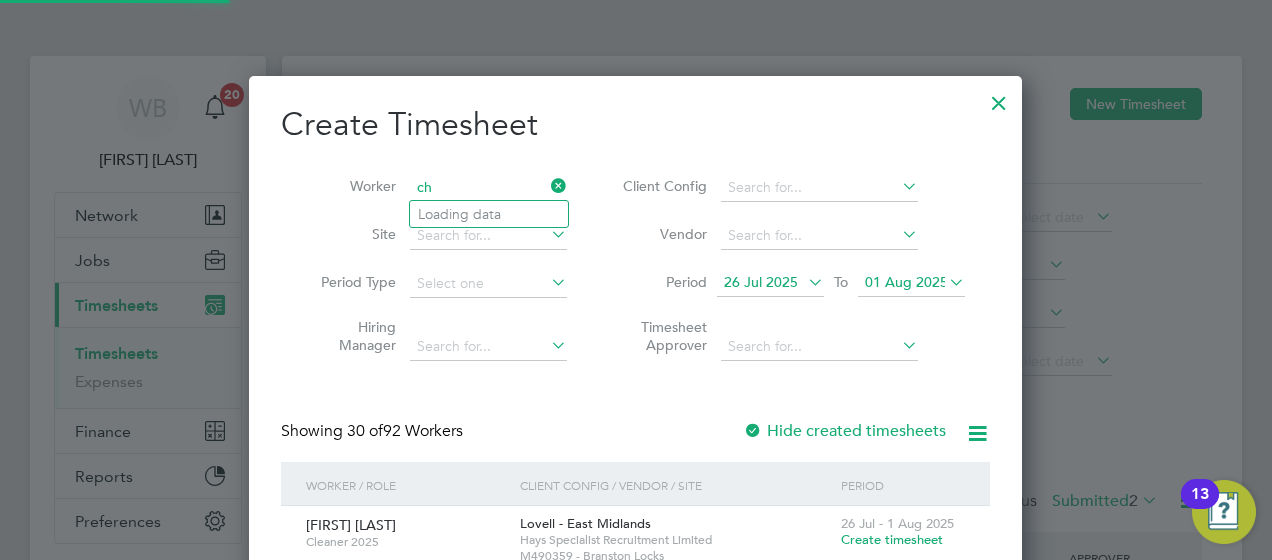 scroll, scrollTop: 10, scrollLeft: 9, axis: both 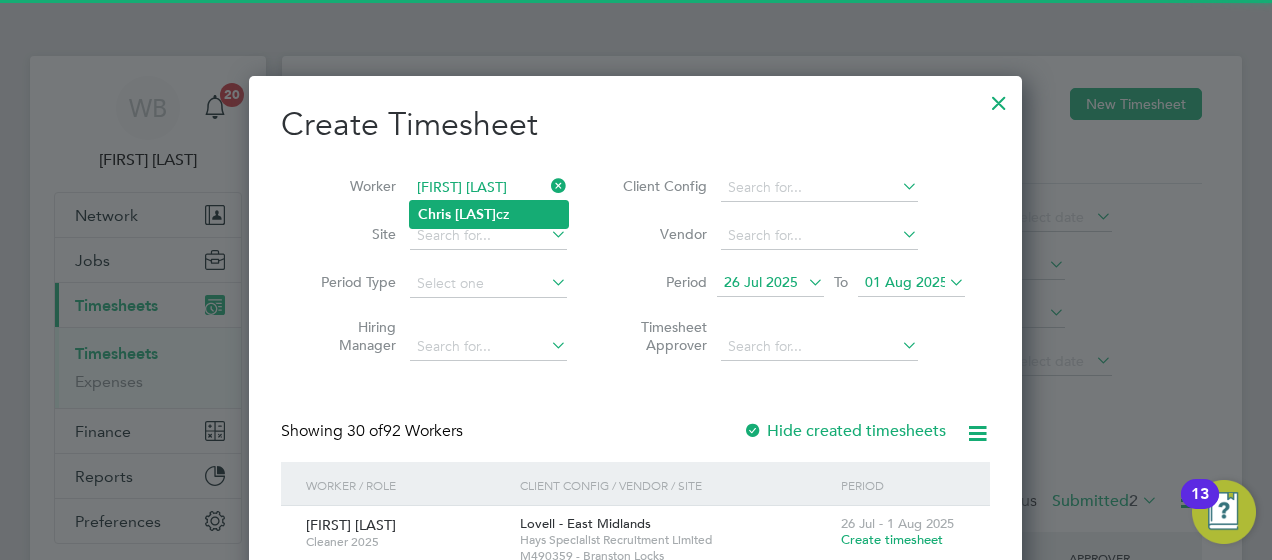 click on "[FIRST]   [LAST]" 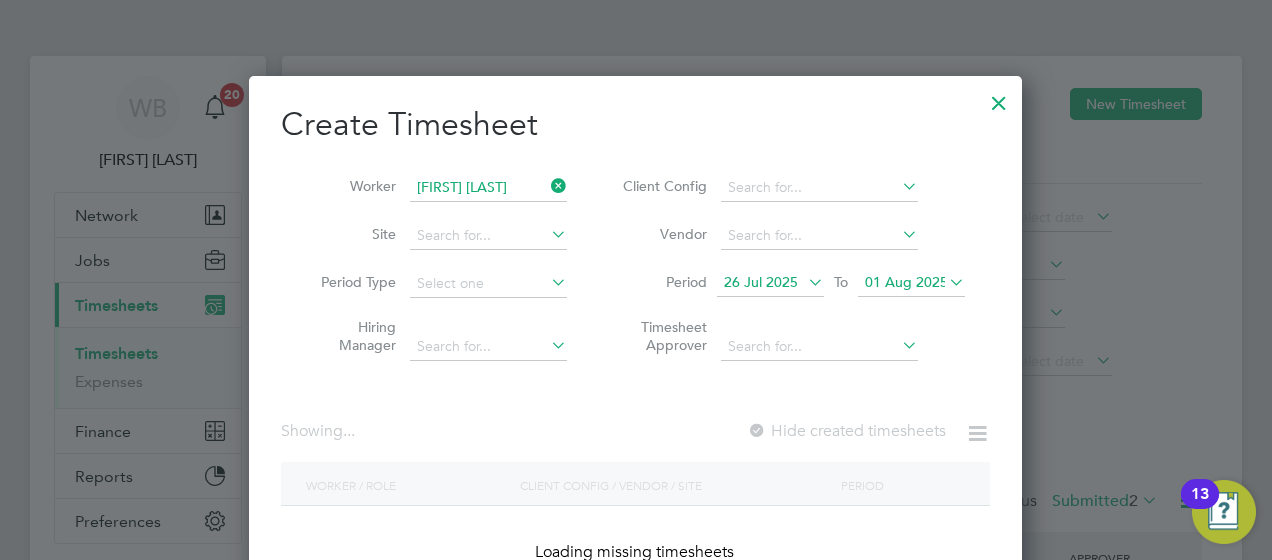 scroll, scrollTop: 10, scrollLeft: 9, axis: both 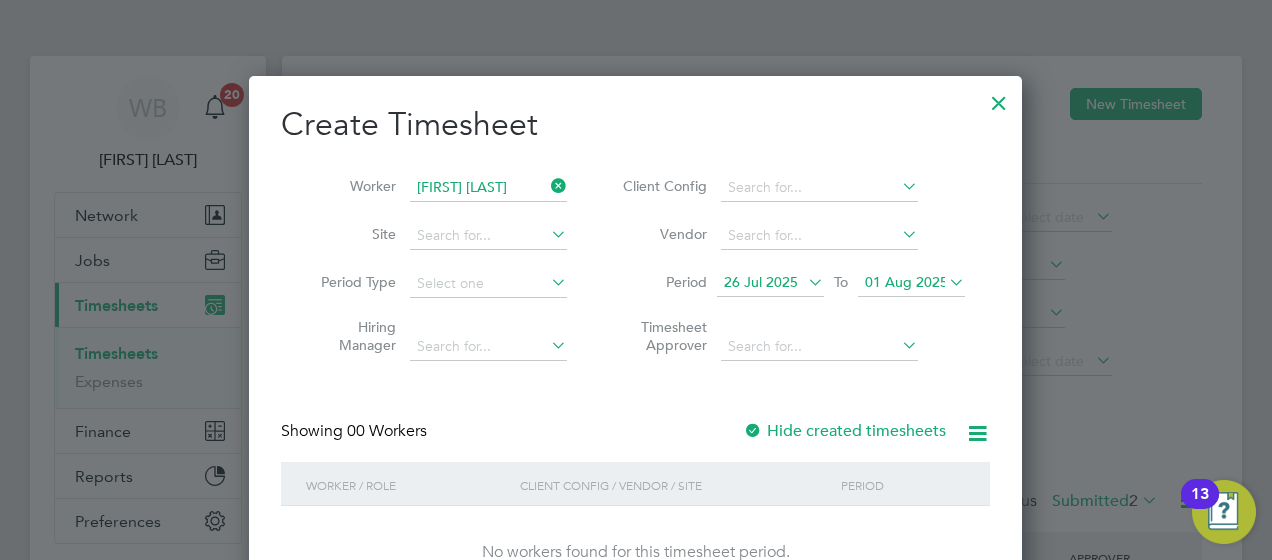 click at bounding box center (753, 432) 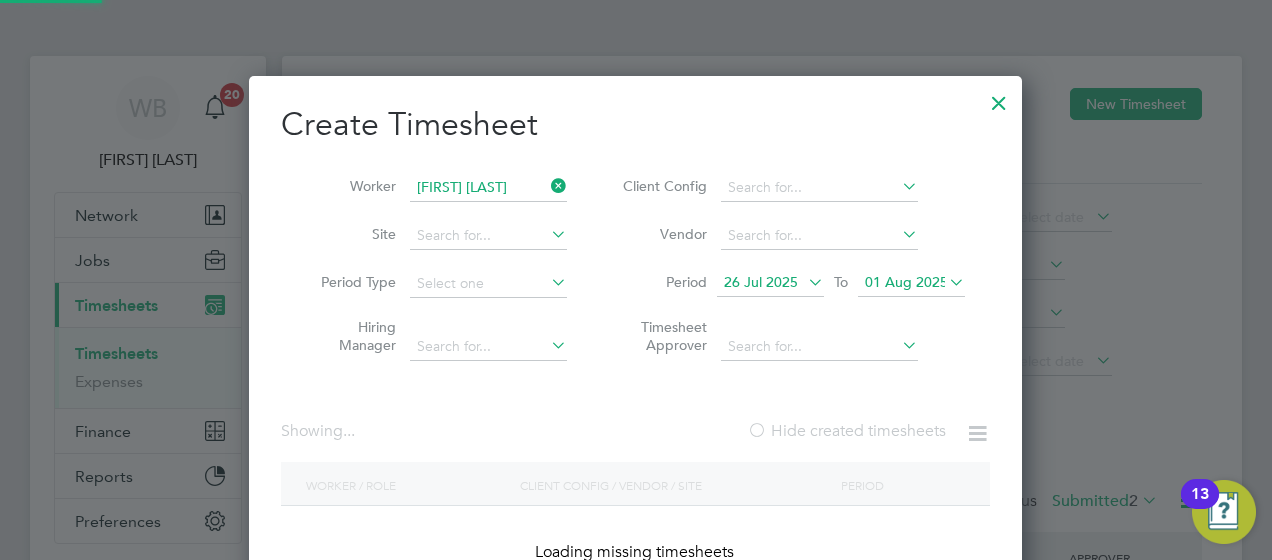scroll, scrollTop: 10, scrollLeft: 9, axis: both 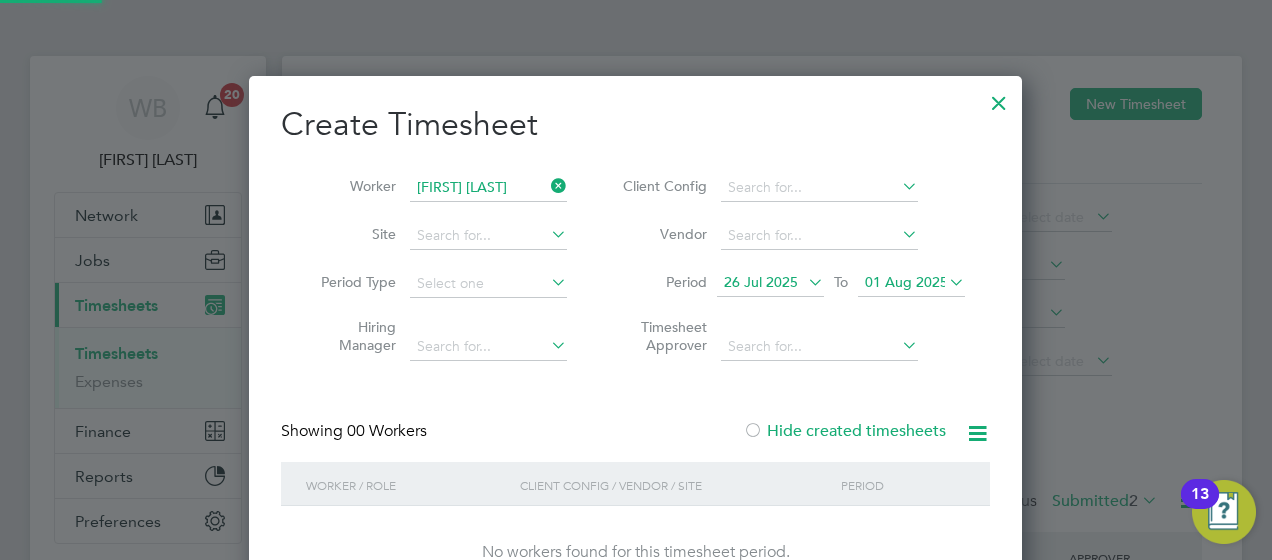 click at bounding box center [753, 432] 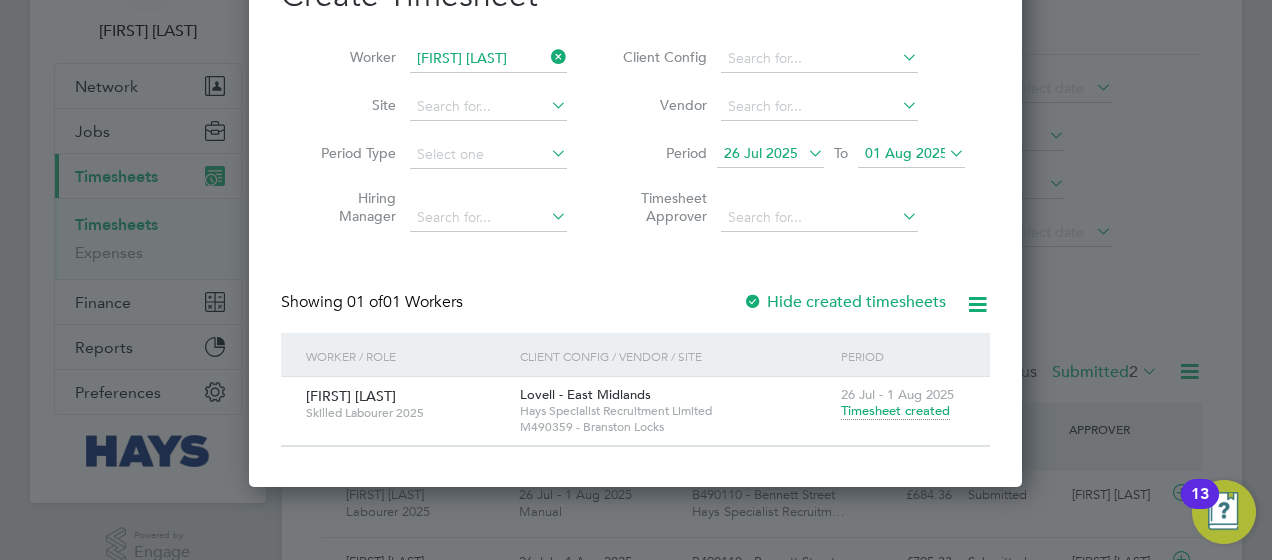 click on "Timesheet created" at bounding box center (895, 411) 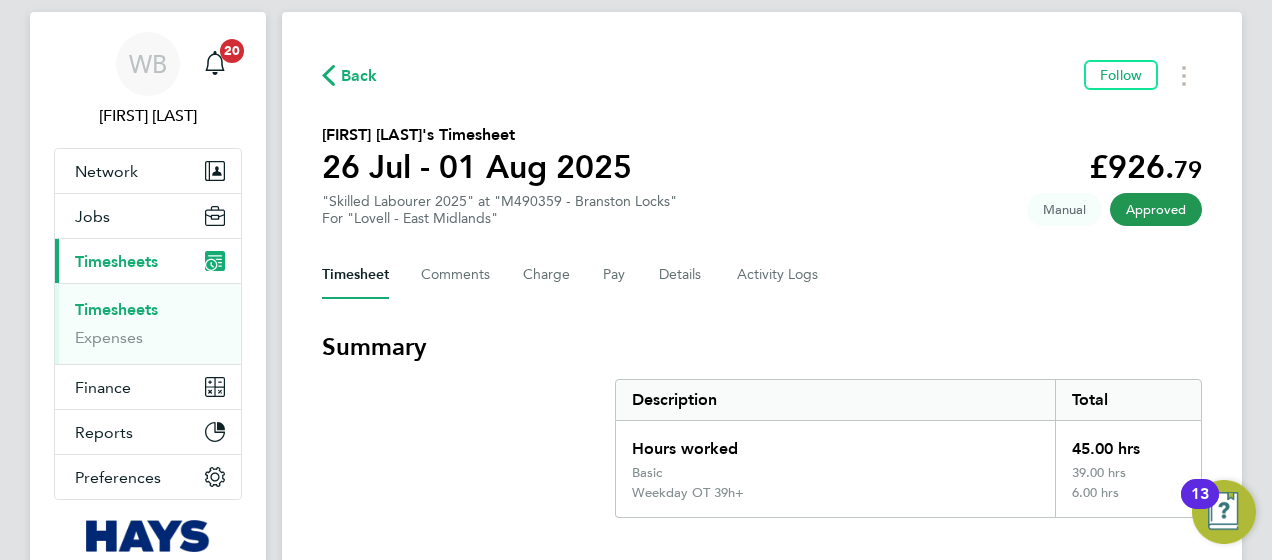 click on "Timesheets" at bounding box center [116, 309] 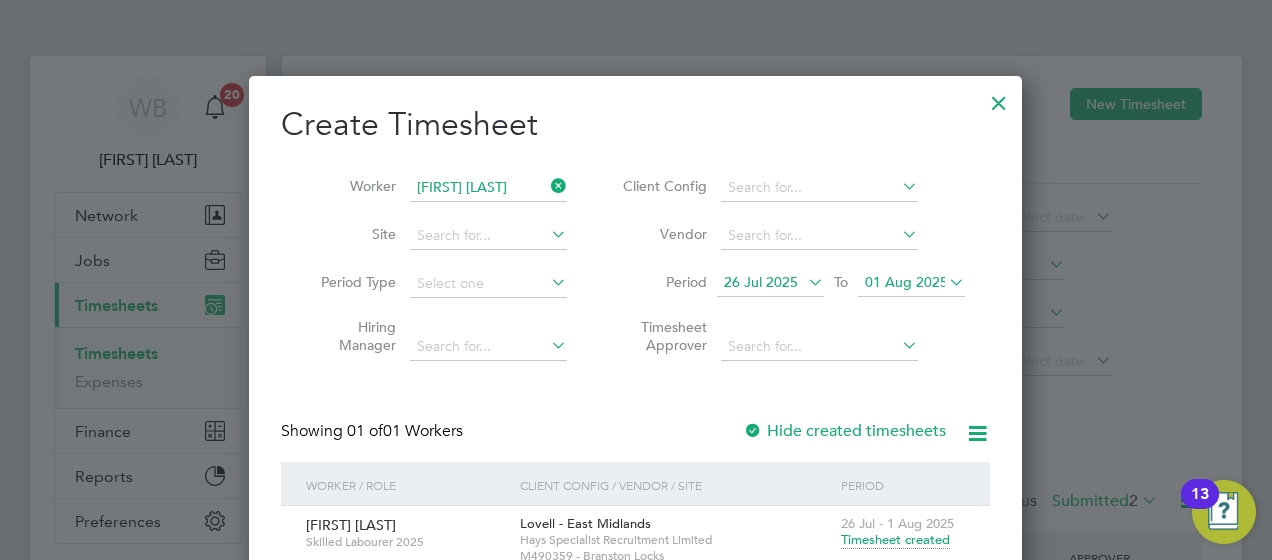 click at bounding box center (547, 186) 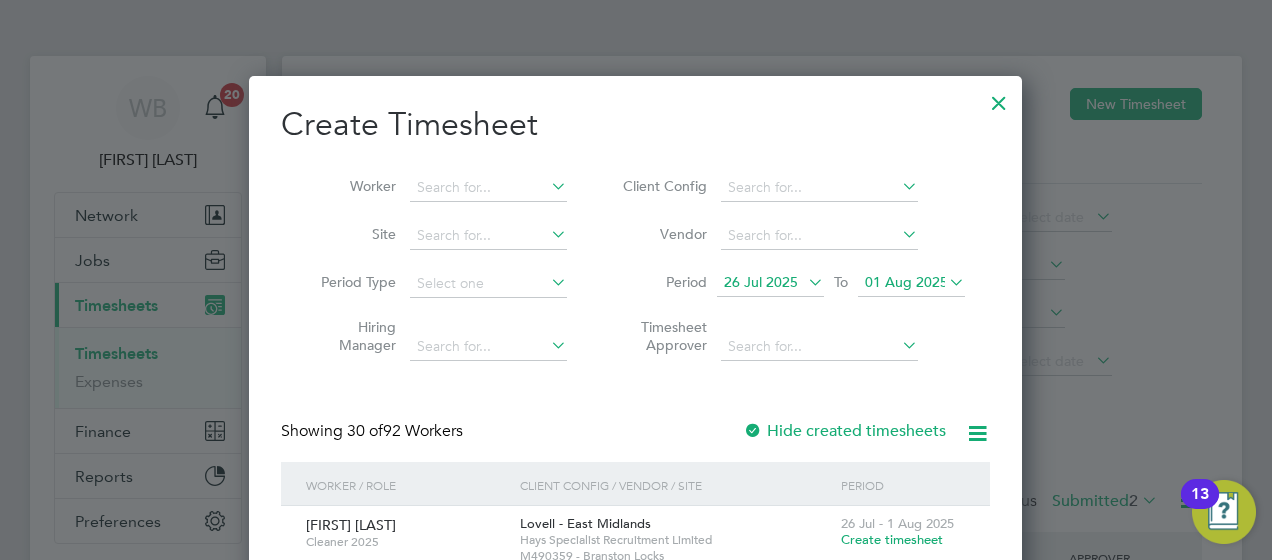click at bounding box center (547, 186) 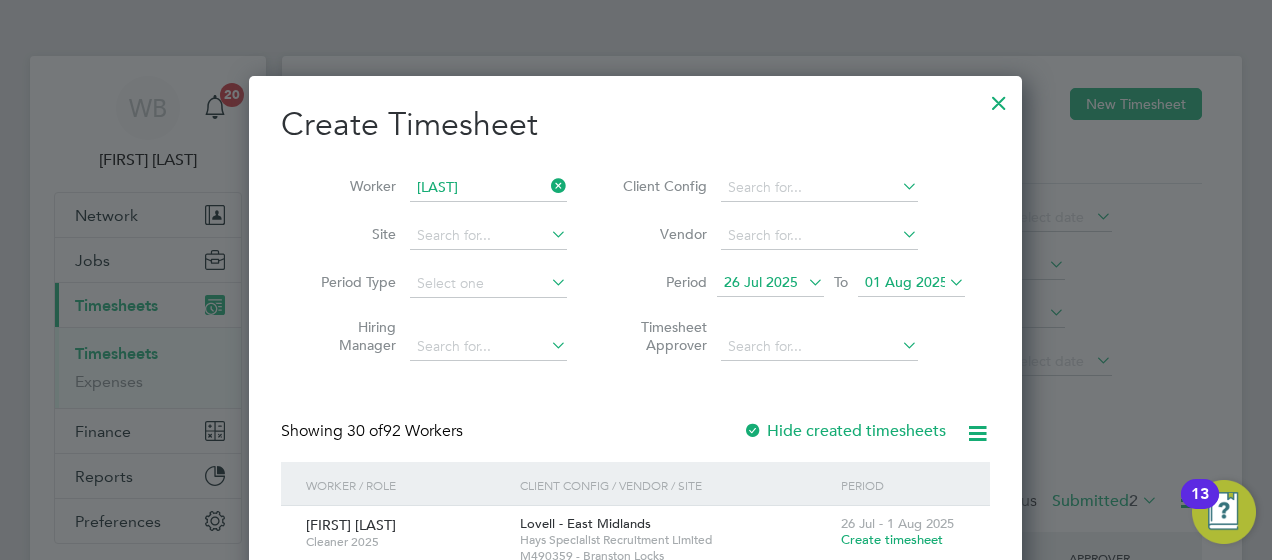 click on "[LAST] [LAST]" 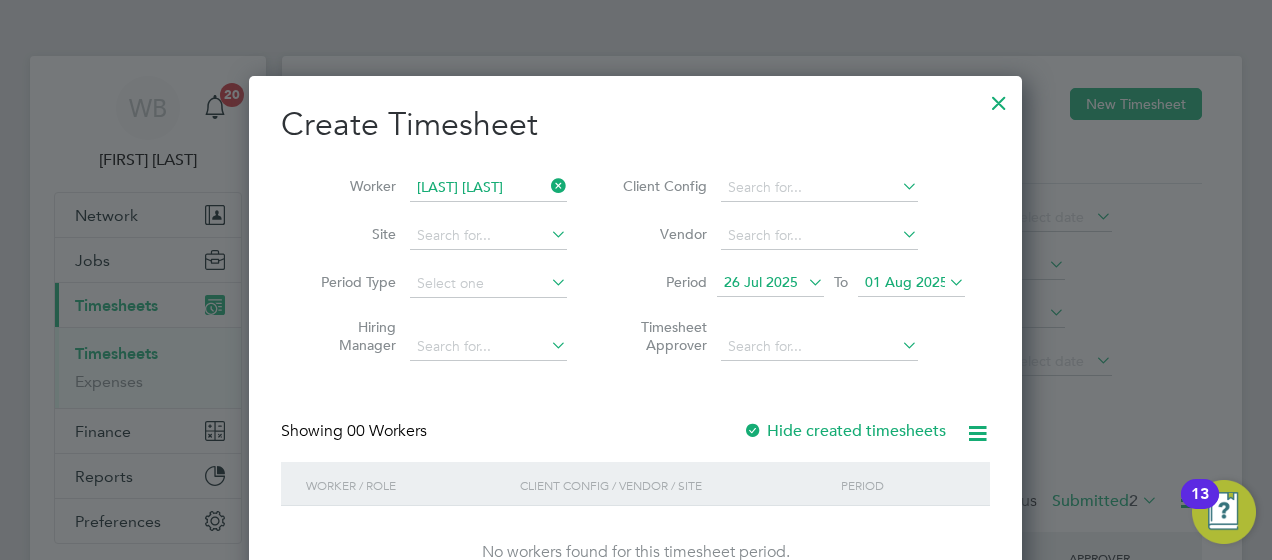 click on "Hide created timesheets" at bounding box center [844, 431] 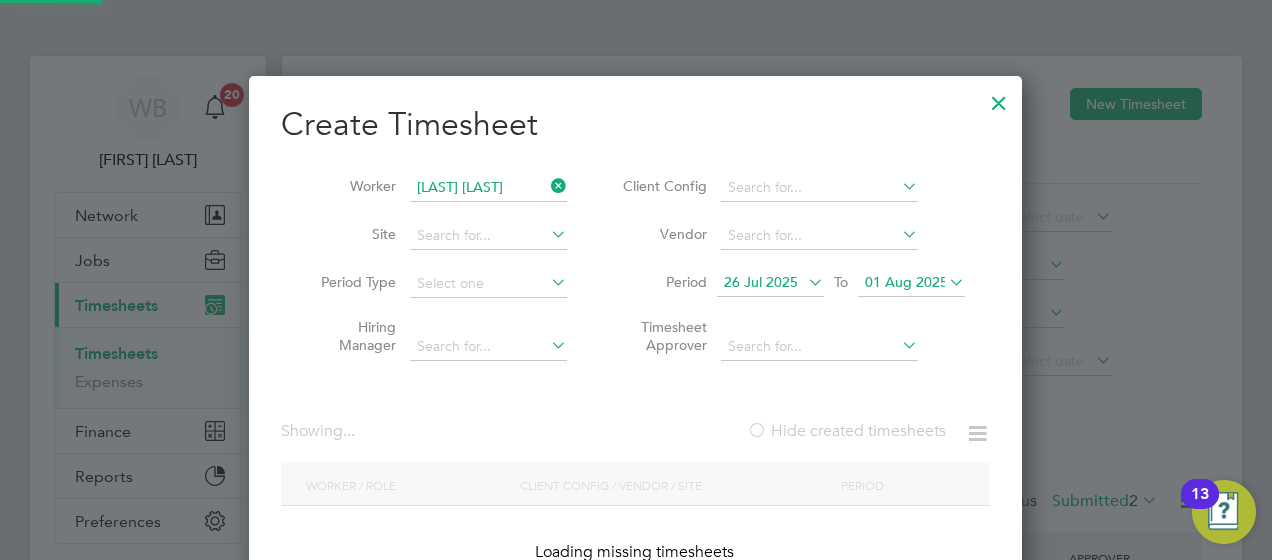 click on "Hide created timesheets" at bounding box center [846, 431] 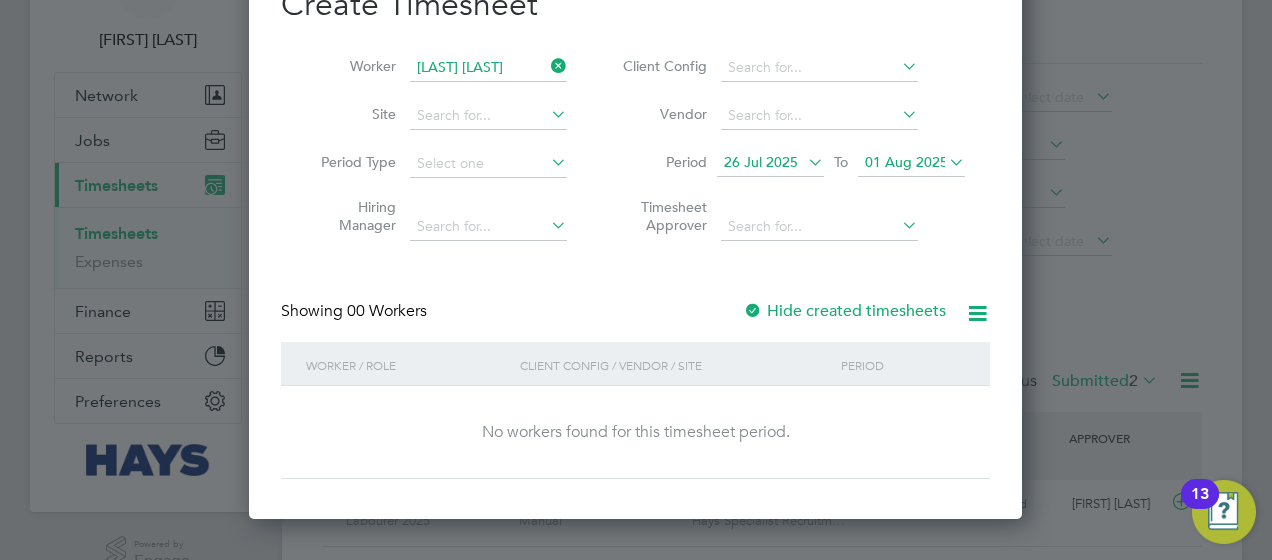 click on "Hide created timesheets" at bounding box center (844, 311) 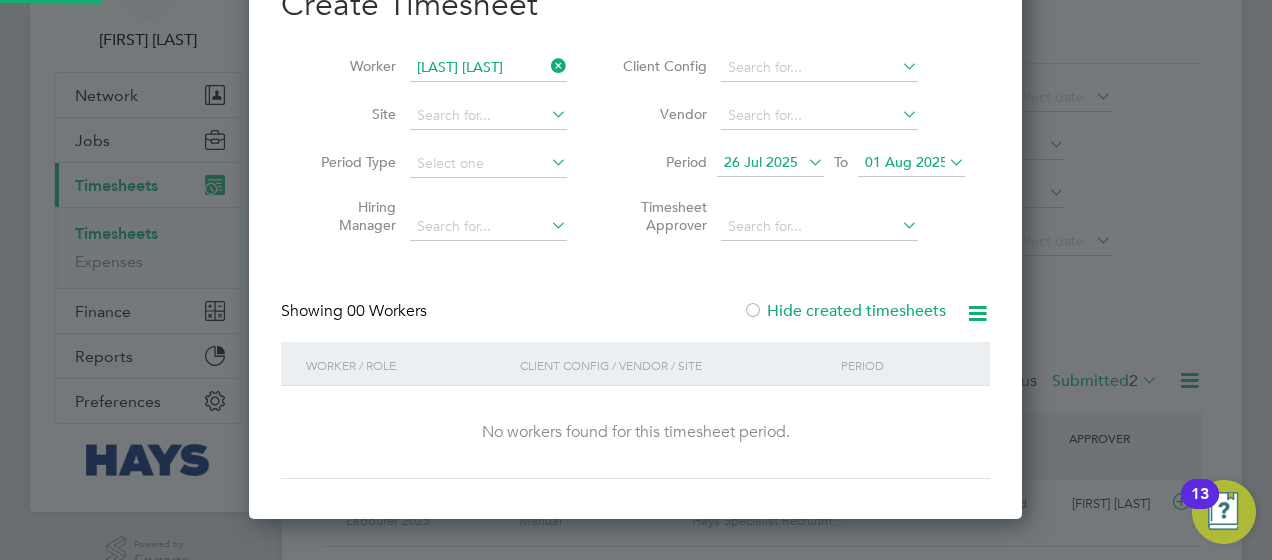 click on "Hide created timesheets" at bounding box center [844, 311] 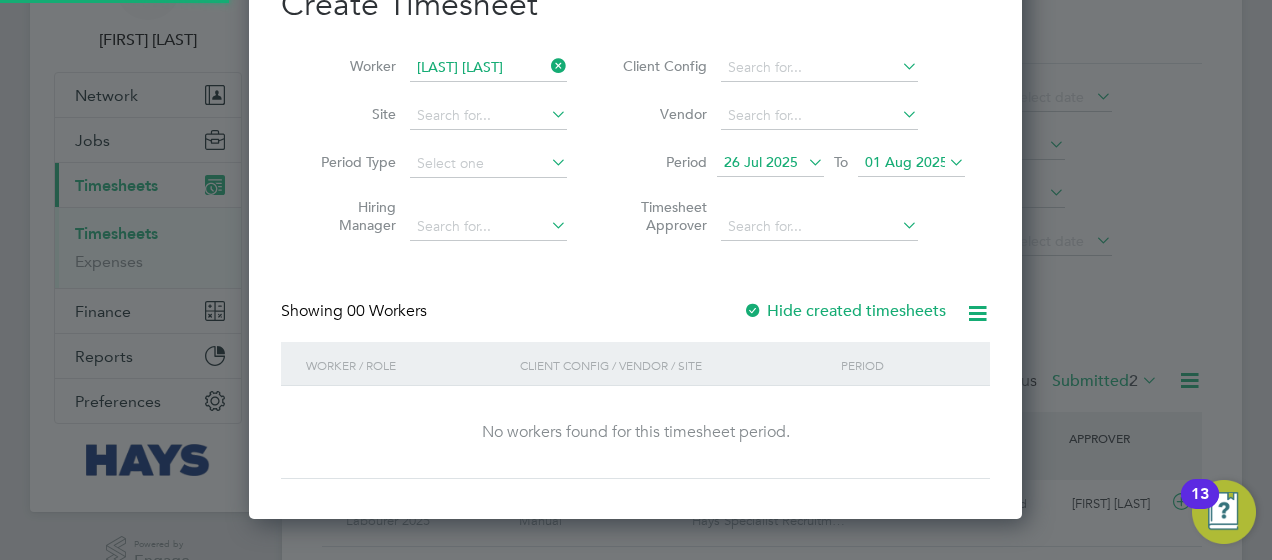 click on "Hide created timesheets" at bounding box center (844, 311) 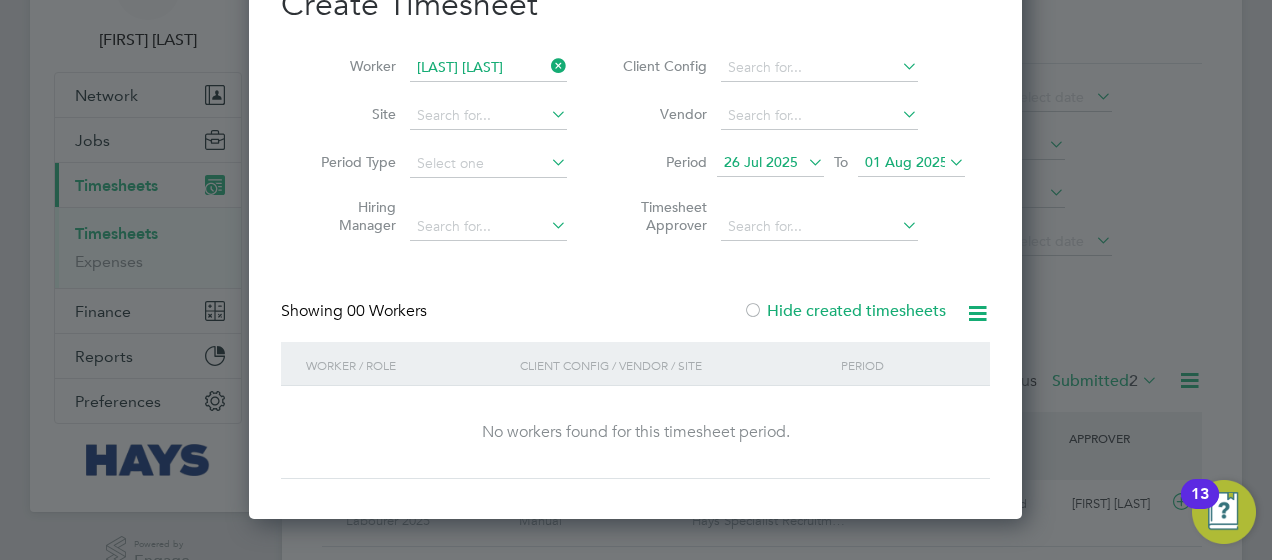 click on "Hide created timesheets" at bounding box center (844, 311) 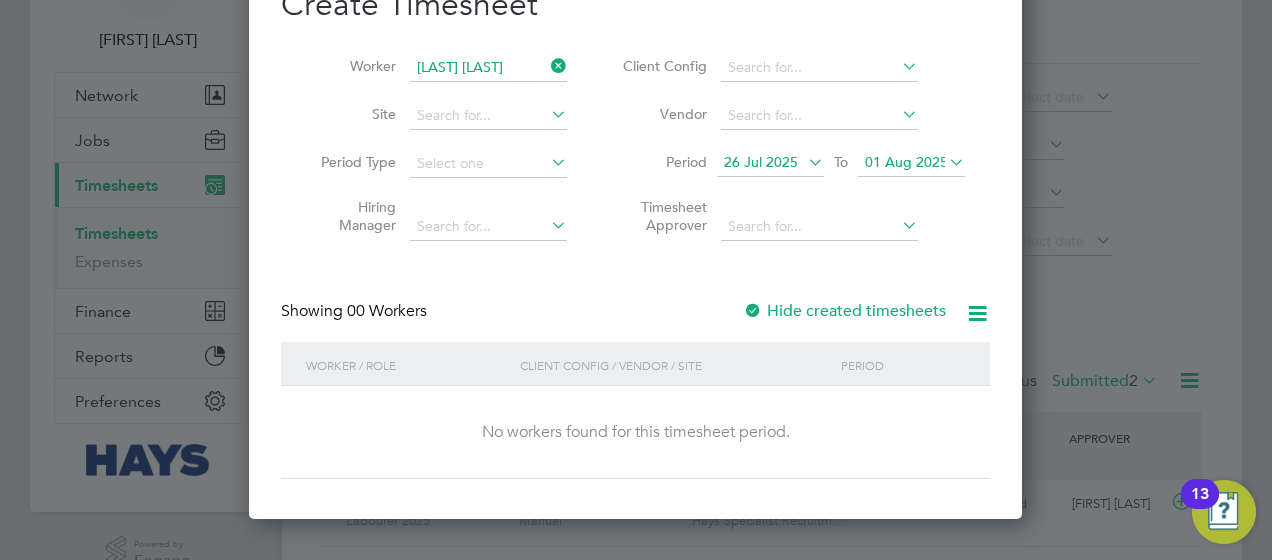click on "Hide created timesheets" at bounding box center [844, 311] 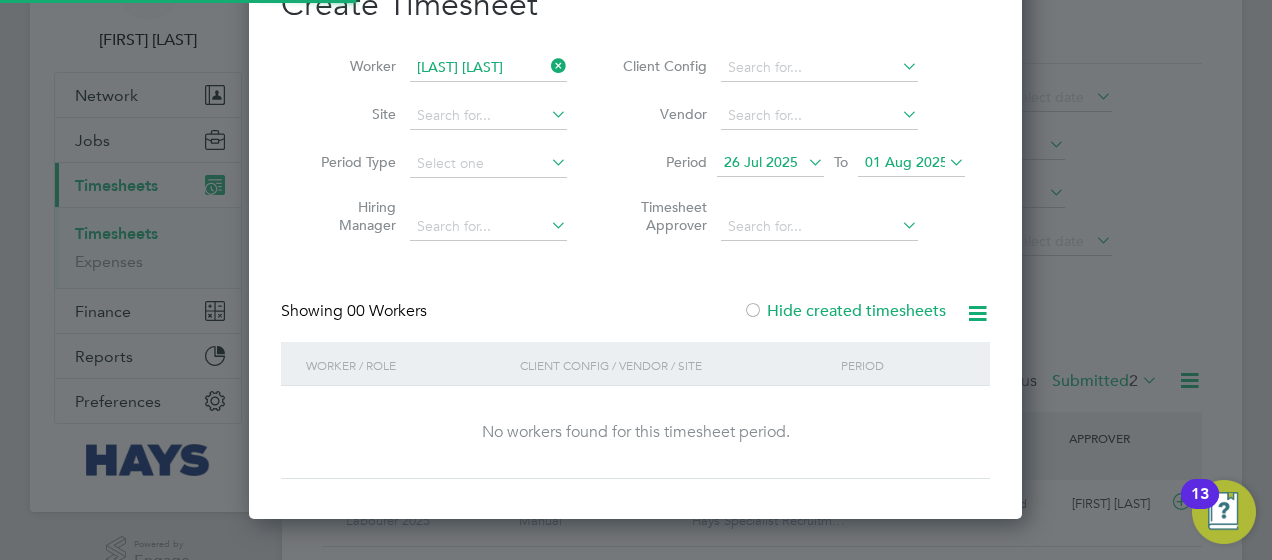 click on "Hide created timesheets" at bounding box center [844, 311] 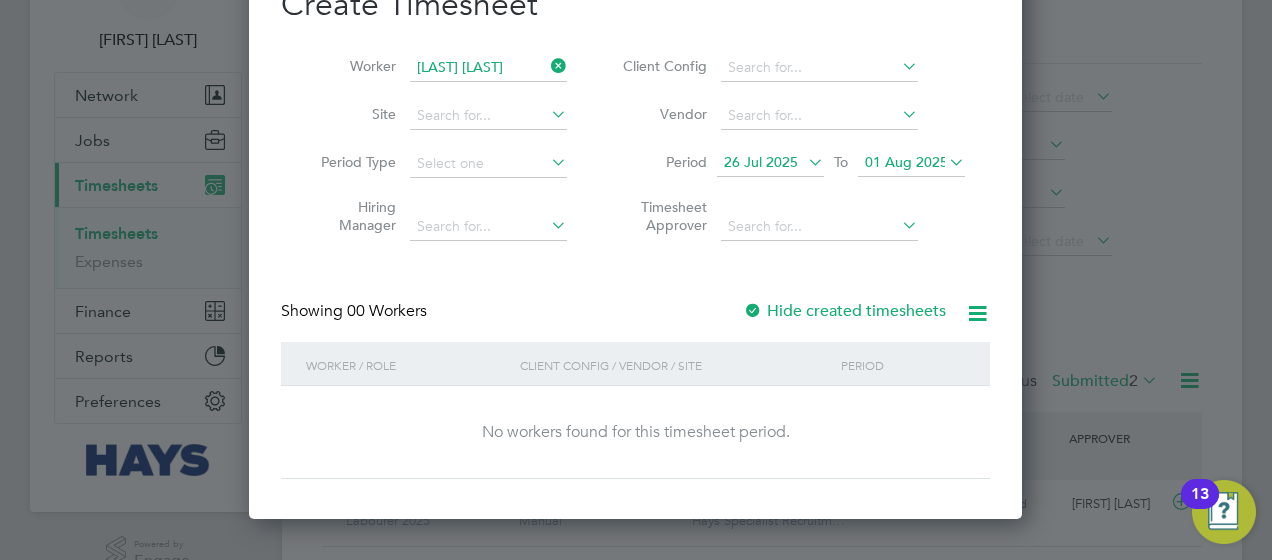 click on "Hide created timesheets" at bounding box center (844, 311) 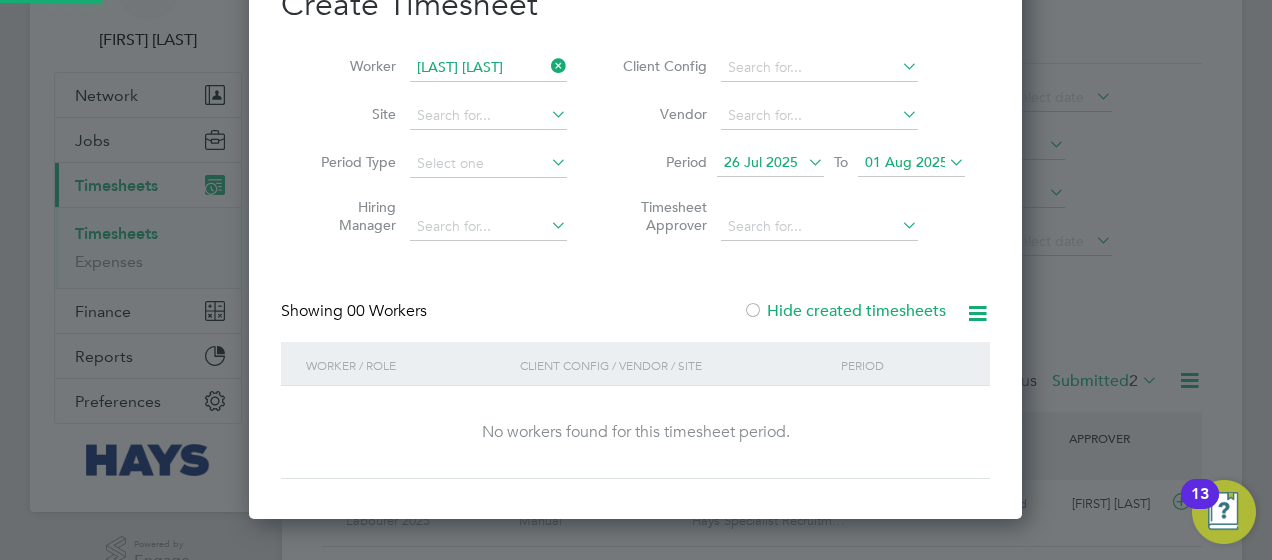 click on "Hide created timesheets" at bounding box center [844, 311] 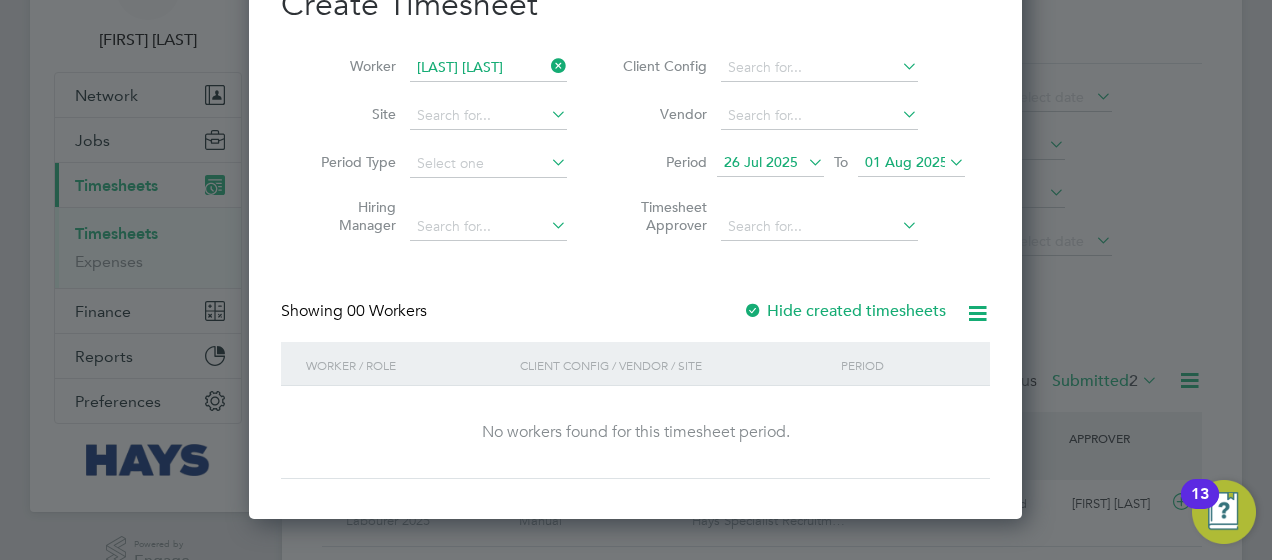drag, startPoint x: 547, startPoint y: 57, endPoint x: 576, endPoint y: 66, distance: 30.364452 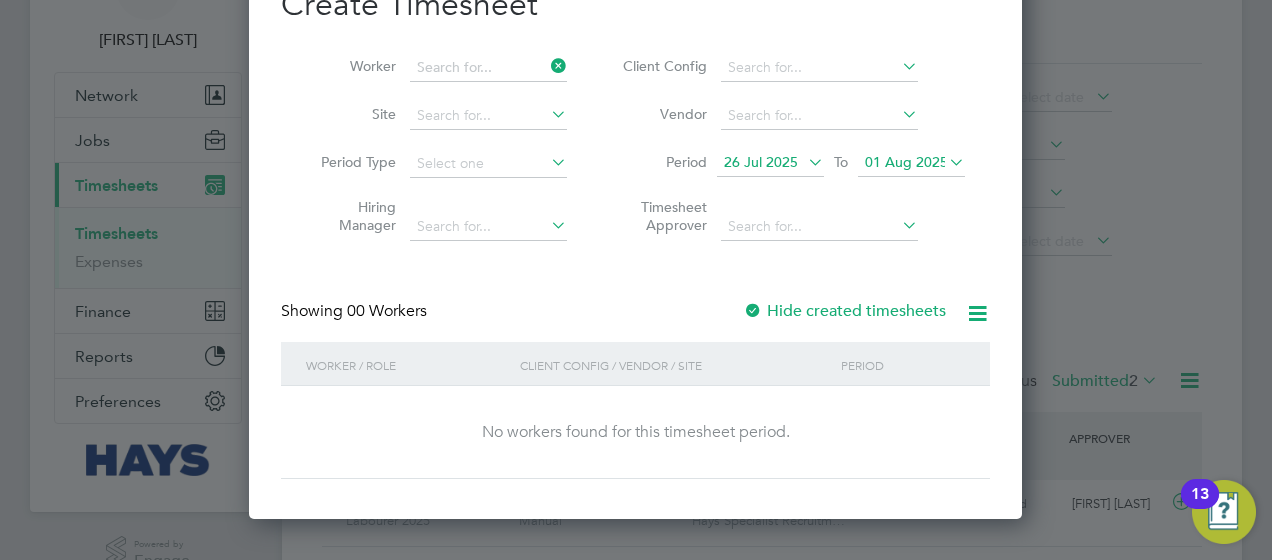 scroll, scrollTop: 10, scrollLeft: 9, axis: both 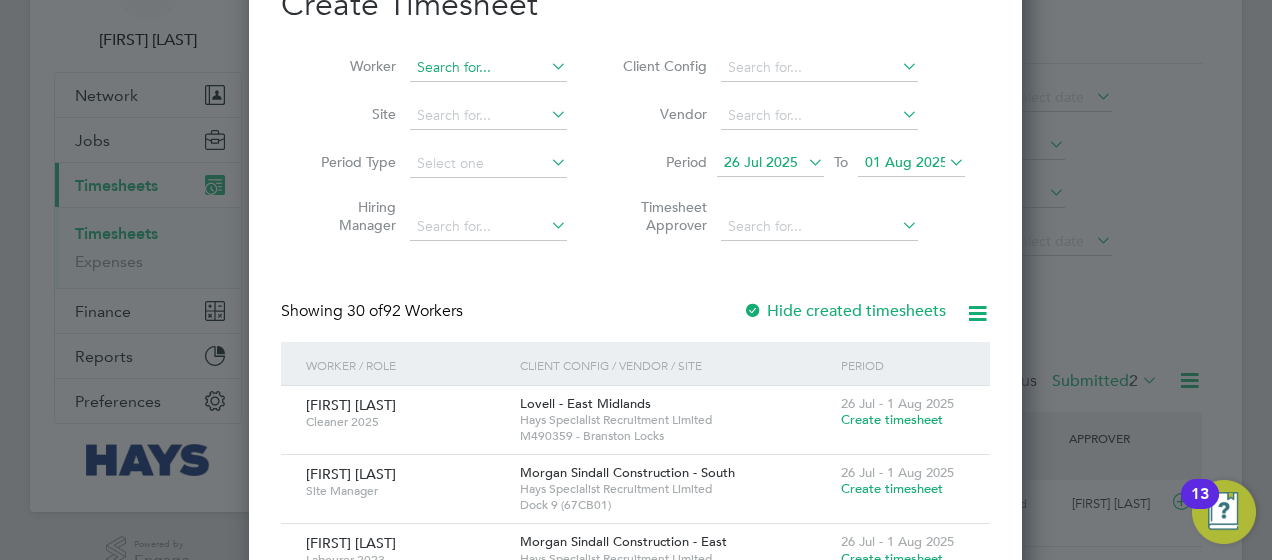 click at bounding box center (488, 68) 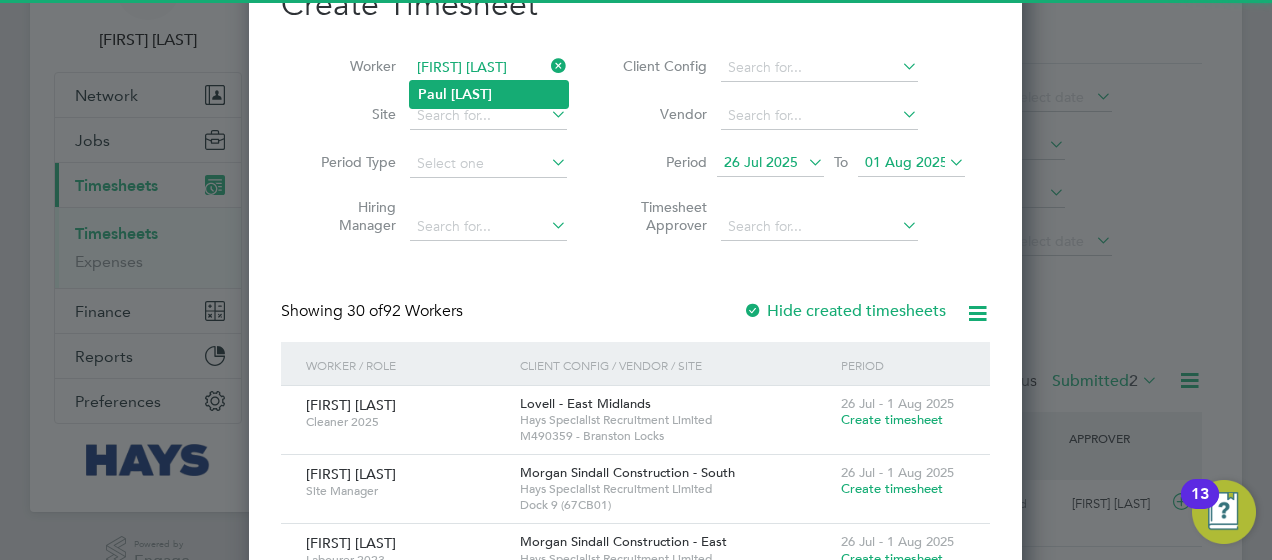 click on "Paul" 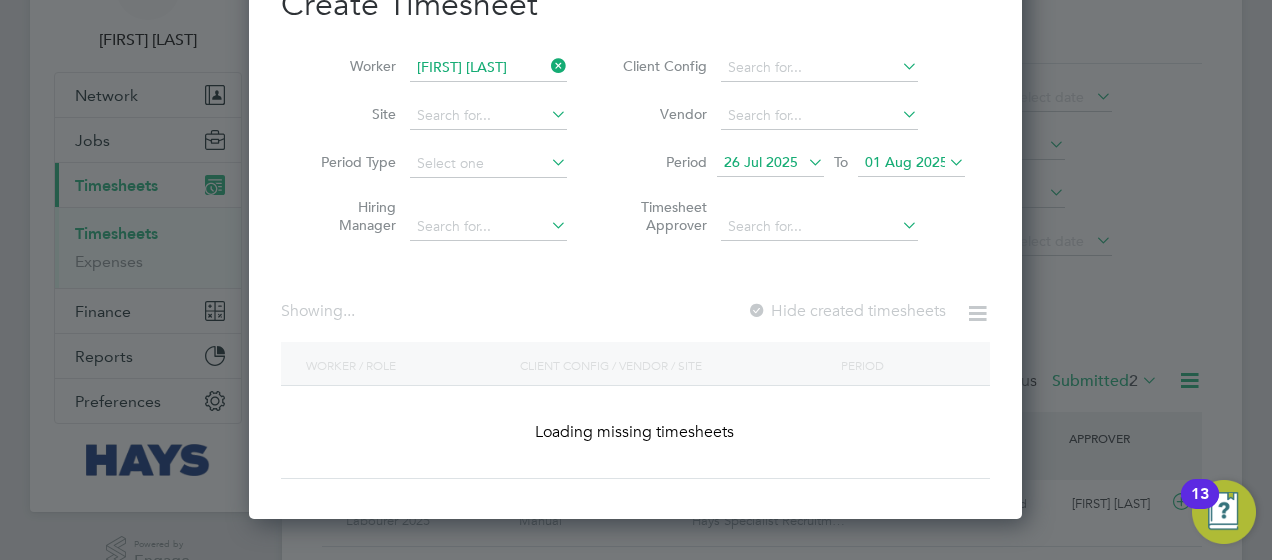 scroll, scrollTop: 10, scrollLeft: 9, axis: both 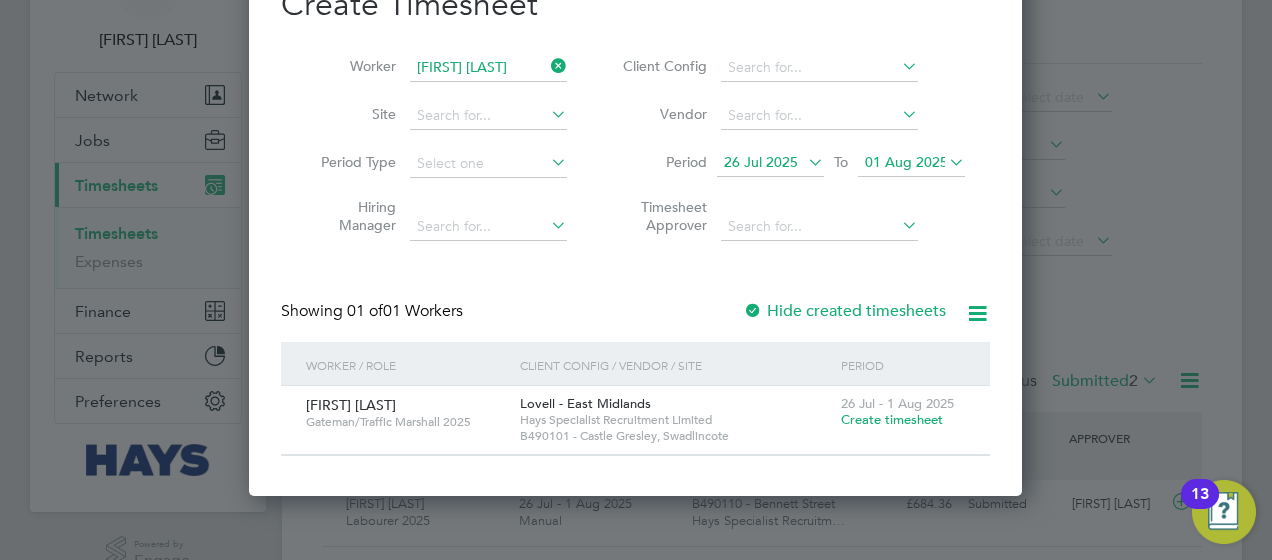 click on "Create timesheet" at bounding box center [892, 419] 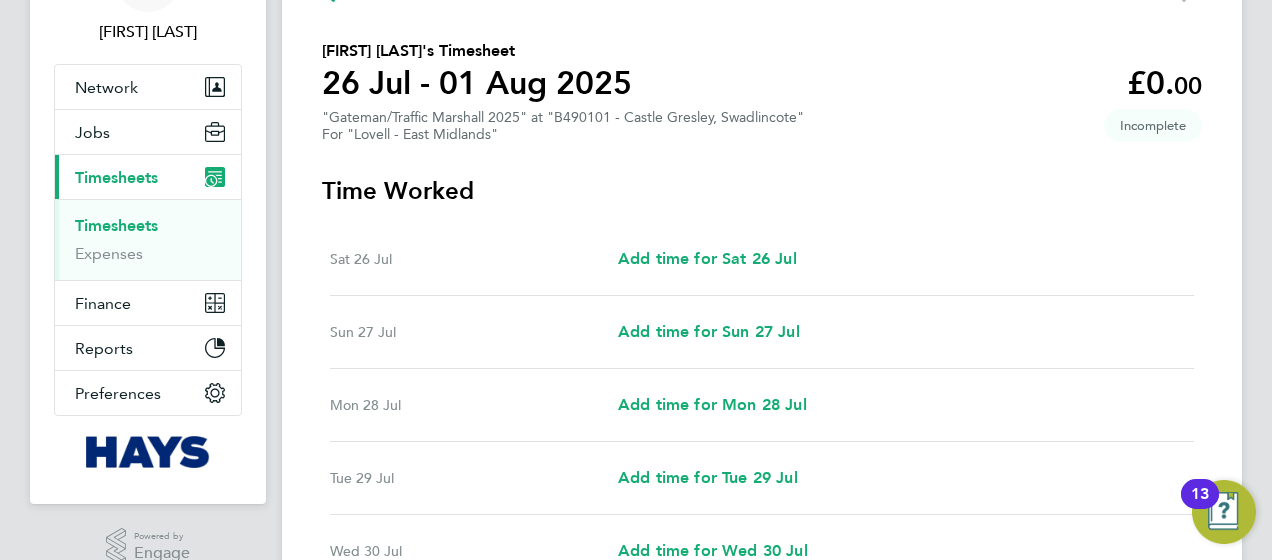 scroll, scrollTop: 200, scrollLeft: 0, axis: vertical 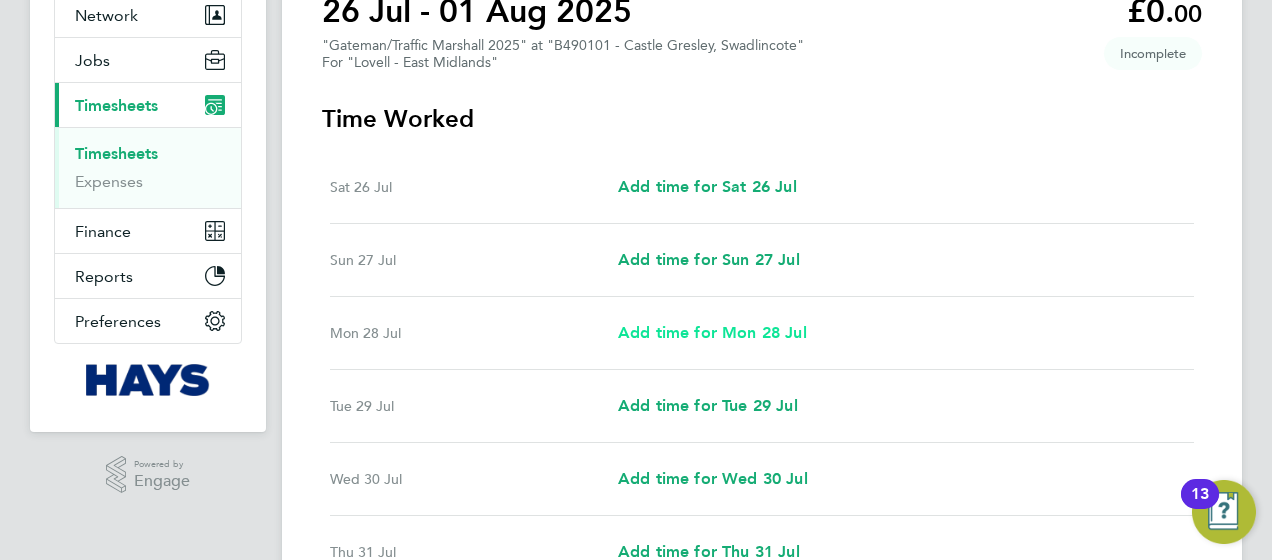 click on "Add time for Mon 28 Jul" at bounding box center (712, 333) 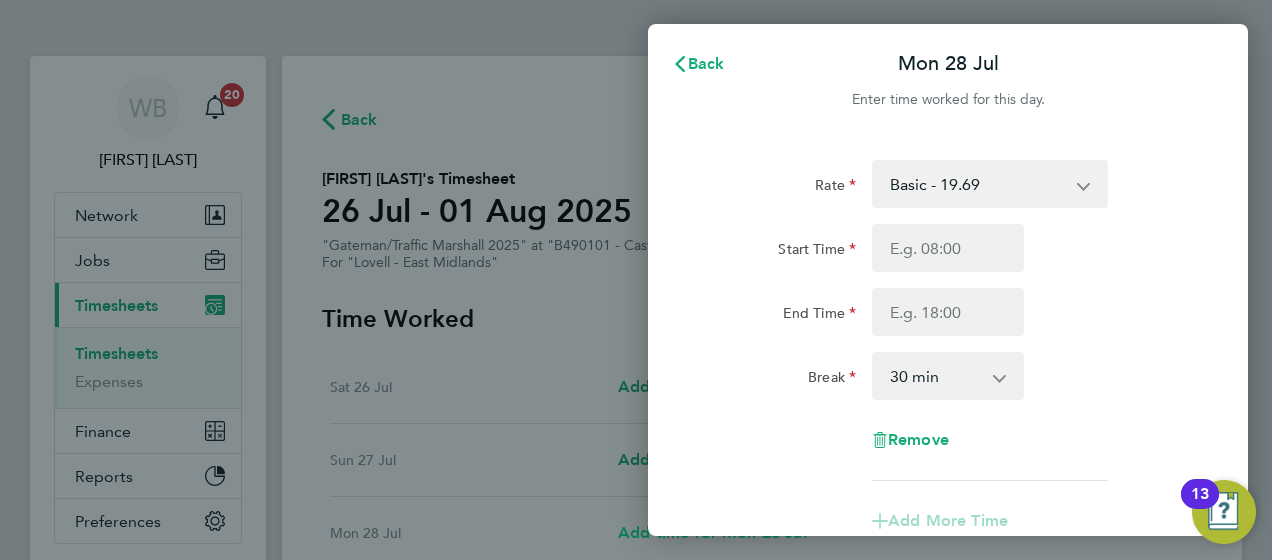 scroll, scrollTop: 0, scrollLeft: 0, axis: both 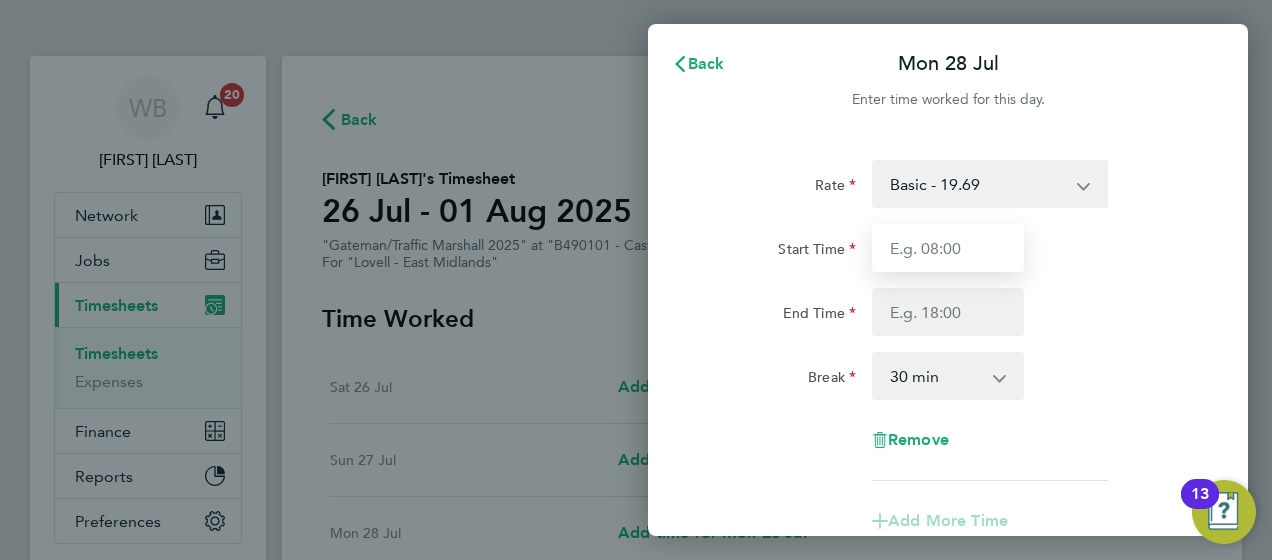 click on "Start Time" at bounding box center [948, 248] 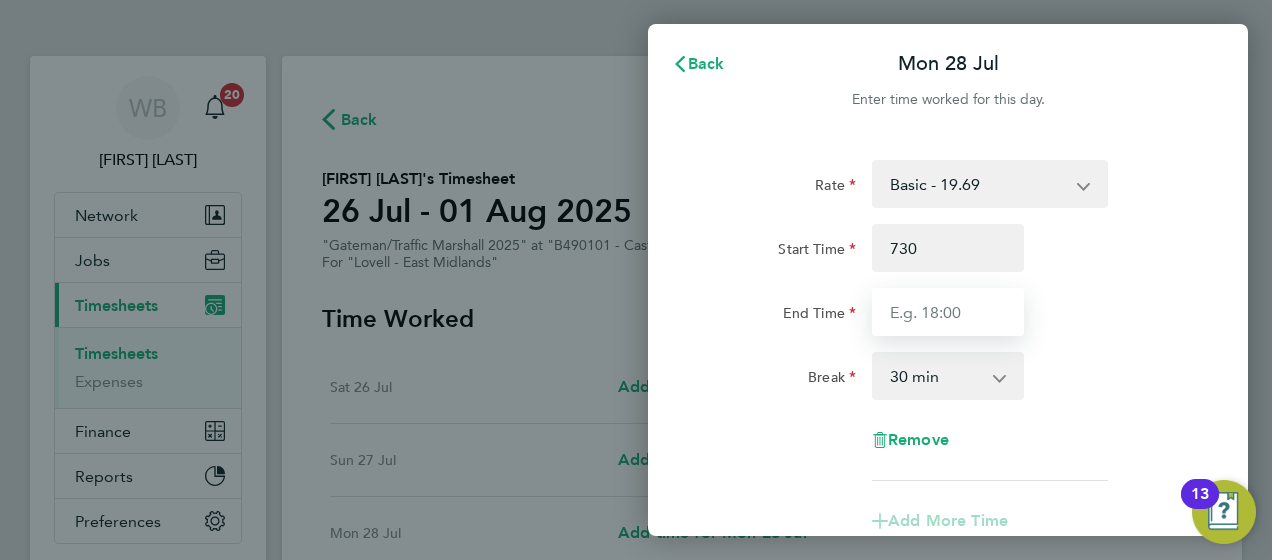 type on "07:30" 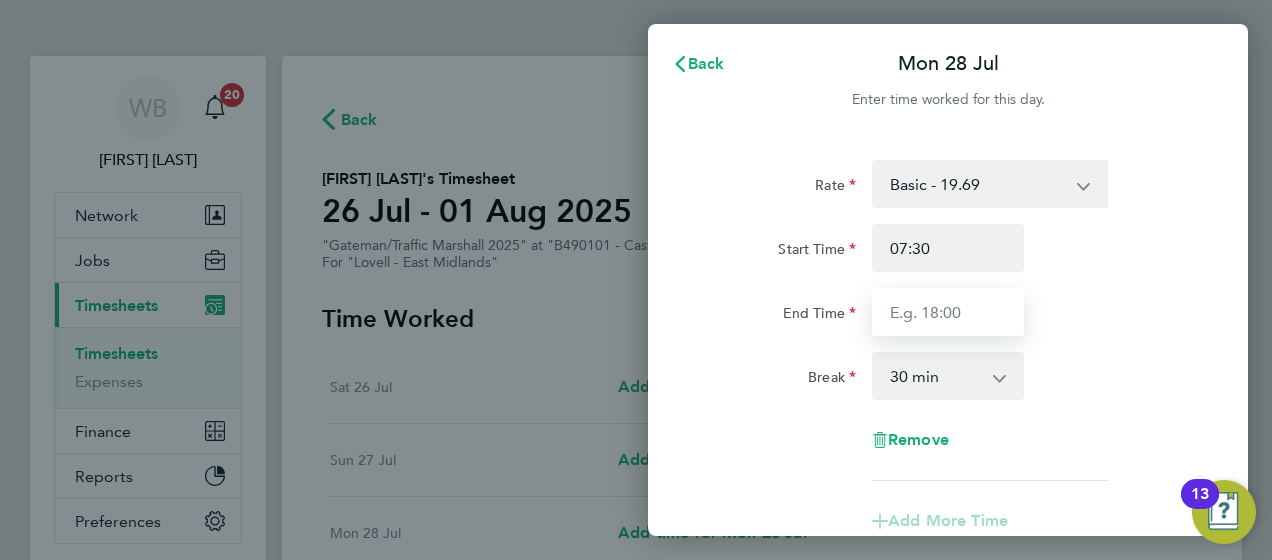 click on "End Time" at bounding box center [948, 312] 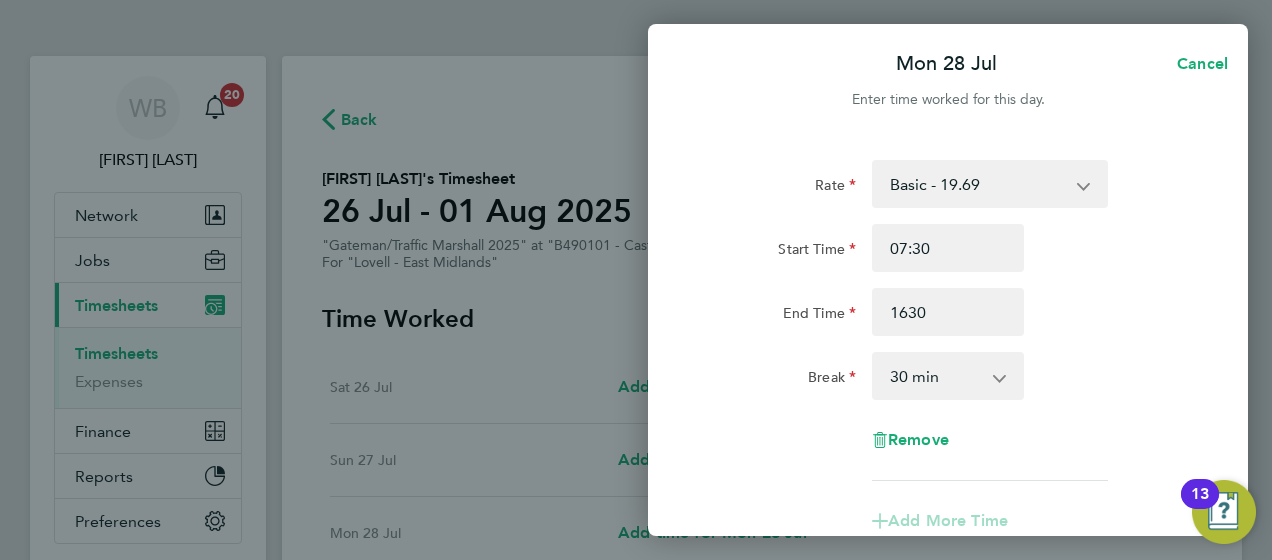type on "16:30" 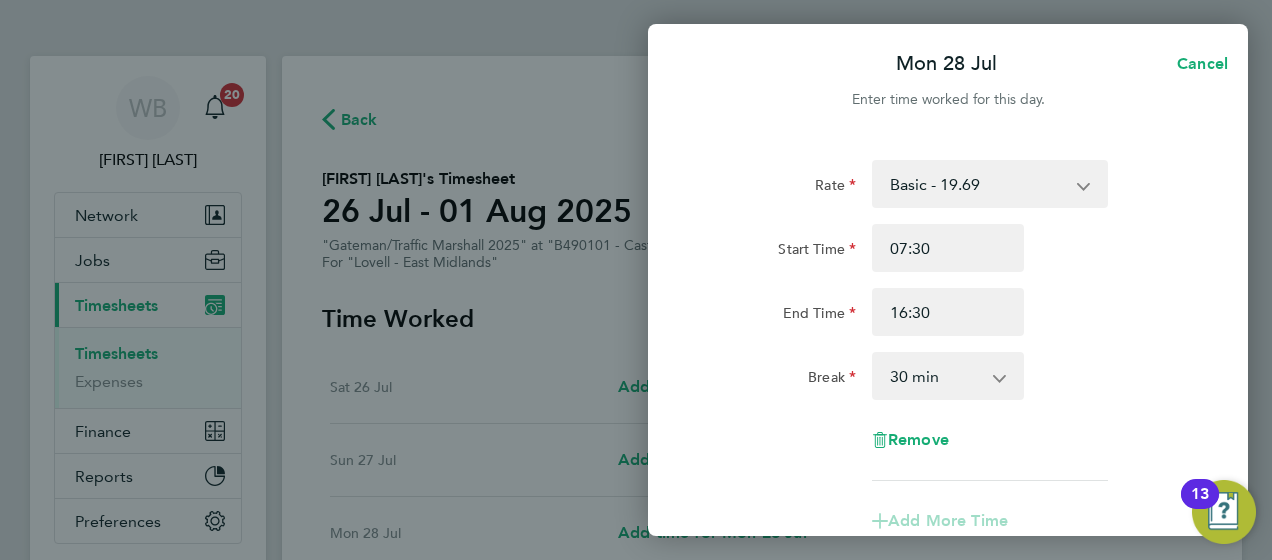 click on "0 min   15 min   30 min   45 min   60 min   75 min   90 min" at bounding box center (936, 376) 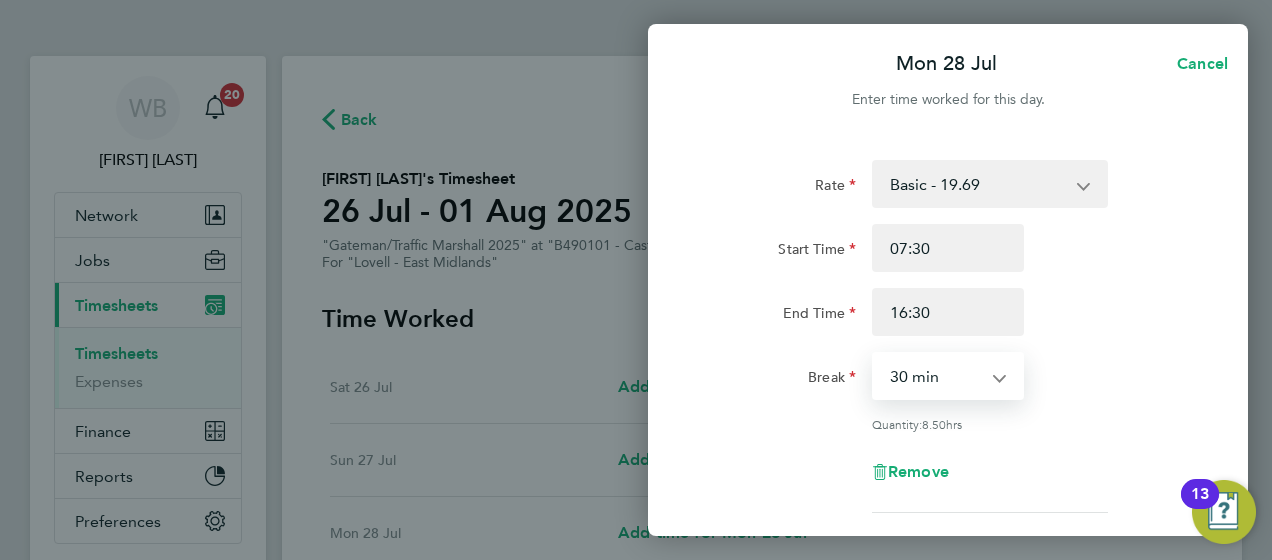 select on "0" 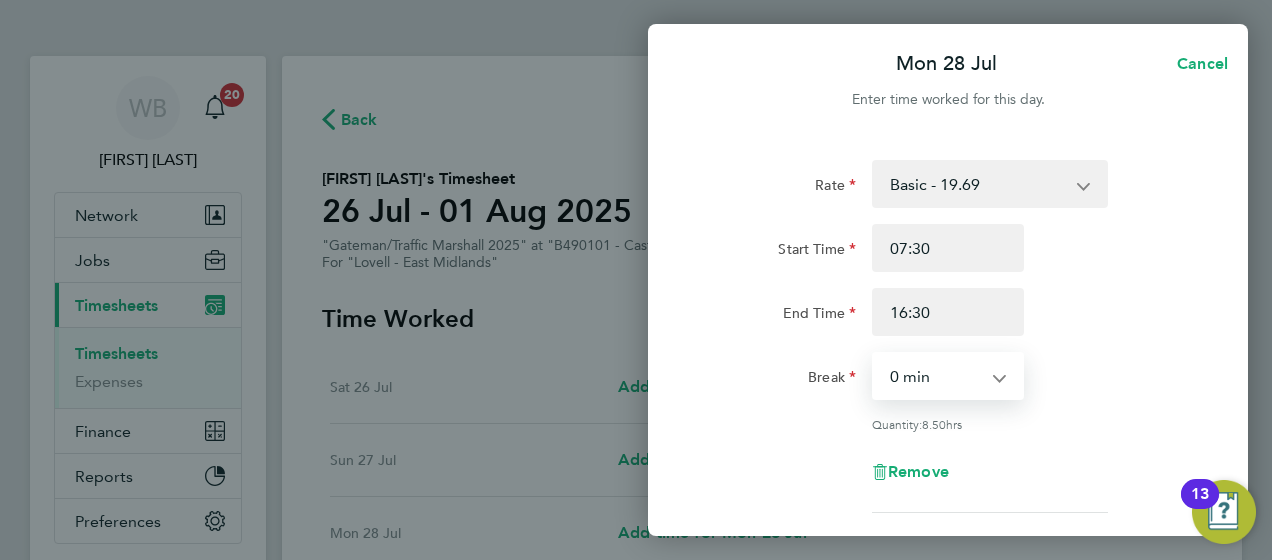 click on "0 min   15 min   30 min   45 min   60 min   75 min   90 min" at bounding box center [936, 376] 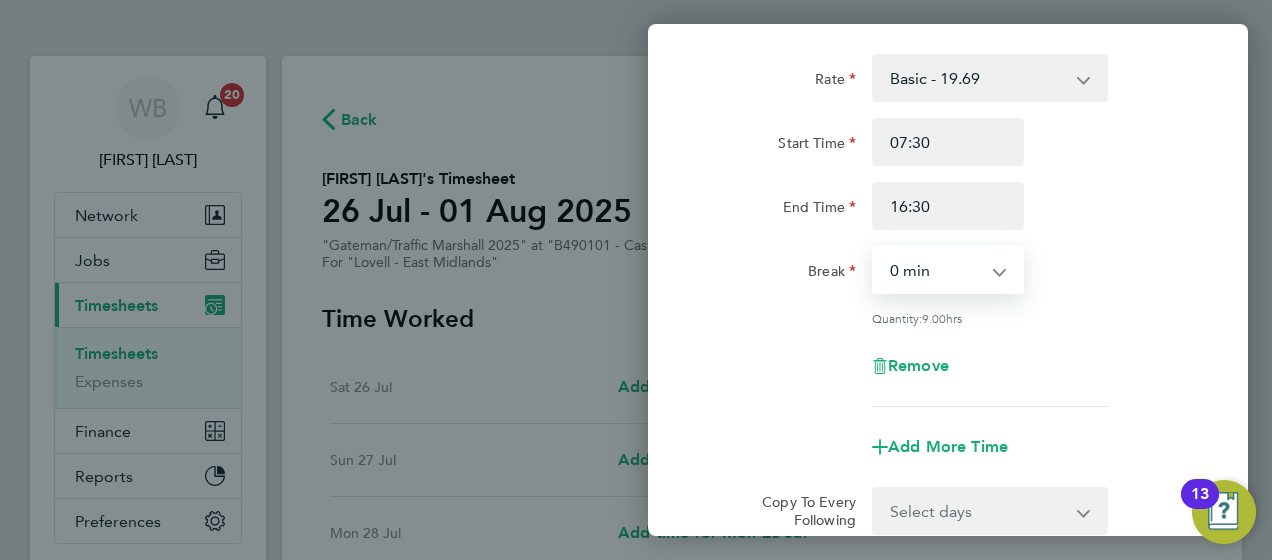 scroll, scrollTop: 300, scrollLeft: 0, axis: vertical 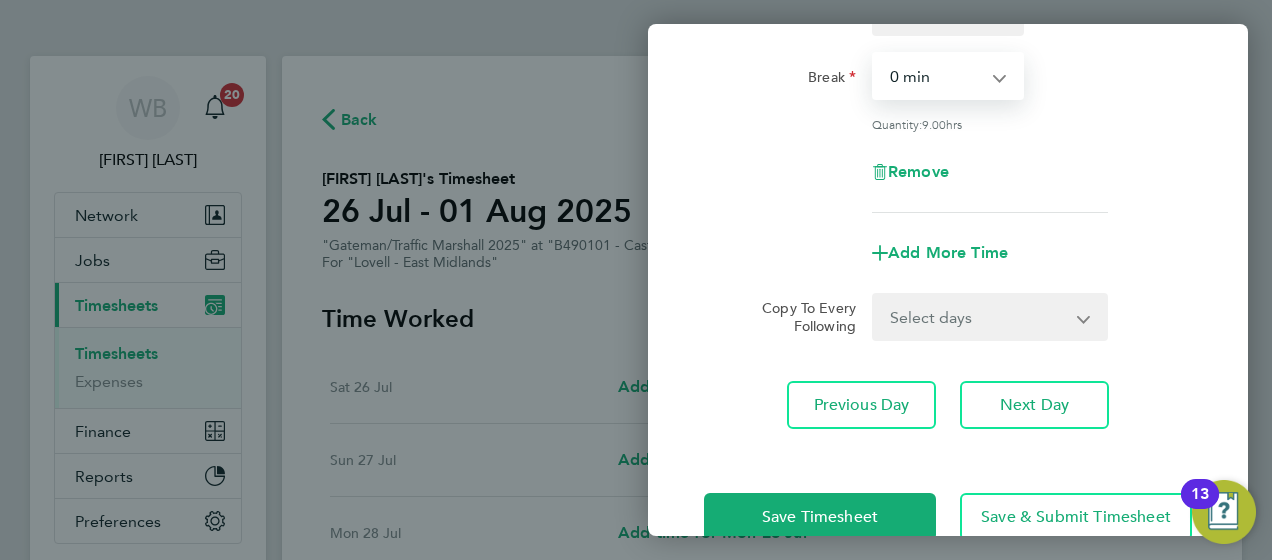 click on "Select days   Day   Tuesday   Wednesday   Thursday   Friday" at bounding box center [979, 317] 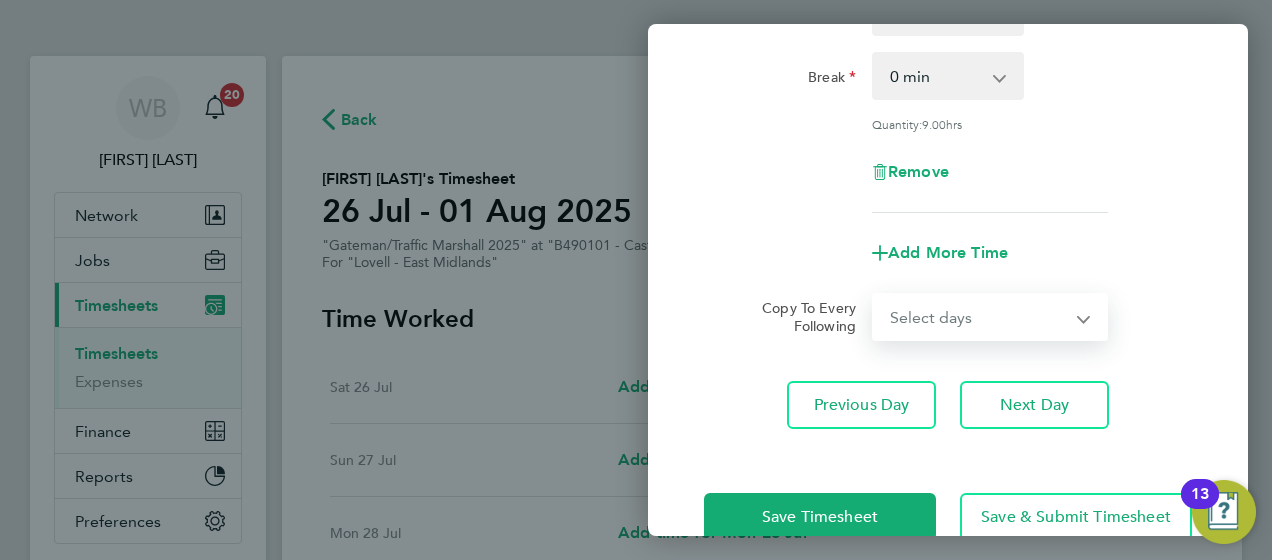 select on "DAY" 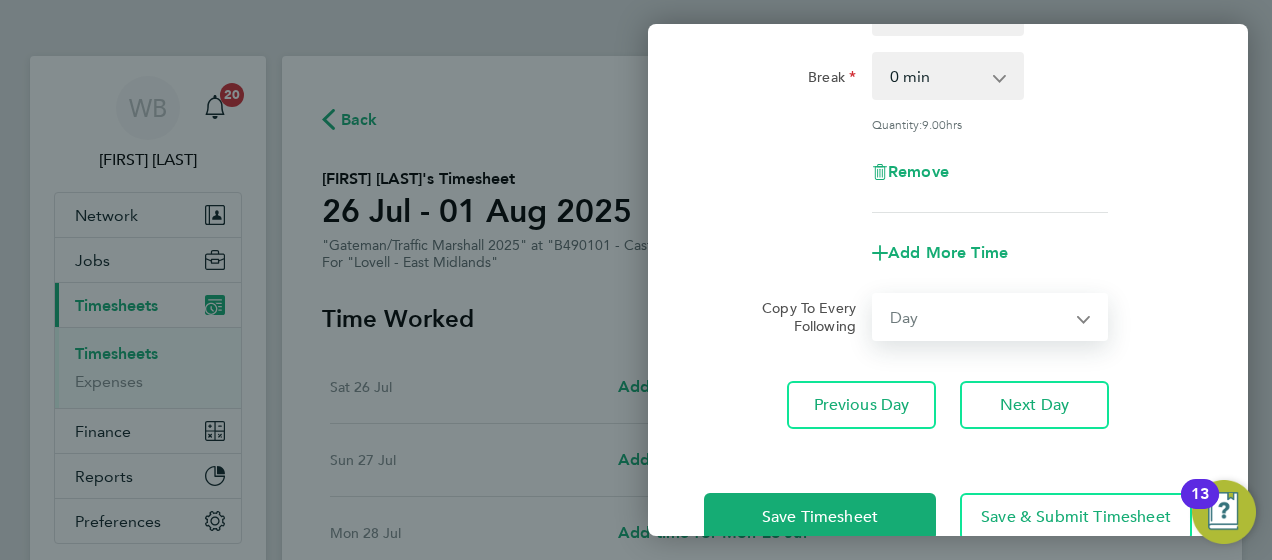 click on "Select days   Day   Tuesday   Wednesday   Thursday   Friday" at bounding box center (979, 317) 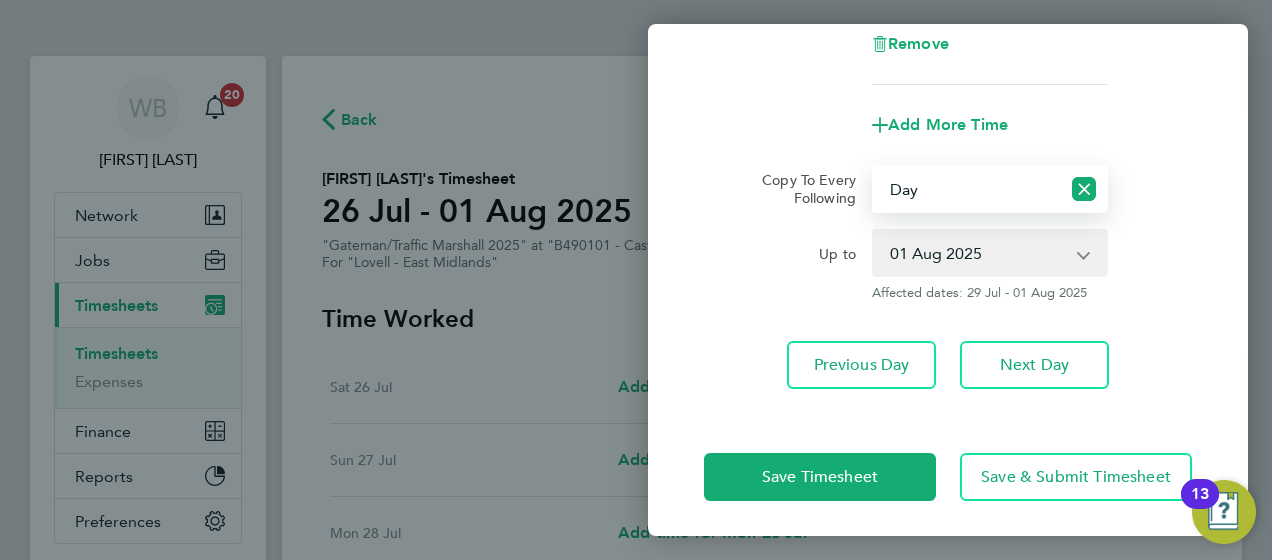 scroll, scrollTop: 431, scrollLeft: 0, axis: vertical 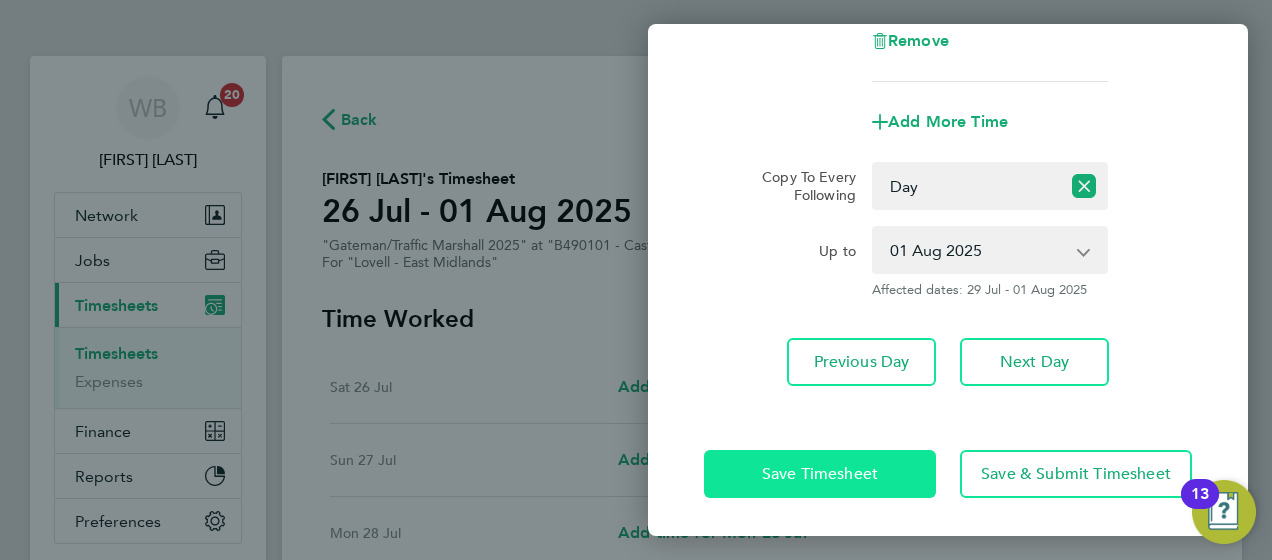 click on "Save Timesheet" 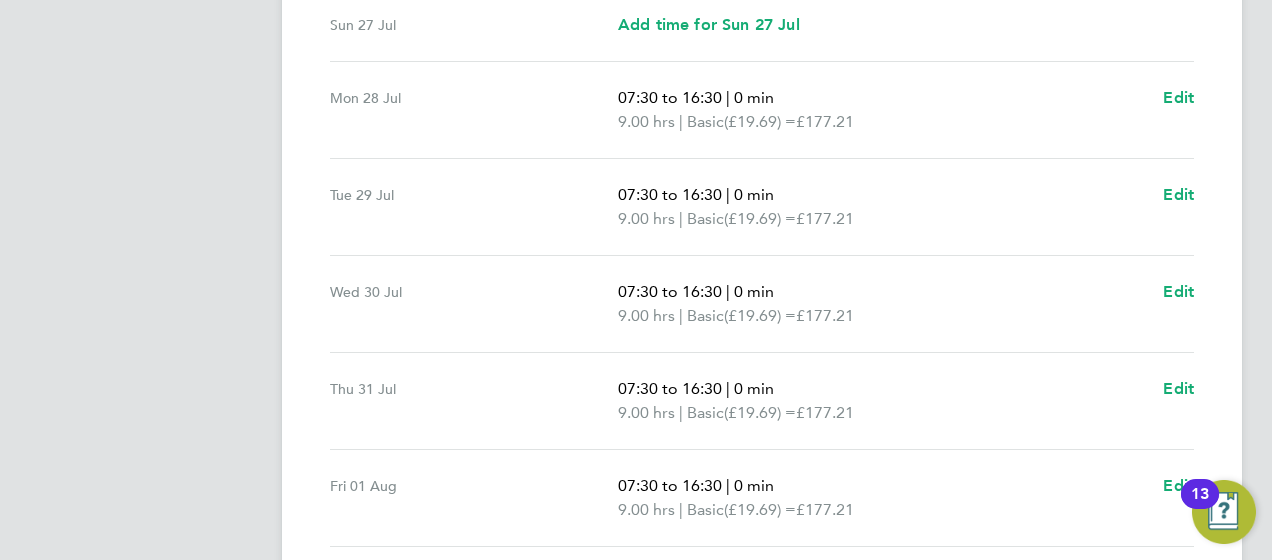 scroll, scrollTop: 800, scrollLeft: 0, axis: vertical 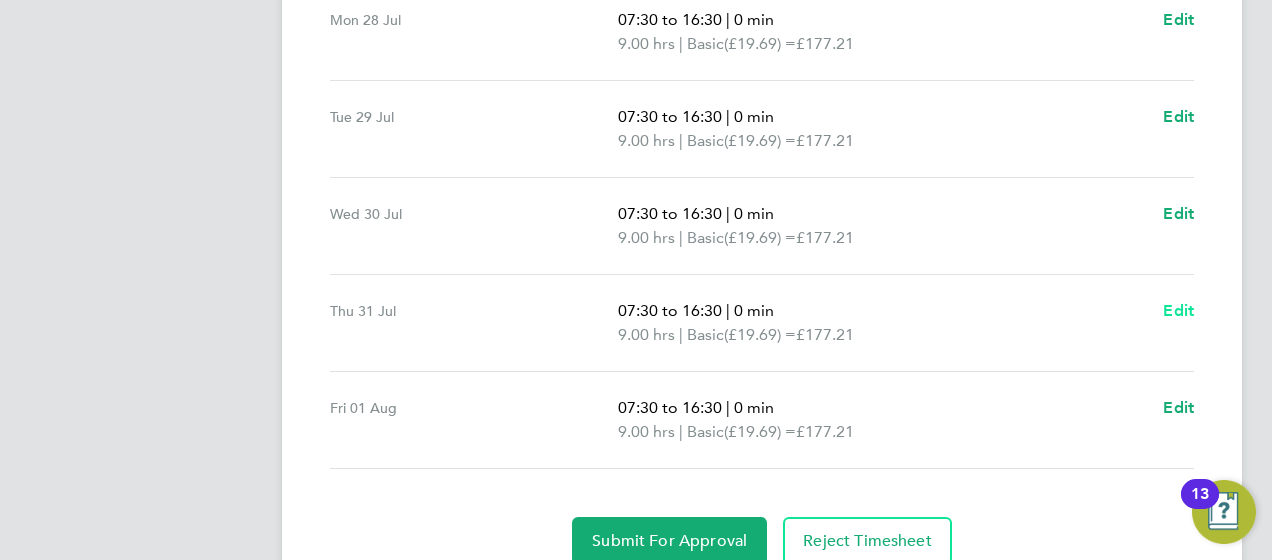 click on "Edit" at bounding box center (1178, 310) 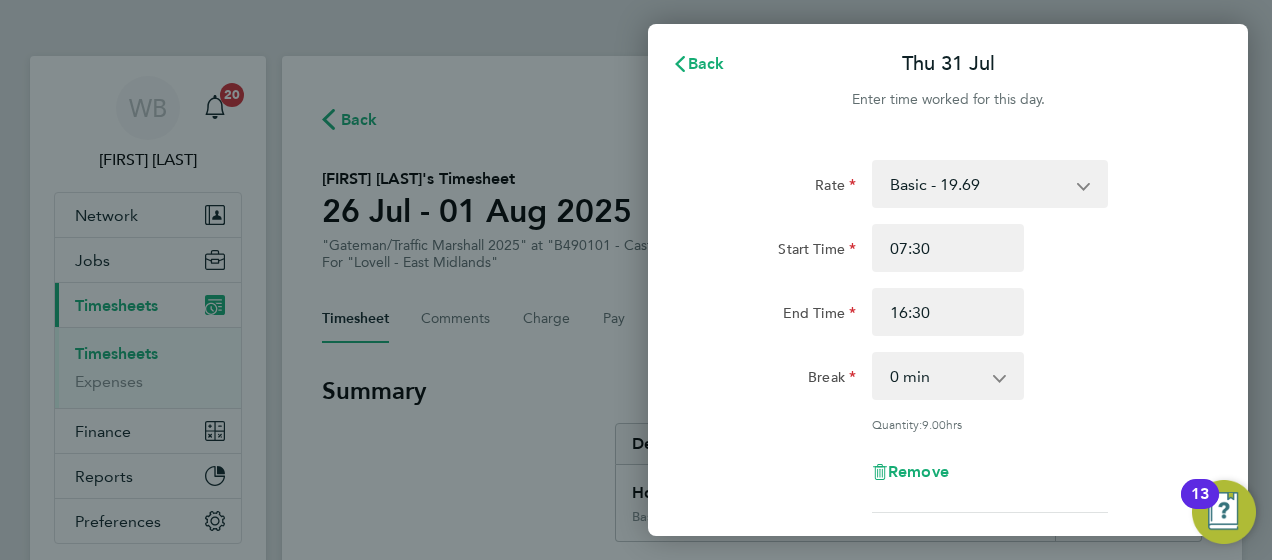 scroll, scrollTop: 0, scrollLeft: 0, axis: both 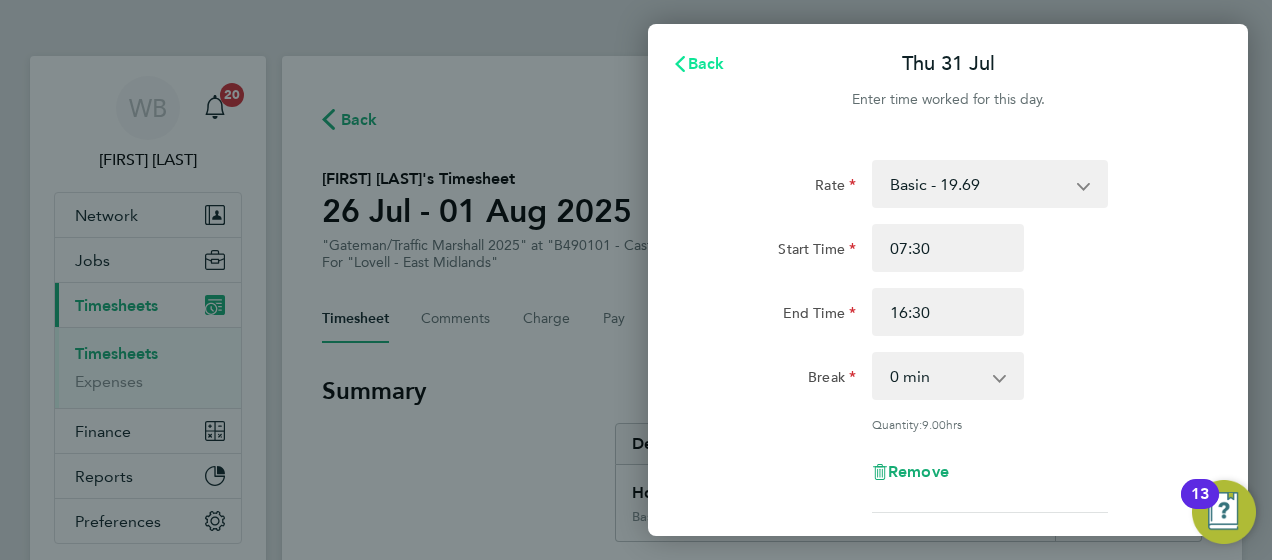 click on "Back" 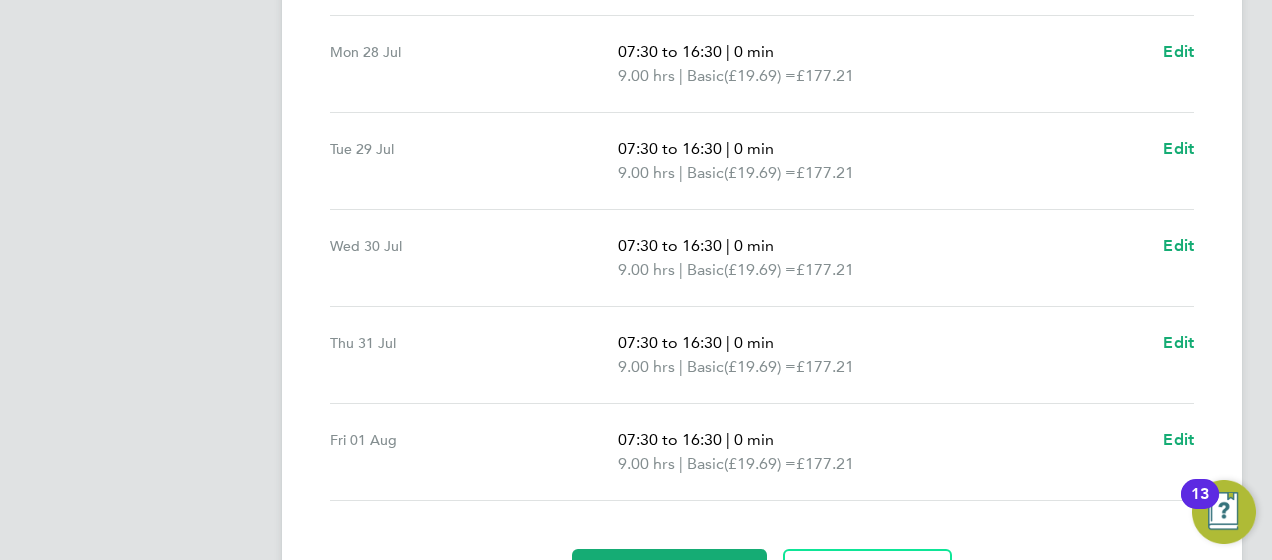 scroll, scrollTop: 800, scrollLeft: 0, axis: vertical 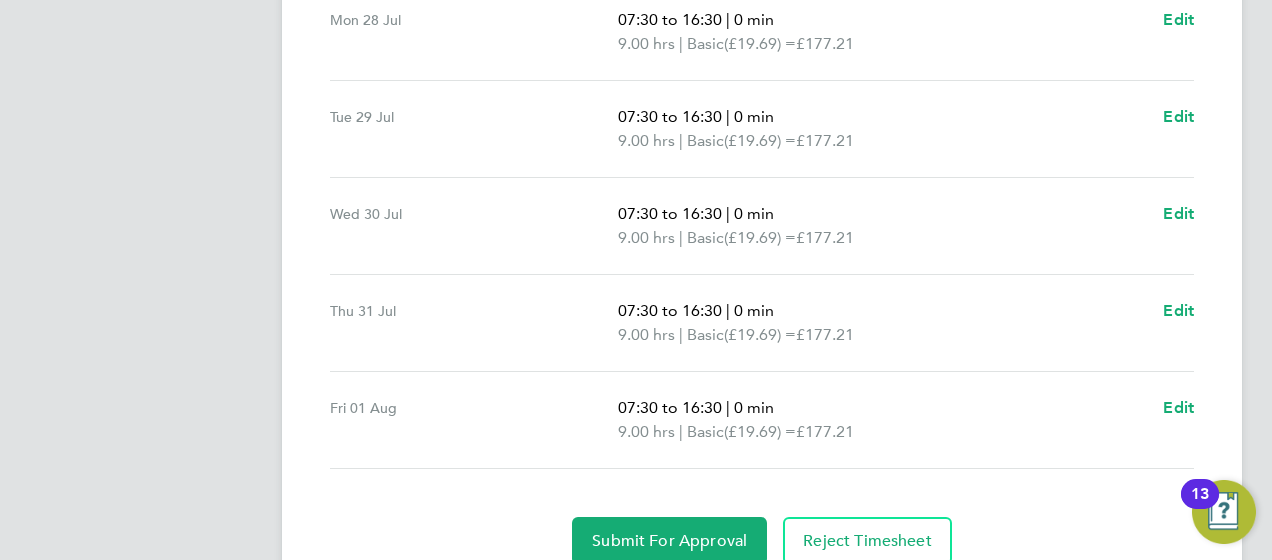 click on "07:30 to 16:30   |   0 min   9.00 hrs   |   Basic   (£19.69) =   £177.21   Edit" at bounding box center [906, 420] 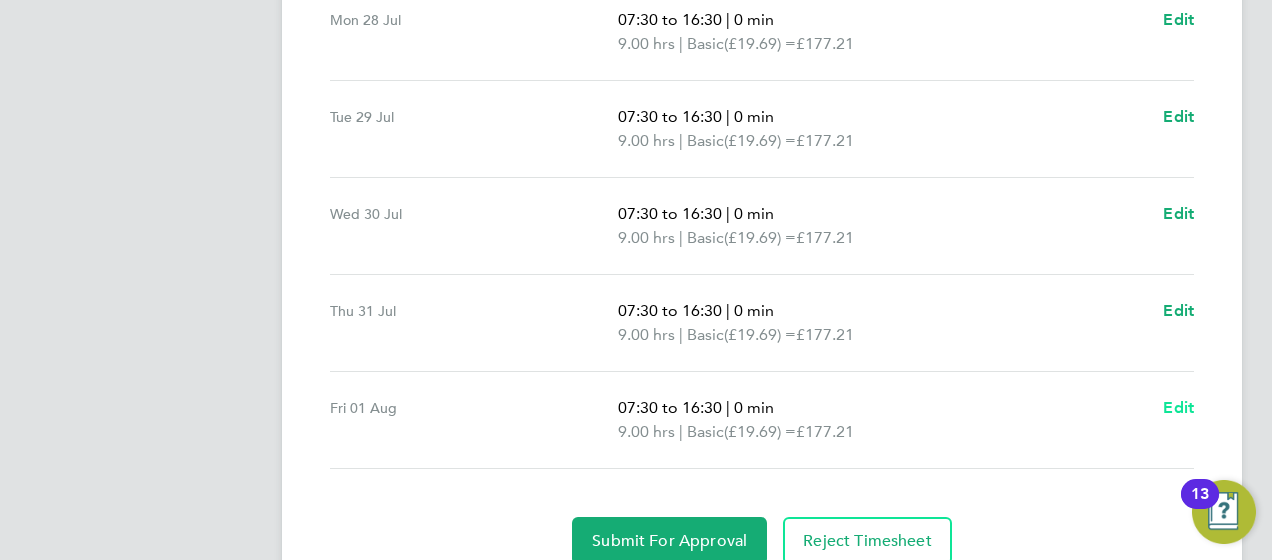 click on "Edit" at bounding box center (1178, 407) 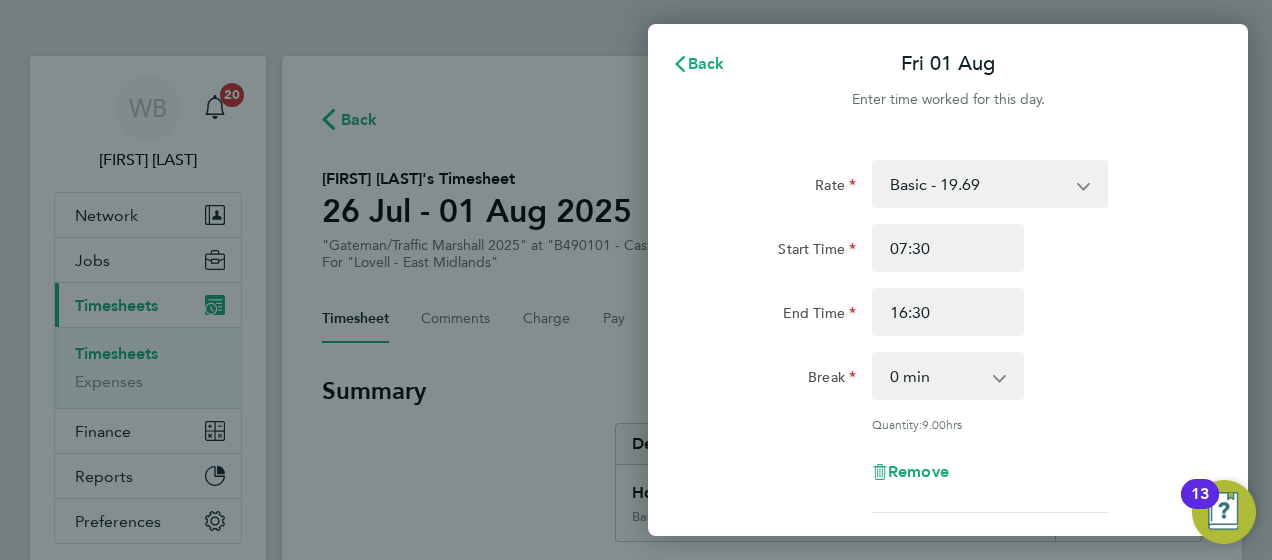 scroll, scrollTop: 0, scrollLeft: 0, axis: both 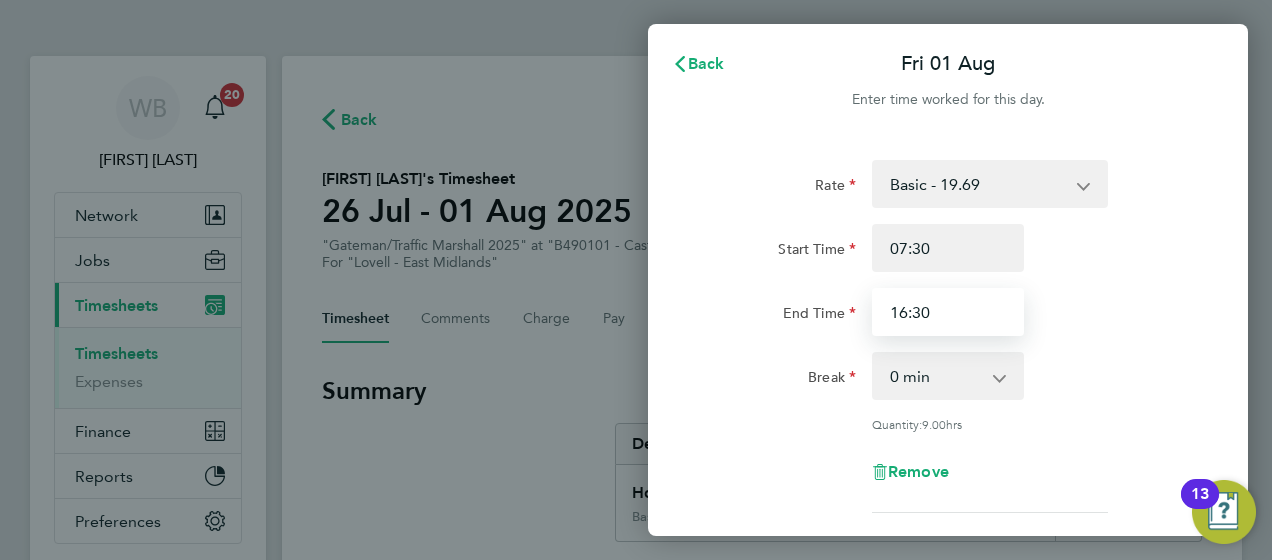 click on "16:30" at bounding box center [948, 312] 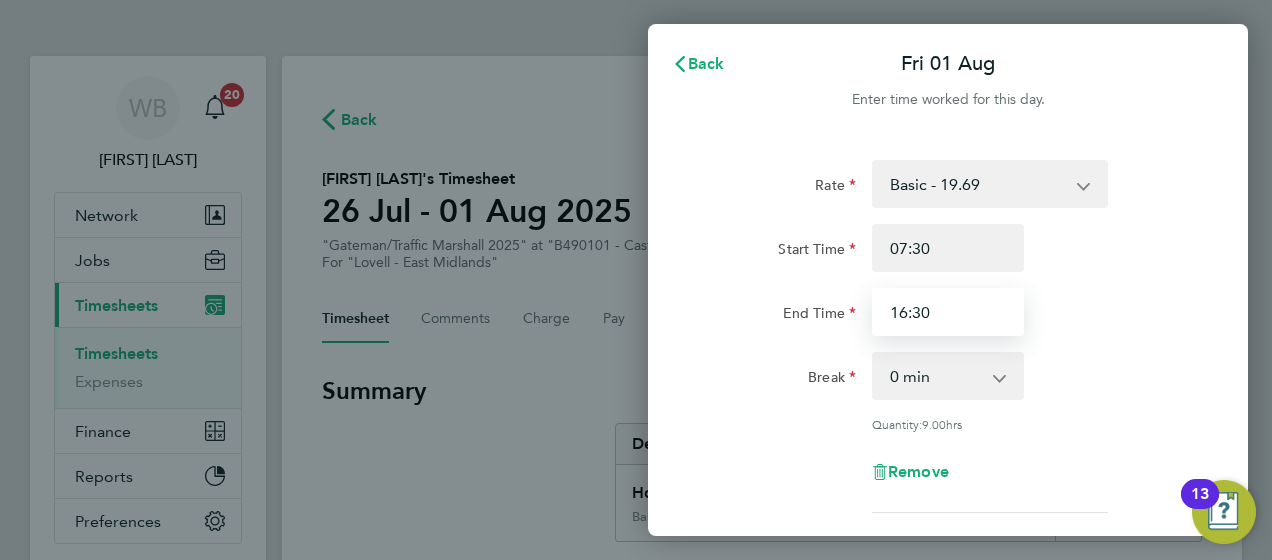 drag, startPoint x: 939, startPoint y: 316, endPoint x: 724, endPoint y: 220, distance: 235.45912 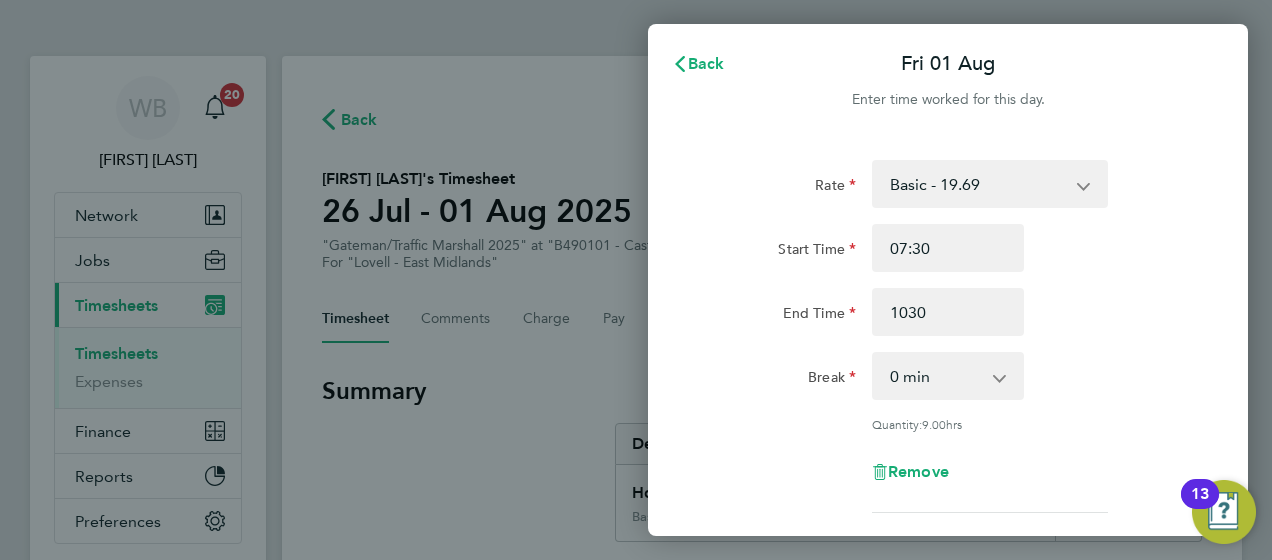 type on "10:30" 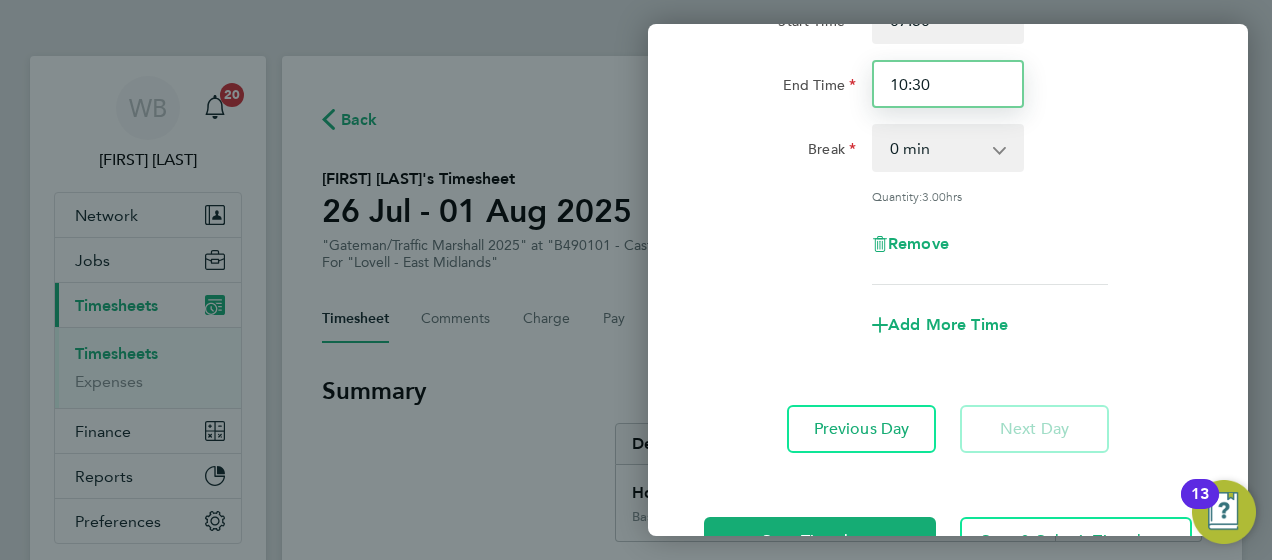 scroll, scrollTop: 295, scrollLeft: 0, axis: vertical 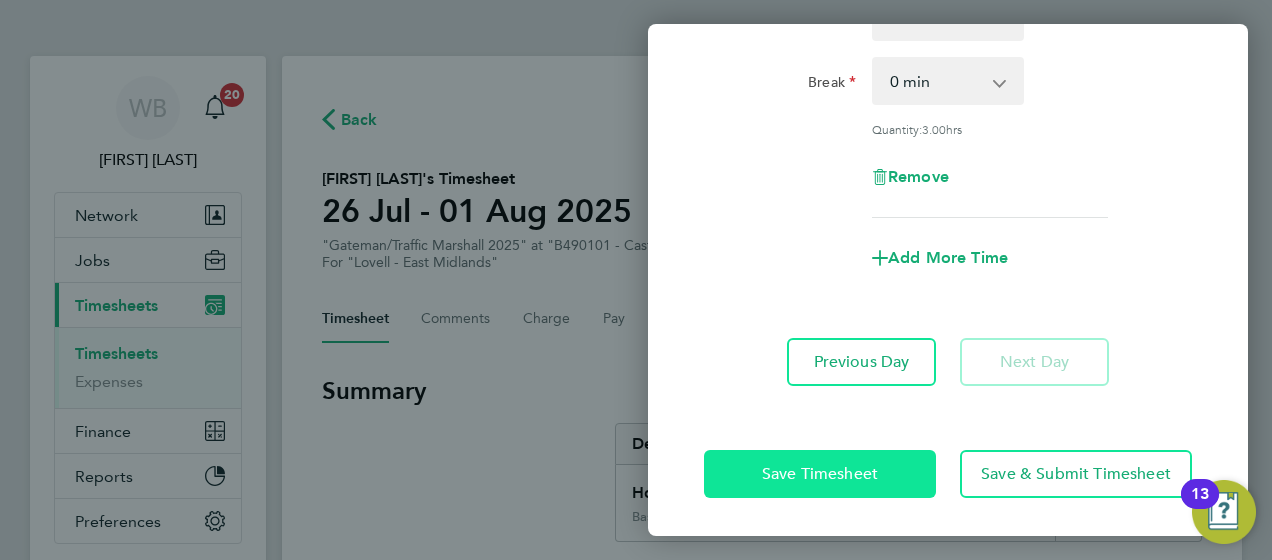 click on "Save Timesheet" 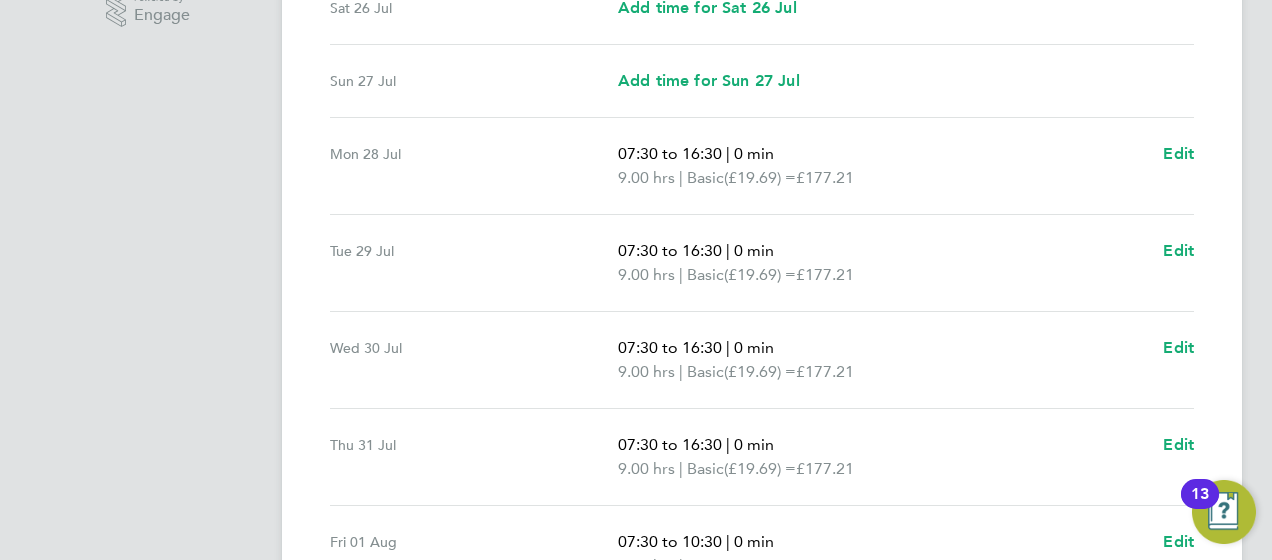 scroll, scrollTop: 481, scrollLeft: 0, axis: vertical 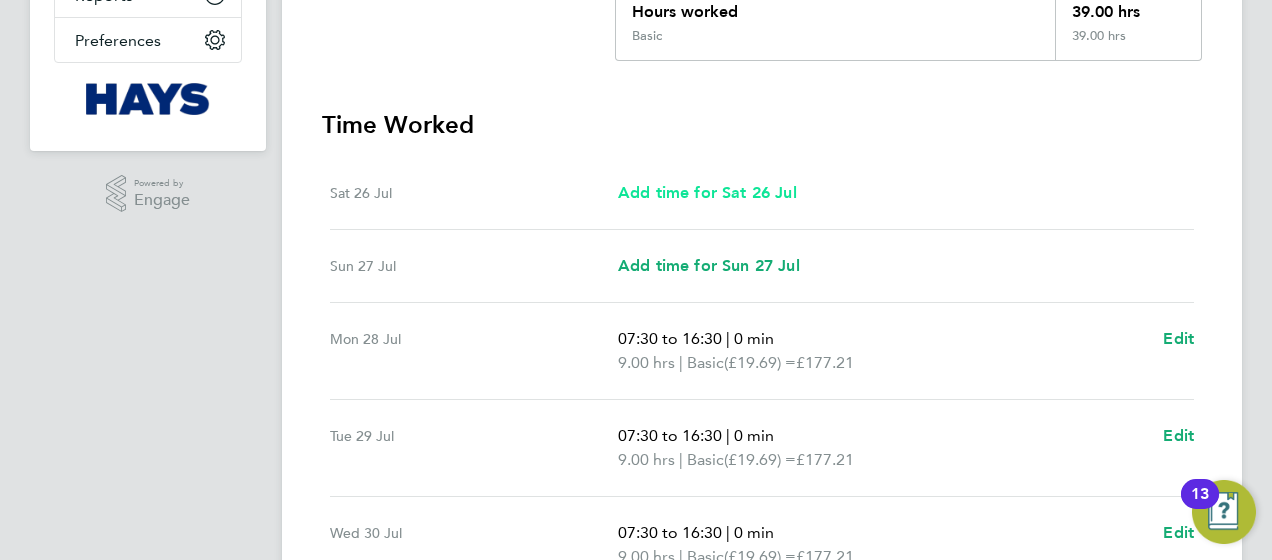 click on "Add time for Sat 26 Jul" at bounding box center [707, 192] 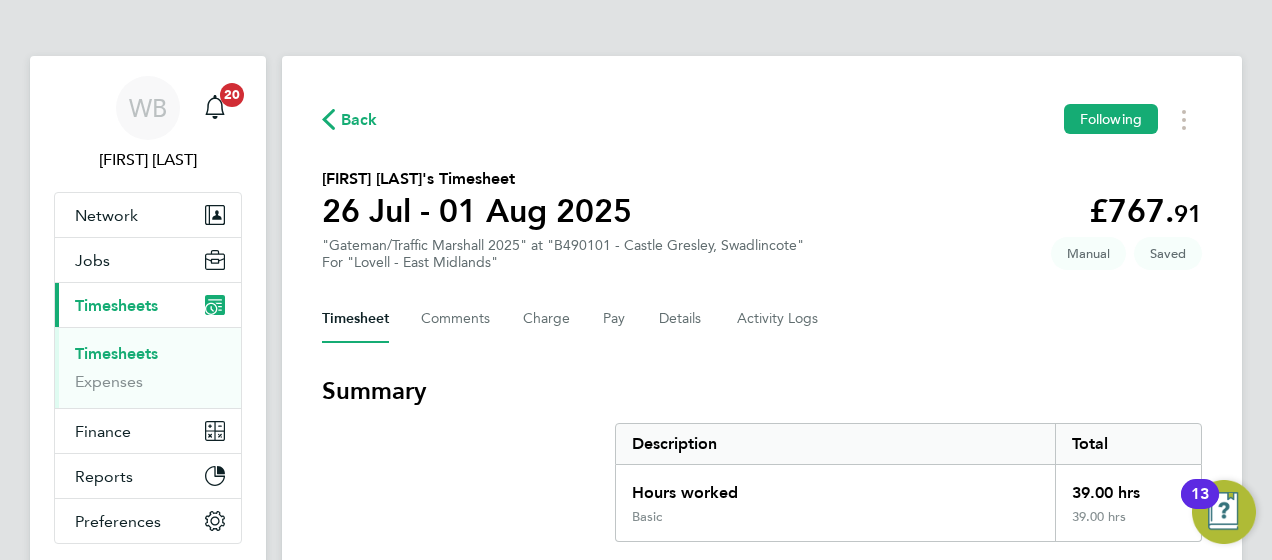 select on "30" 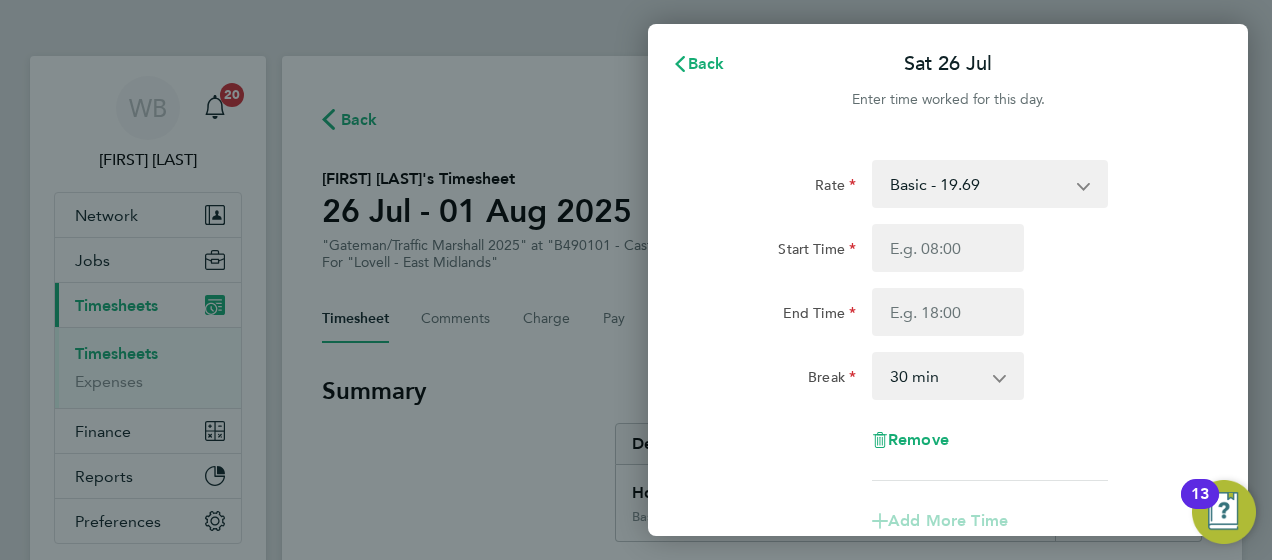 click on "Basic - 19.69   Weekday OT 39h+ - 28.40   Sat first 4h - 28.40   Sat after 4h - 37.11   Sunday - 37.11   Bank Holiday - 37.11" at bounding box center [978, 184] 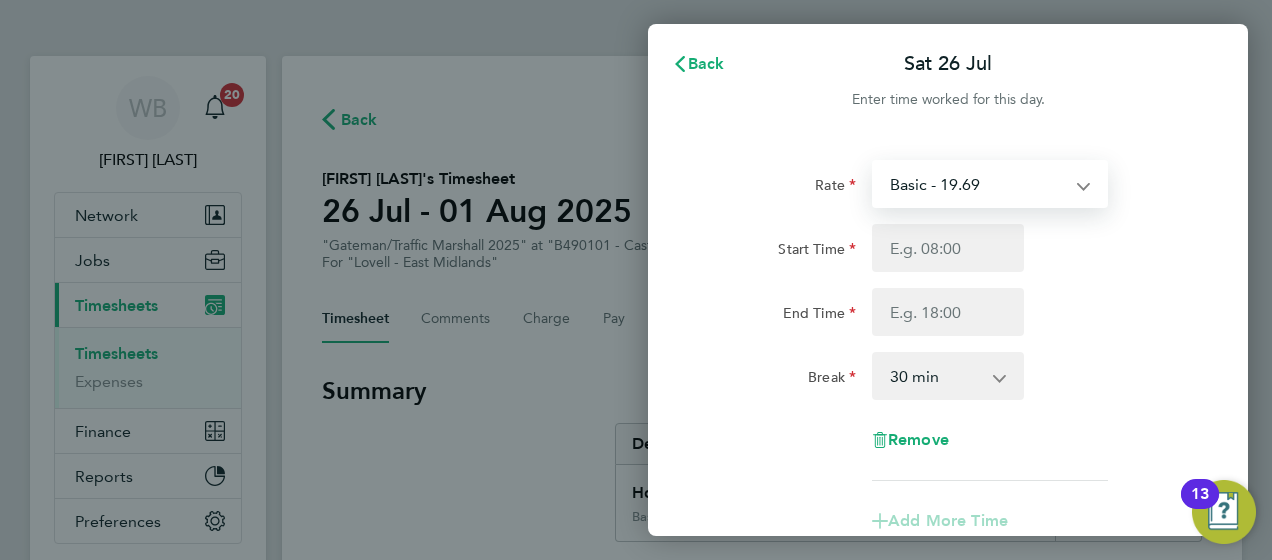 select on "30" 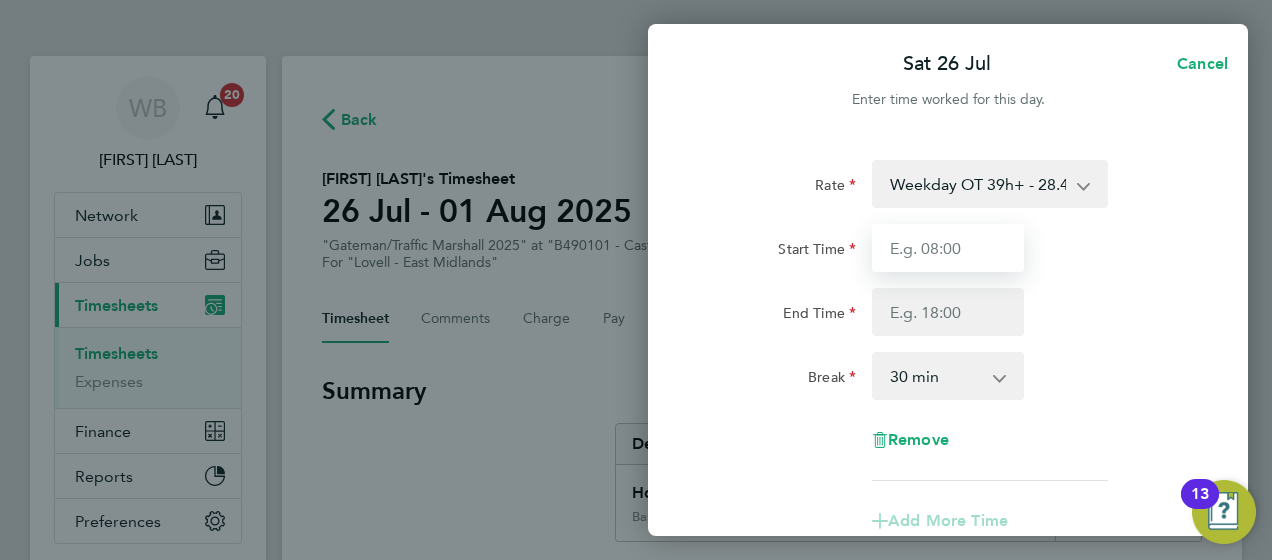 click on "Start Time" at bounding box center (948, 248) 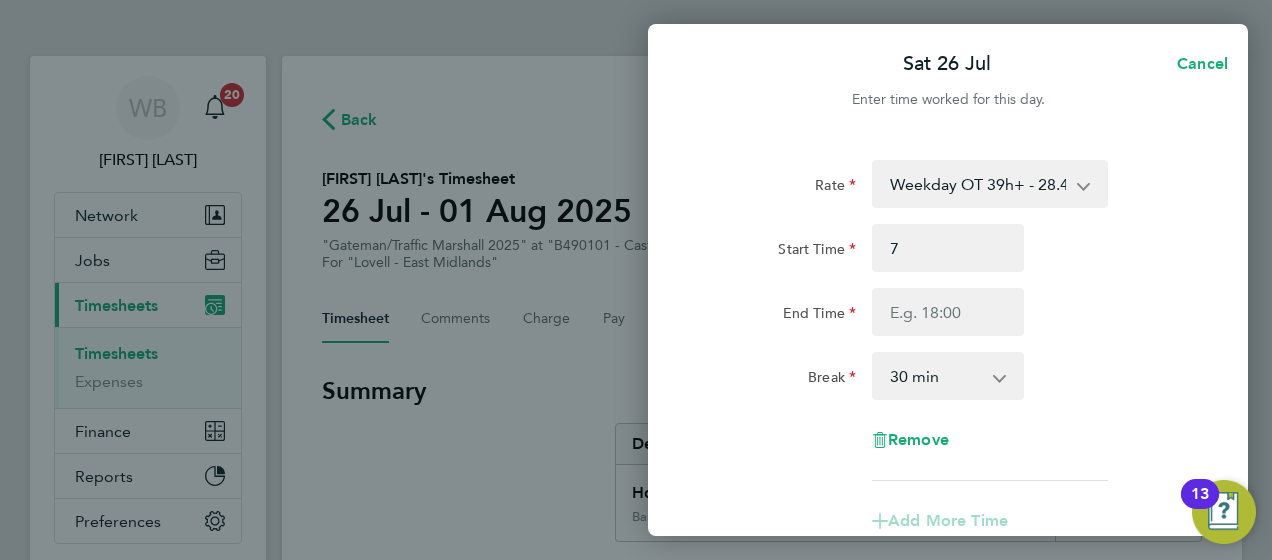 type on "07:00" 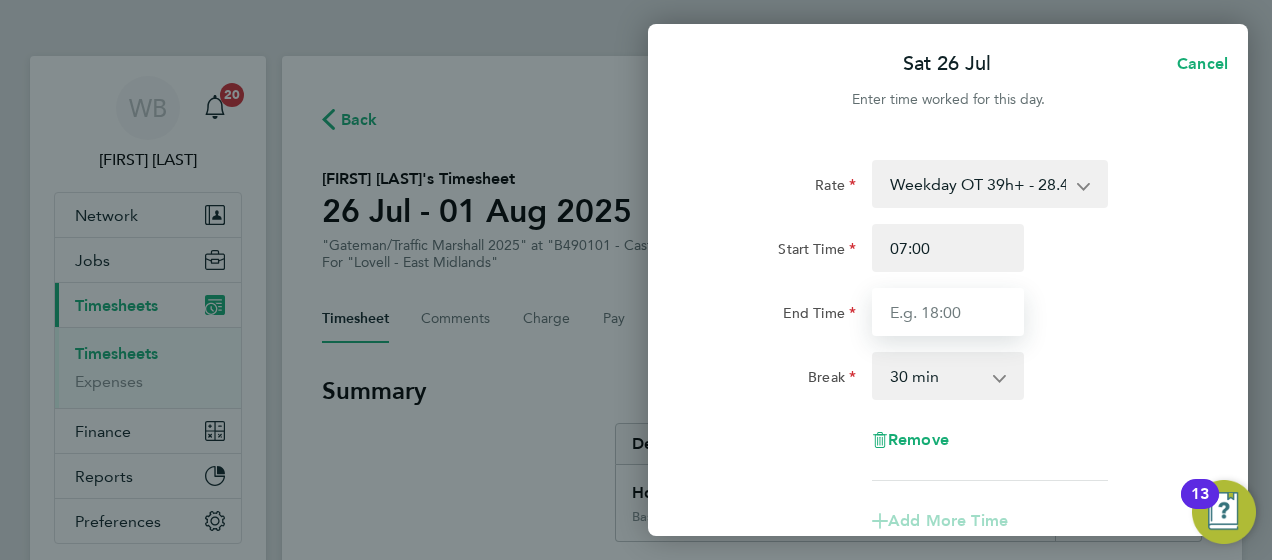 click on "End Time" at bounding box center (948, 312) 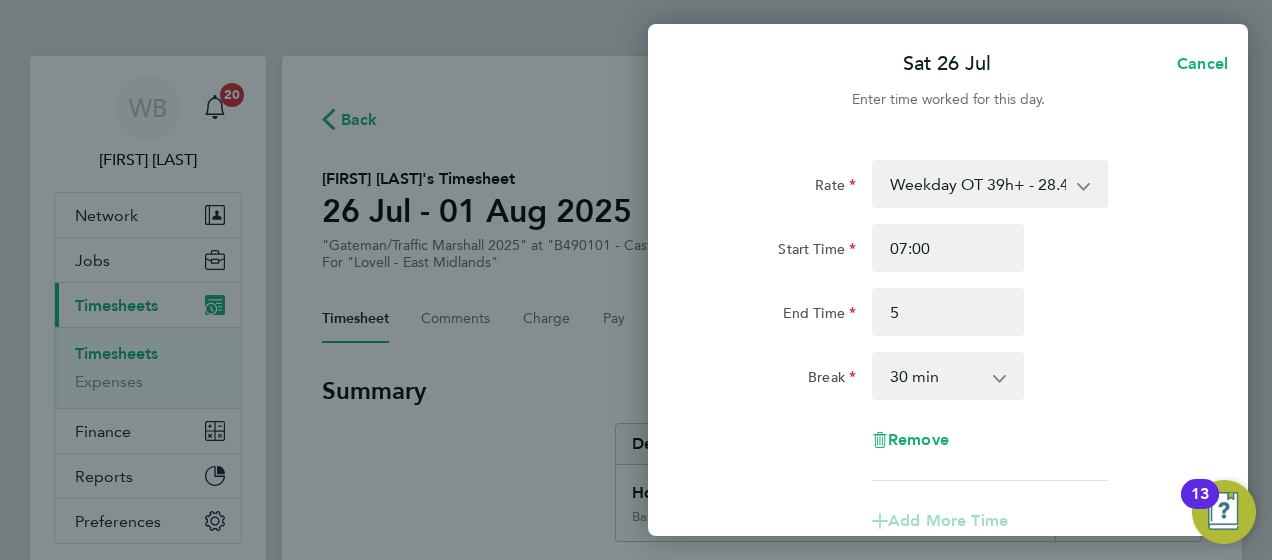 type on "05:00" 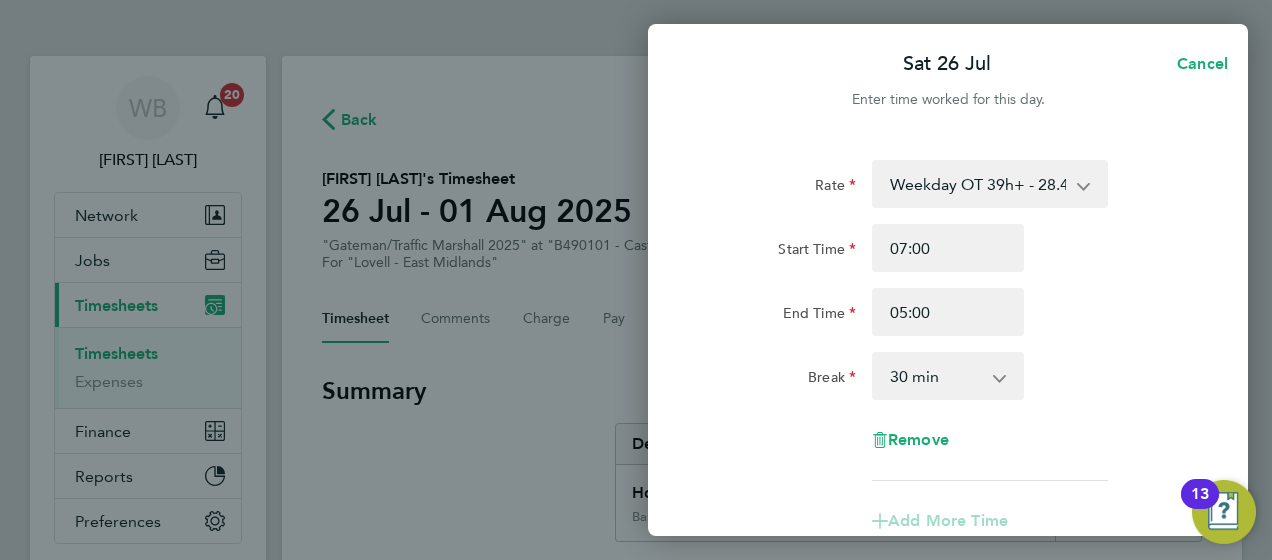 click on "0 min   15 min   30 min   45 min   60 min   75 min   90 min" at bounding box center [936, 376] 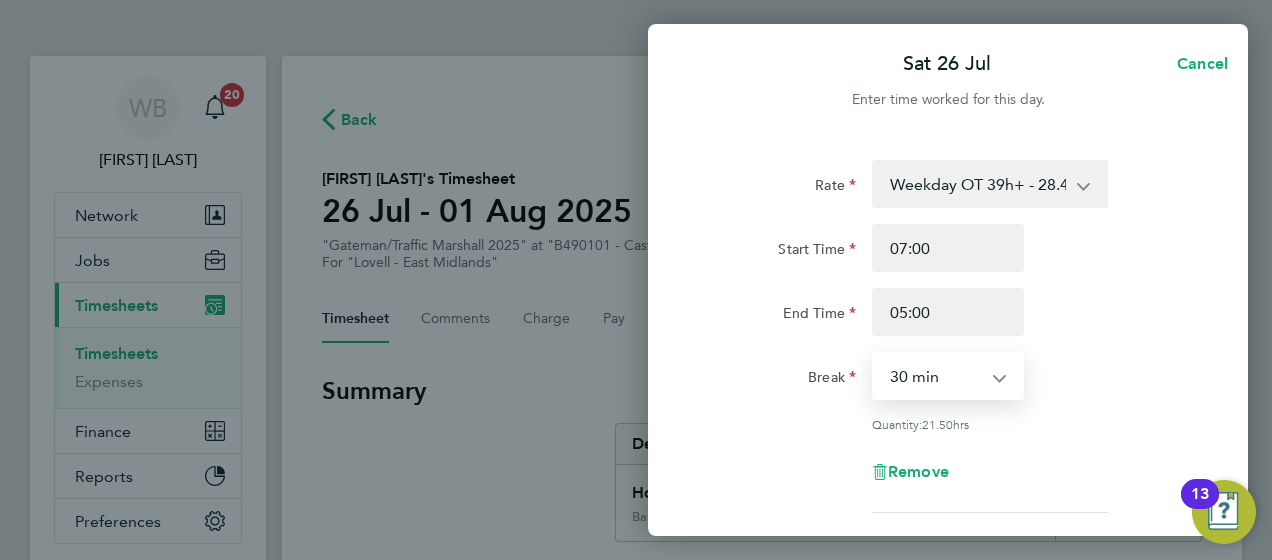 select on "0" 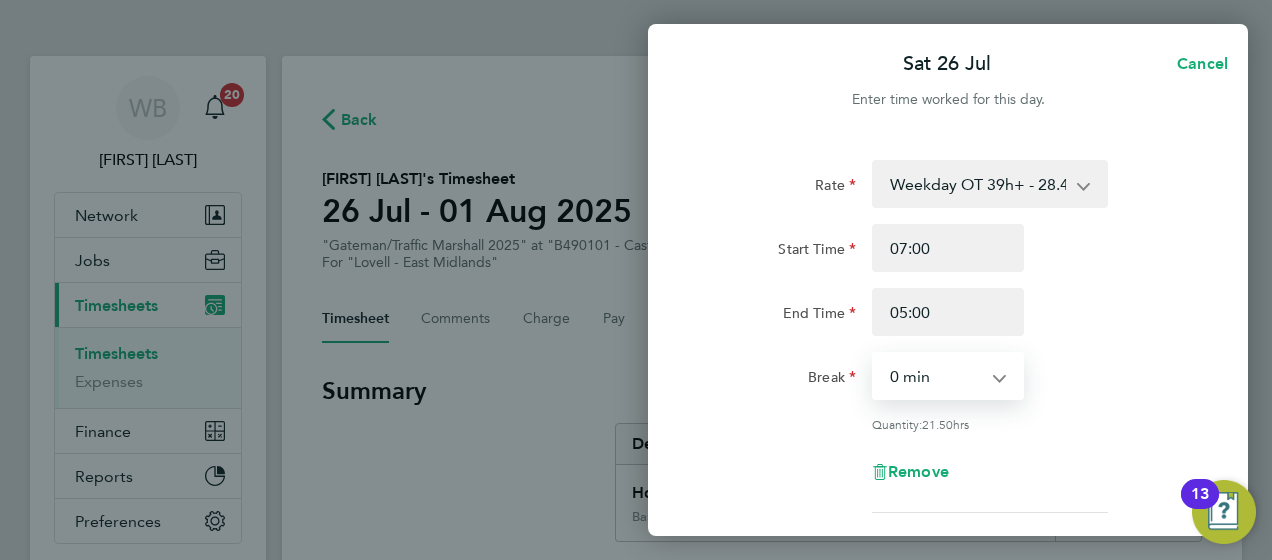 click on "0 min   15 min   30 min   45 min   60 min   75 min   90 min" at bounding box center (936, 376) 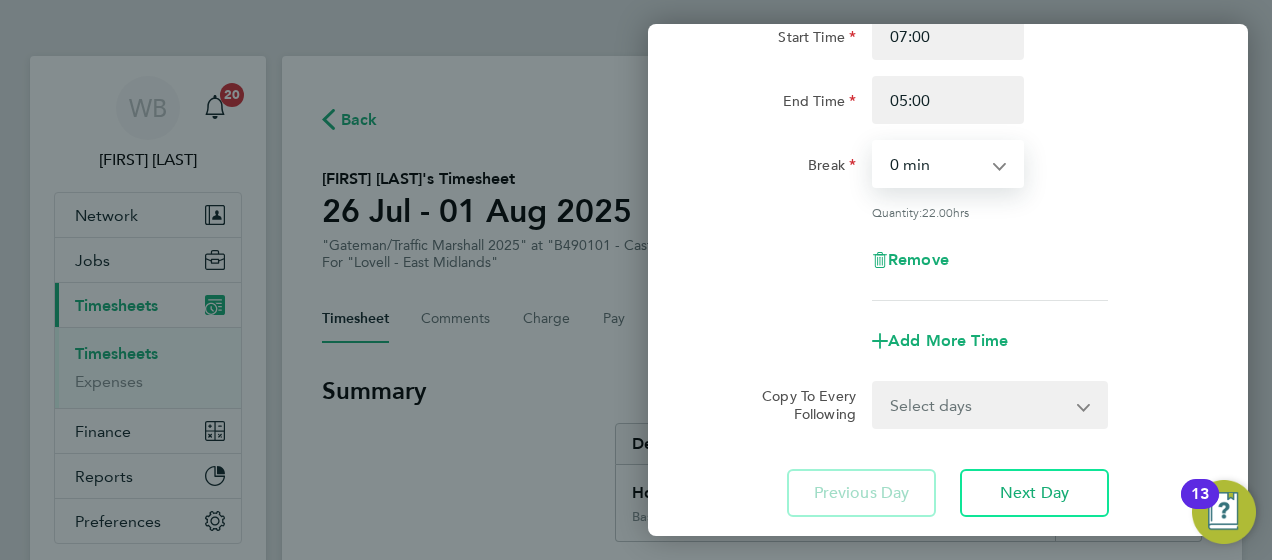 scroll, scrollTop: 300, scrollLeft: 0, axis: vertical 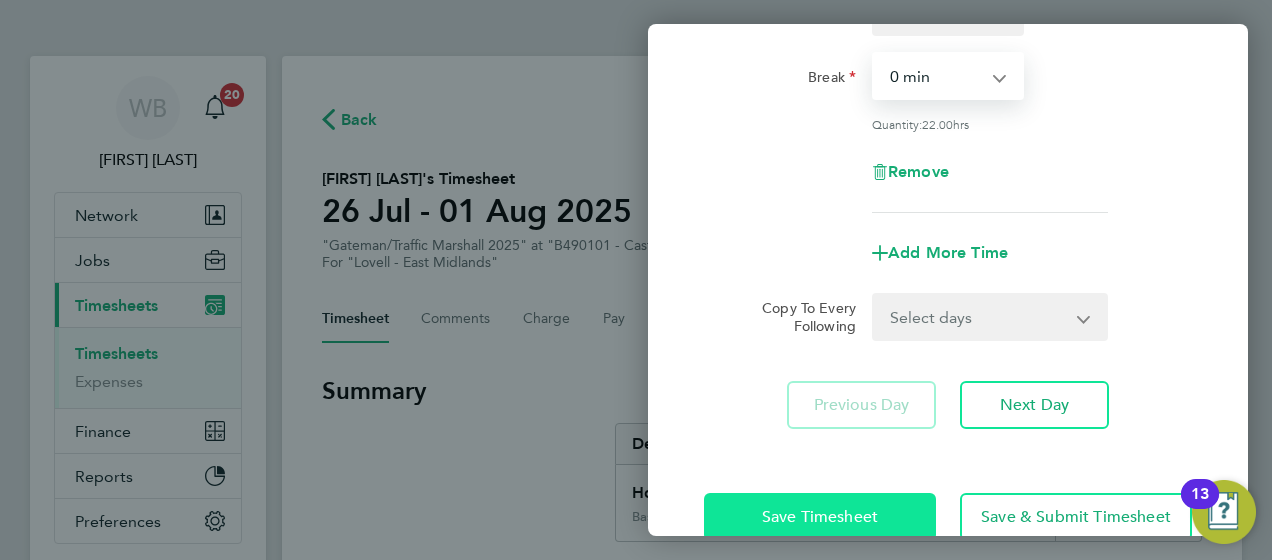 click on "Save Timesheet" 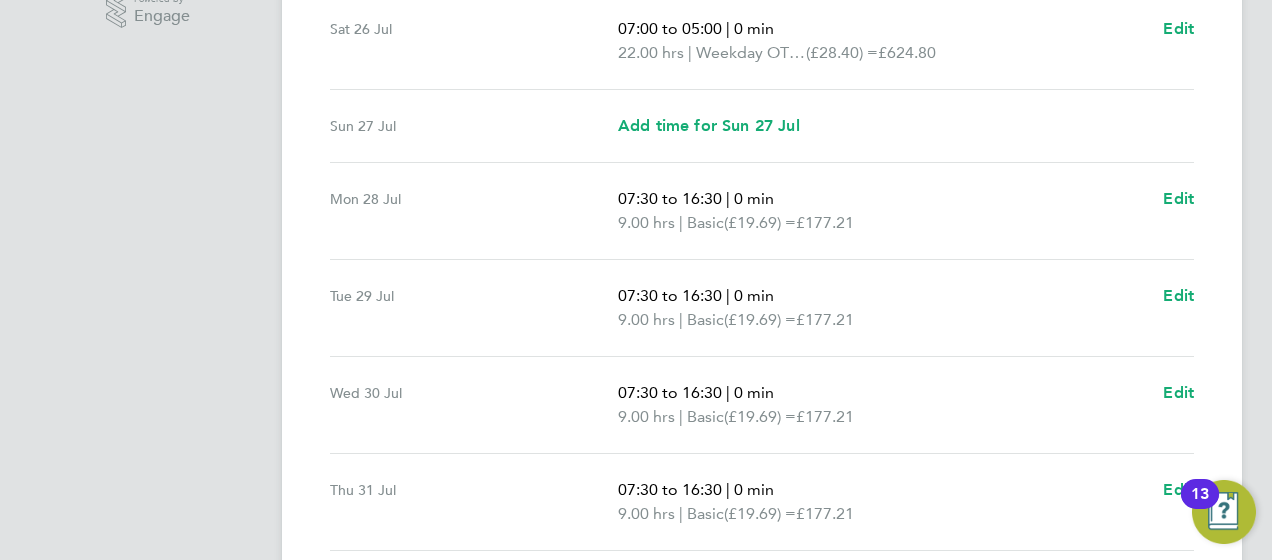 scroll, scrollTop: 625, scrollLeft: 0, axis: vertical 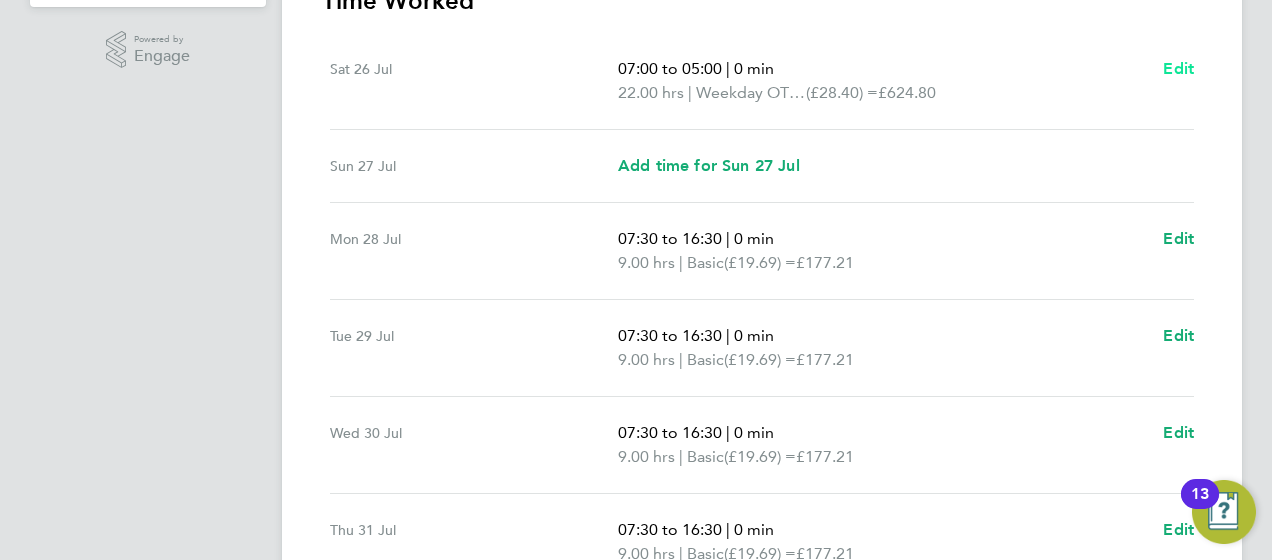 click on "Edit" at bounding box center [1178, 68] 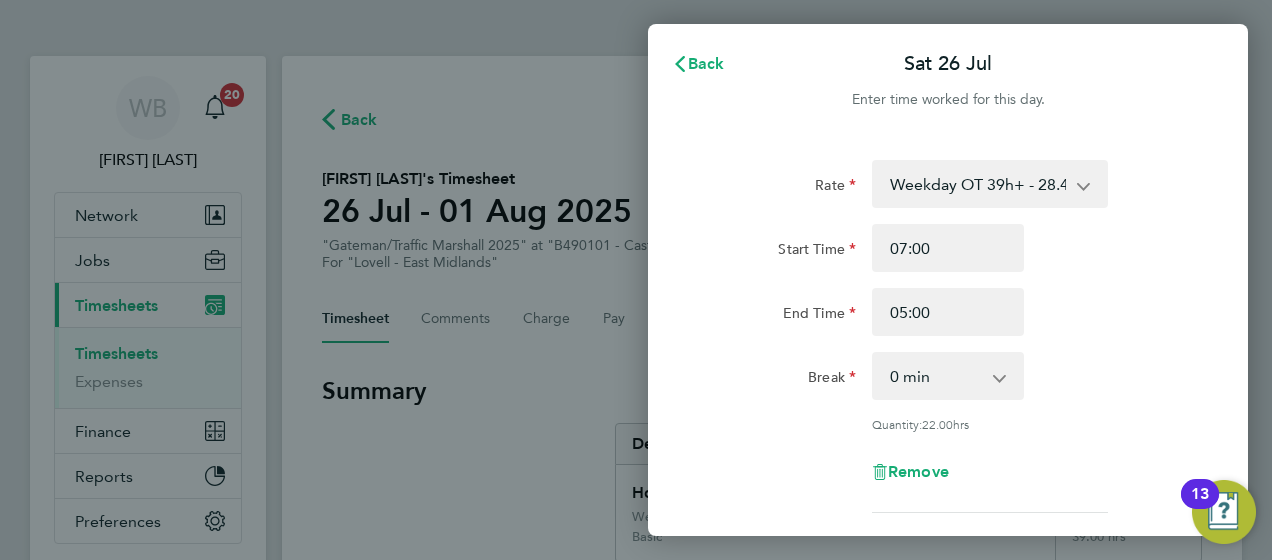 scroll, scrollTop: 0, scrollLeft: 0, axis: both 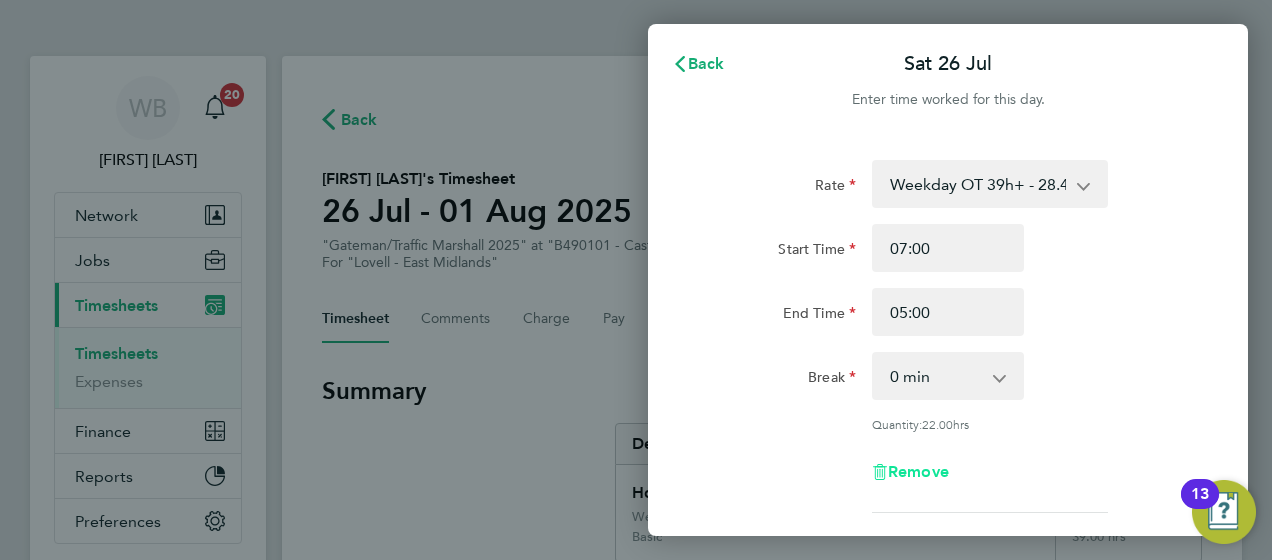click on "Remove" 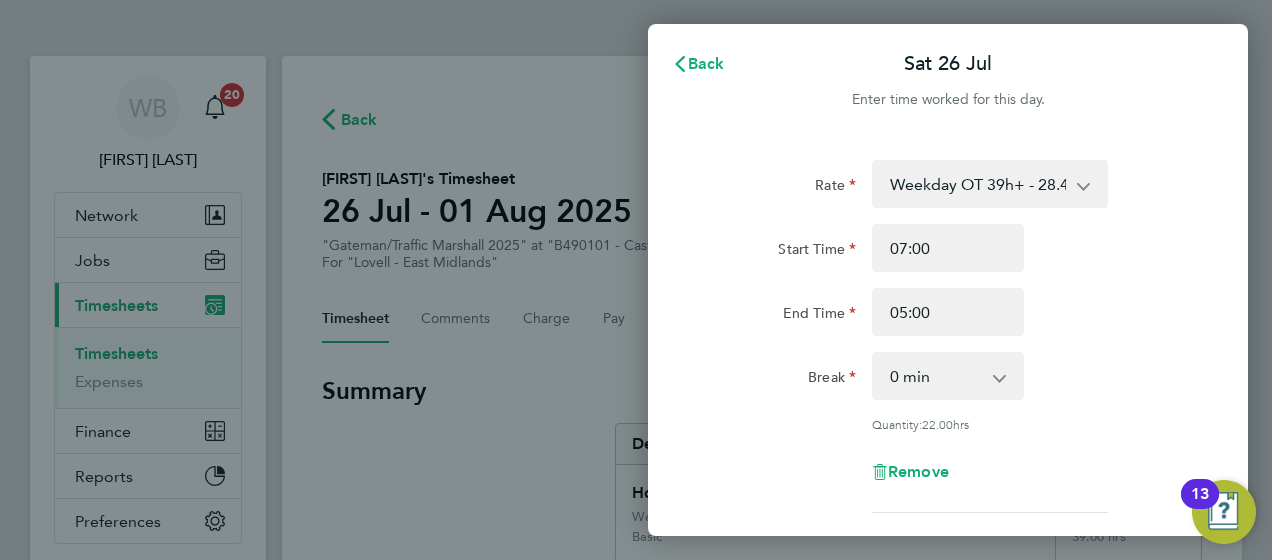 select on "null" 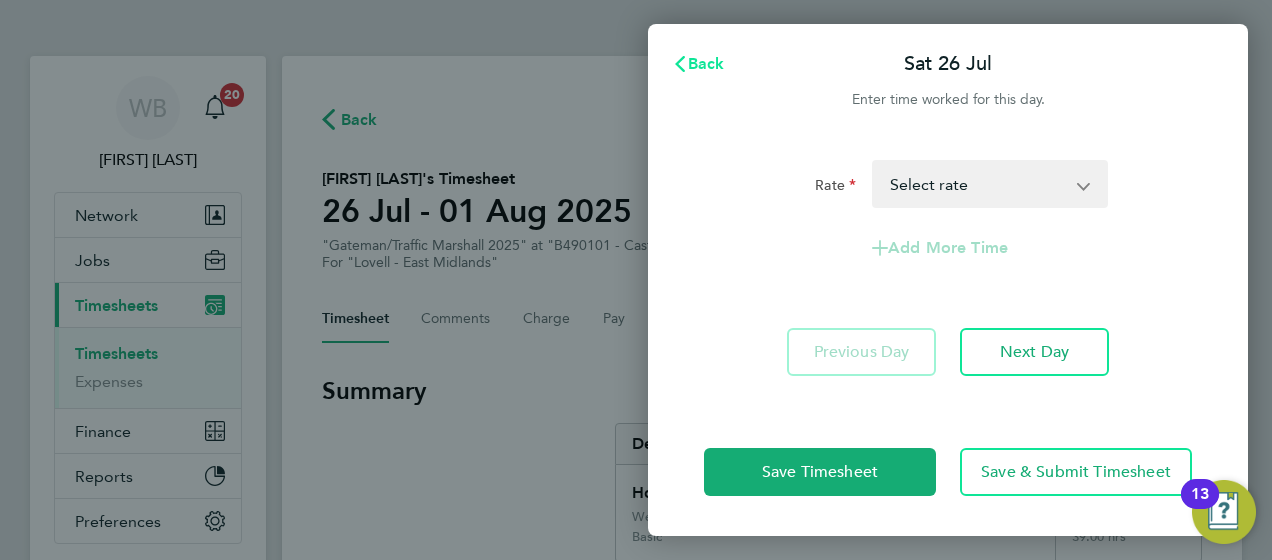 click on "Back" 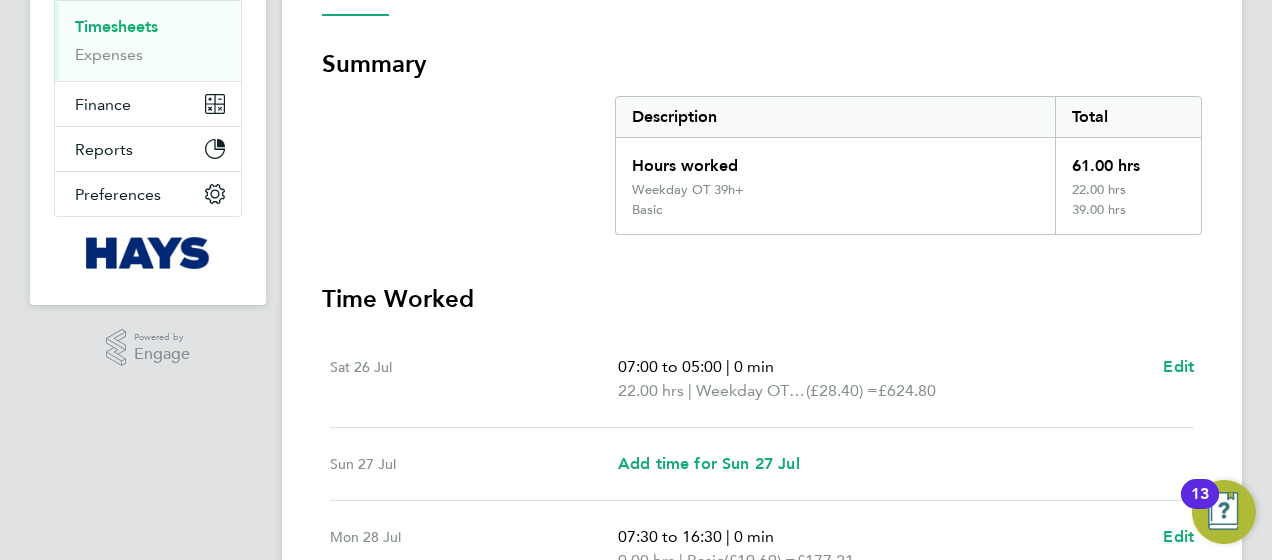 scroll, scrollTop: 400, scrollLeft: 0, axis: vertical 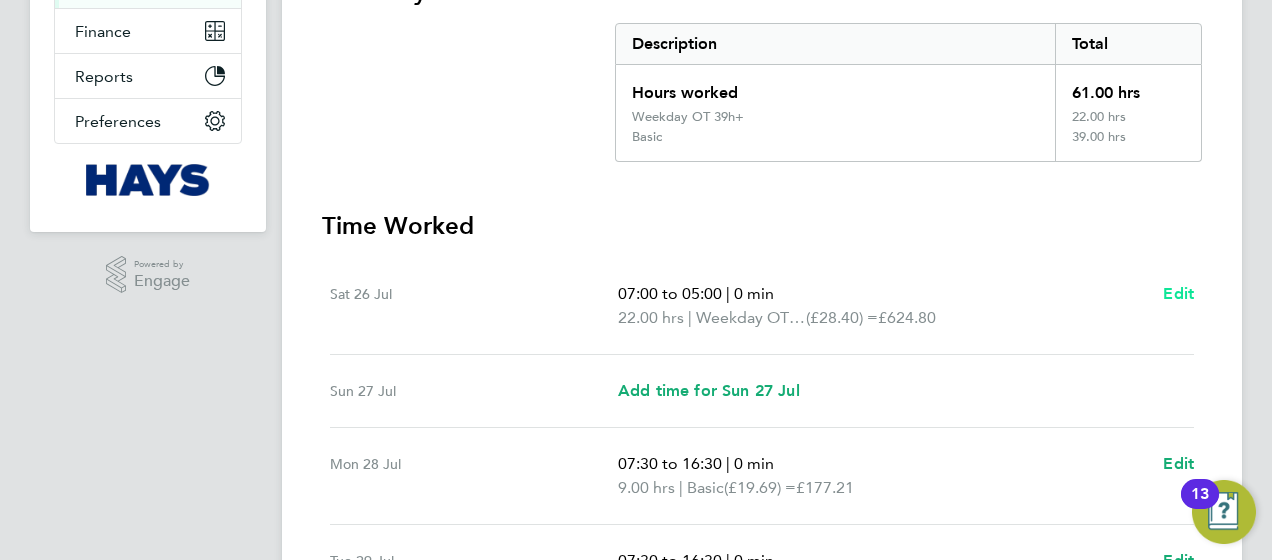 click on "Edit" at bounding box center (1178, 293) 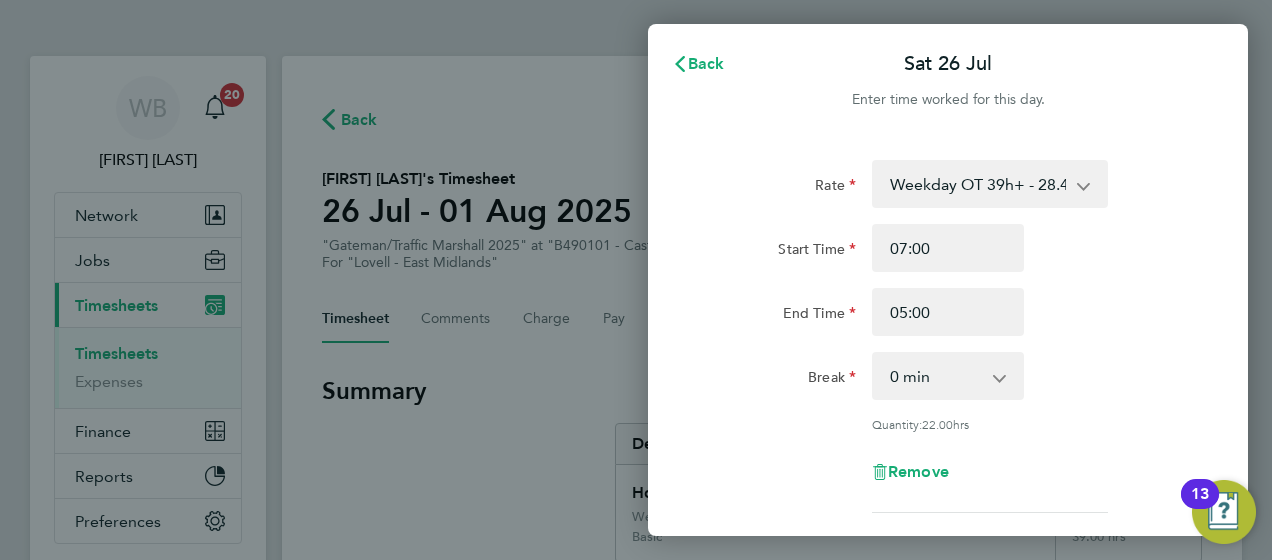 scroll, scrollTop: 0, scrollLeft: 0, axis: both 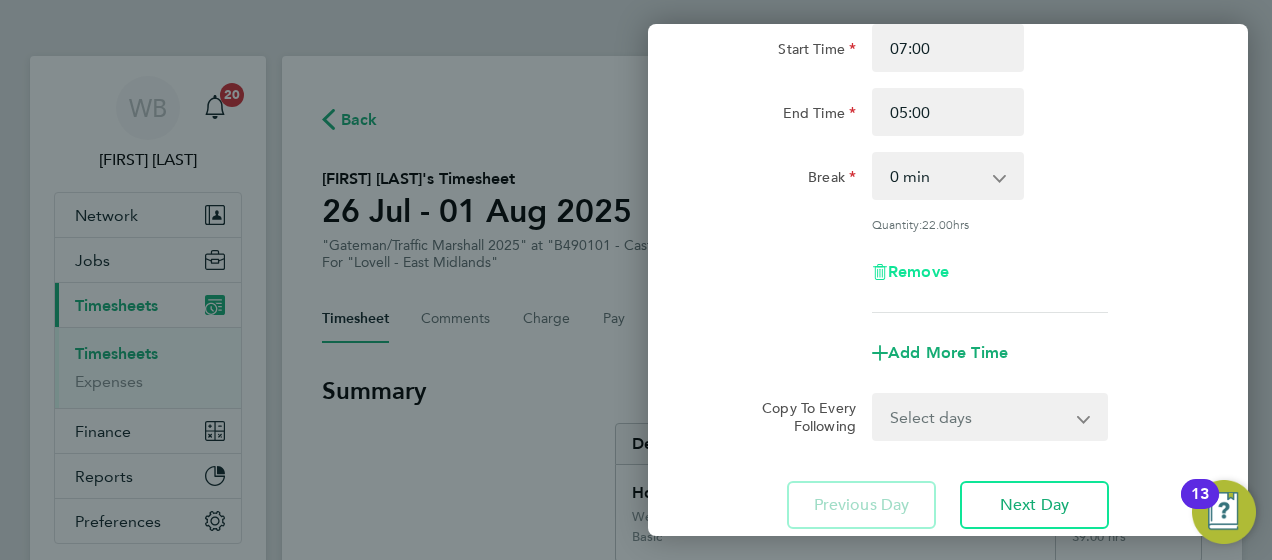 click on "Remove" 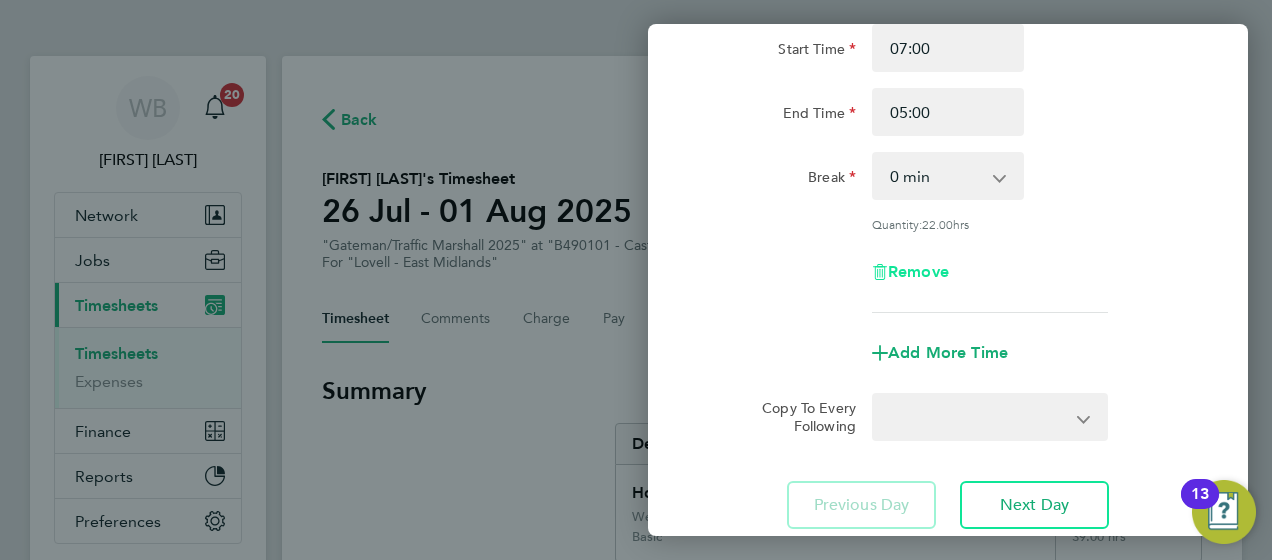 scroll, scrollTop: 0, scrollLeft: 0, axis: both 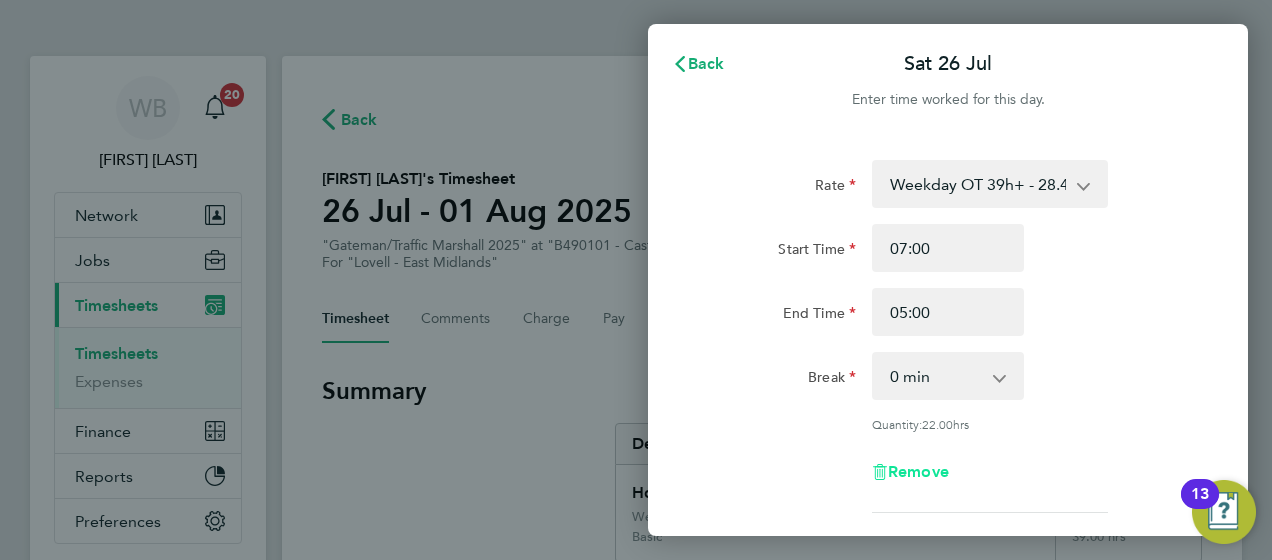 select on "null" 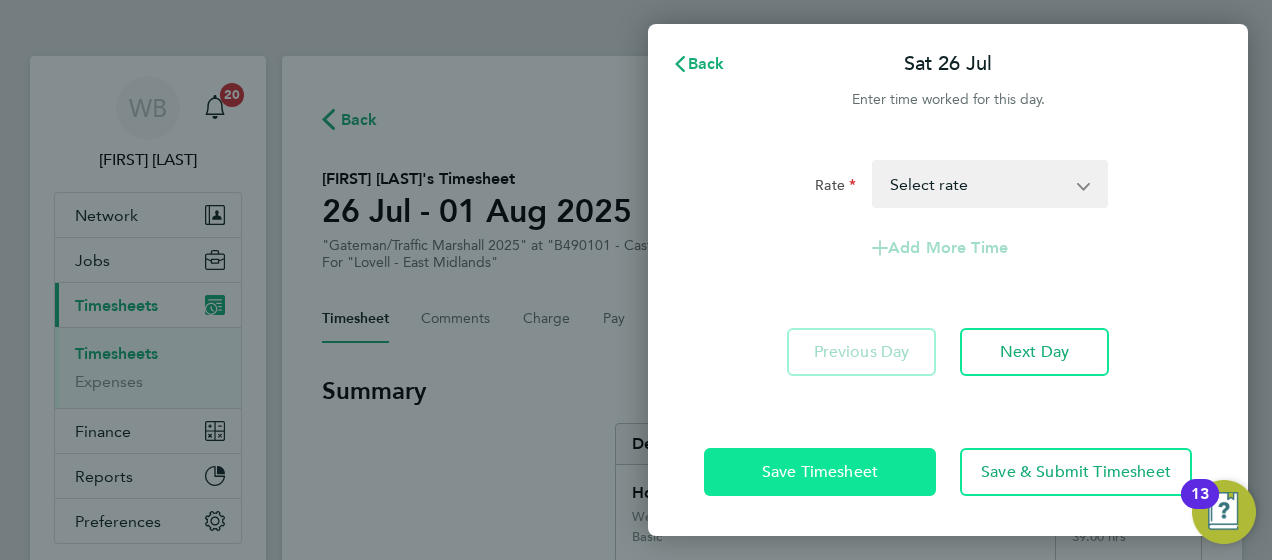 click on "Save Timesheet" 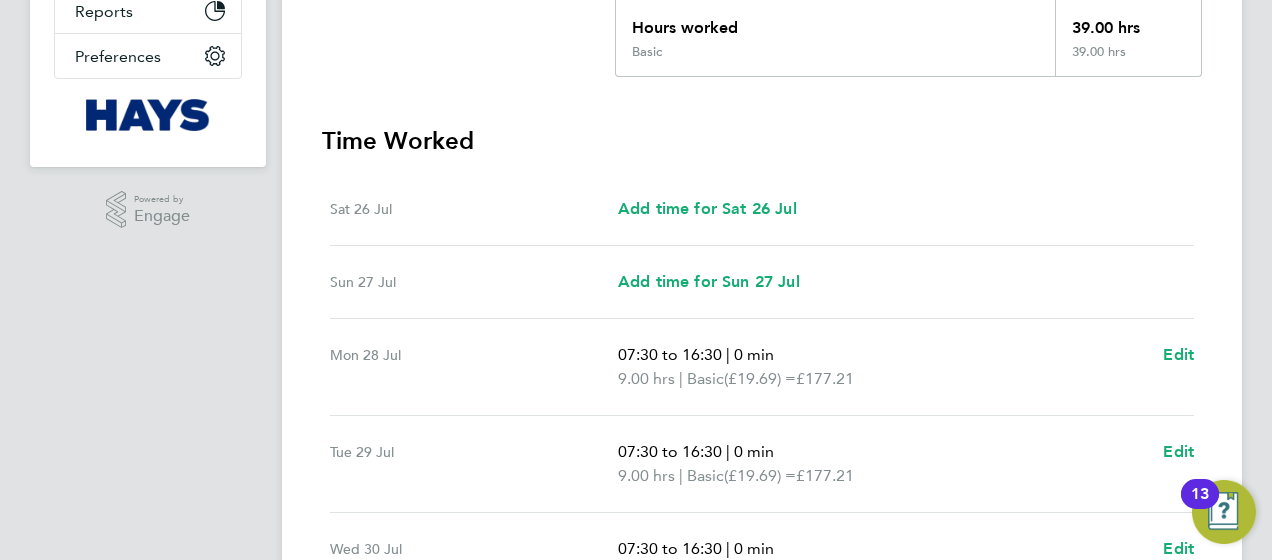scroll, scrollTop: 466, scrollLeft: 0, axis: vertical 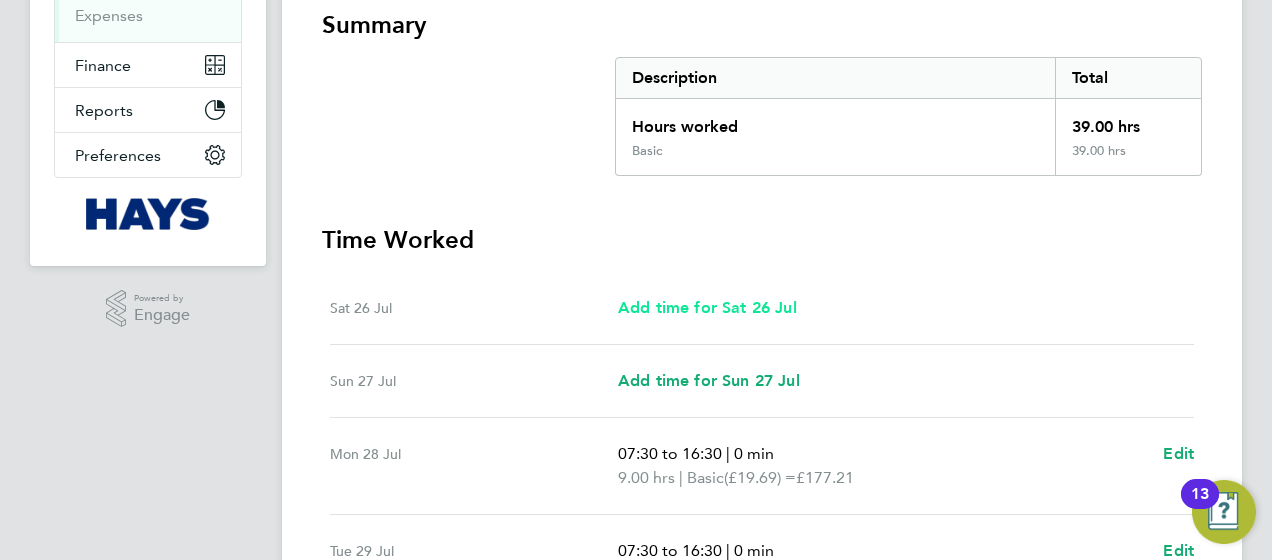 click on "Add time for Sat 26 Jul" at bounding box center [707, 307] 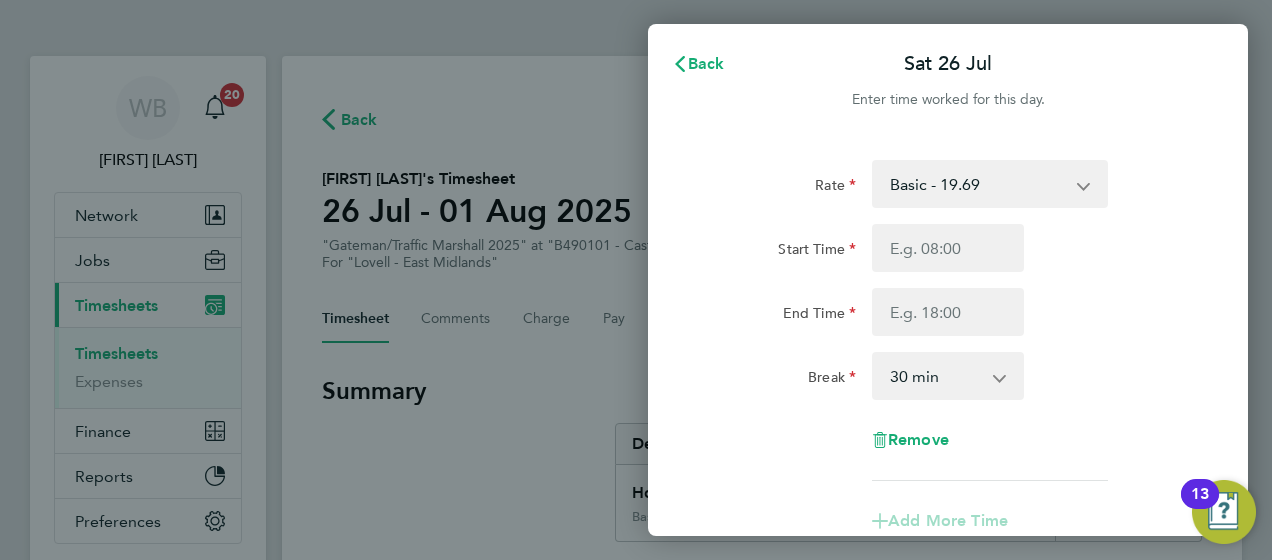 scroll, scrollTop: 0, scrollLeft: 0, axis: both 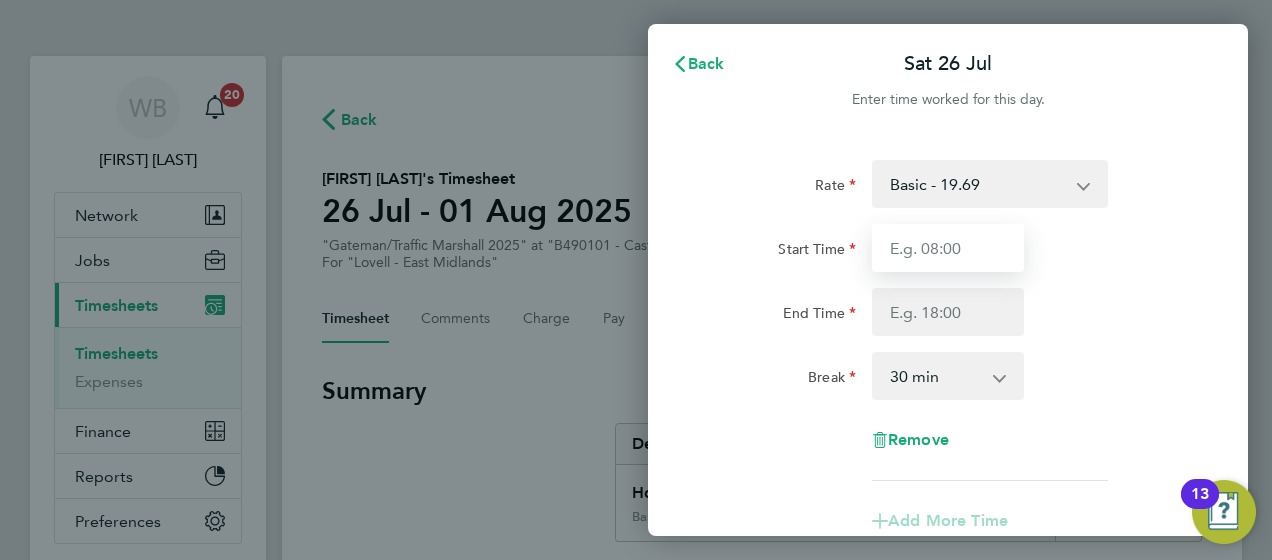 click on "Start Time" at bounding box center [948, 248] 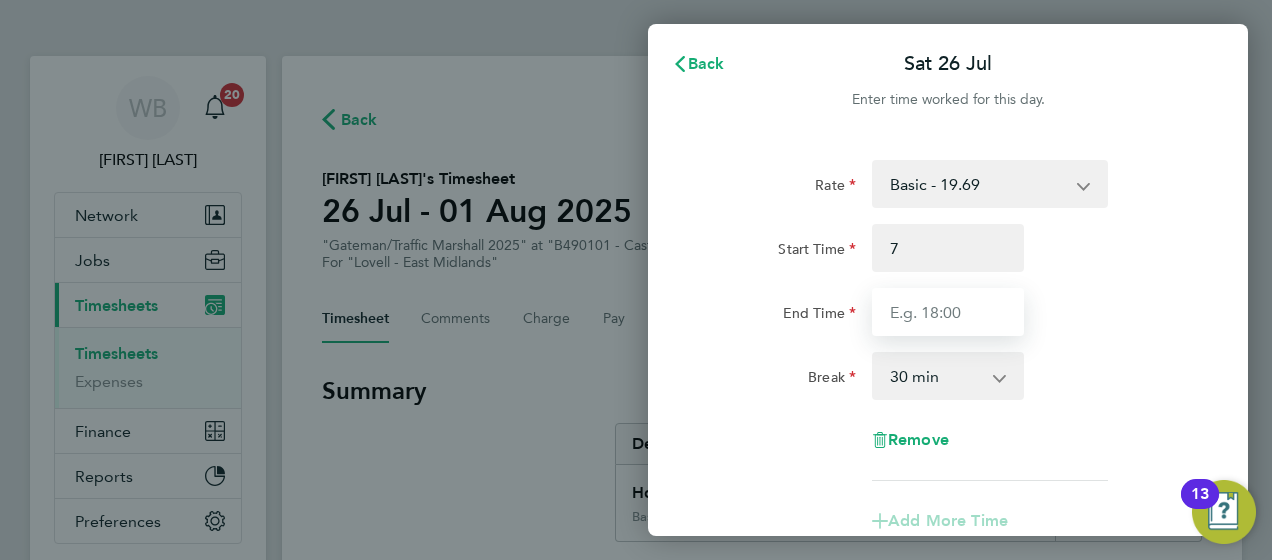 type on "07:00" 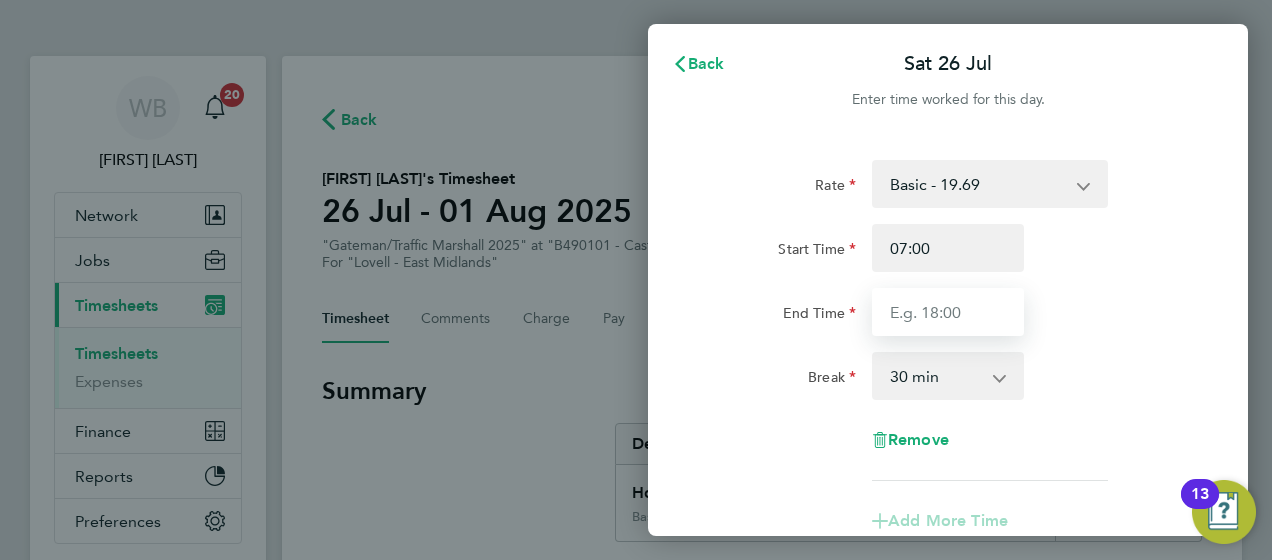 click on "End Time" at bounding box center (948, 312) 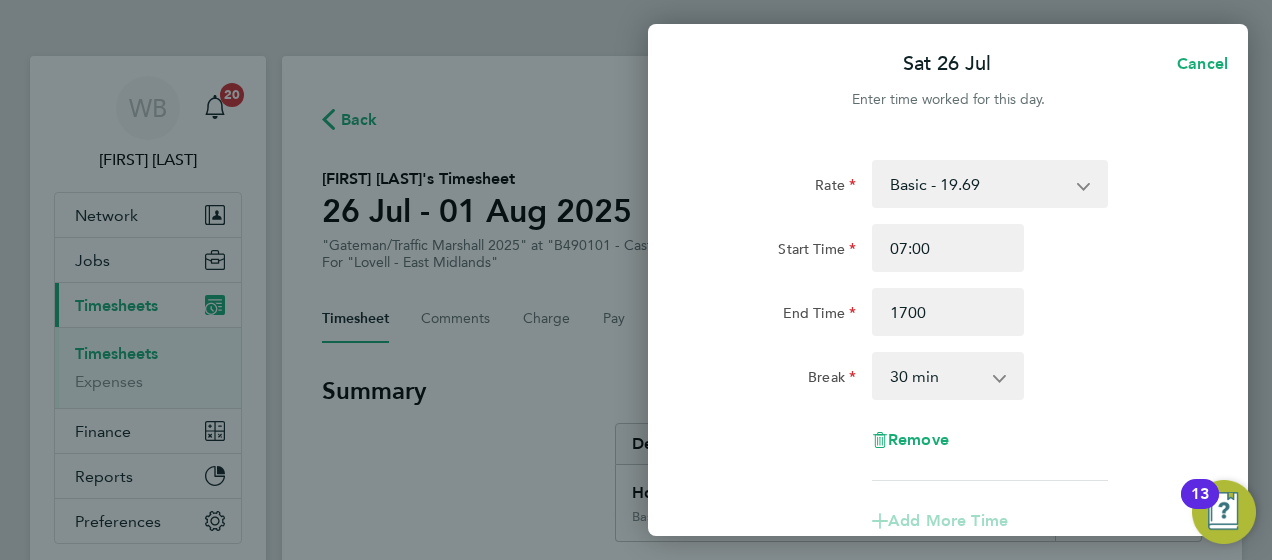 type on "17:00" 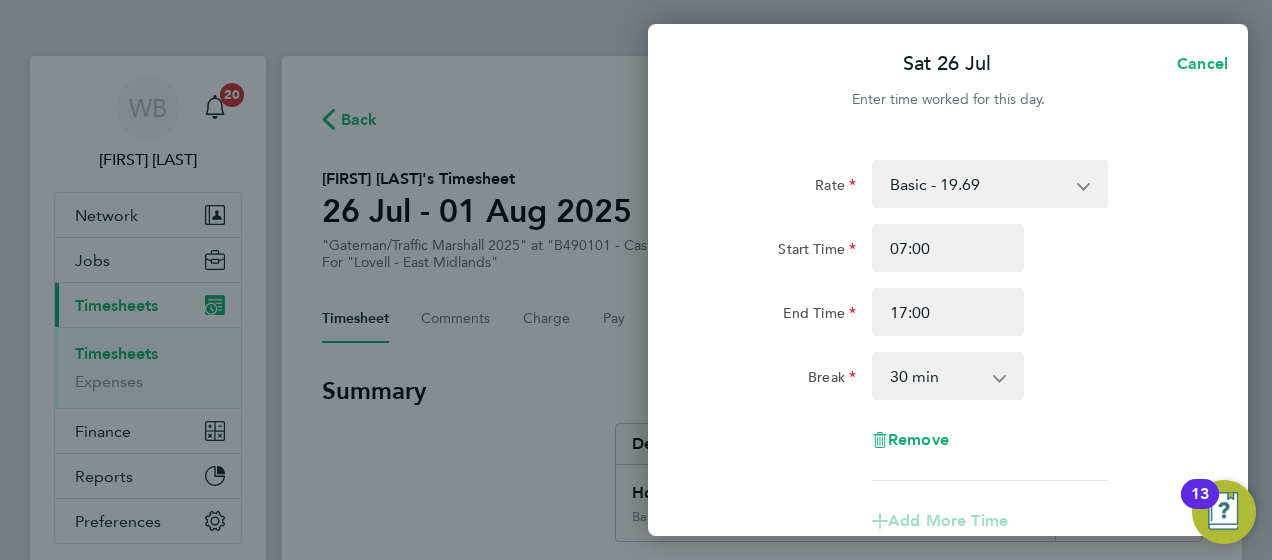 drag, startPoint x: 1108, startPoint y: 324, endPoint x: 1098, endPoint y: 340, distance: 18.867962 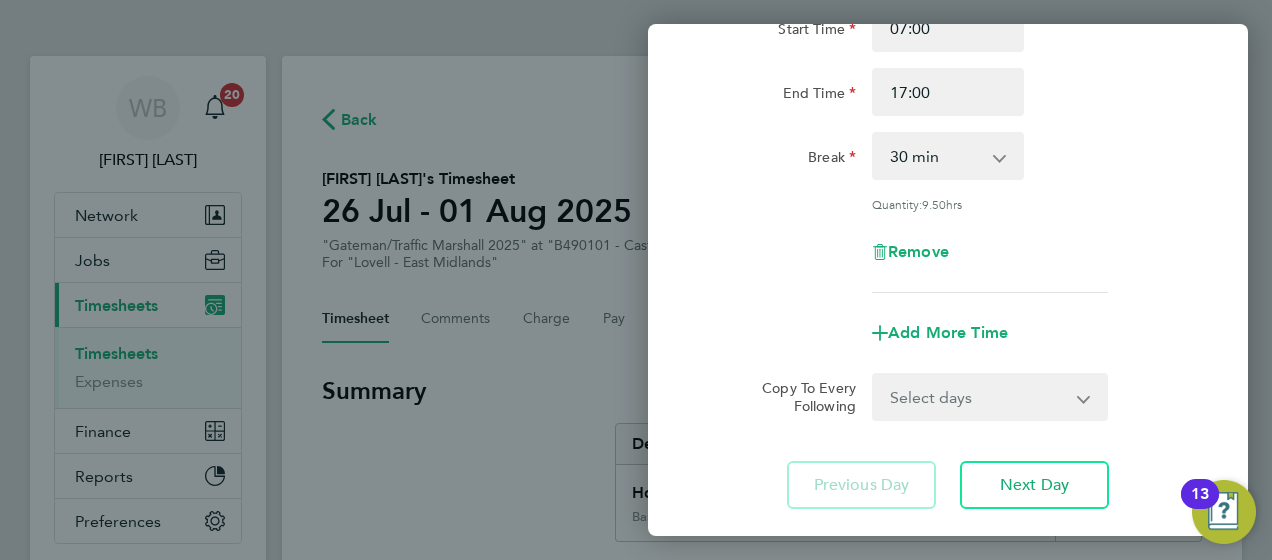 scroll, scrollTop: 300, scrollLeft: 0, axis: vertical 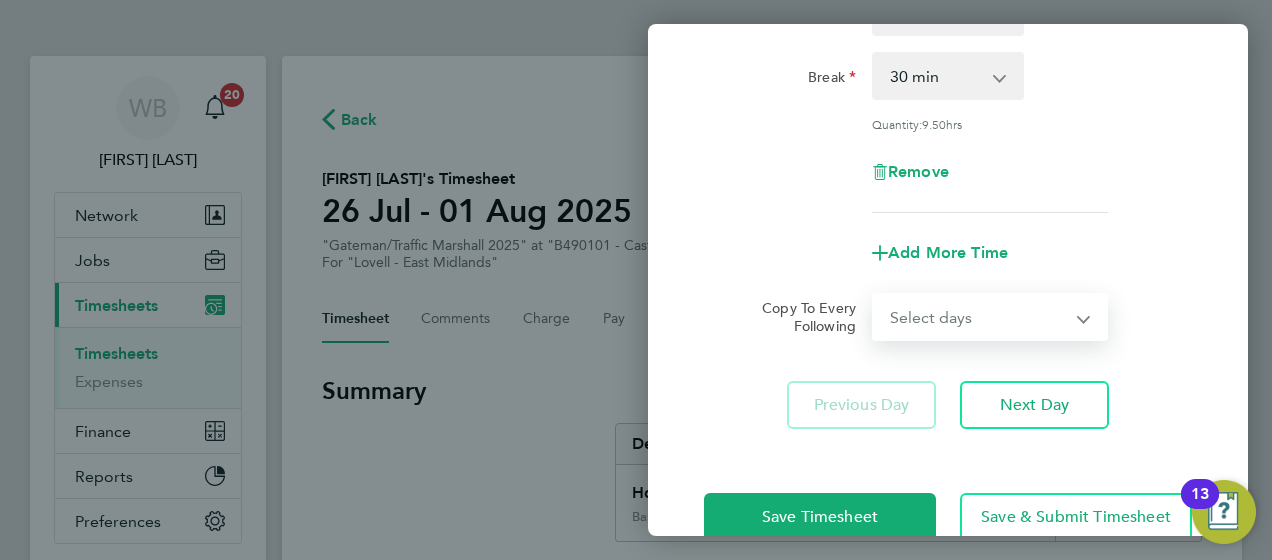 click on "Select days   Day   Weekday (Mon-Fri)   Monday   Tuesday   Wednesday   Thursday   Friday   Sunday" at bounding box center [979, 317] 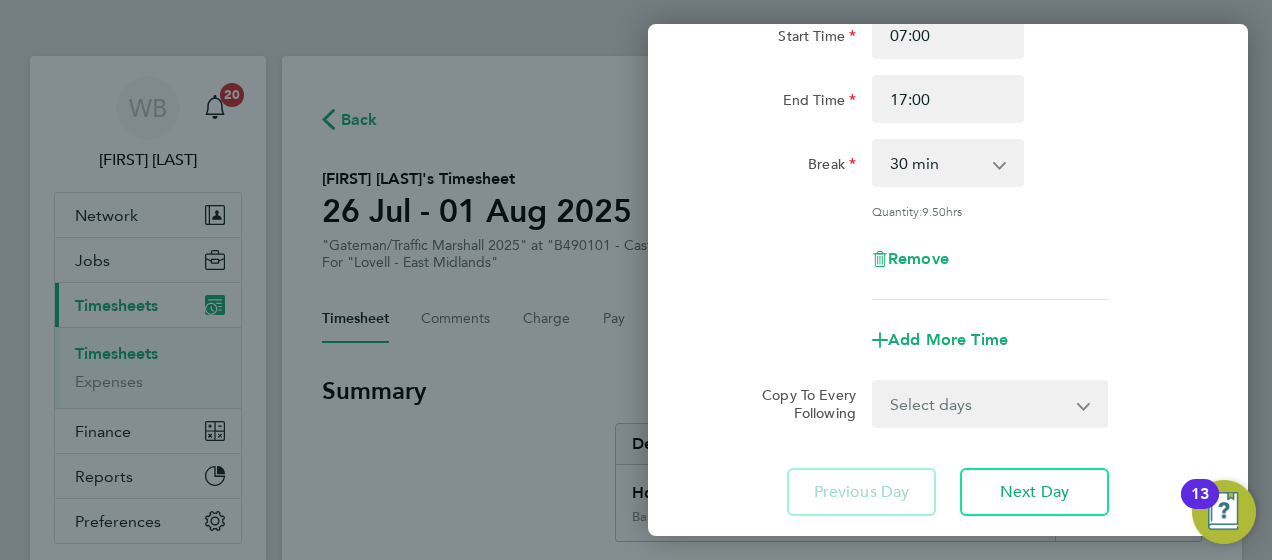 scroll, scrollTop: 100, scrollLeft: 0, axis: vertical 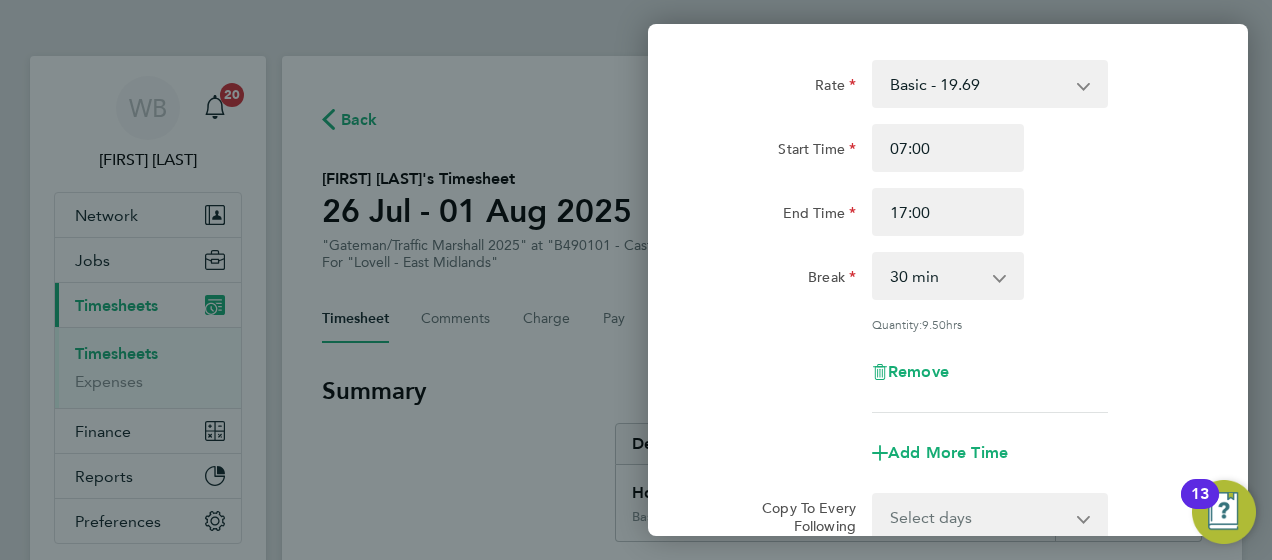 click on "0 min   15 min   30 min   45 min   60 min   75 min   90 min" at bounding box center (936, 276) 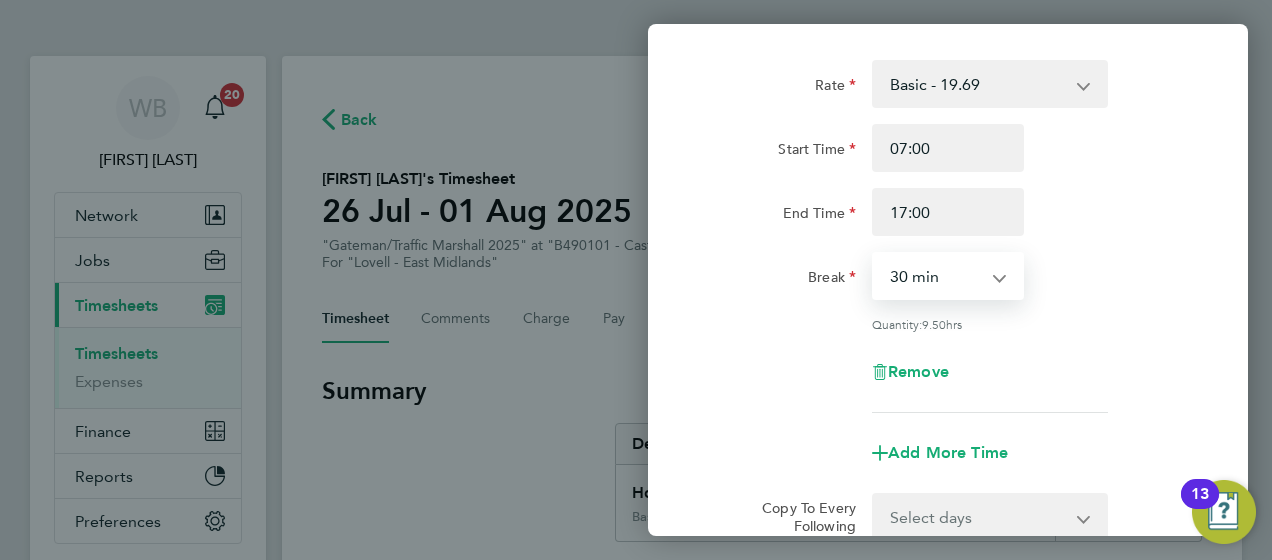 select on "0" 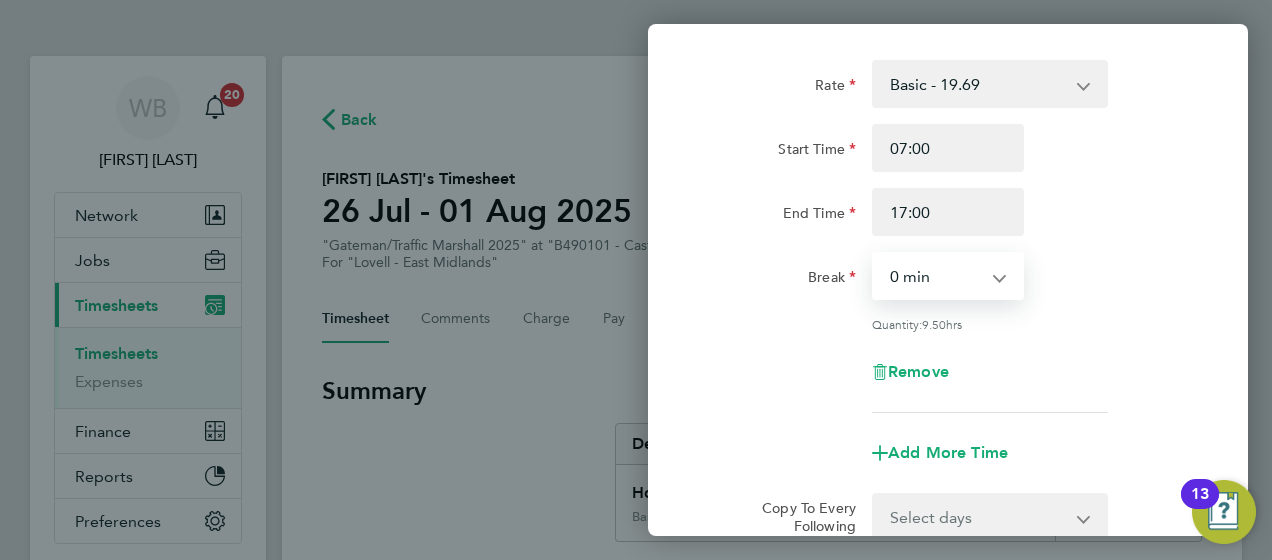 click on "0 min   15 min   30 min   45 min   60 min   75 min   90 min" at bounding box center (936, 276) 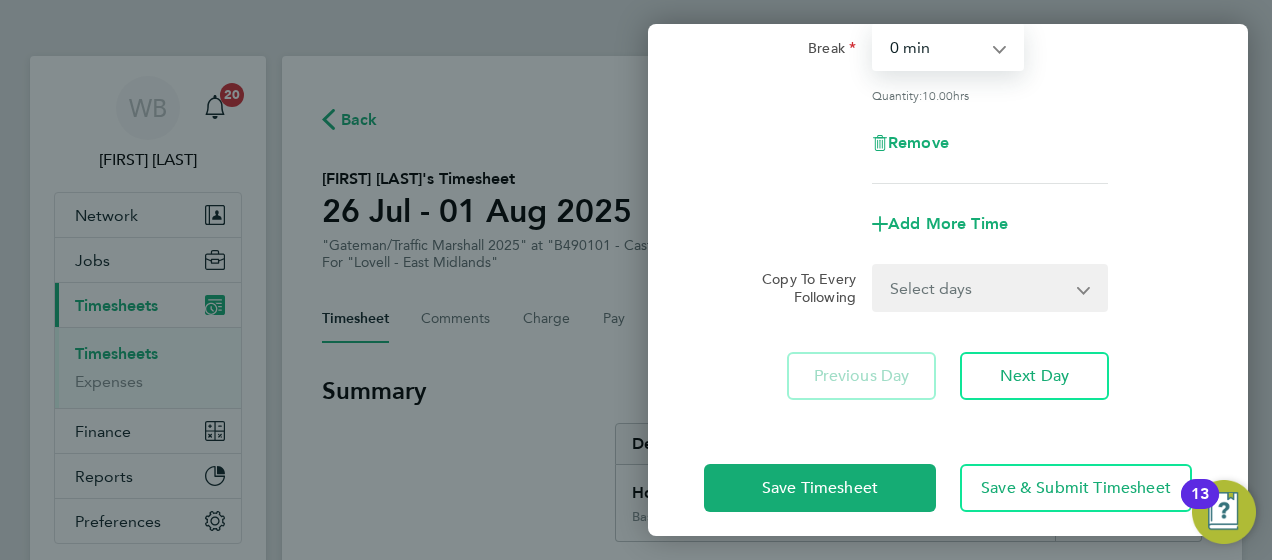 scroll, scrollTop: 343, scrollLeft: 0, axis: vertical 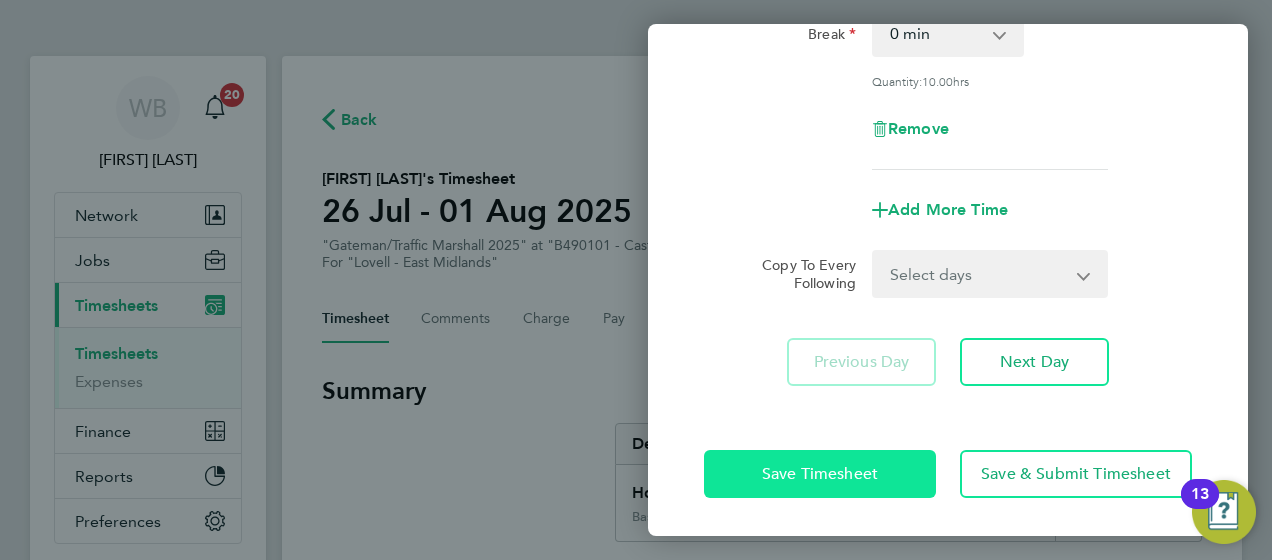 click on "Save Timesheet" 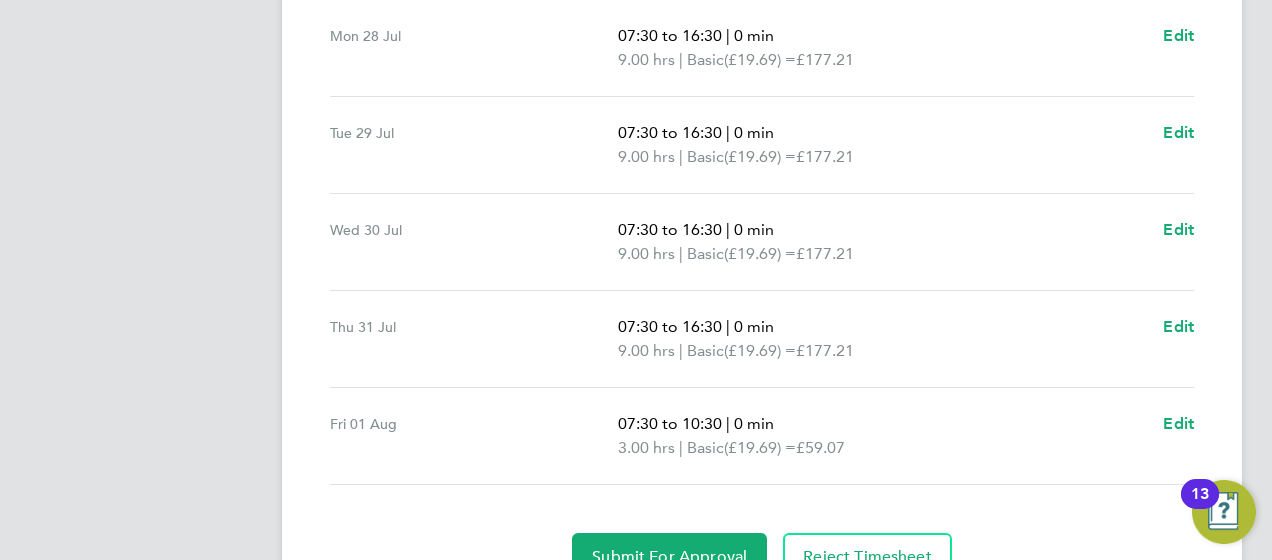 scroll, scrollTop: 900, scrollLeft: 0, axis: vertical 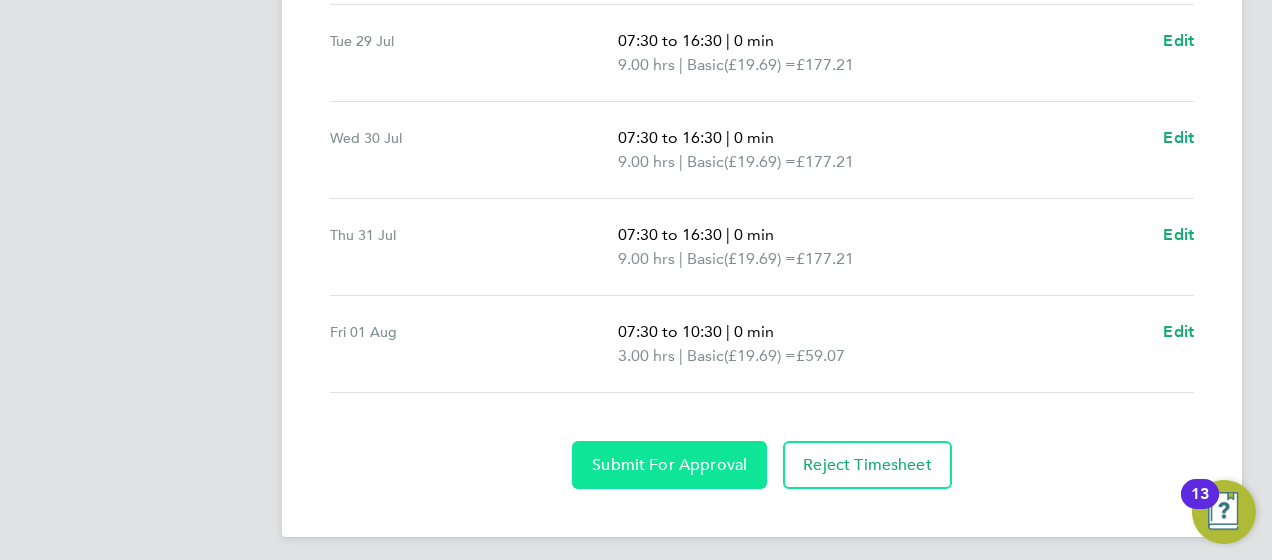 click on "Submit For Approval" 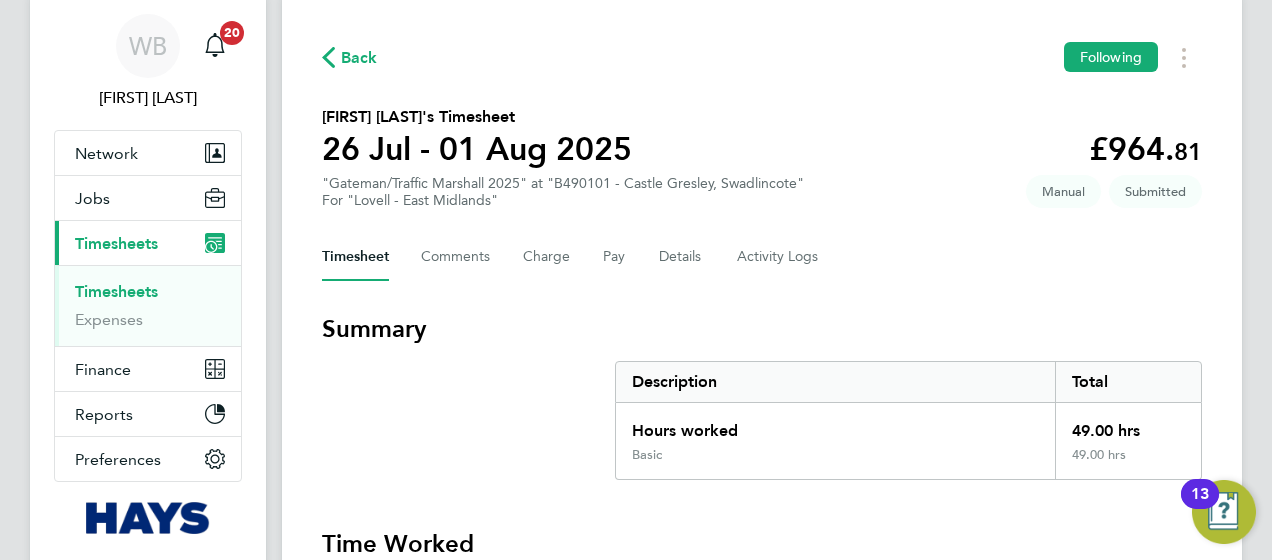 scroll, scrollTop: 0, scrollLeft: 0, axis: both 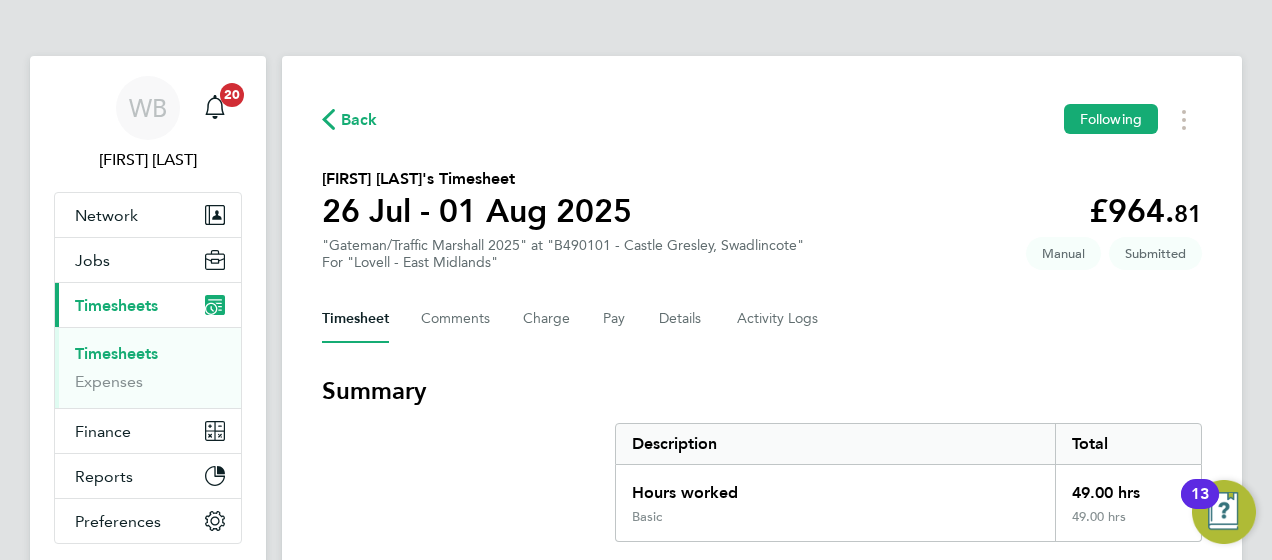 click on "Timesheets" at bounding box center [116, 353] 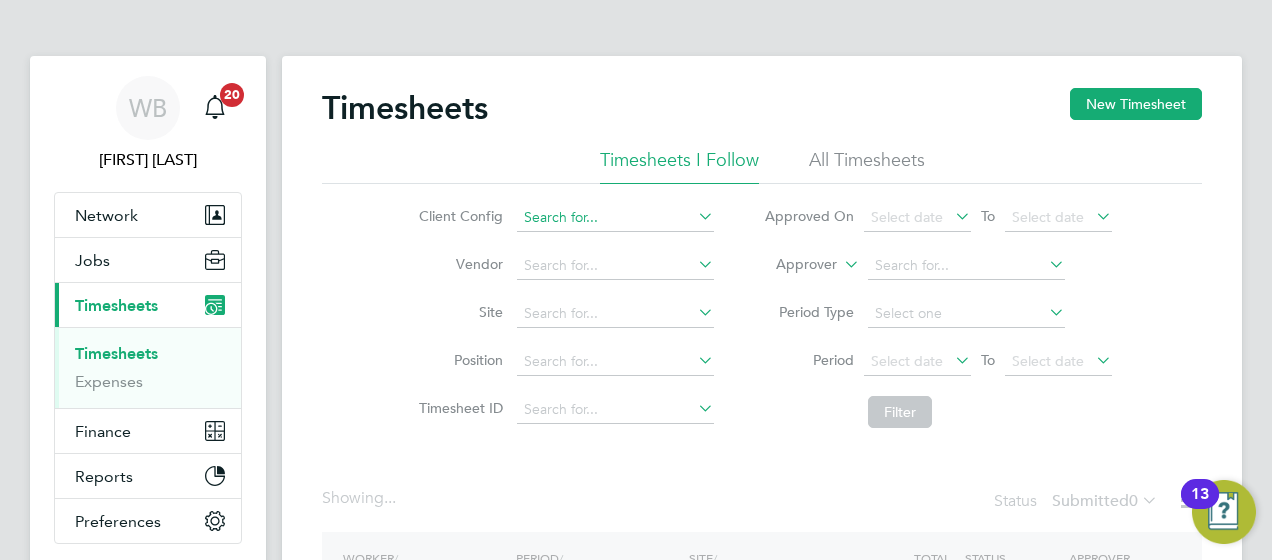 click 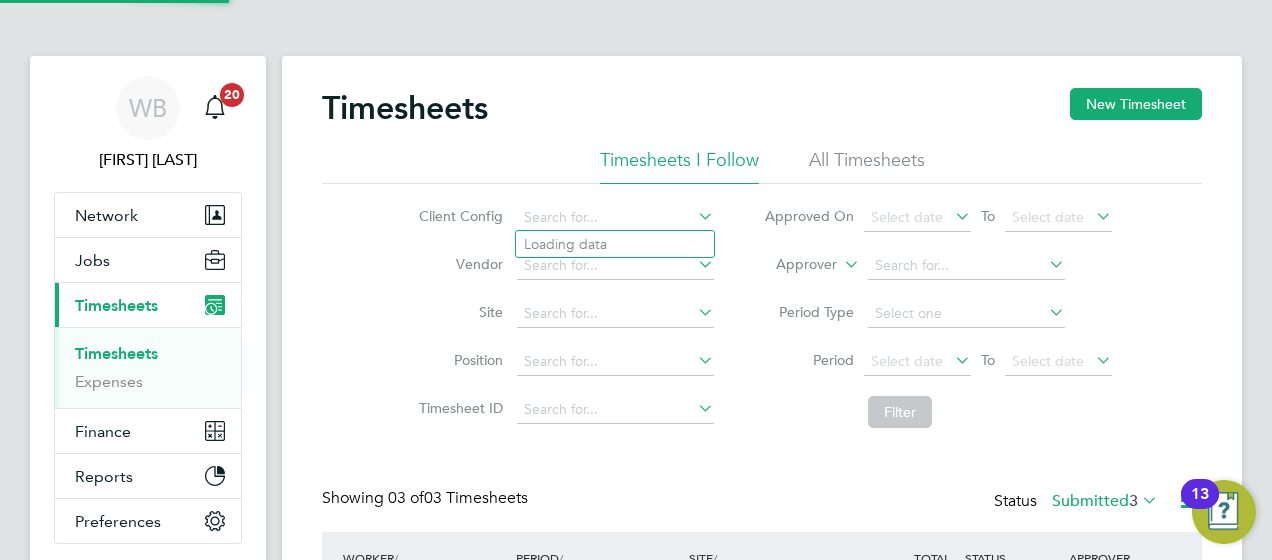 scroll, scrollTop: 10, scrollLeft: 10, axis: both 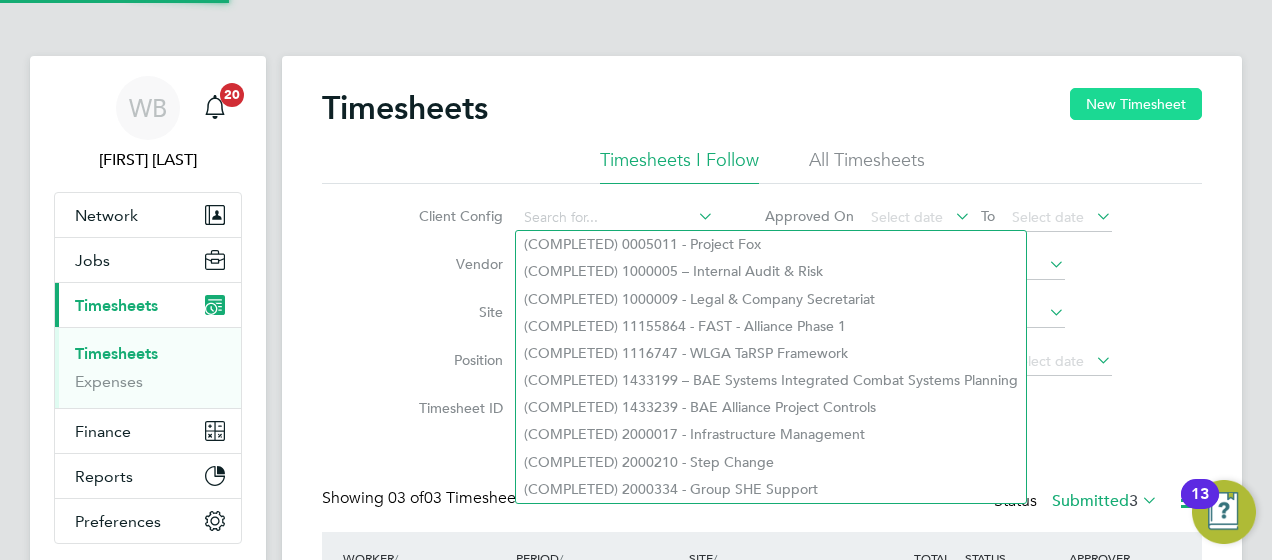 click on "New Timesheet" 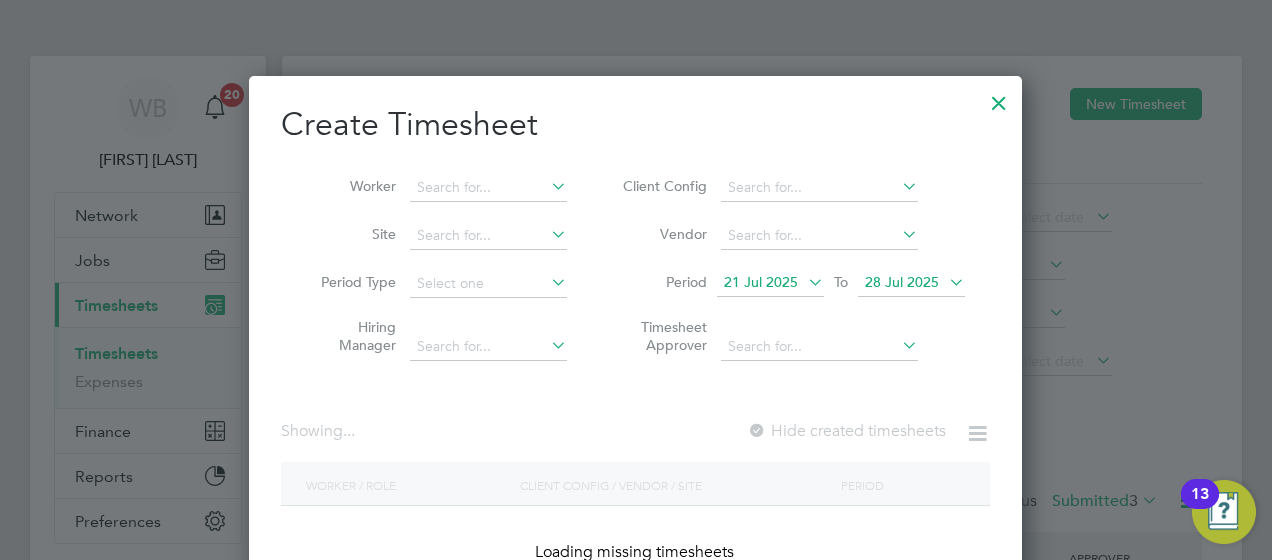 scroll, scrollTop: 10, scrollLeft: 9, axis: both 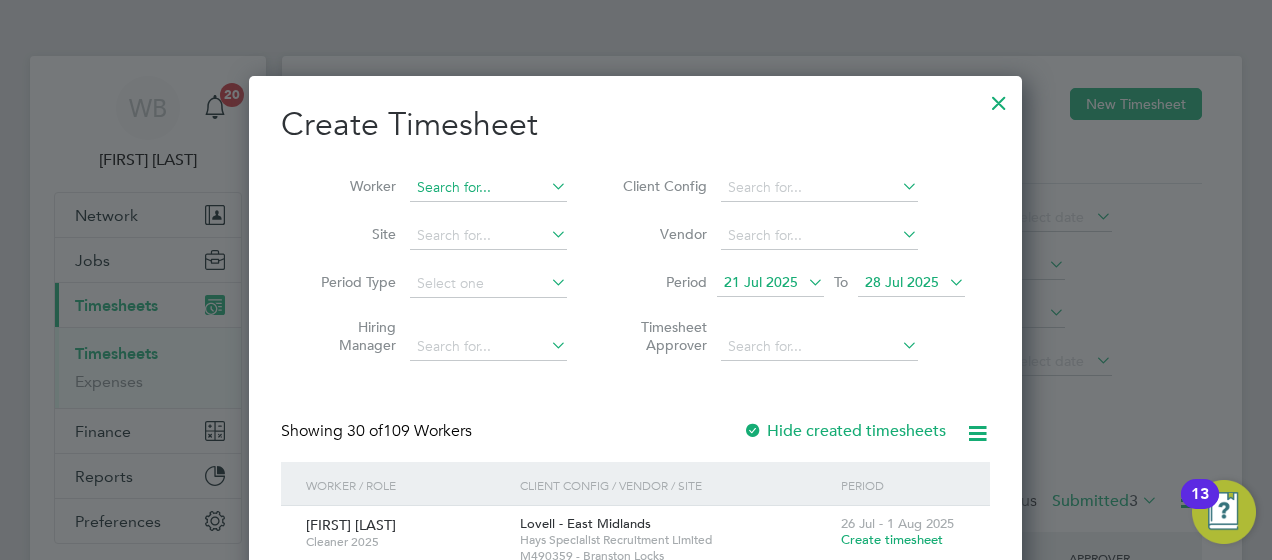 click at bounding box center (488, 188) 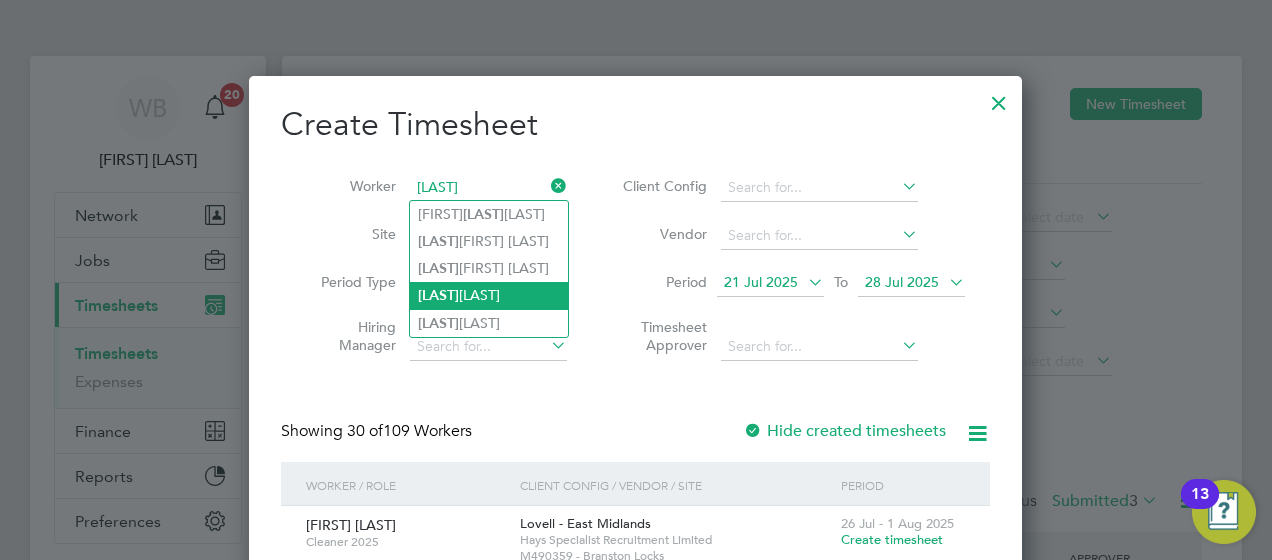 click on "[FIRST] [LAST]'s Timesheet" 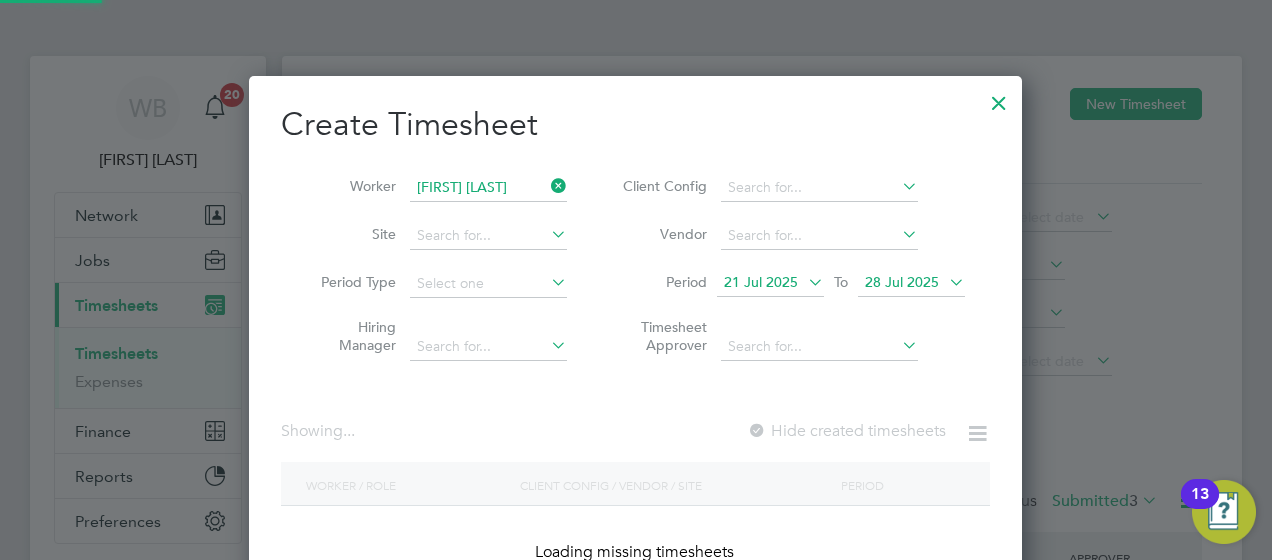 scroll, scrollTop: 10, scrollLeft: 9, axis: both 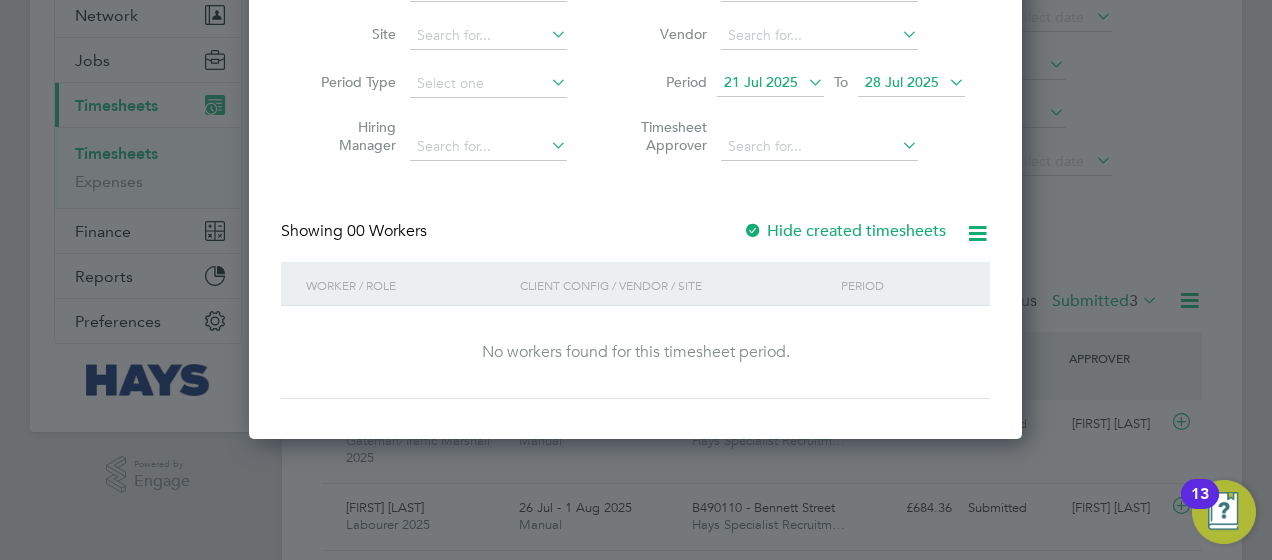 click on "Hide created timesheets" at bounding box center [844, 231] 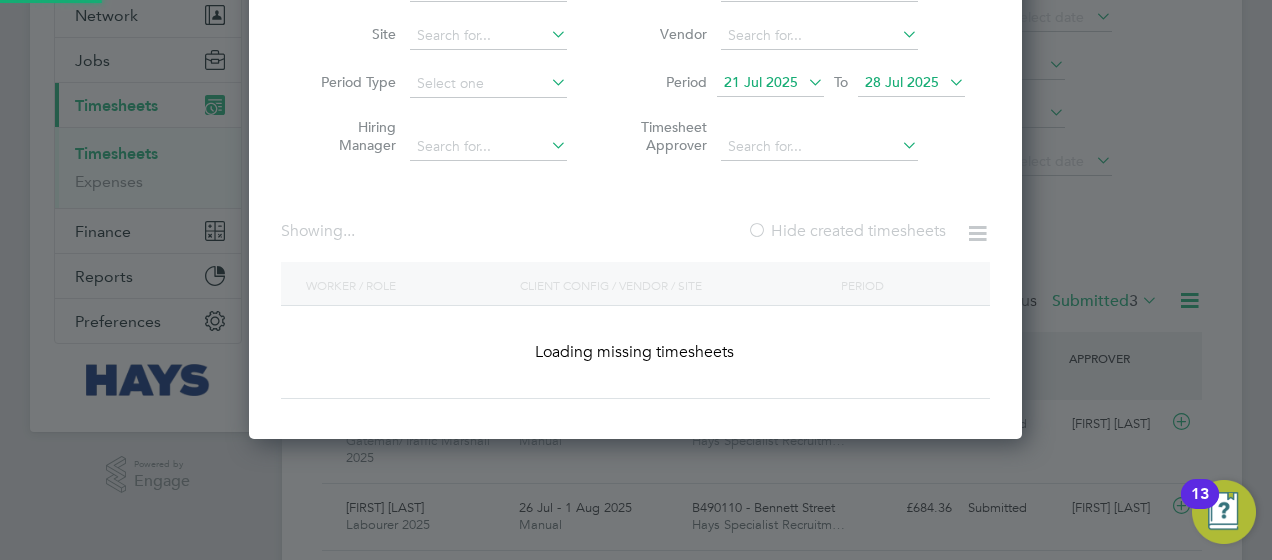 scroll, scrollTop: 10, scrollLeft: 9, axis: both 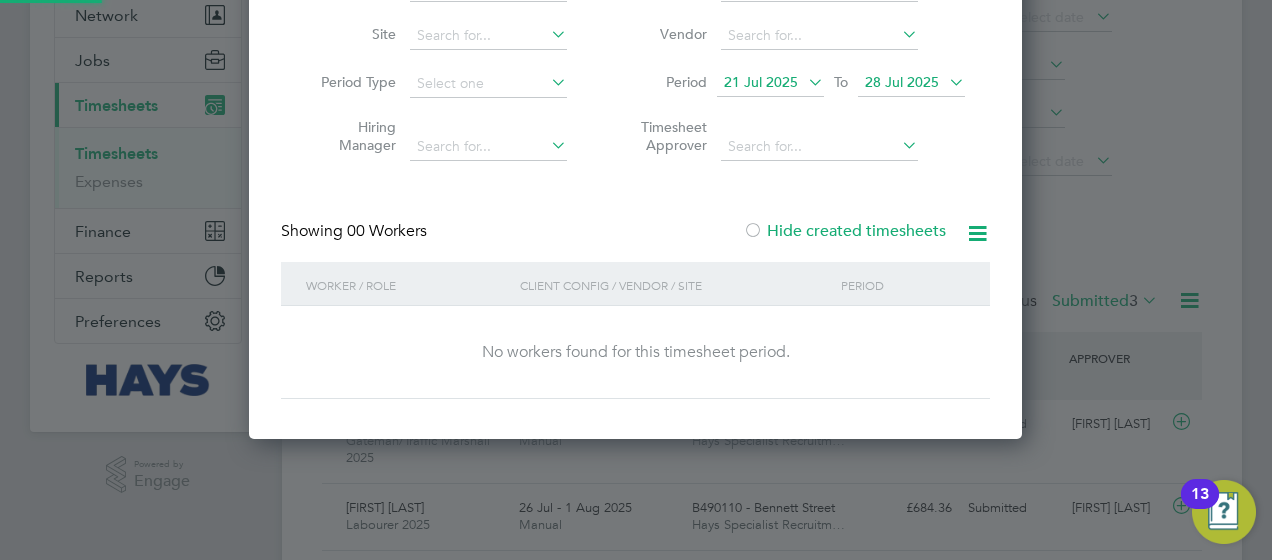 click on "Hide created timesheets" at bounding box center (844, 231) 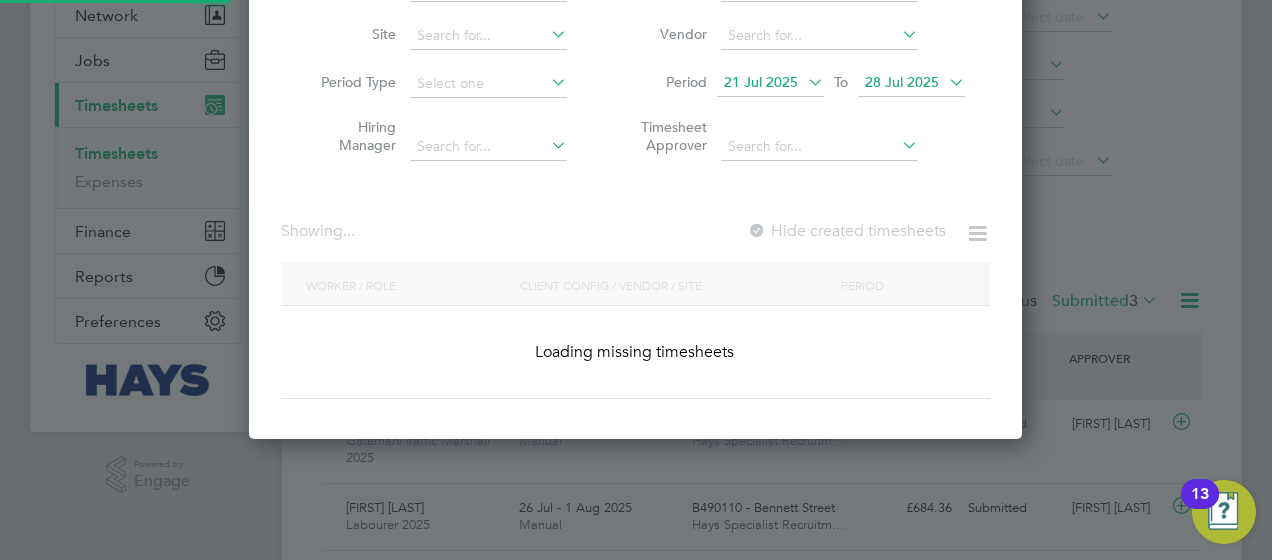 scroll, scrollTop: 10, scrollLeft: 9, axis: both 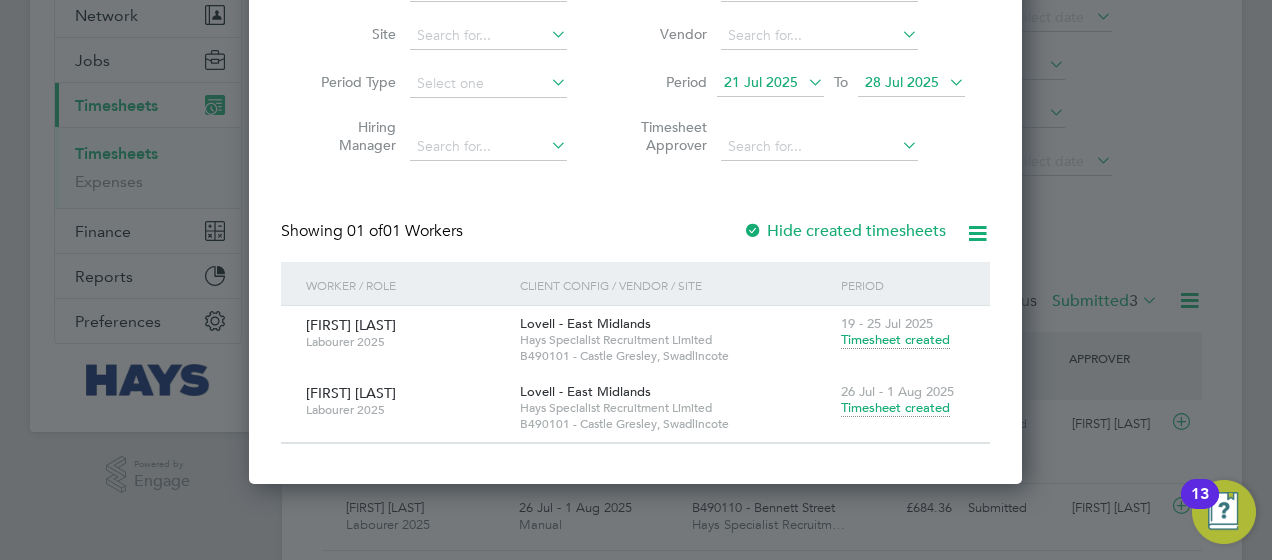 click on "Timesheet created" at bounding box center (895, 408) 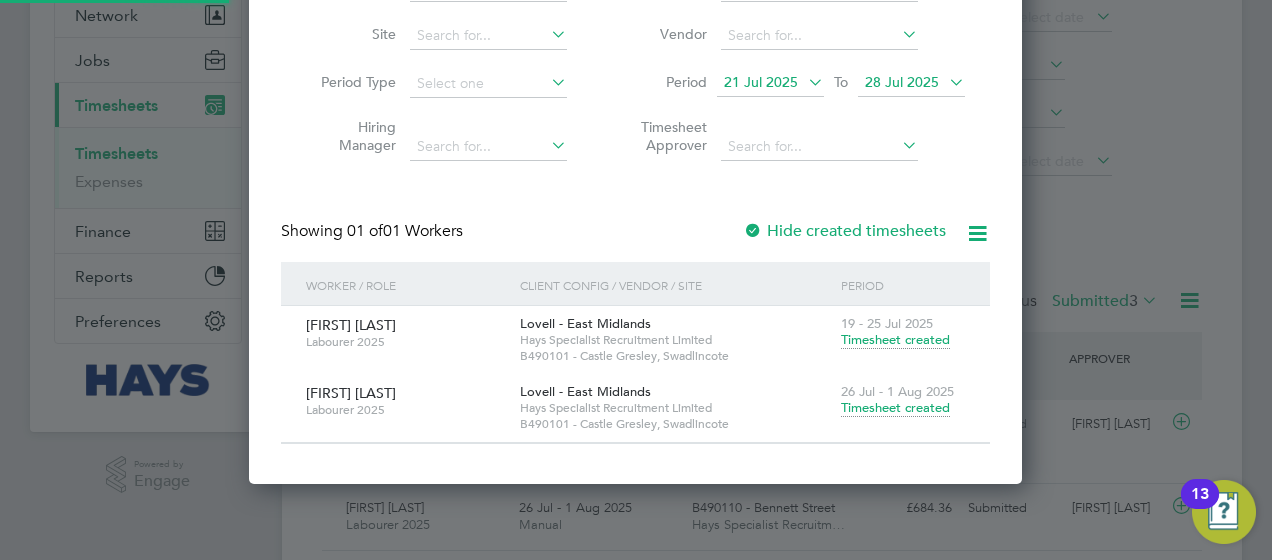 scroll, scrollTop: 0, scrollLeft: 0, axis: both 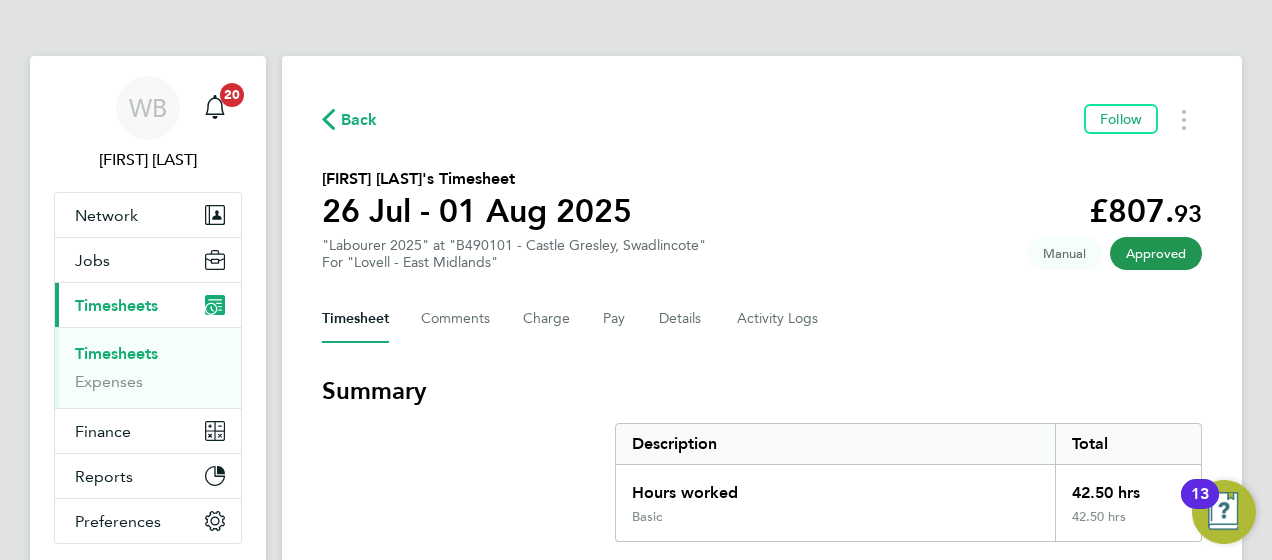 click on "Timesheets   Expenses" at bounding box center [148, 367] 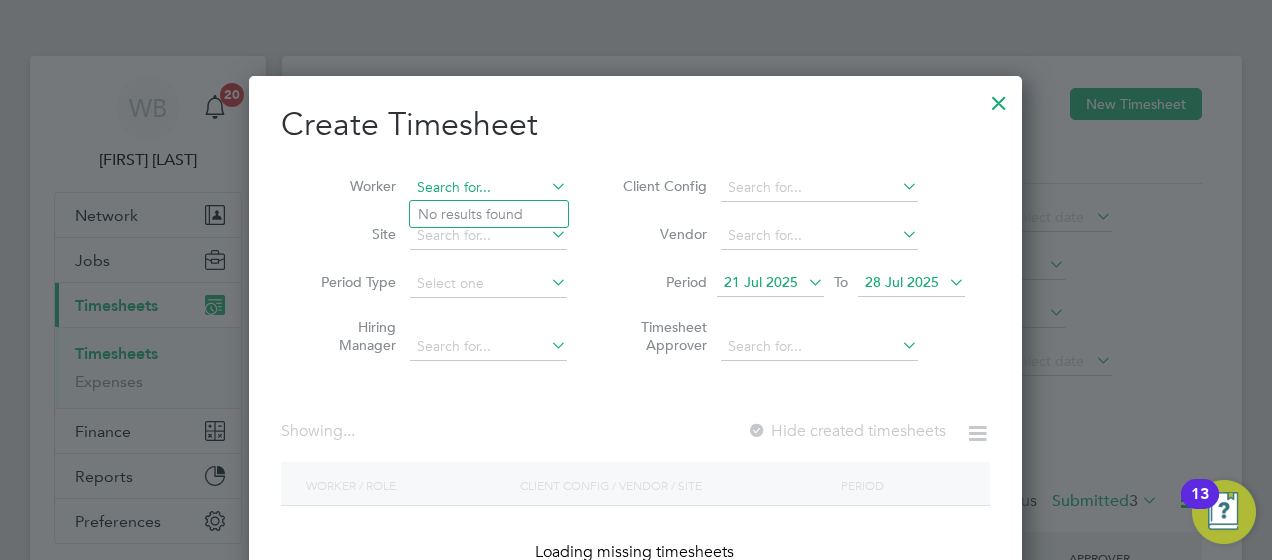 click at bounding box center [488, 188] 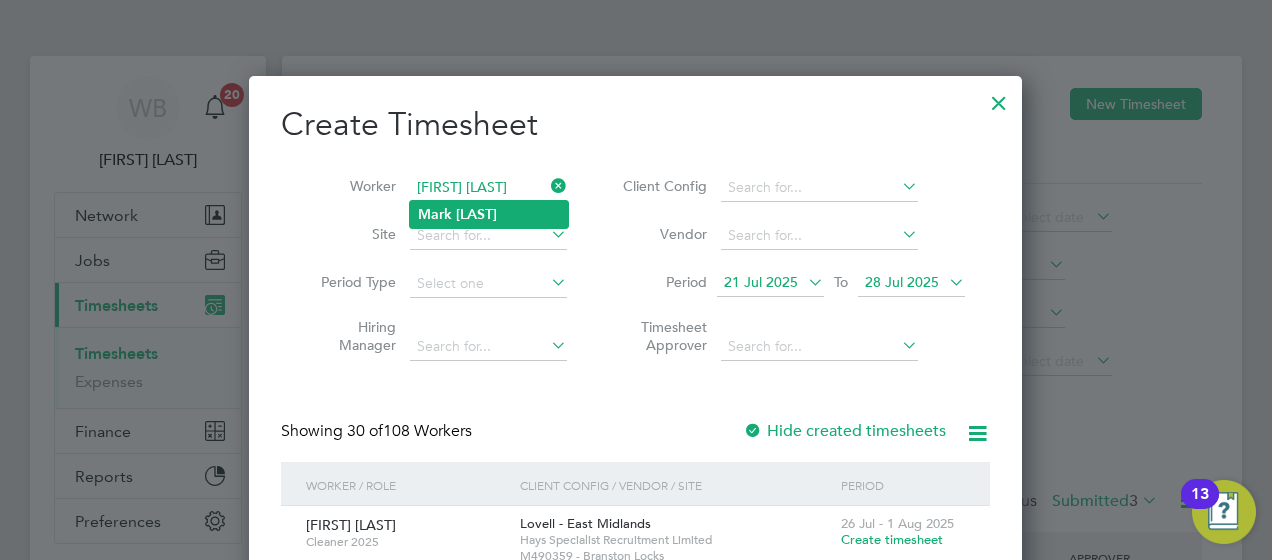 click on "[LAST]" 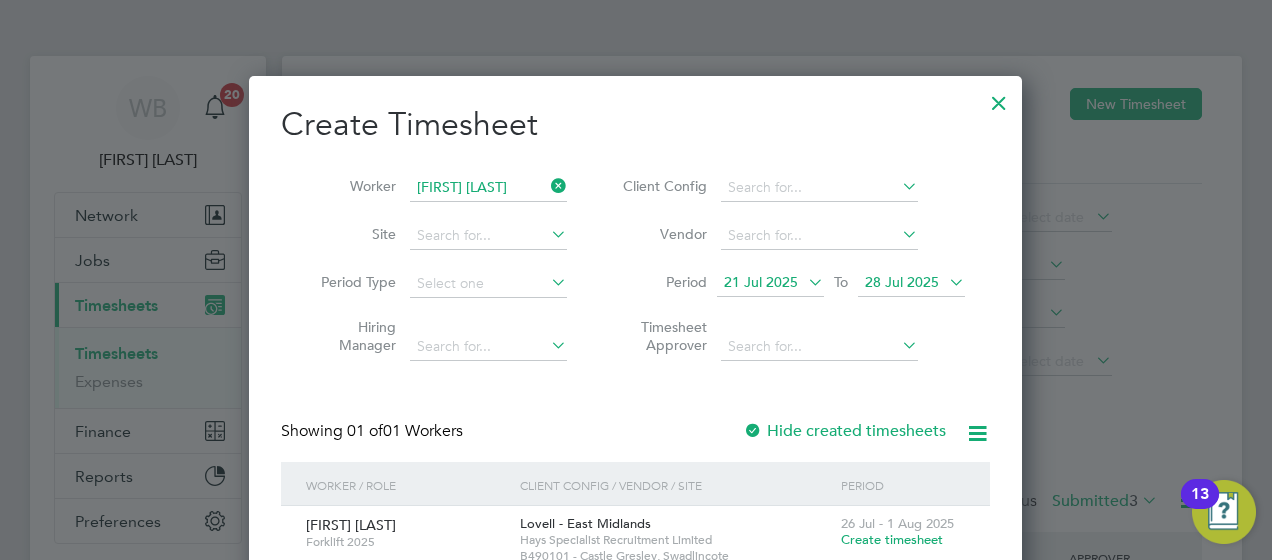 click on "Client Config / Vendor / Site" at bounding box center [675, 485] 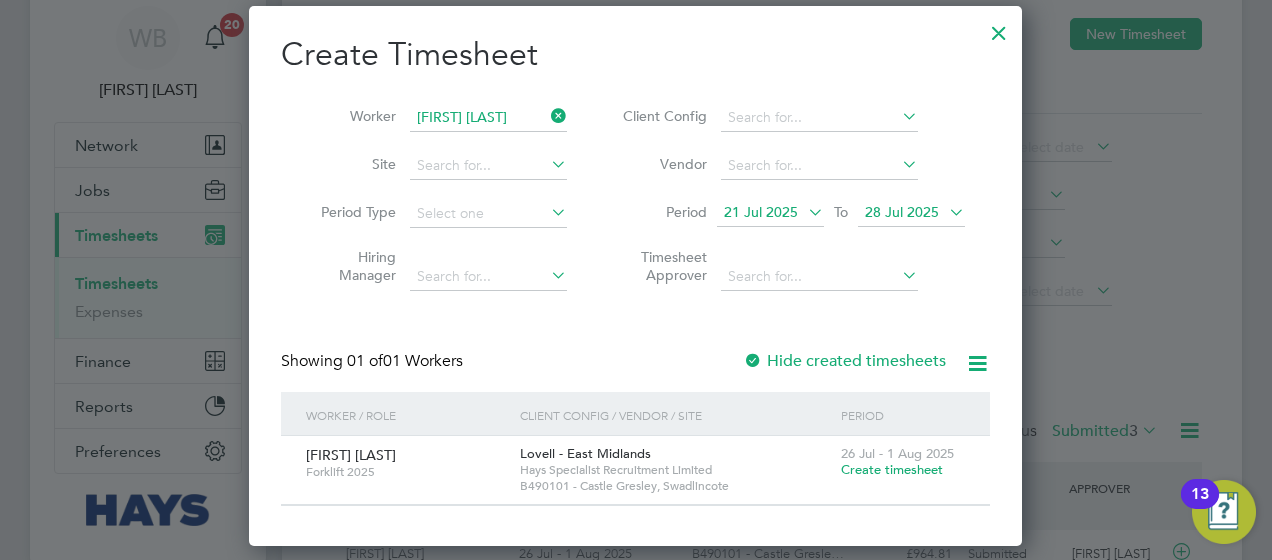 click on "Create timesheet" at bounding box center [892, 469] 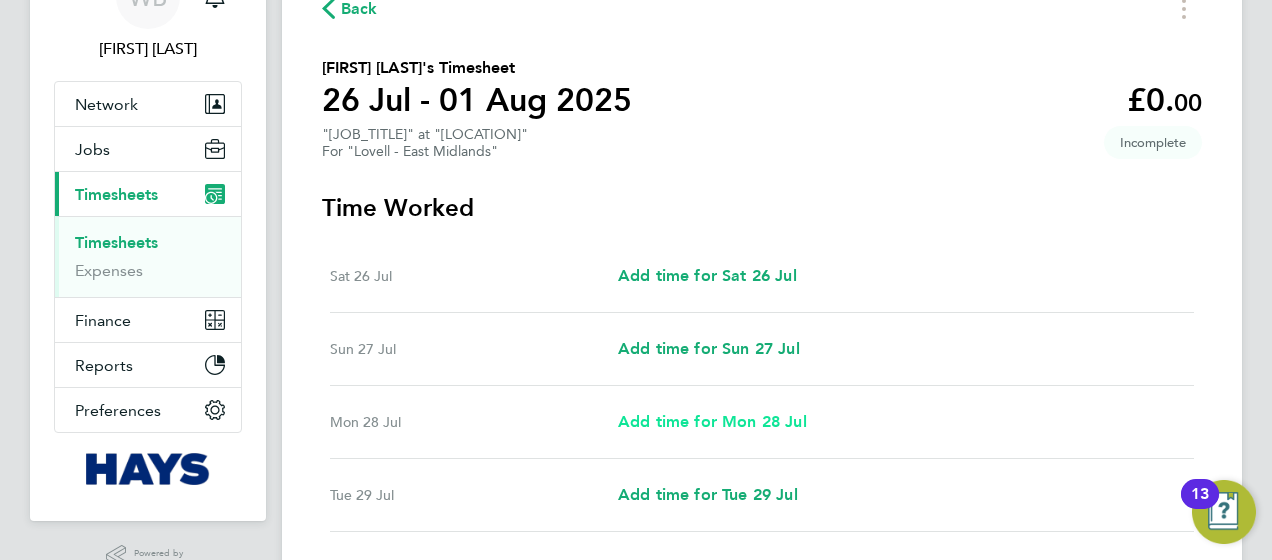 click on "Add time for Mon 28 Jul" at bounding box center (712, 421) 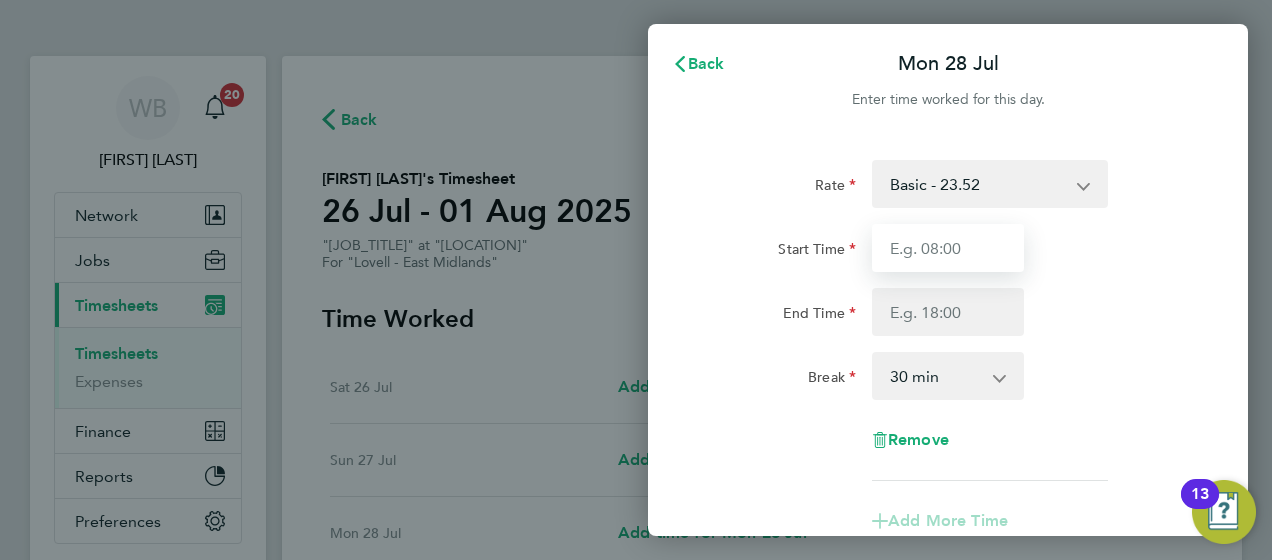 click on "Start Time" at bounding box center [948, 248] 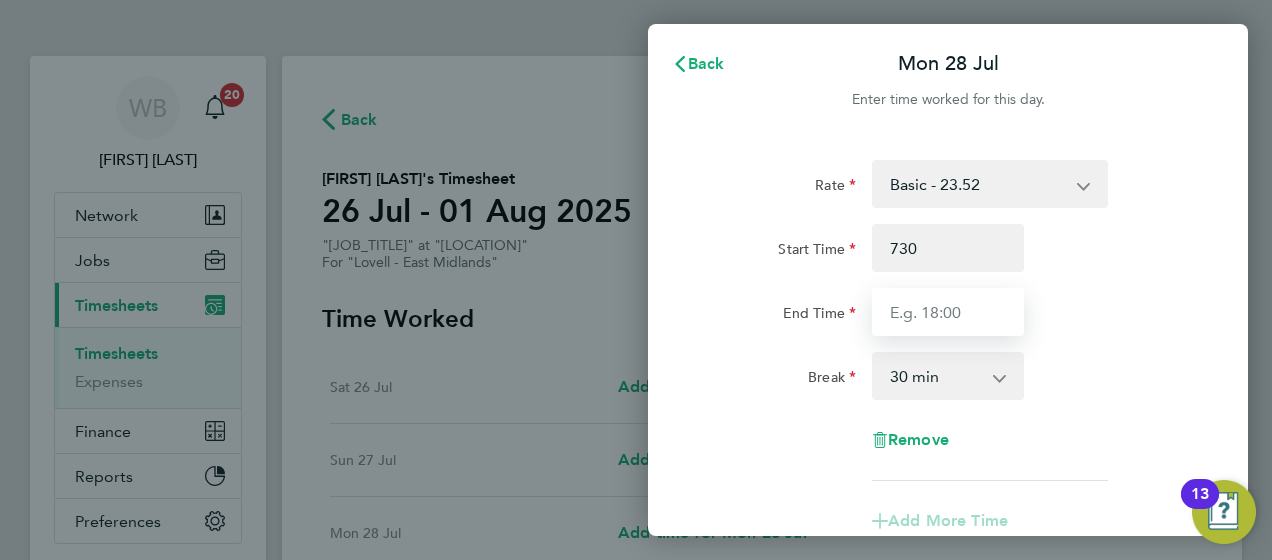 type on "07:30" 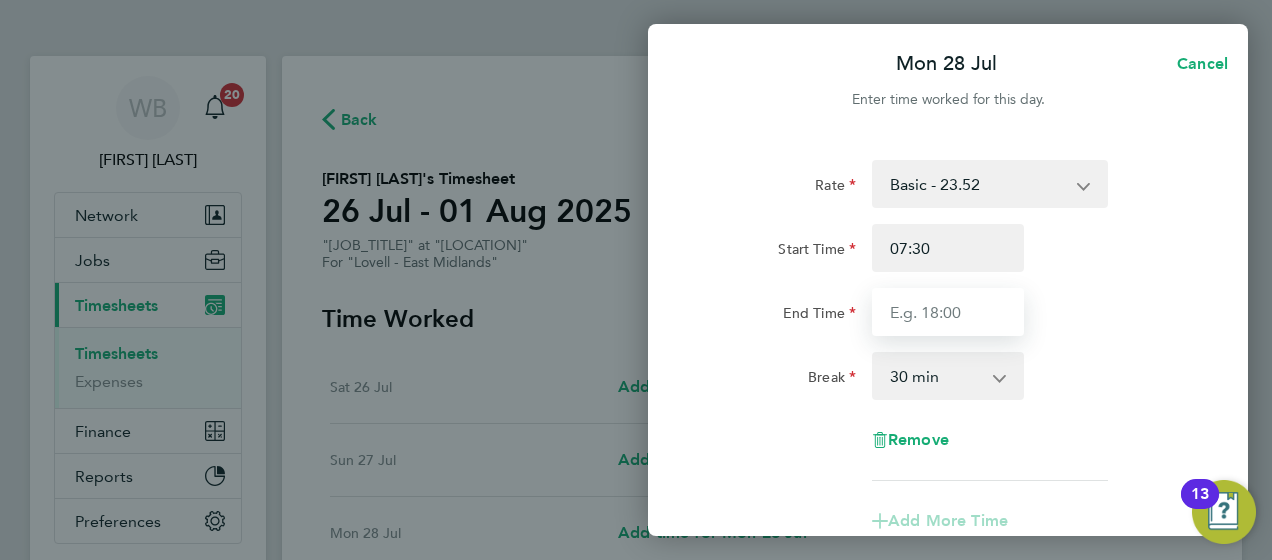 click on "End Time" at bounding box center [948, 312] 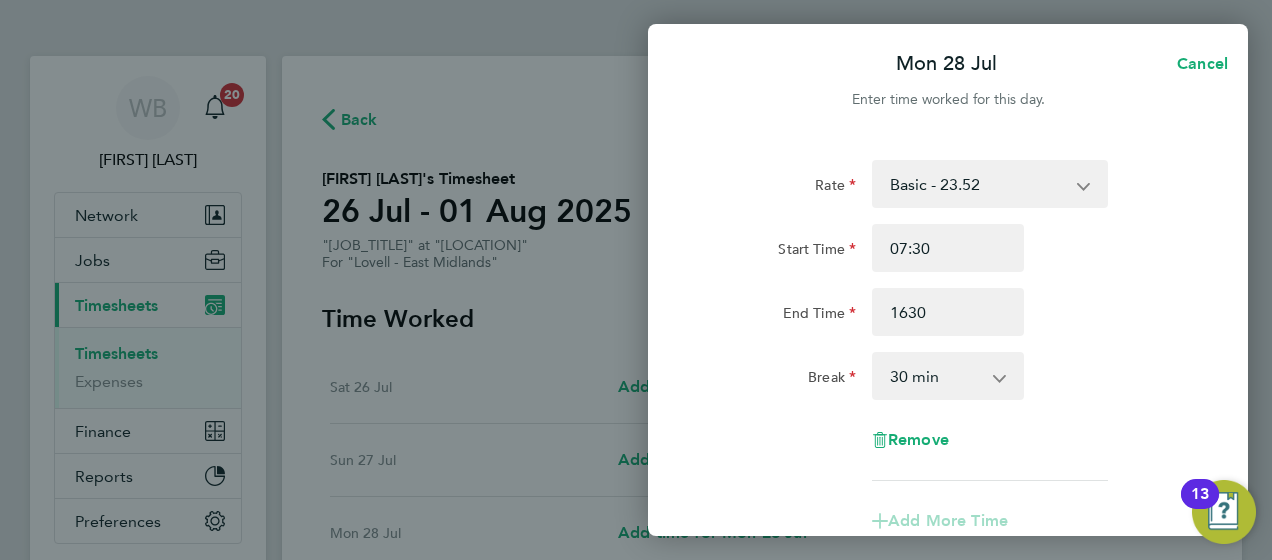 type on "16:30" 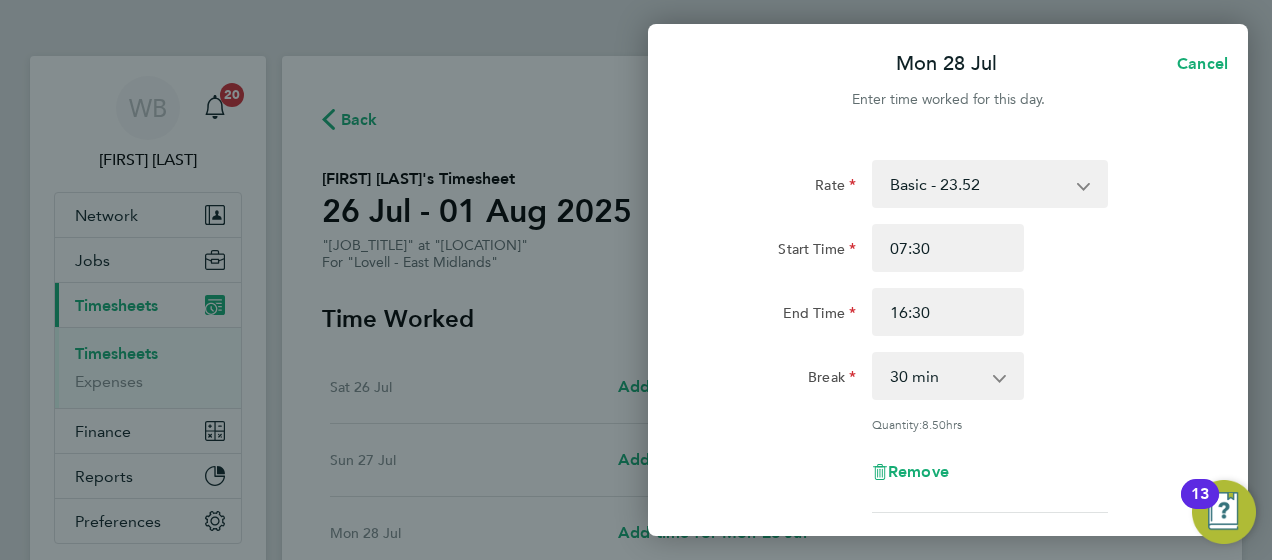 click on "Rate  Basic - 23.52   Overtime - 33.98
Start Time 07:30 End Time 16:30 Break  0 min   15 min   30 min   45 min   60 min   75 min   90 min
Quantity:  8.50  hrs
Remove" 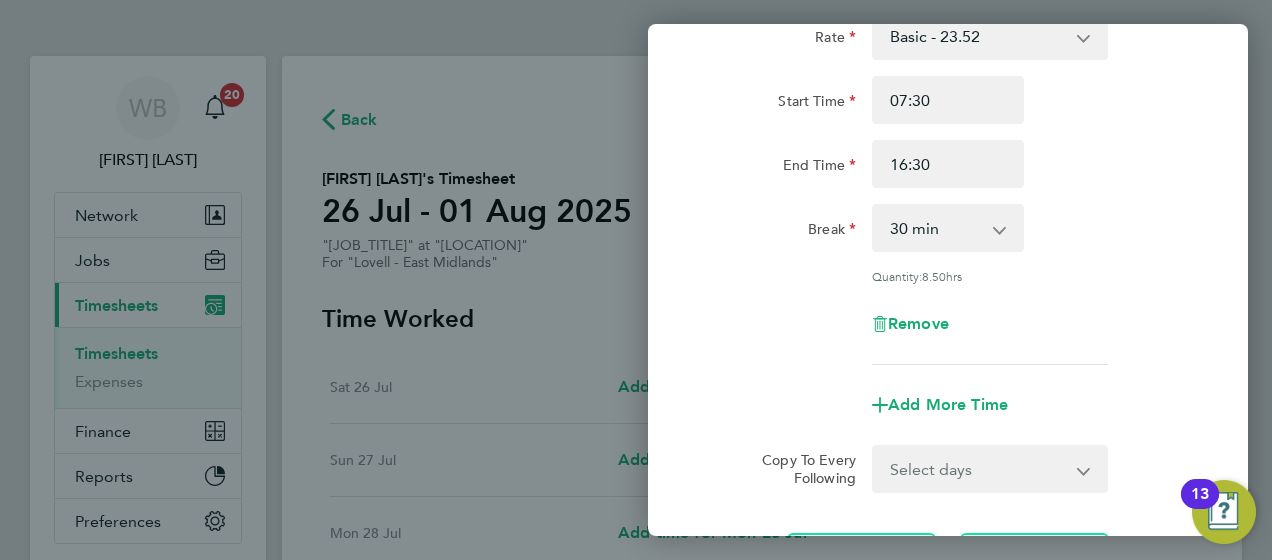 click on "Select days   Day   Tuesday   Wednesday   Thursday   Friday" at bounding box center [979, 469] 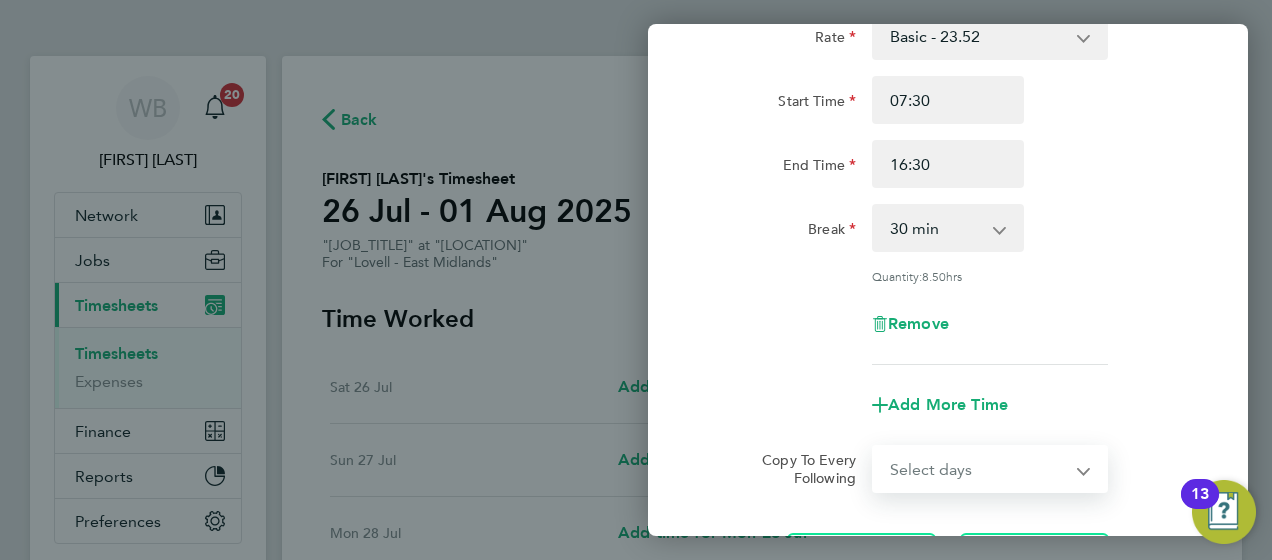 select on "DAY" 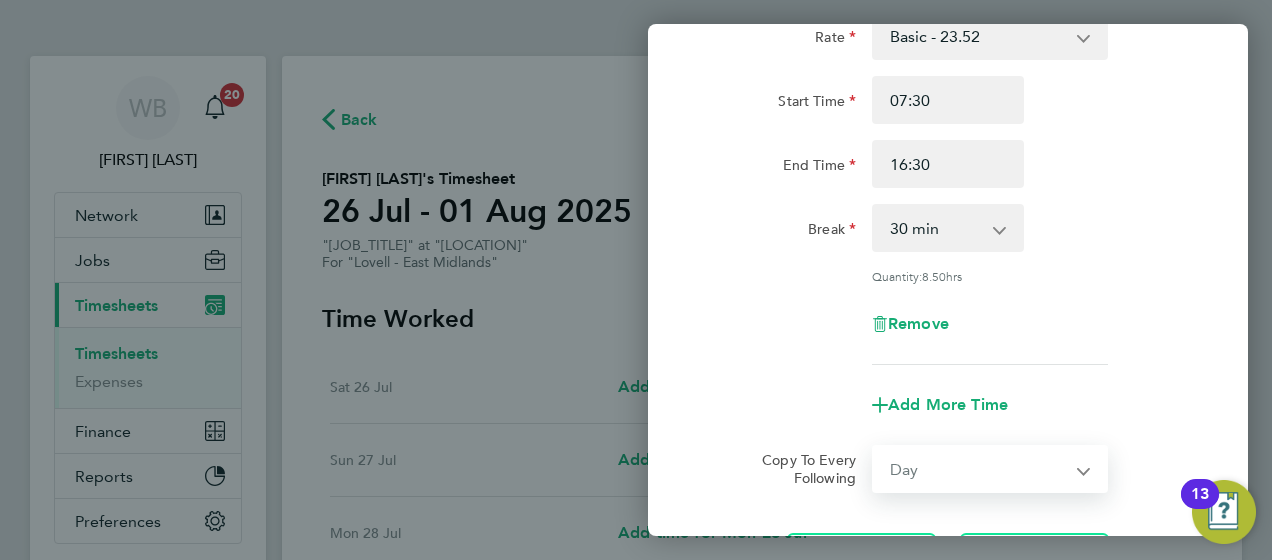 click on "Select days   Day   Tuesday   Wednesday   Thursday   Friday" at bounding box center [979, 469] 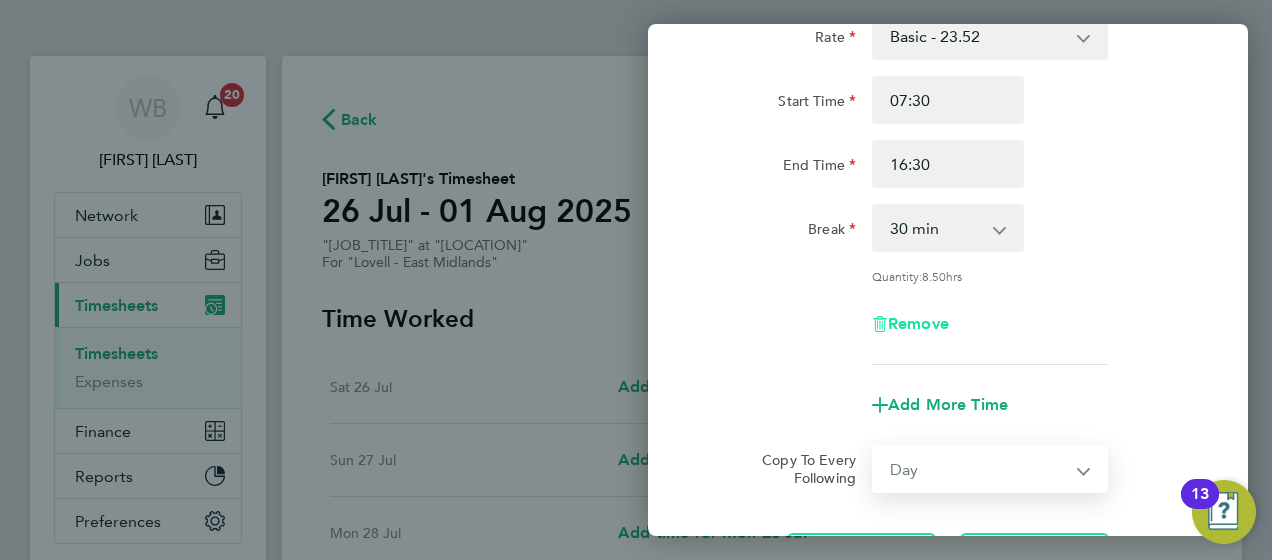 select on "2025-08-01" 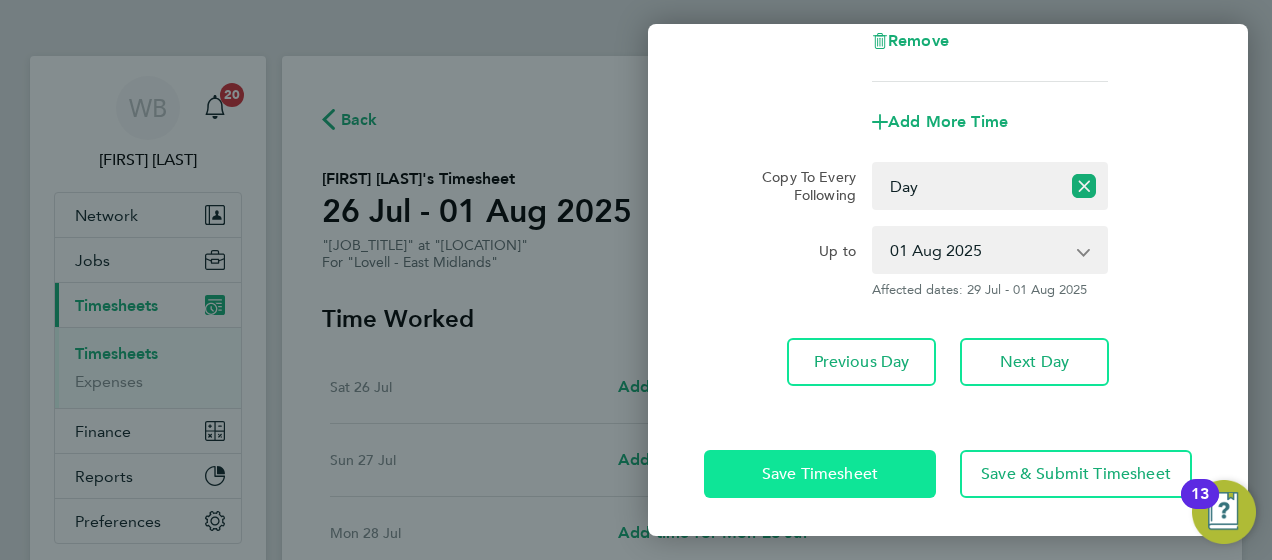 click on "Save Timesheet" 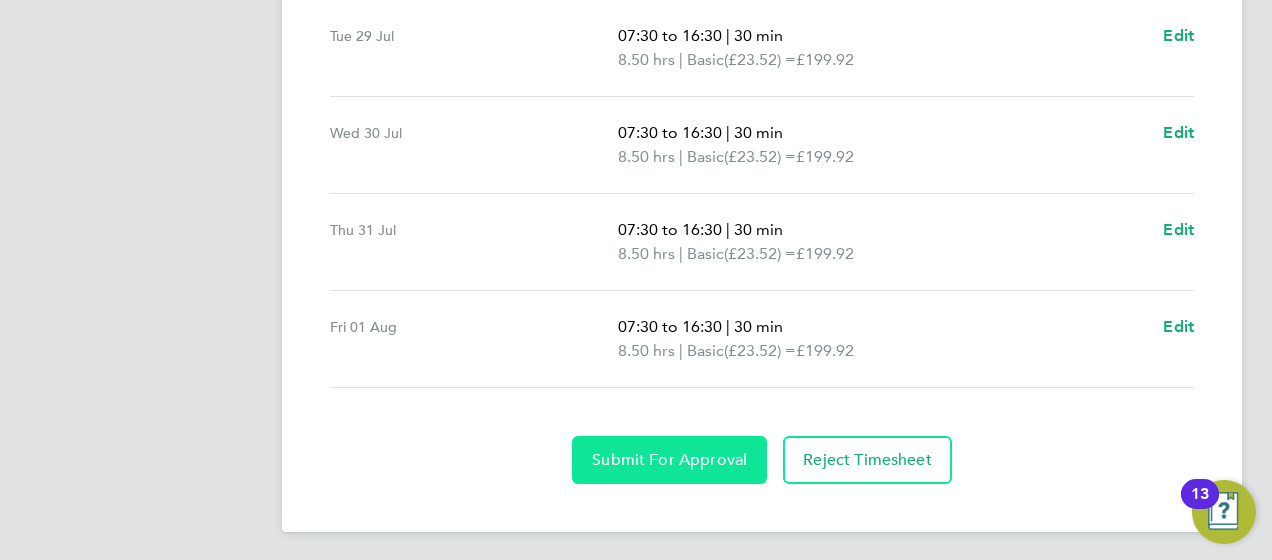 click on "Submit For Approval" 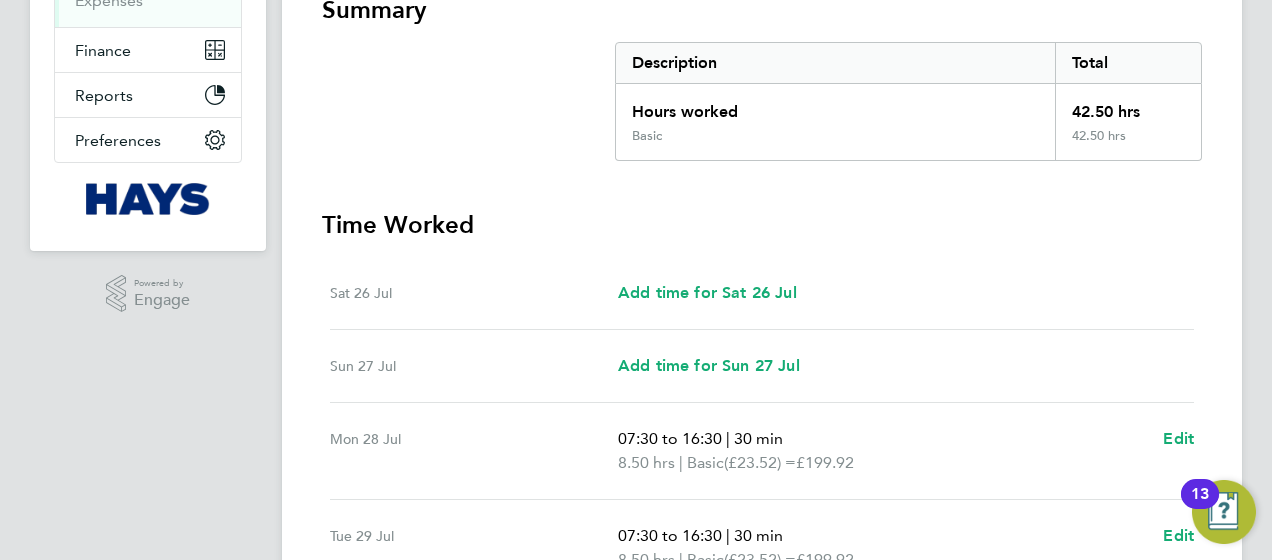 scroll, scrollTop: 0, scrollLeft: 0, axis: both 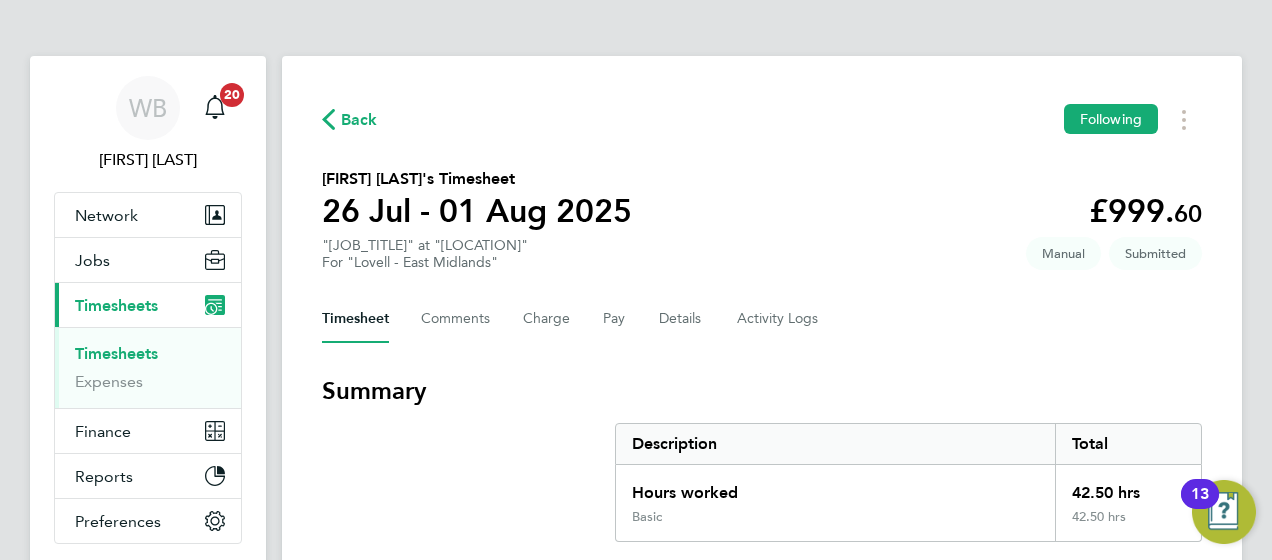 click on "Timesheets" at bounding box center (116, 353) 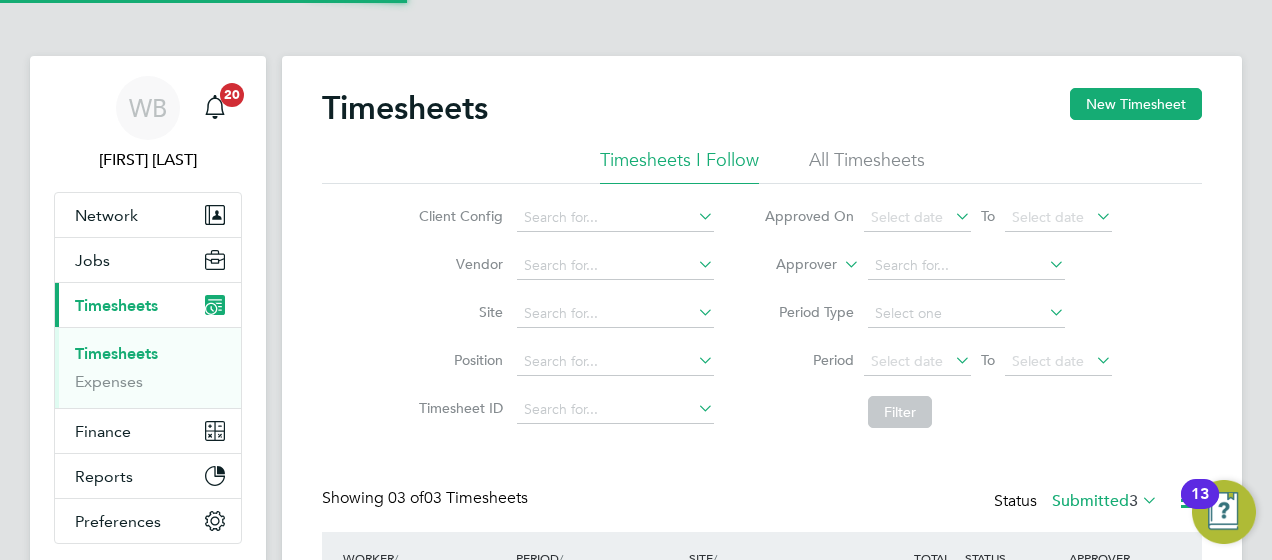 scroll, scrollTop: 10, scrollLeft: 10, axis: both 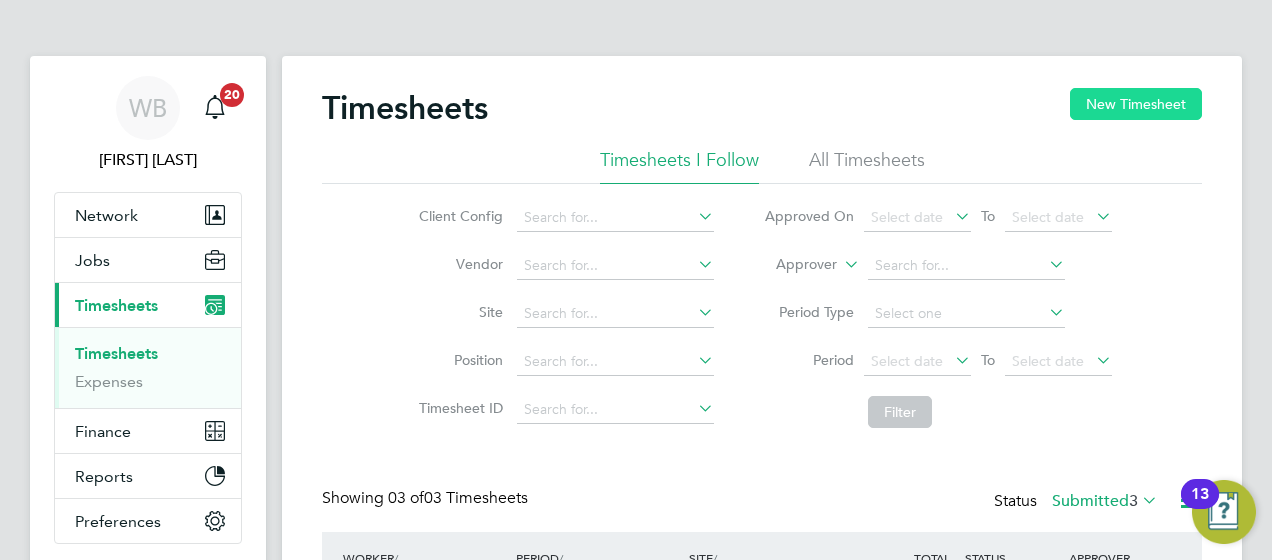 click on "New Timesheet" 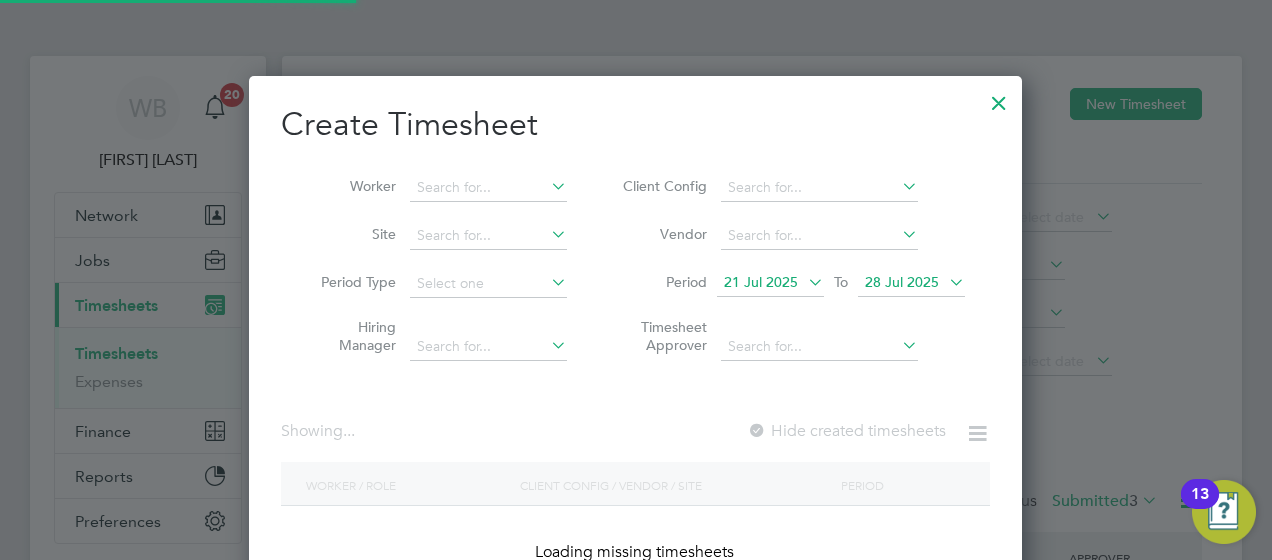 scroll, scrollTop: 10, scrollLeft: 9, axis: both 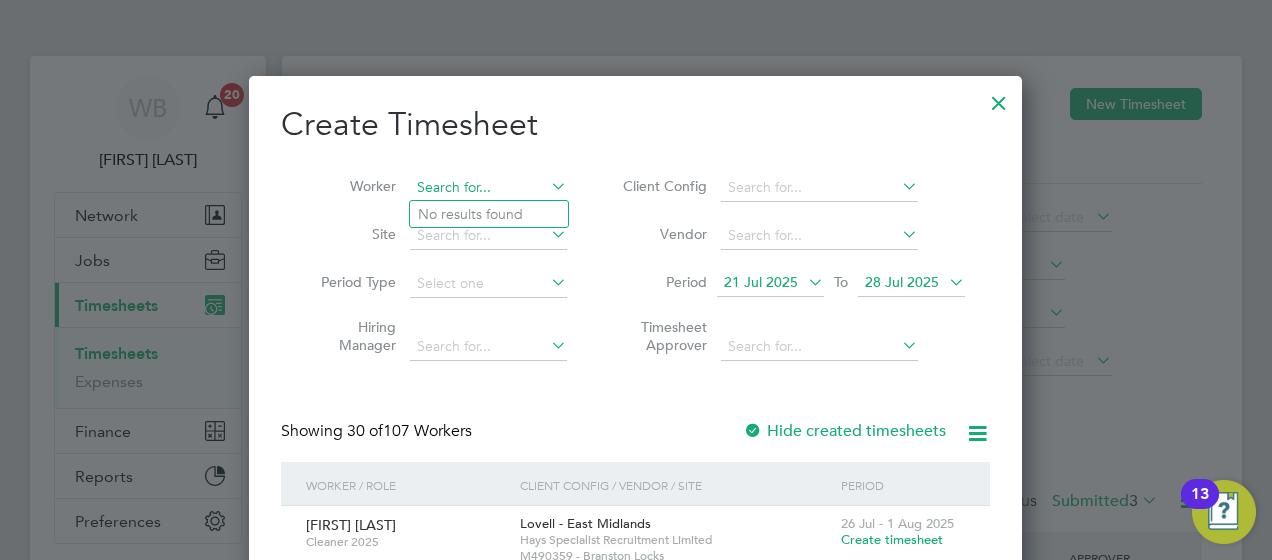 click at bounding box center [488, 188] 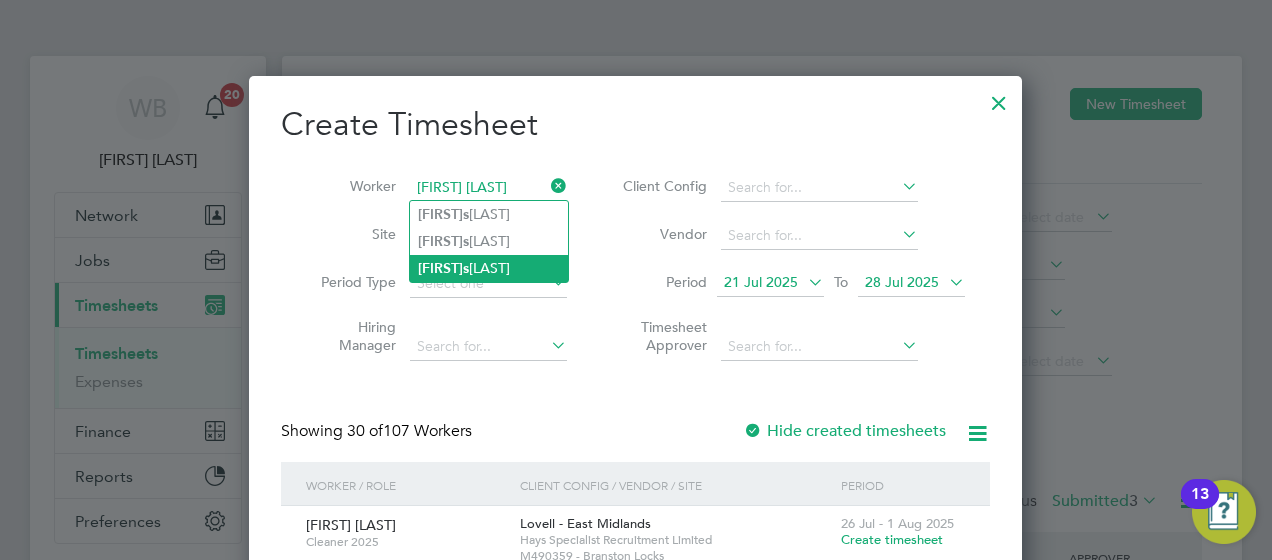 click on "[FIRST]" 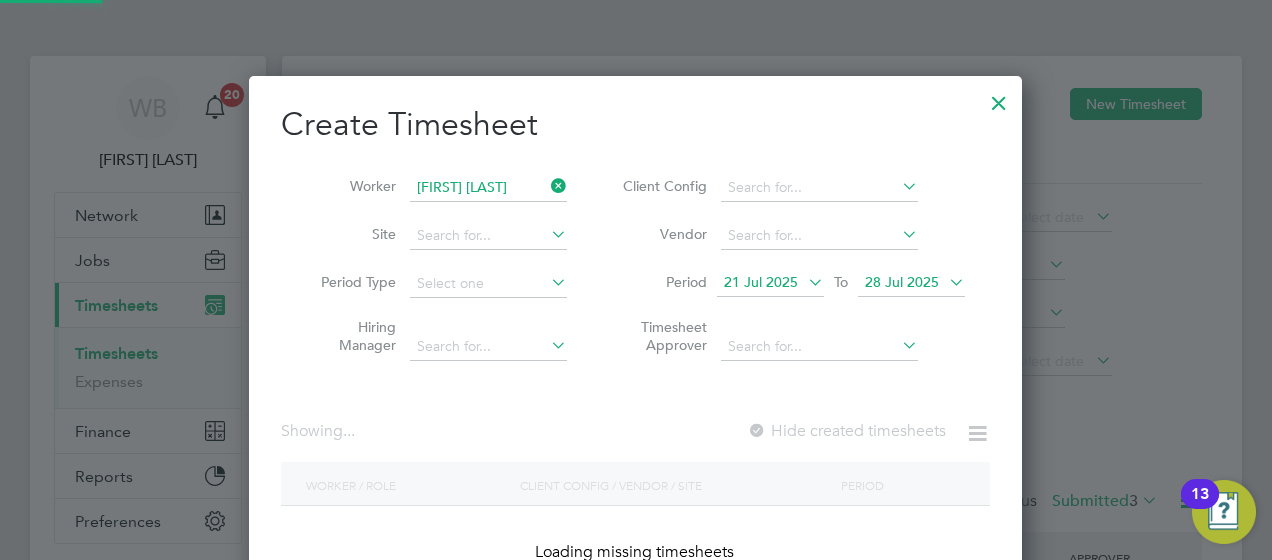 scroll, scrollTop: 10, scrollLeft: 9, axis: both 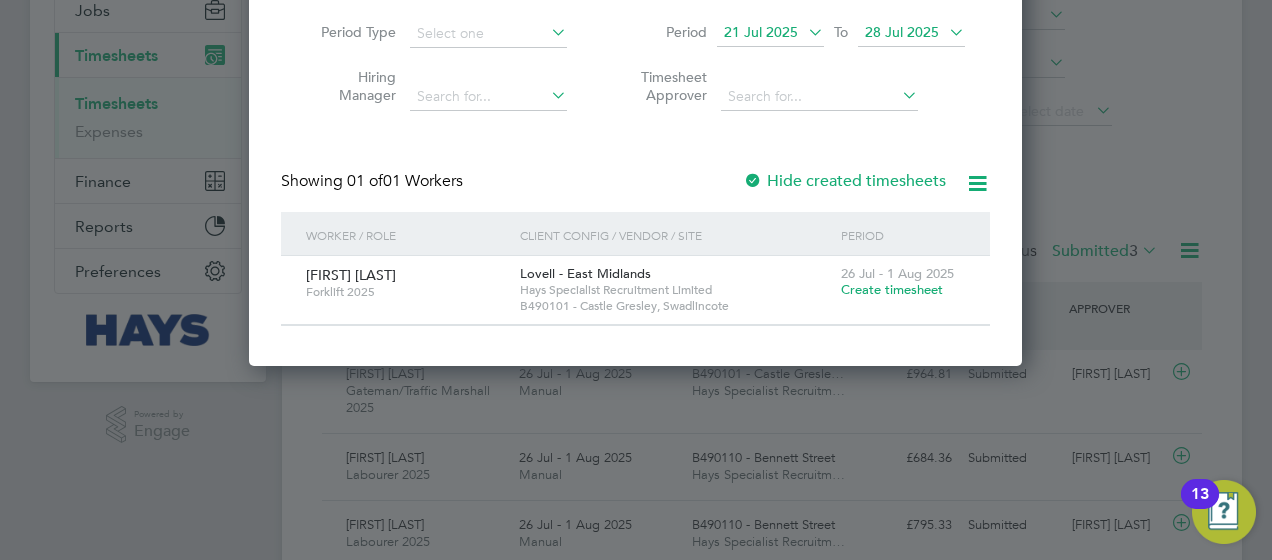 click on "Create timesheet" at bounding box center (892, 289) 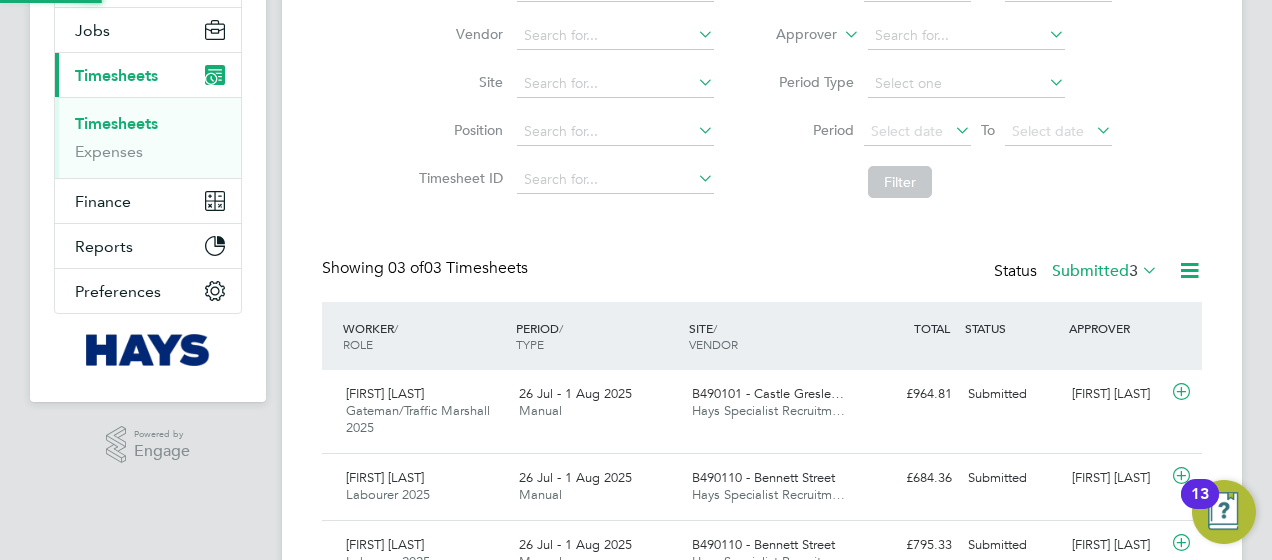 scroll, scrollTop: 182, scrollLeft: 0, axis: vertical 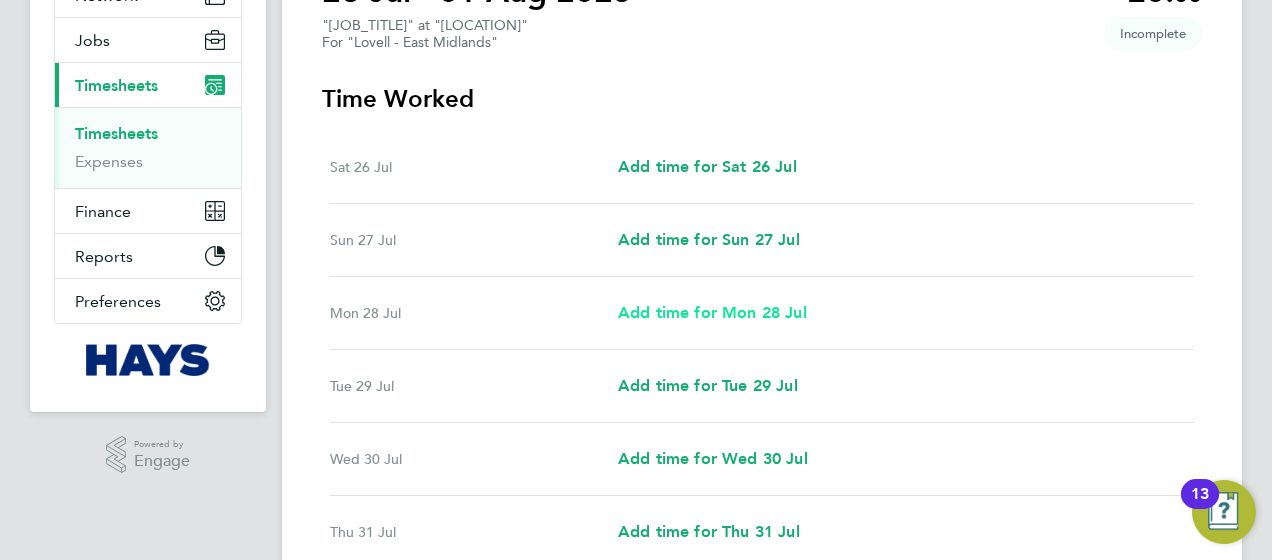 click on "Add time for Mon 28 Jul" at bounding box center [712, 312] 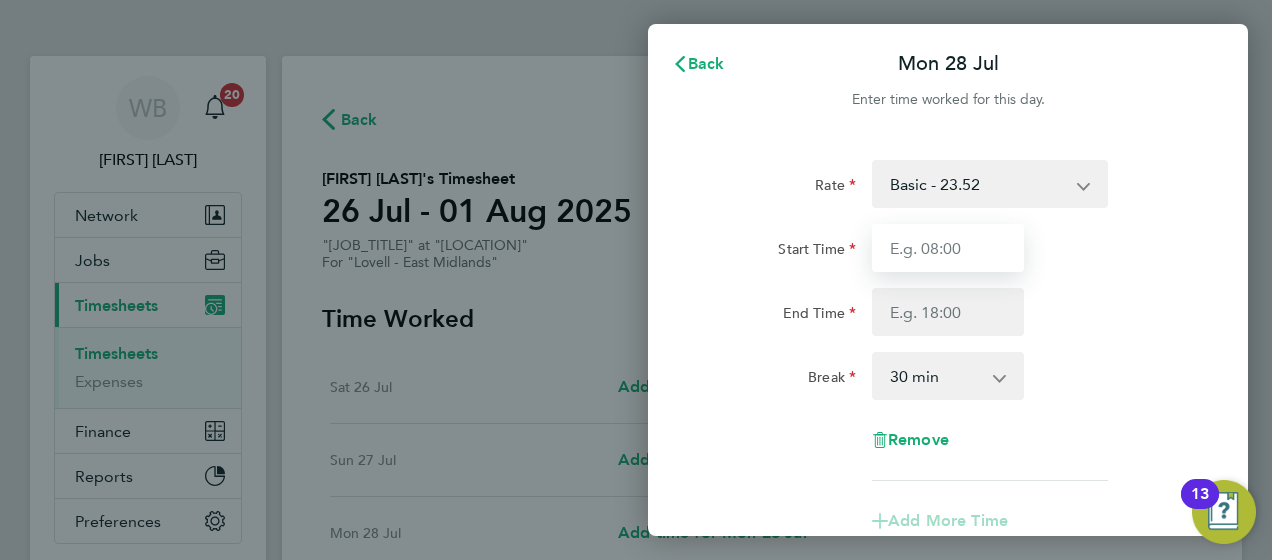 click on "Start Time" at bounding box center (948, 248) 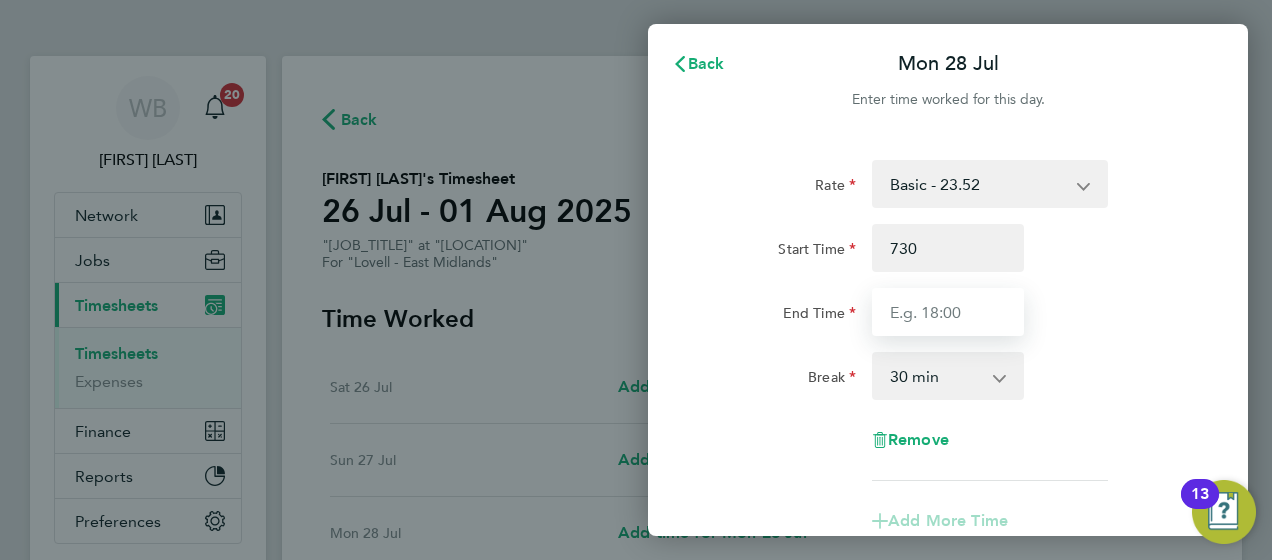 type on "07:30" 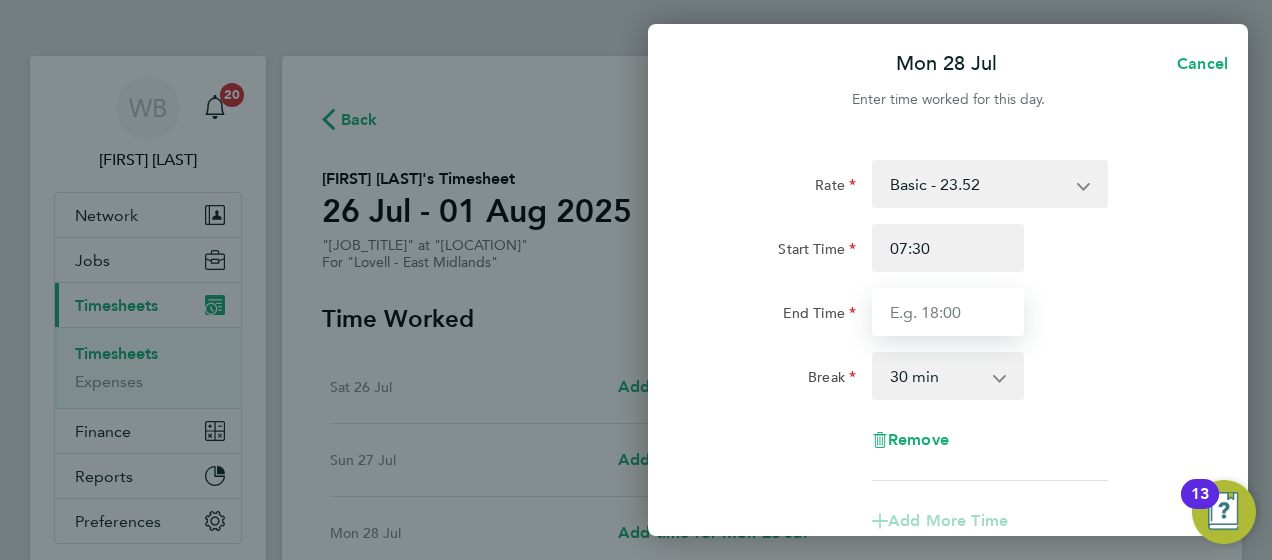 click on "End Time" at bounding box center (948, 312) 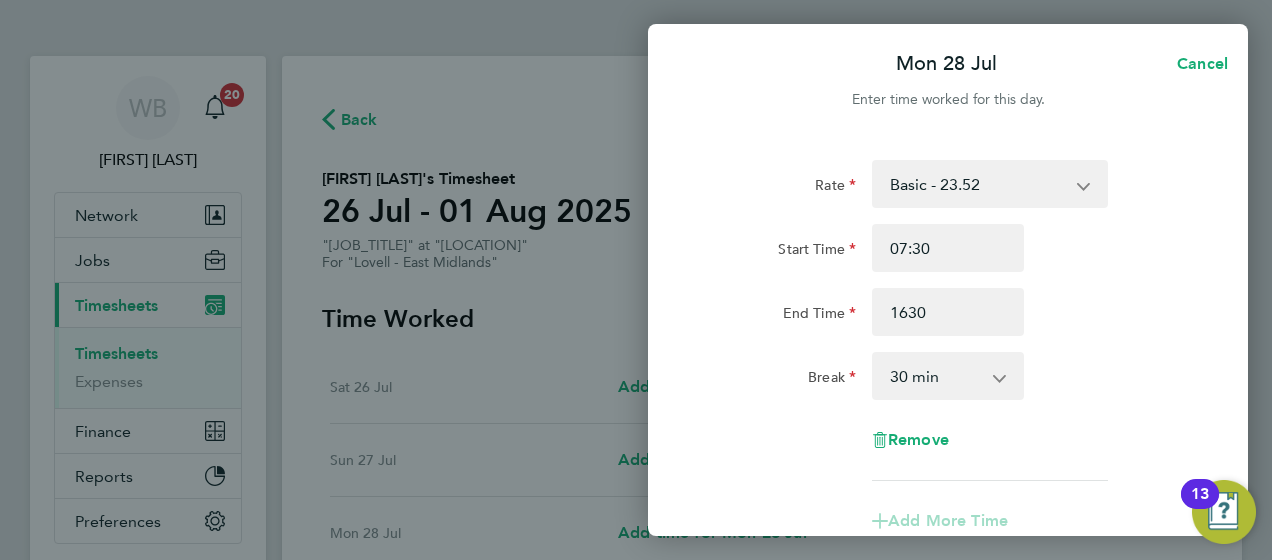 type on "16:30" 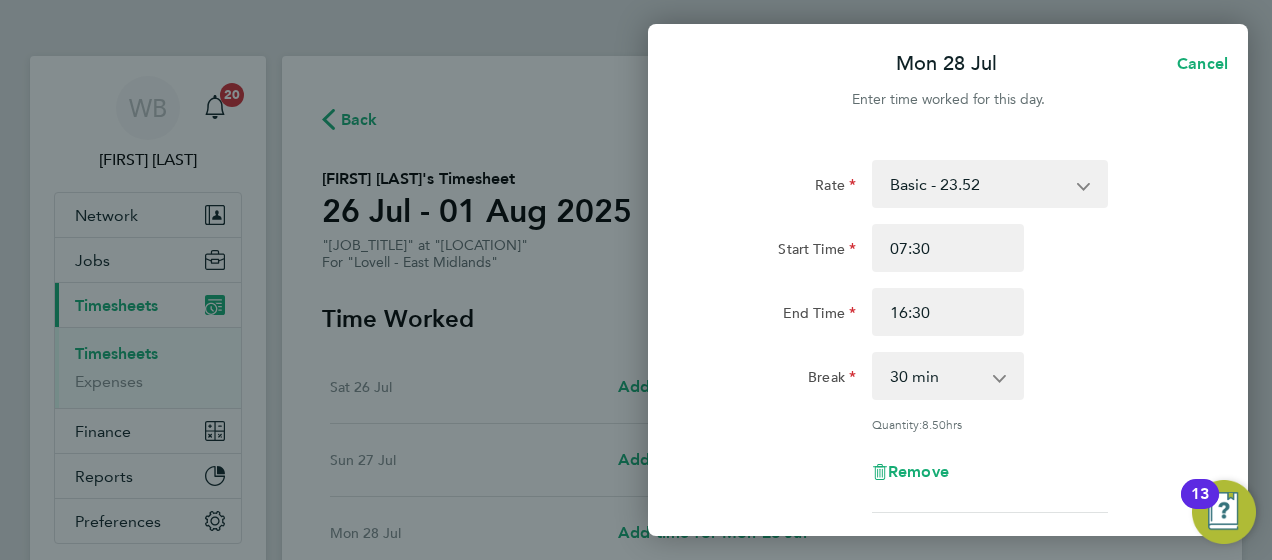 click on "Remove" 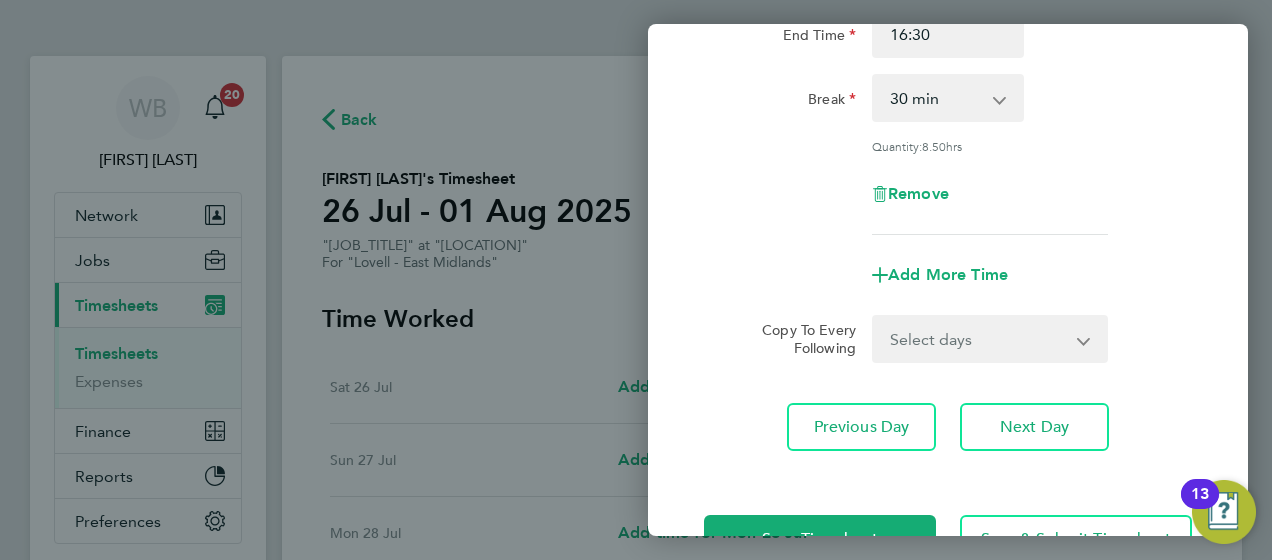 click on "Select days   Day   Tuesday   Wednesday   Thursday   Friday" at bounding box center (979, 339) 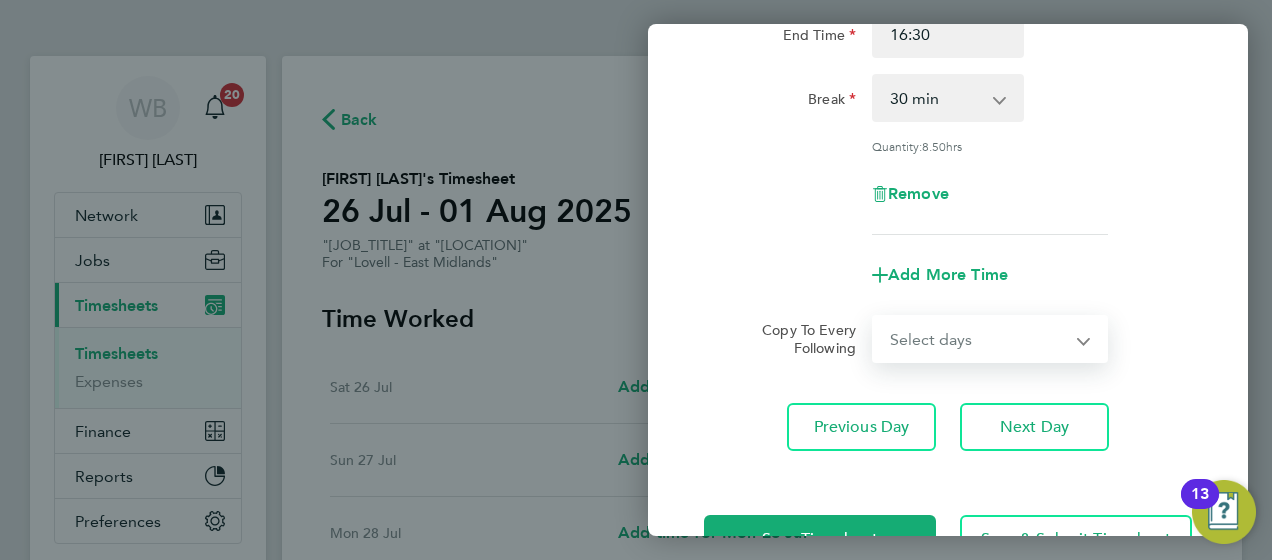 select on "DAY" 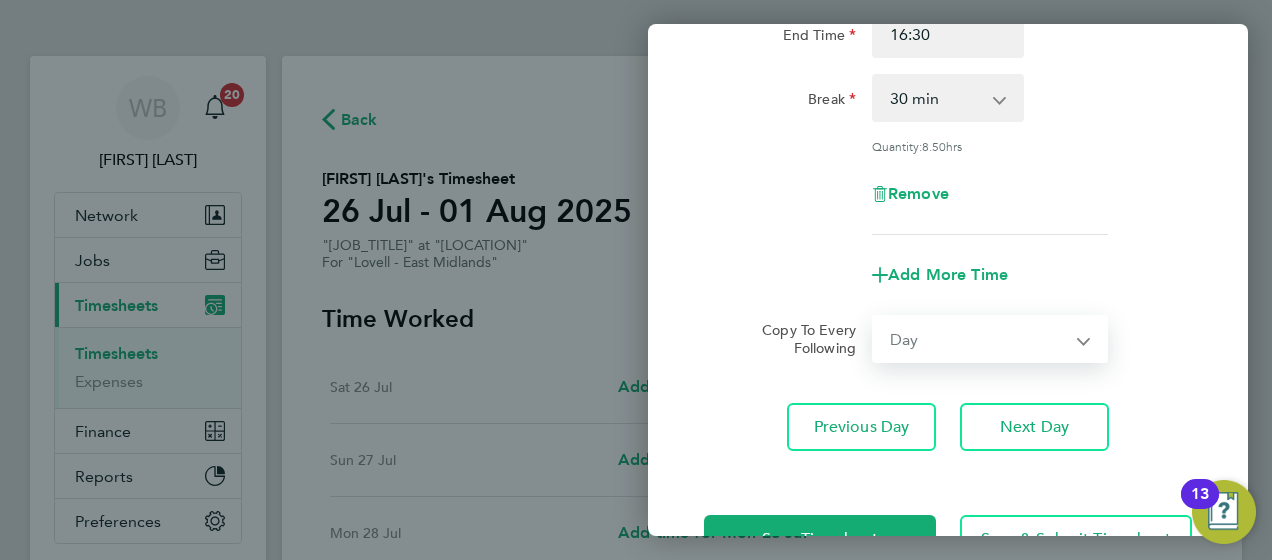 click on "Select days   Day   Tuesday   Wednesday   Thursday   Friday" at bounding box center (979, 339) 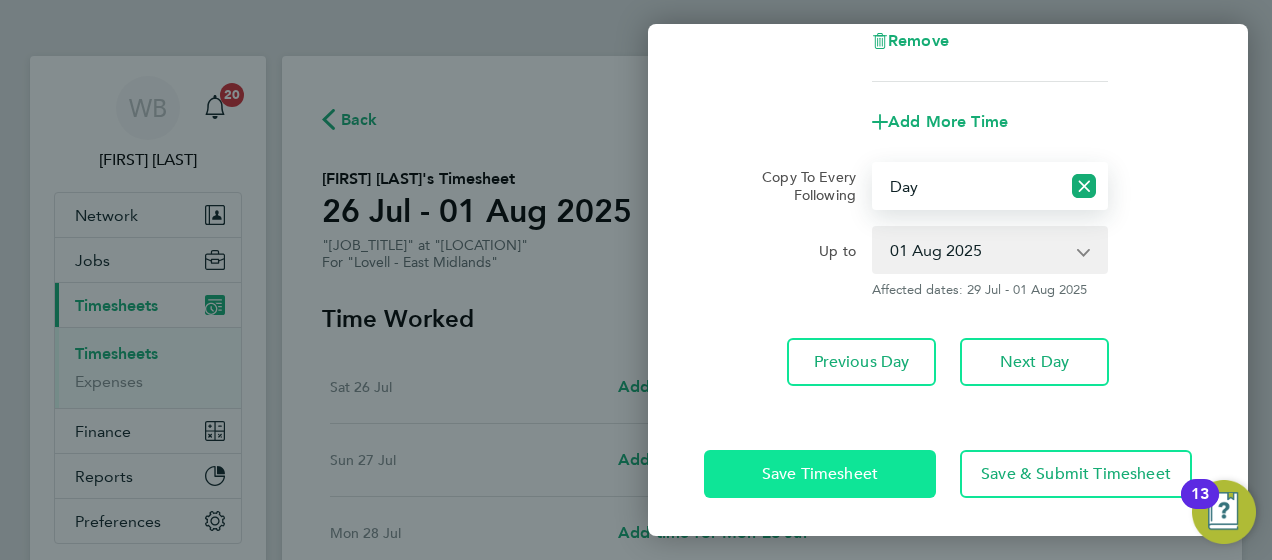 click on "Save Timesheet" 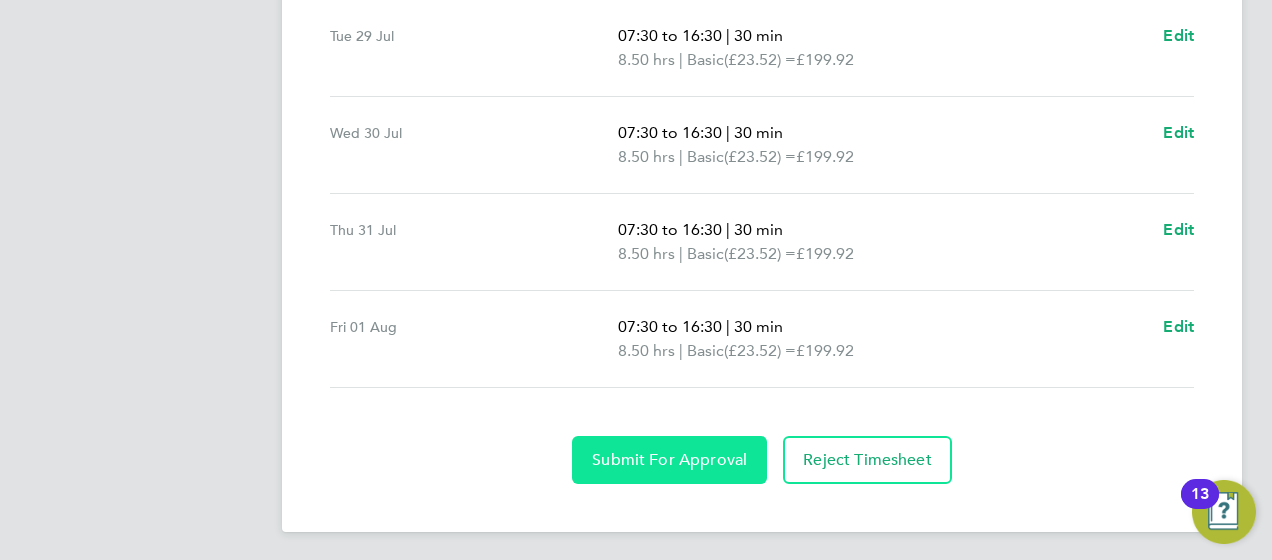 click on "Submit For Approval" 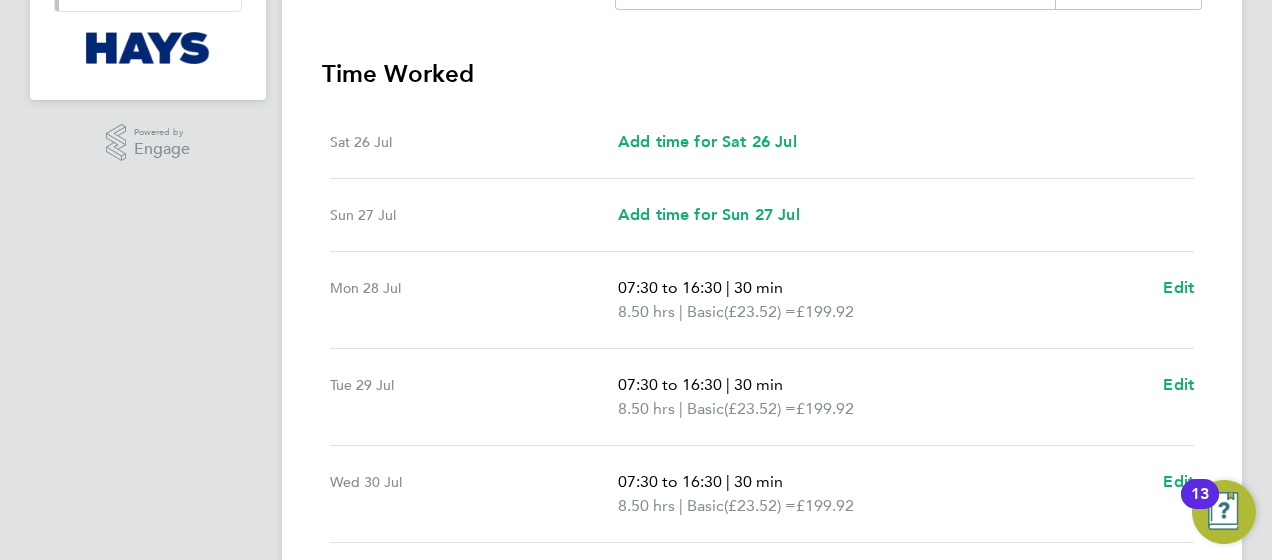 scroll, scrollTop: 24, scrollLeft: 0, axis: vertical 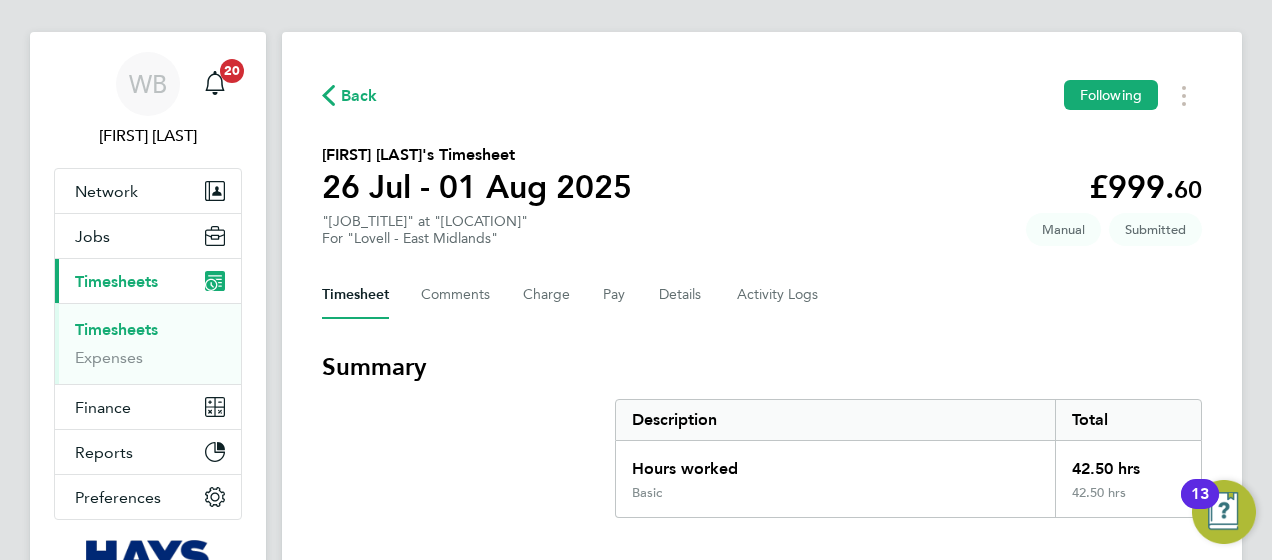 click on "Timesheets" at bounding box center [116, 329] 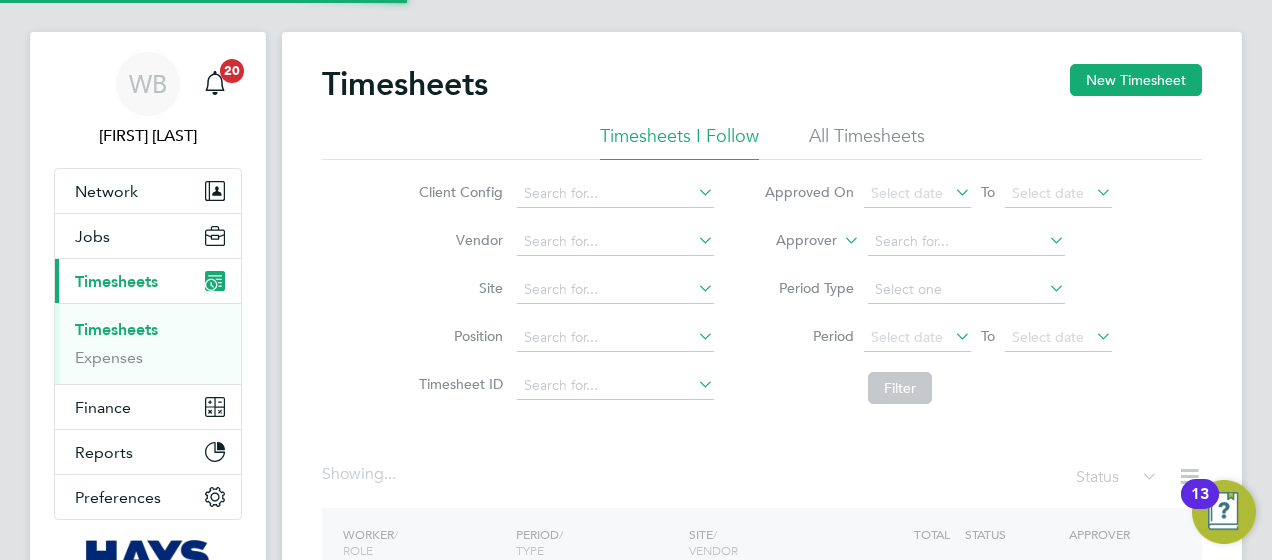scroll, scrollTop: 0, scrollLeft: 0, axis: both 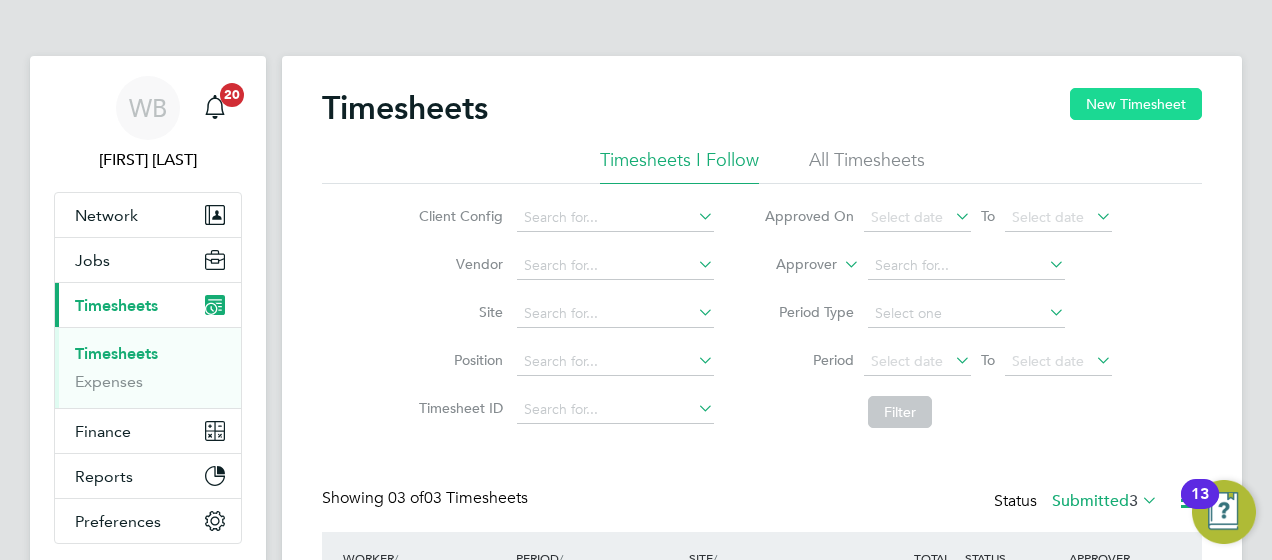 click on "New Timesheet" 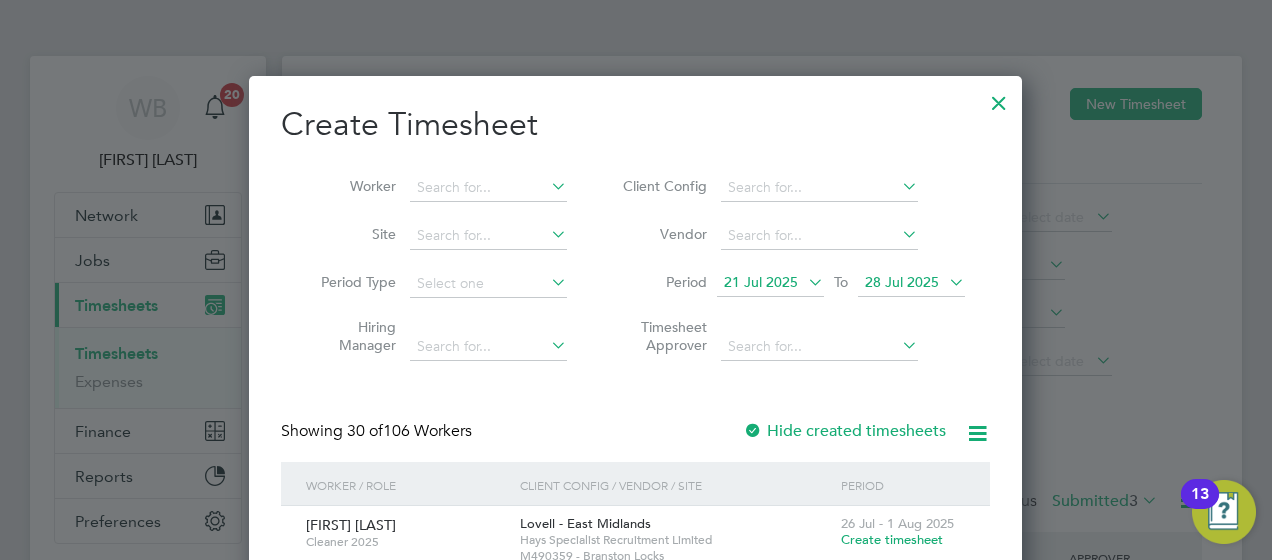 click on "Worker" at bounding box center [436, 188] 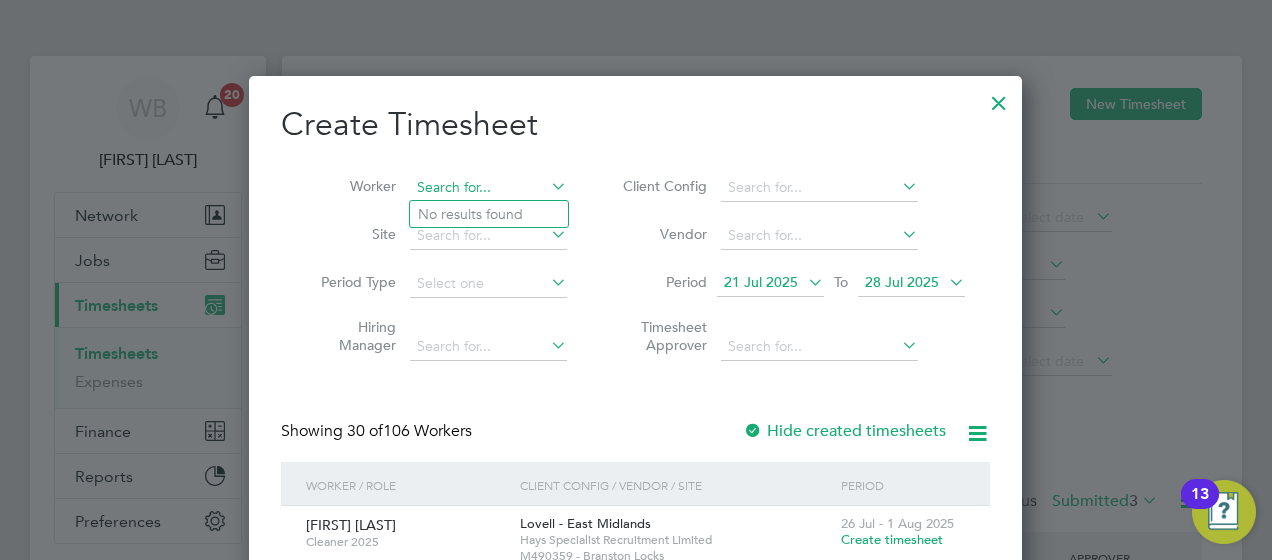 click at bounding box center (488, 188) 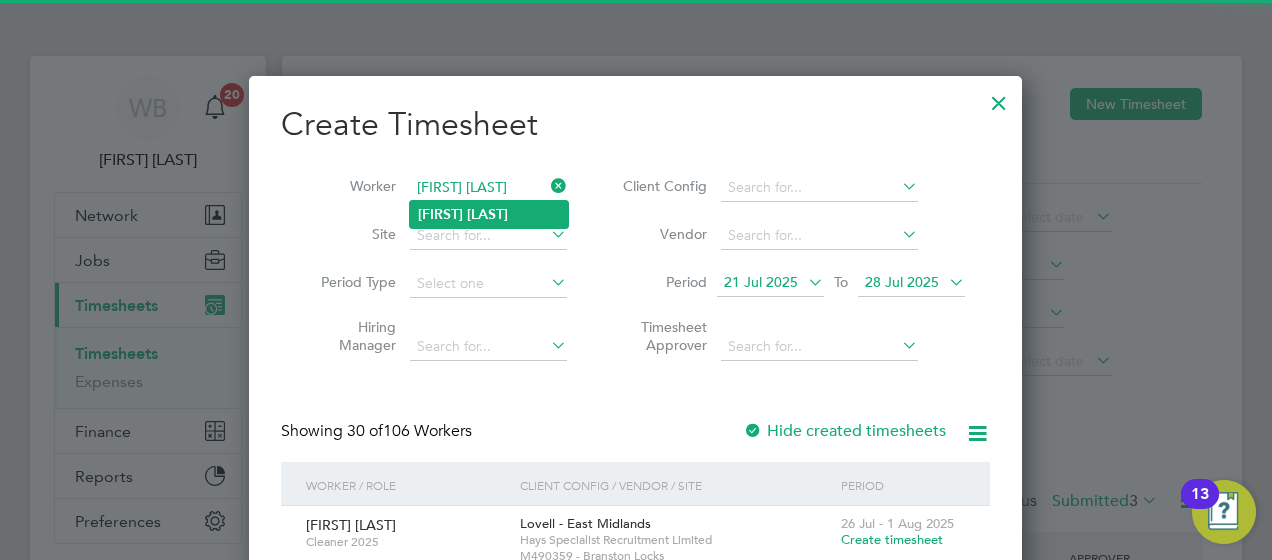 click on "[FIRST] [LAST]" 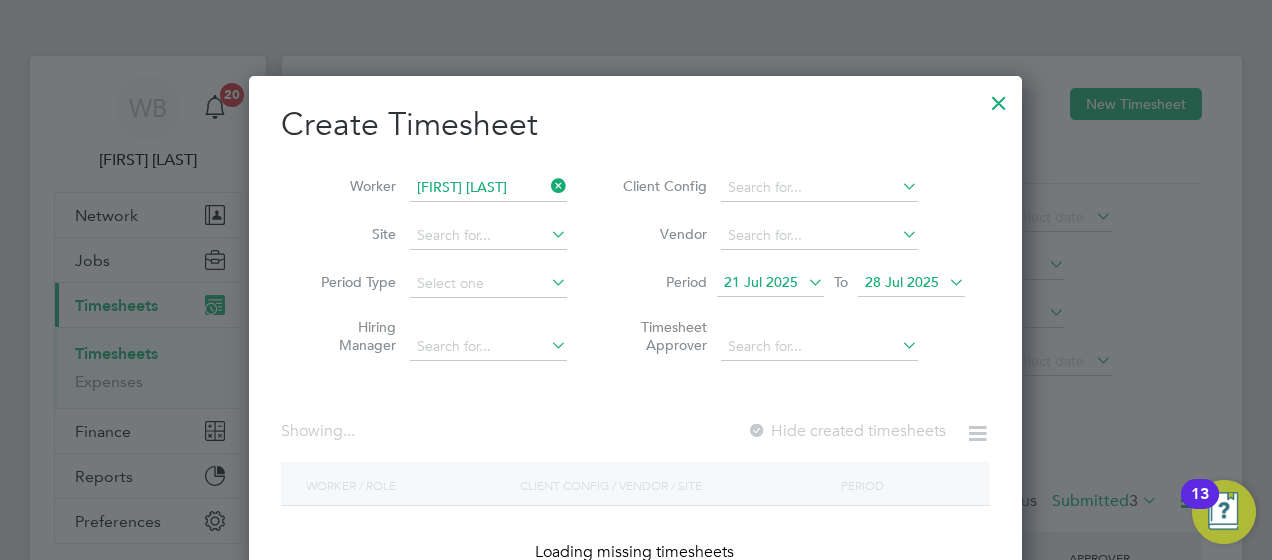 scroll, scrollTop: 10, scrollLeft: 9, axis: both 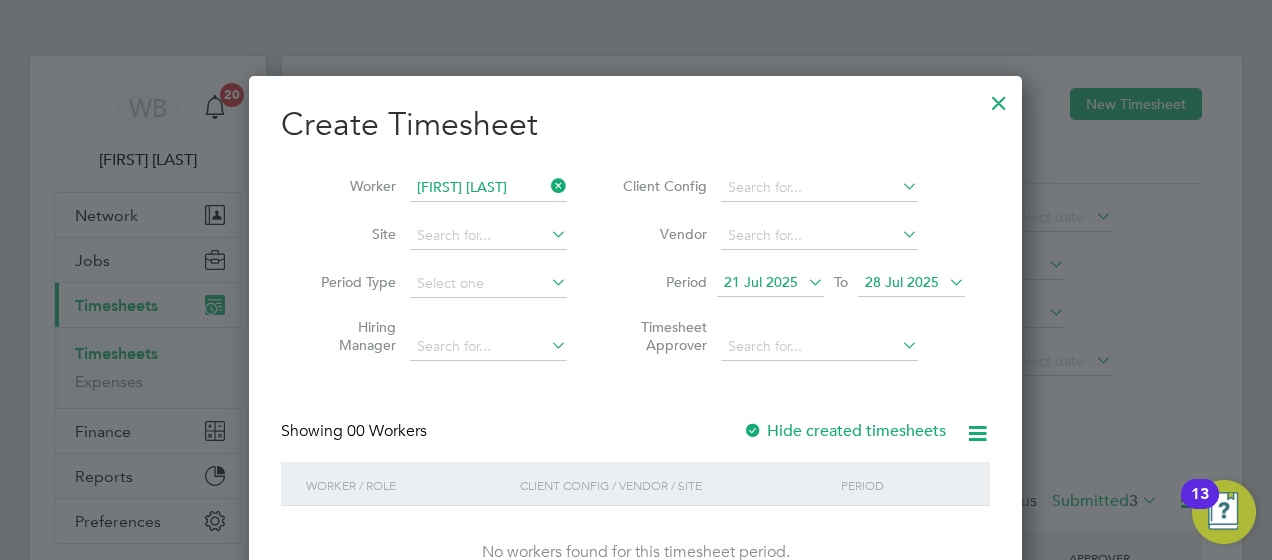 click on "Create Timesheet Worker   [FIRST] [LAST] Site   Period Type   Hiring Manager   Client Config   Vendor   Period
21 Jul 2025
To
28 Jul 2025
Timesheet Approver   Showing   00 Workers Hide created timesheets Worker / Role Client Config / Vendor / Site Period No workers found for this timesheet period. Show  30  more" at bounding box center [635, 351] 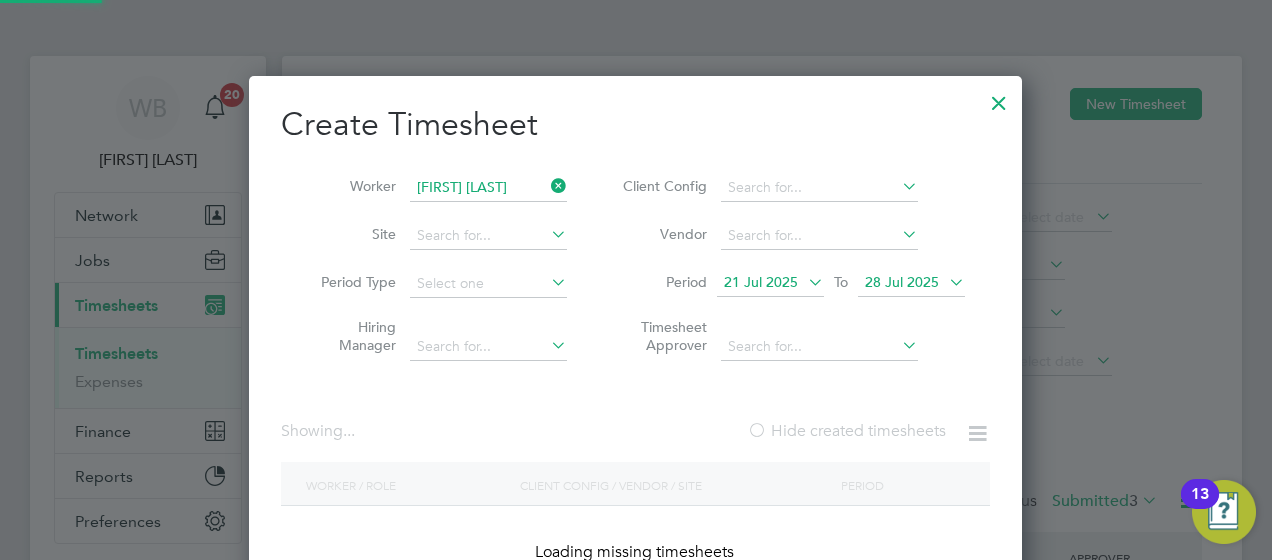 scroll, scrollTop: 10, scrollLeft: 9, axis: both 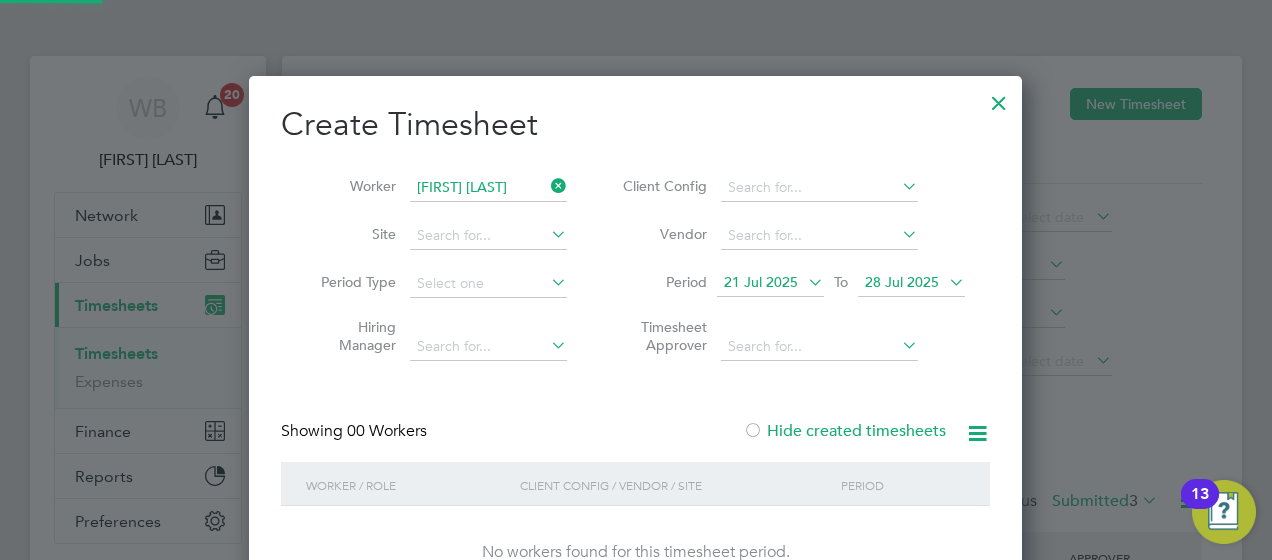 click at bounding box center (753, 432) 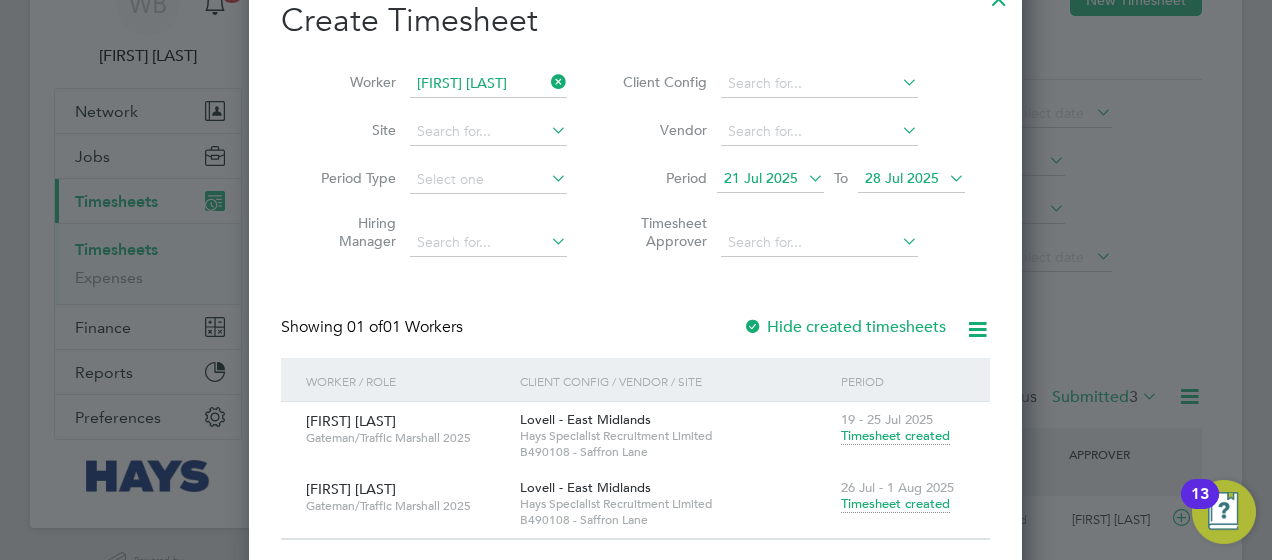 click on "Timesheet created" at bounding box center [895, 504] 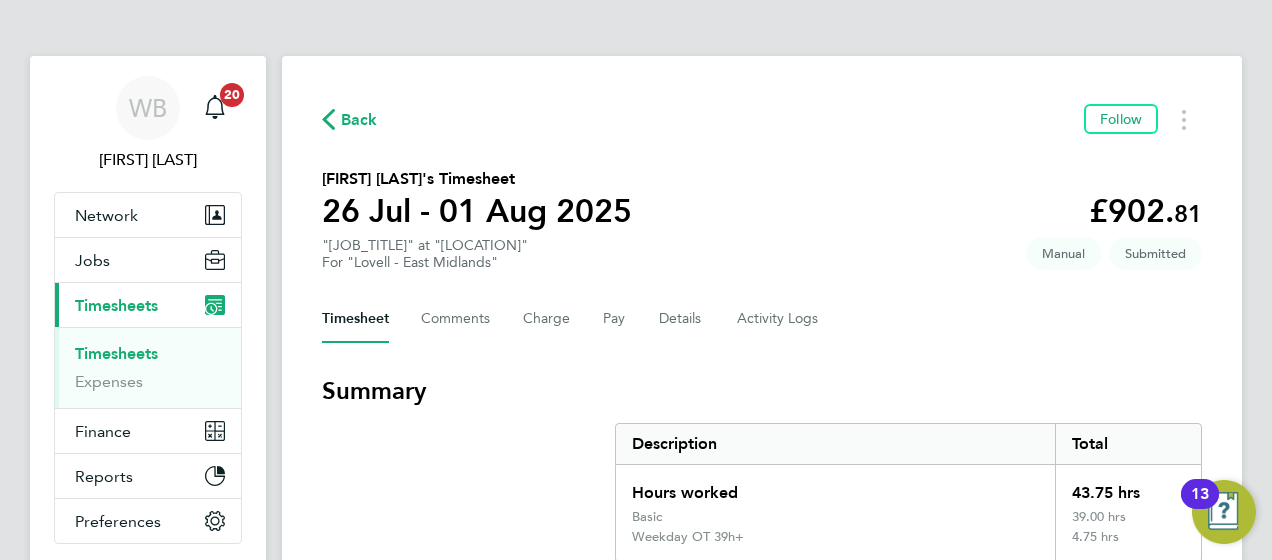 click on "Timesheets" at bounding box center [116, 353] 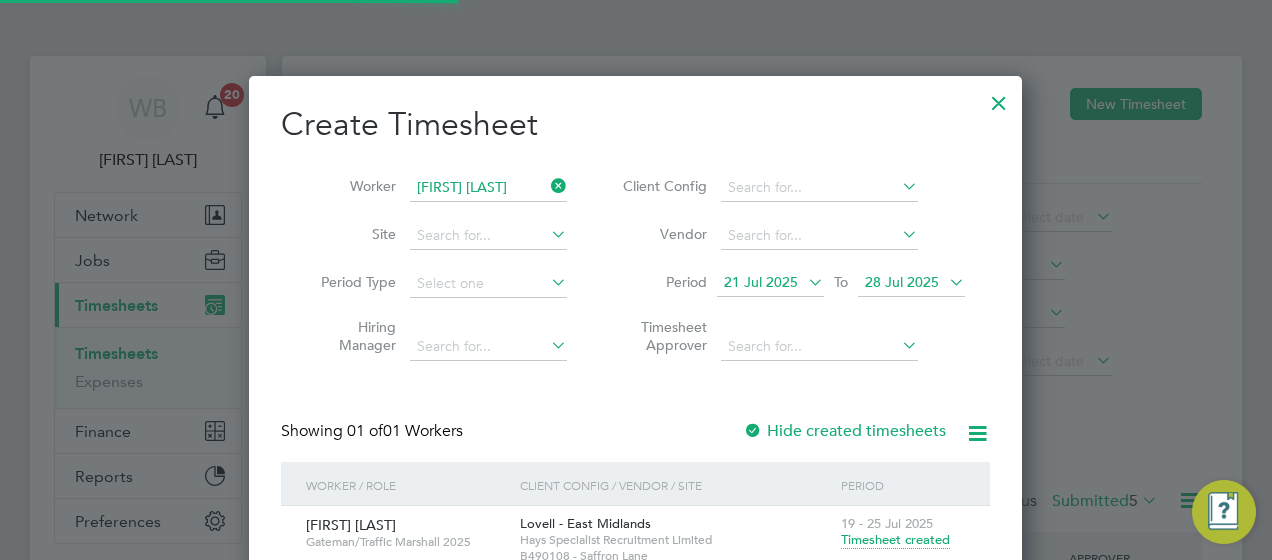 scroll, scrollTop: 10, scrollLeft: 10, axis: both 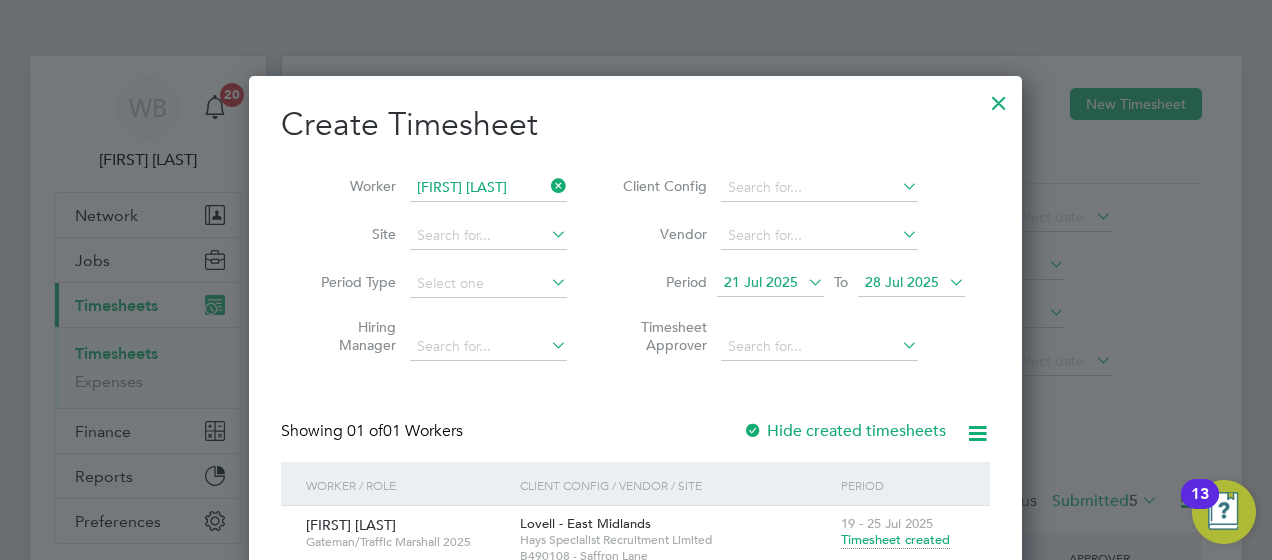 click at bounding box center (547, 186) 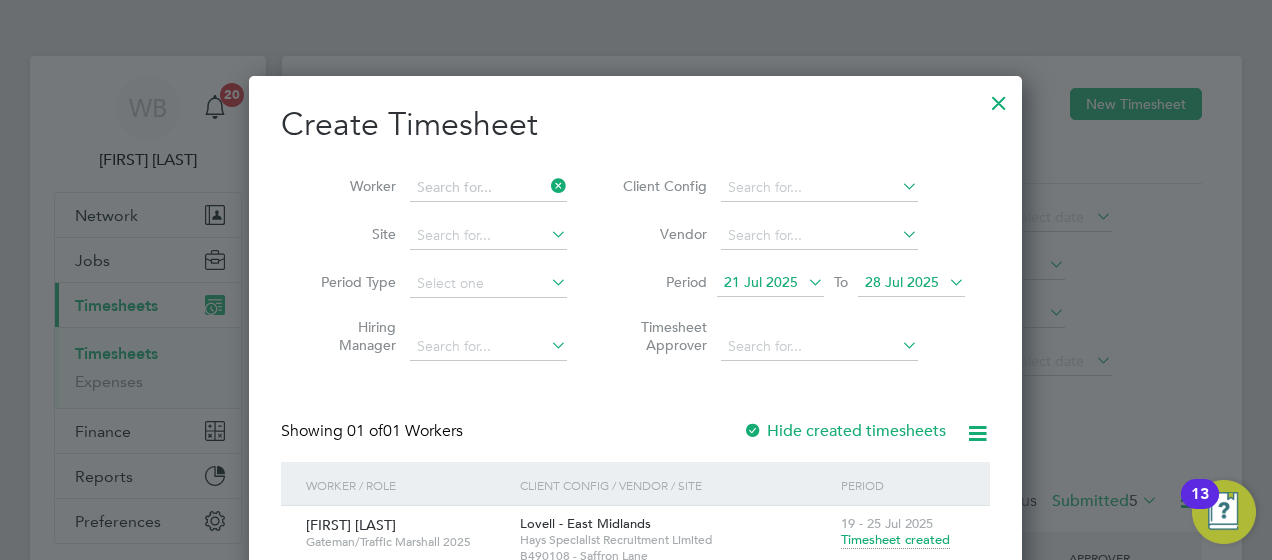 scroll, scrollTop: 10, scrollLeft: 9, axis: both 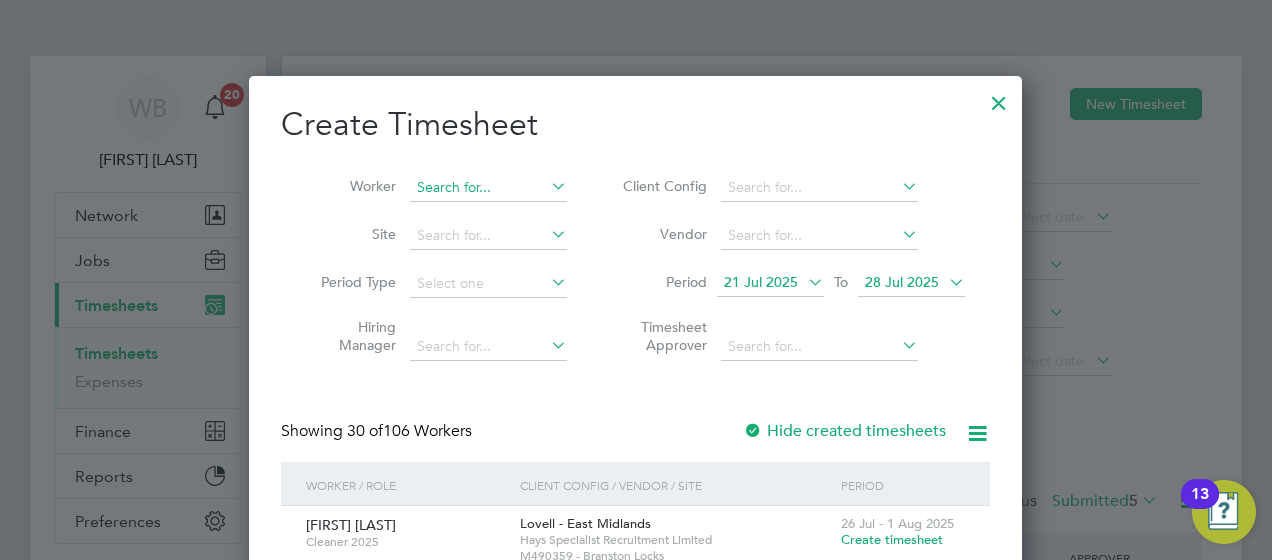 click at bounding box center [488, 188] 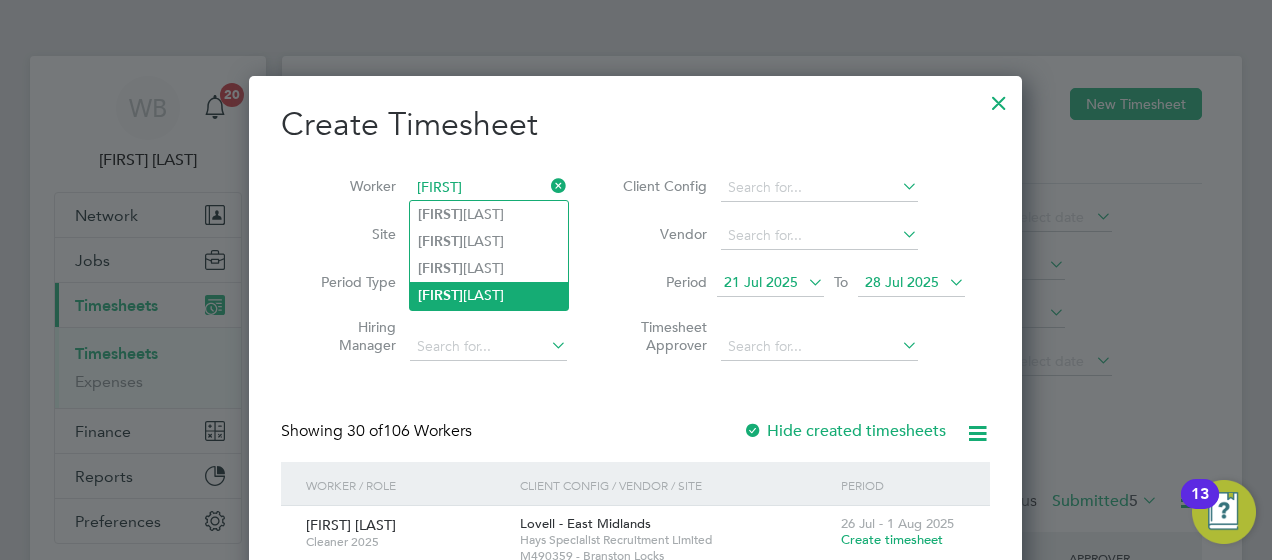 click on "[FIRST] [LAST]" 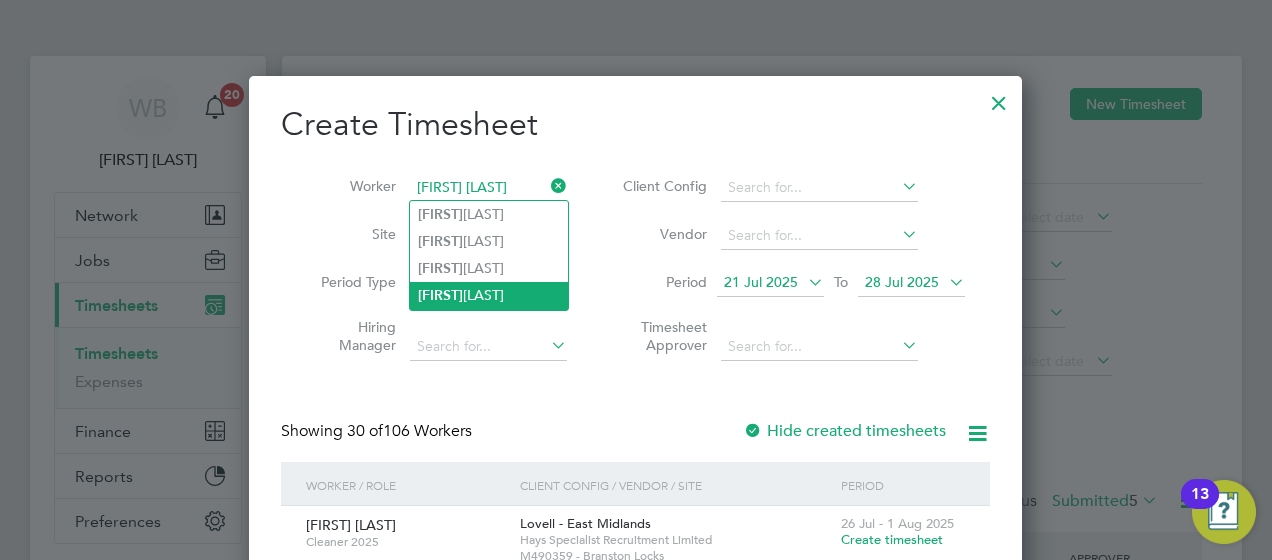 scroll, scrollTop: 10, scrollLeft: 9, axis: both 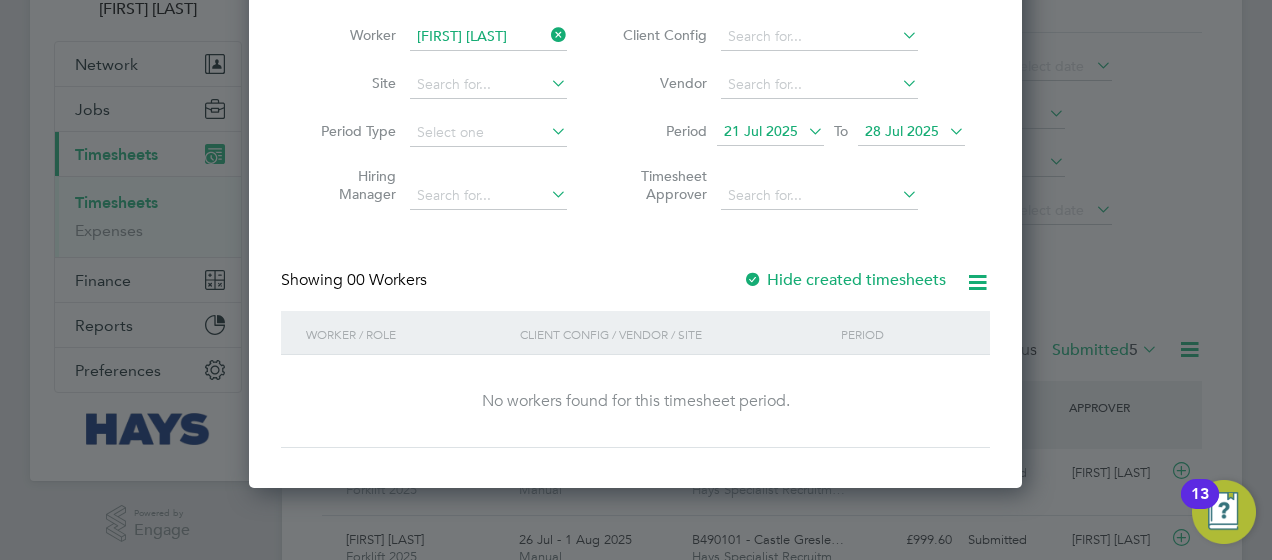 click on "Hide created timesheets" at bounding box center (844, 280) 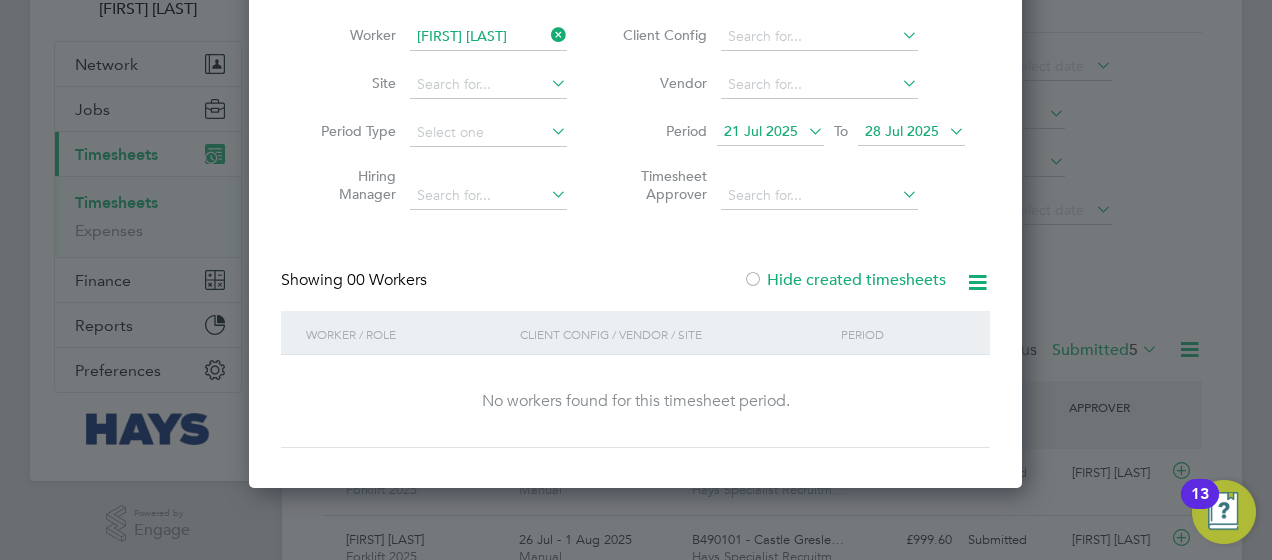 click at bounding box center (804, 131) 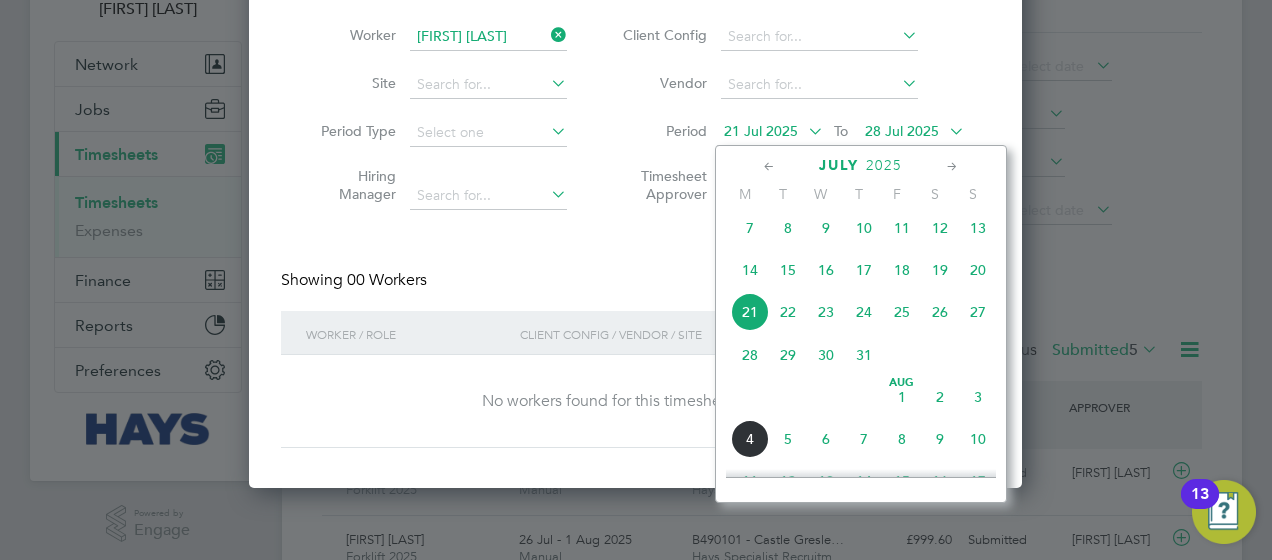 click on "26" 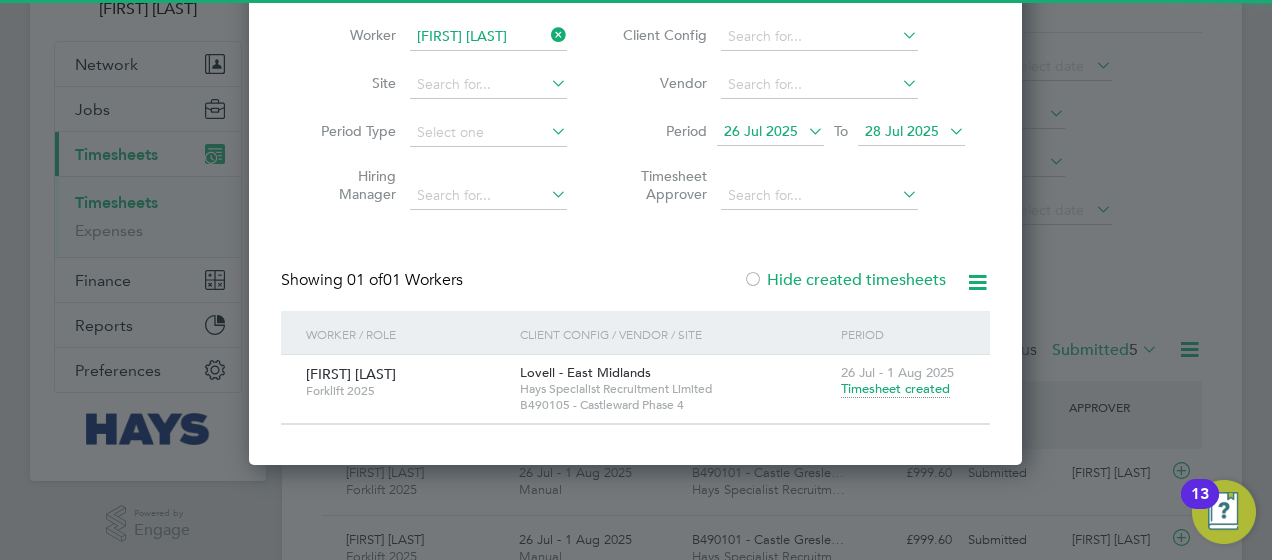 click on "28 Jul 2025" at bounding box center (902, 131) 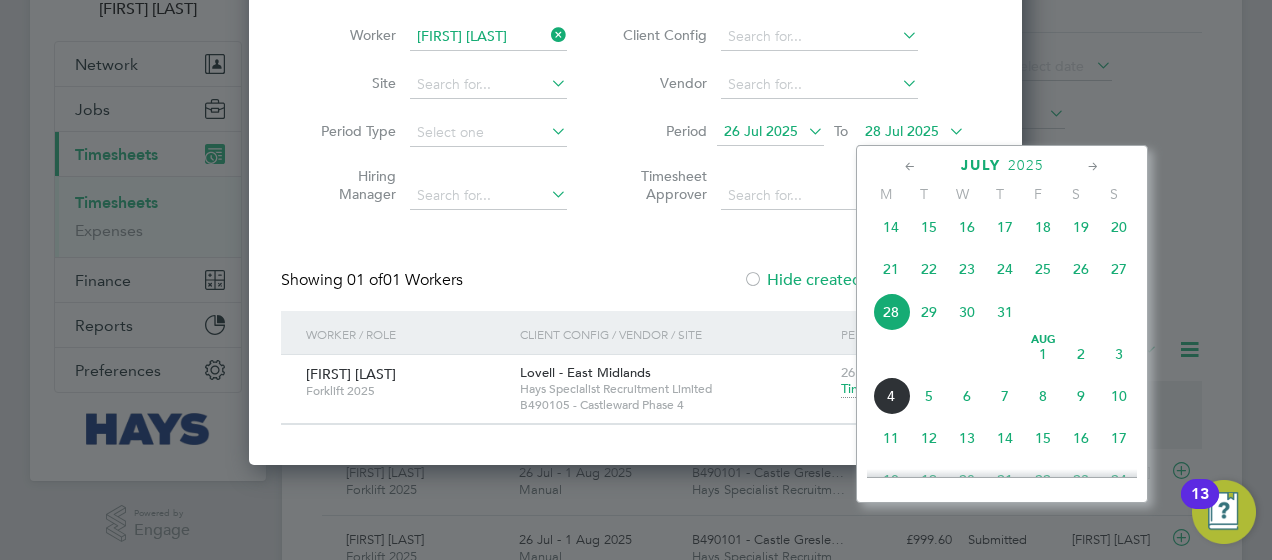 click on "Aug 1" 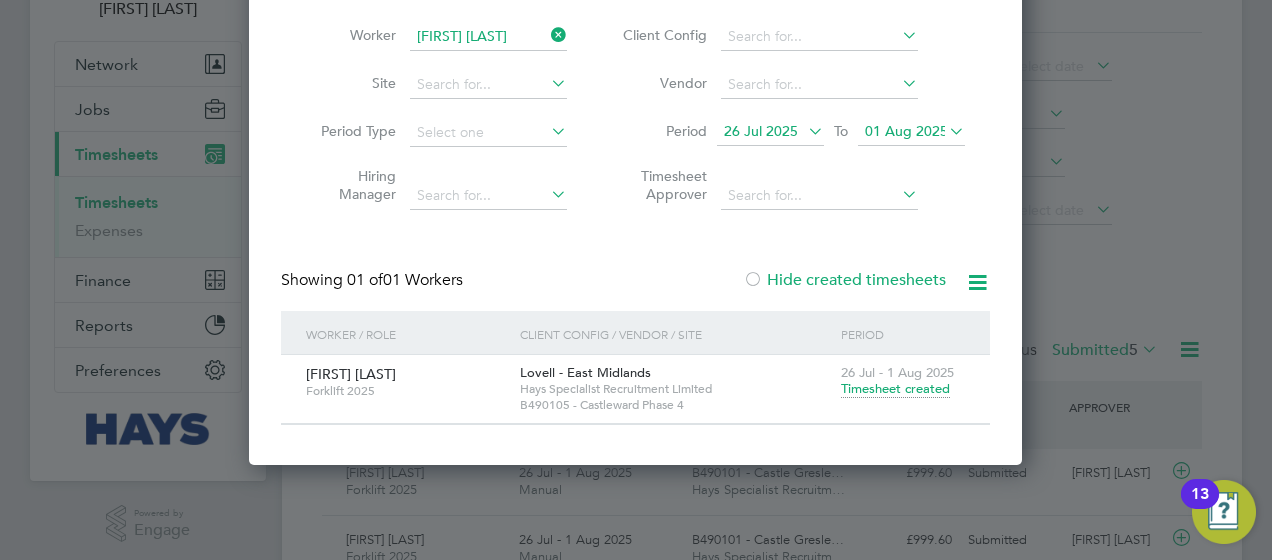 click on "Timesheet created" at bounding box center [895, 389] 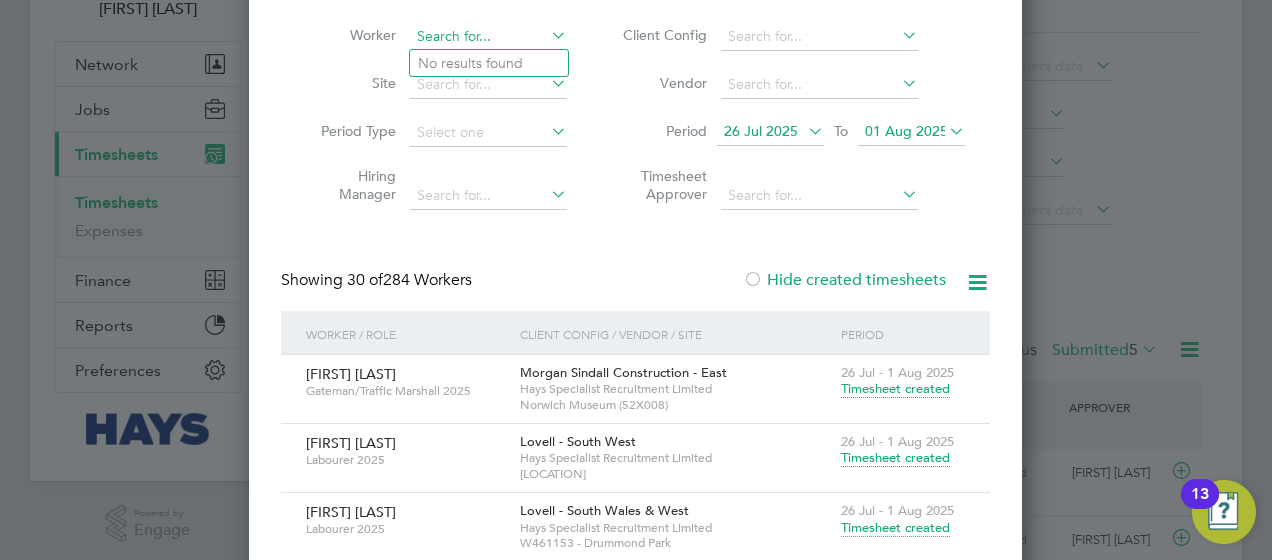 click at bounding box center (488, 37) 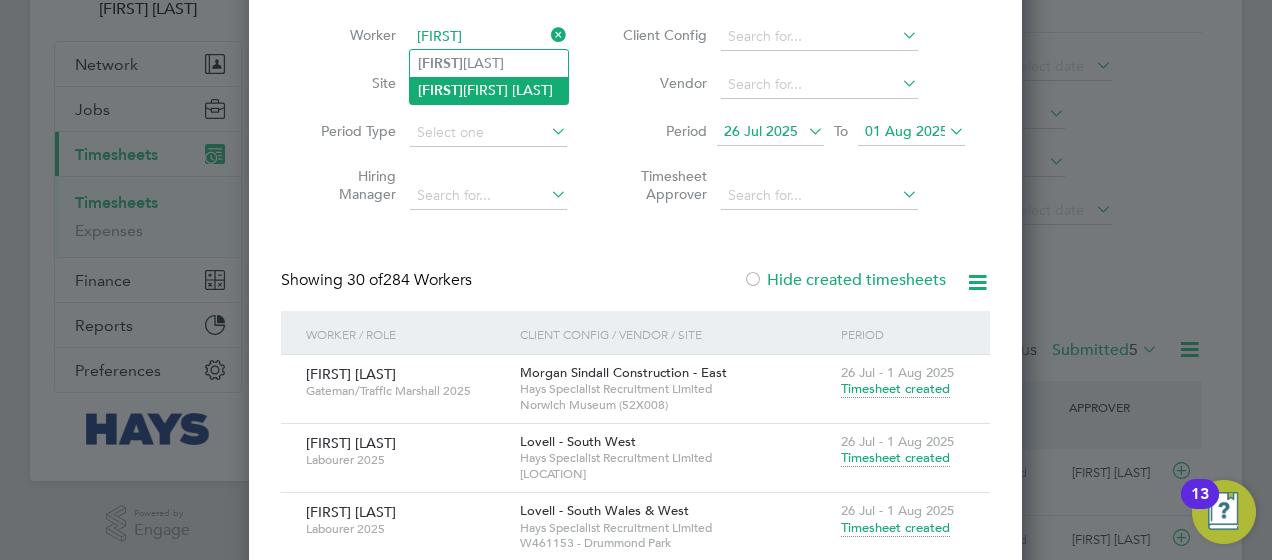 click on "[FIRST] [LAST]" 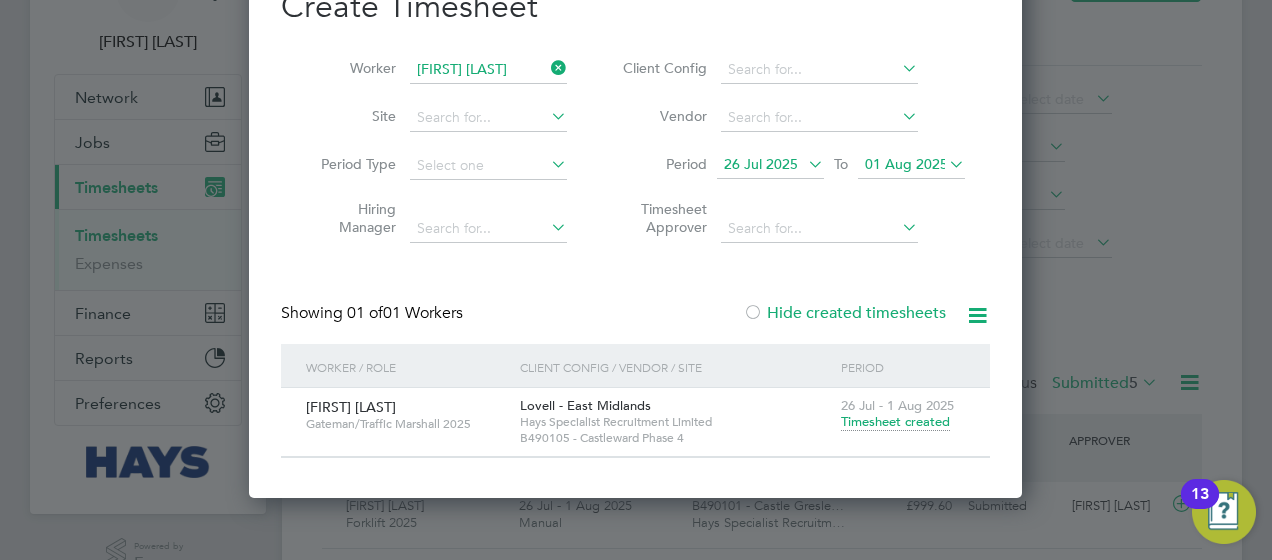 click at bounding box center (547, 68) 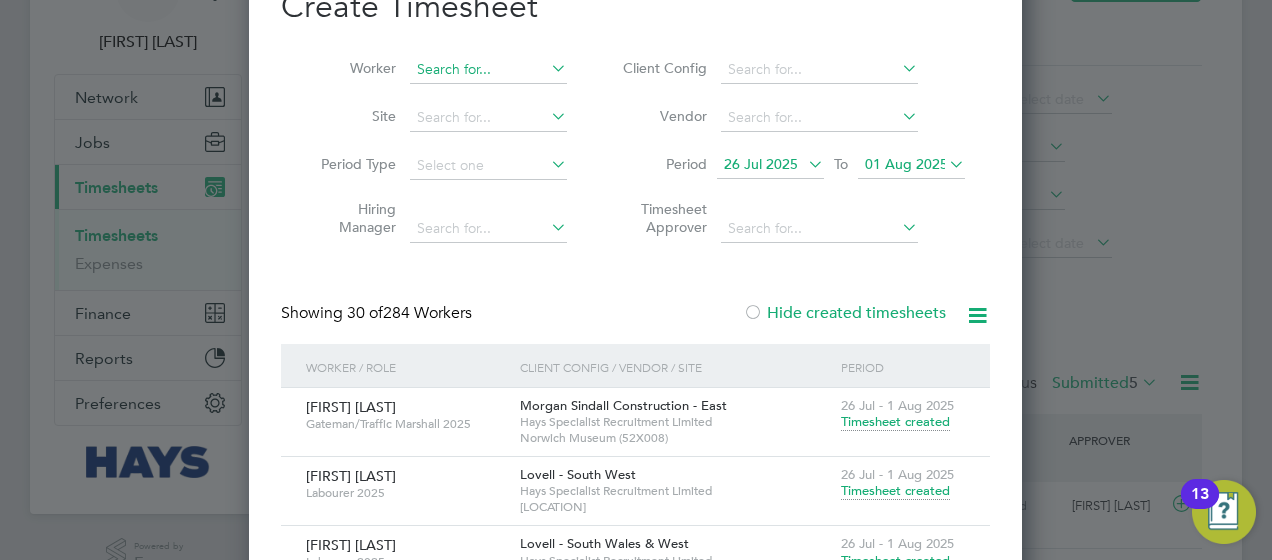click at bounding box center (488, 70) 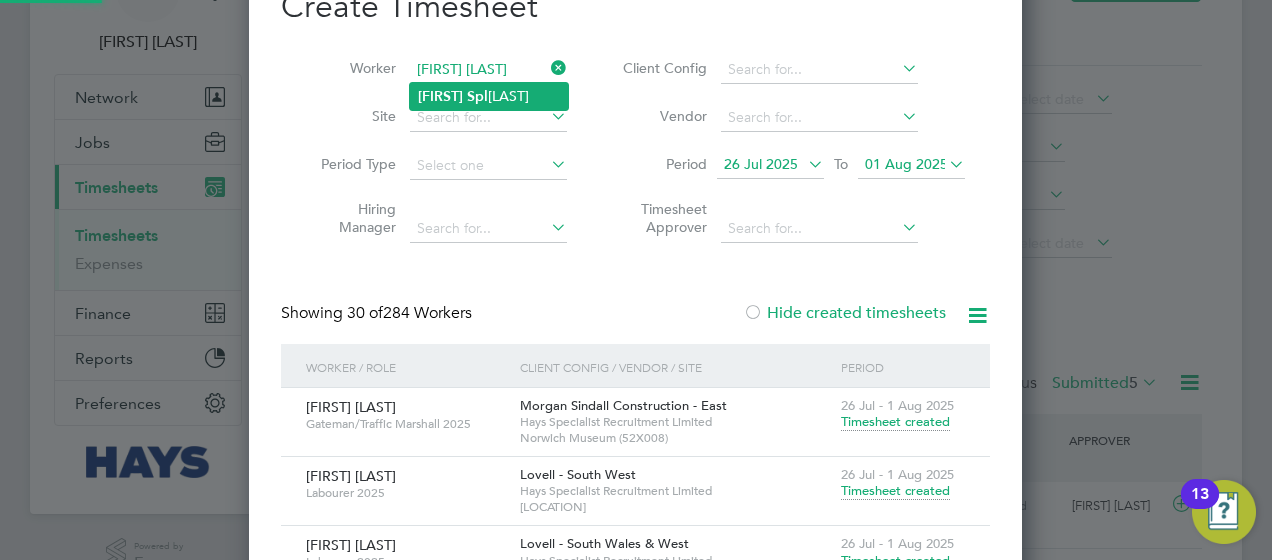 click on "[FIRST]" 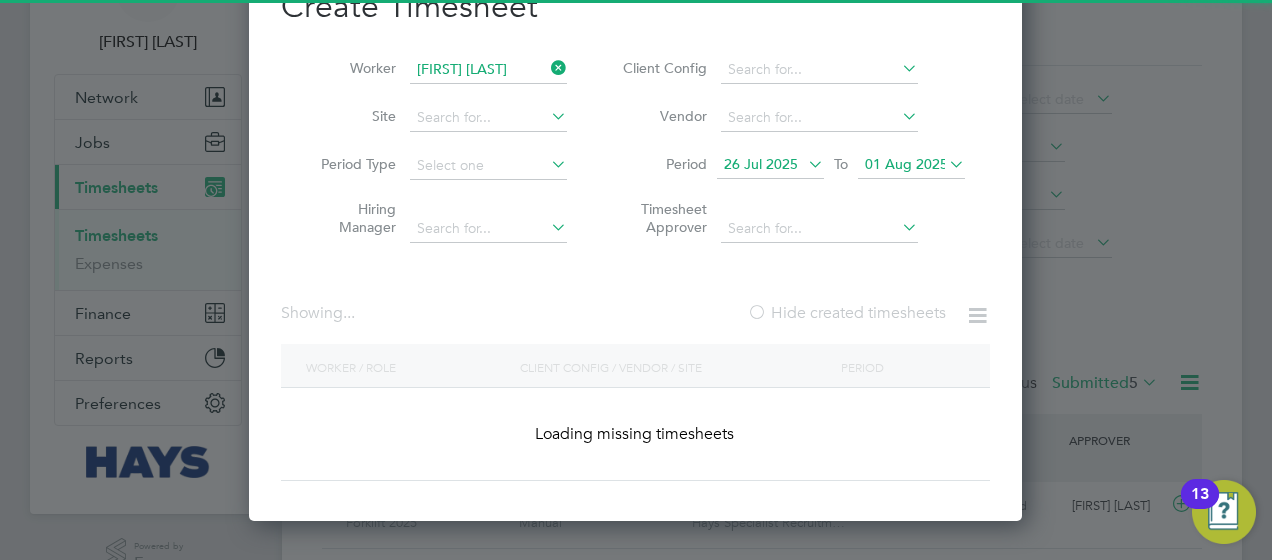 type on "[FIRST] [LAST]" 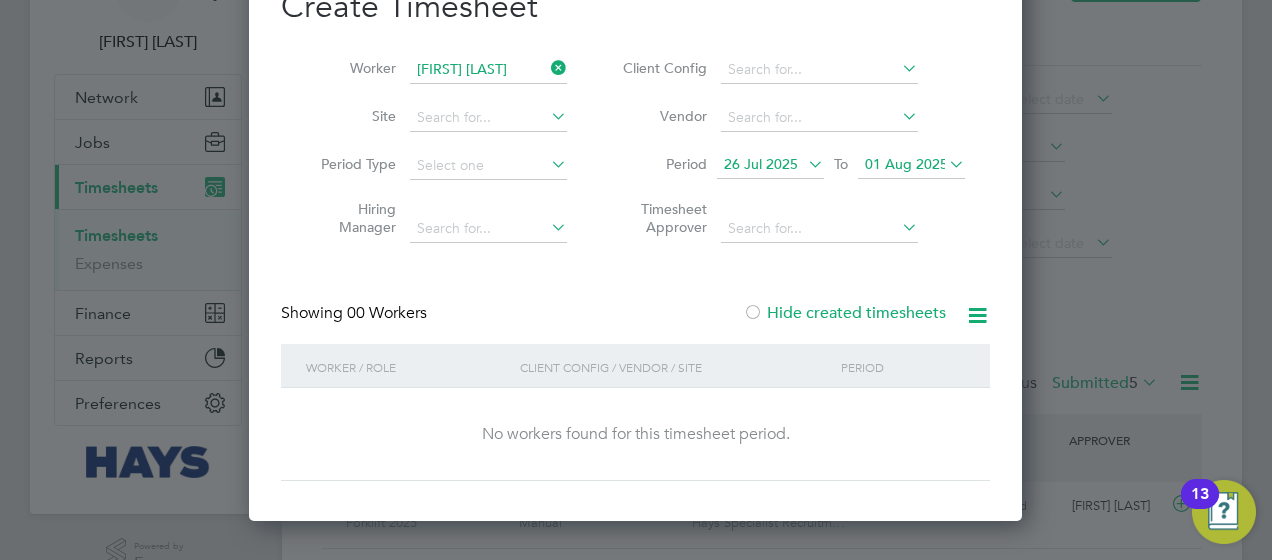 click on "Hide created timesheets" at bounding box center [844, 313] 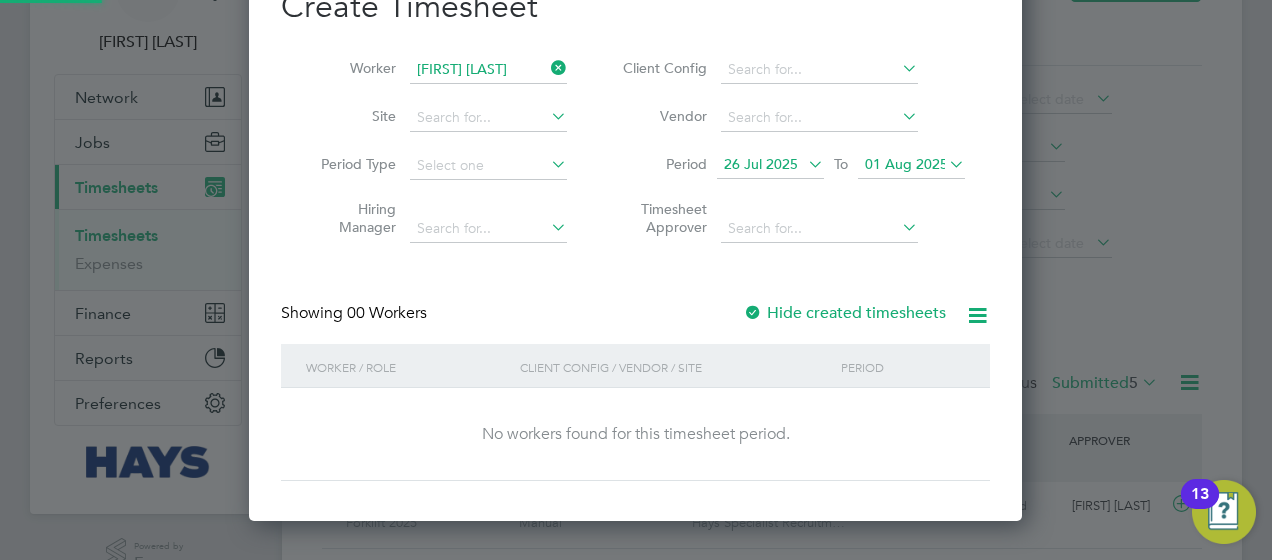 click on "Hide created timesheets" at bounding box center [844, 313] 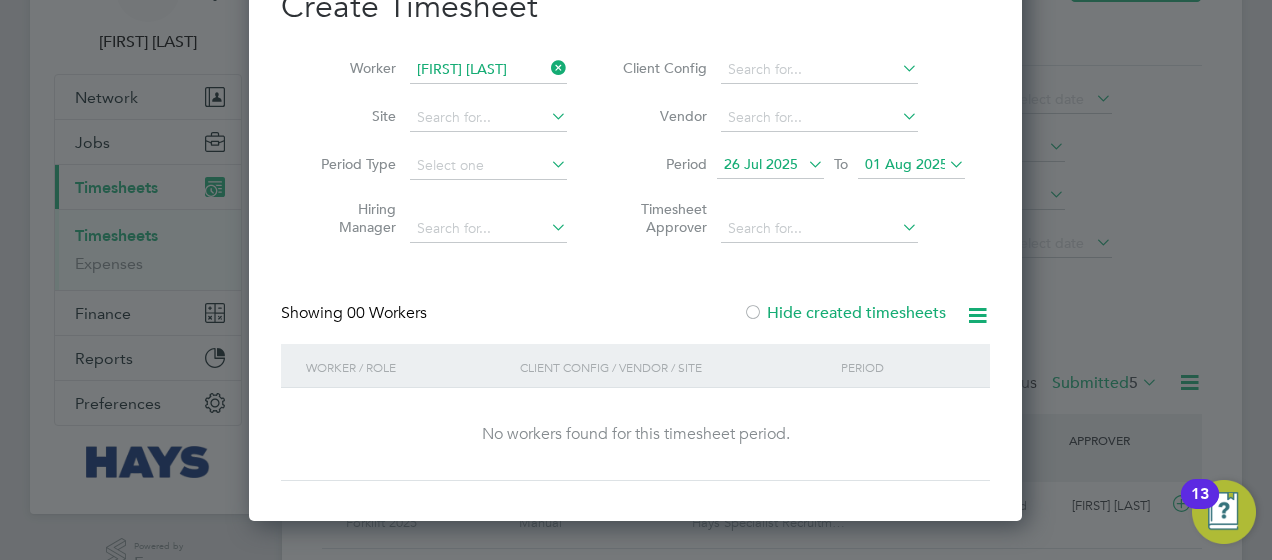 click on "Hide created timesheets" at bounding box center [844, 313] 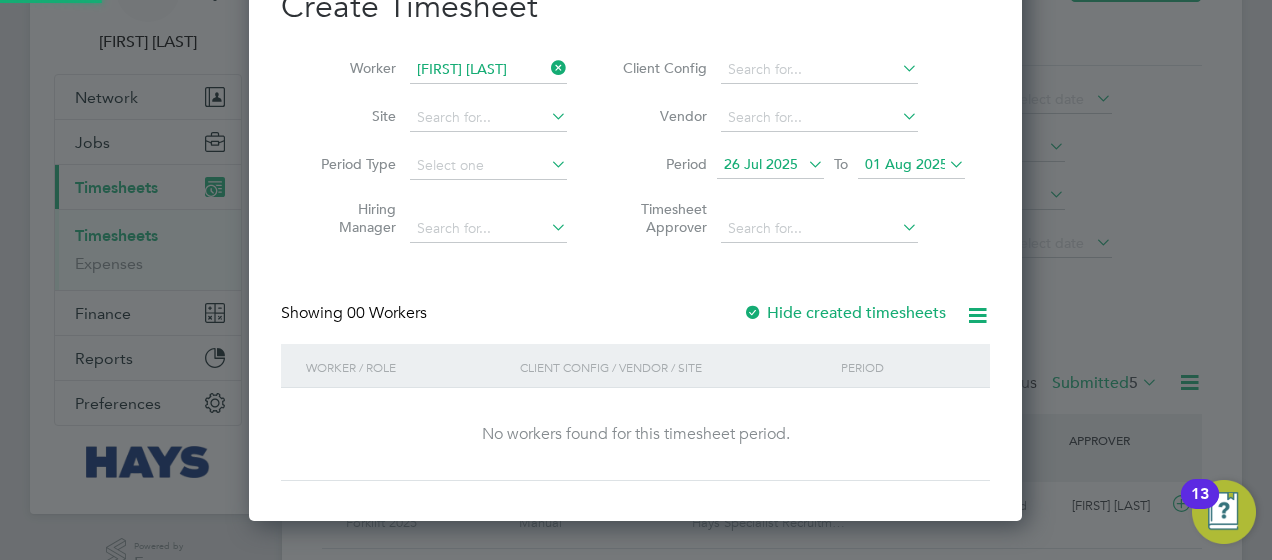 click on "Hide created timesheets" at bounding box center [844, 313] 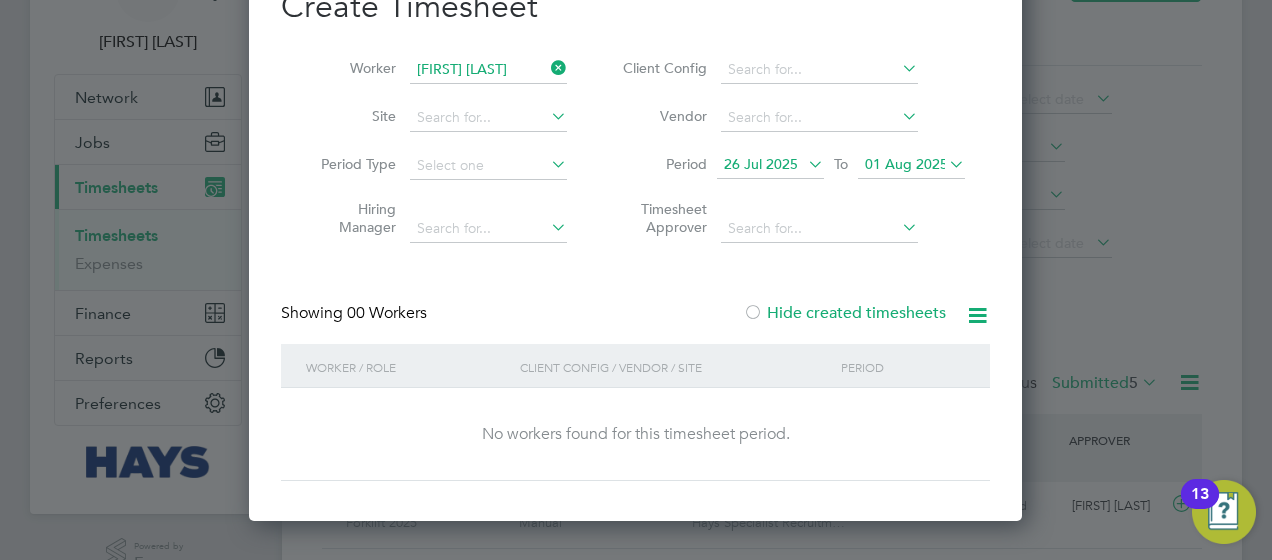 click on "Showing   00 Workers Hide created timesheets" at bounding box center [635, 323] 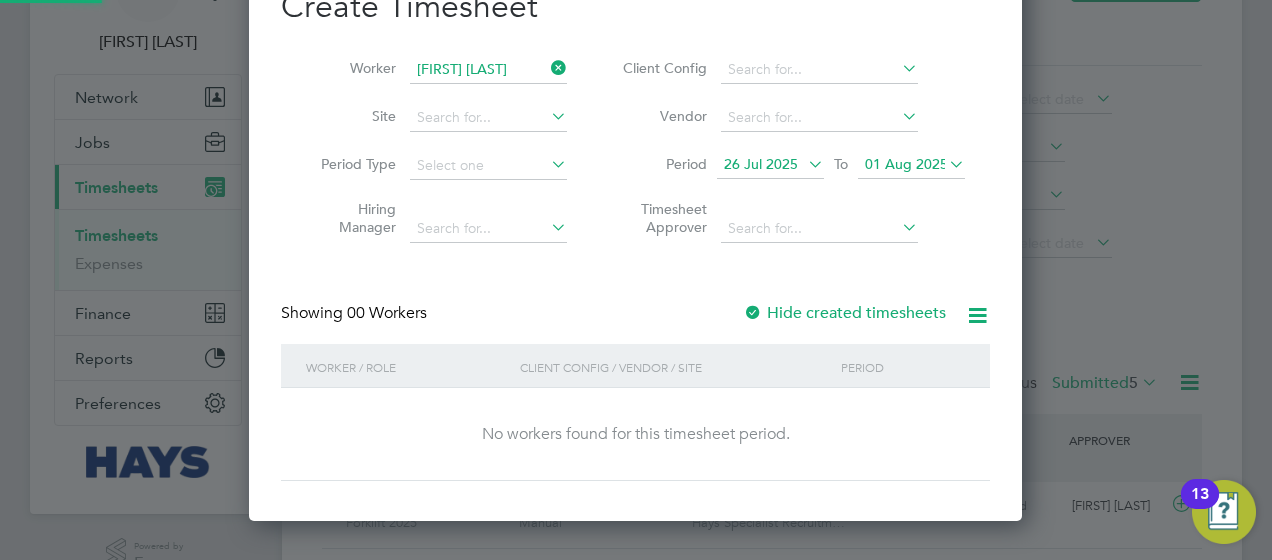 click on "Hide created timesheets" at bounding box center [844, 313] 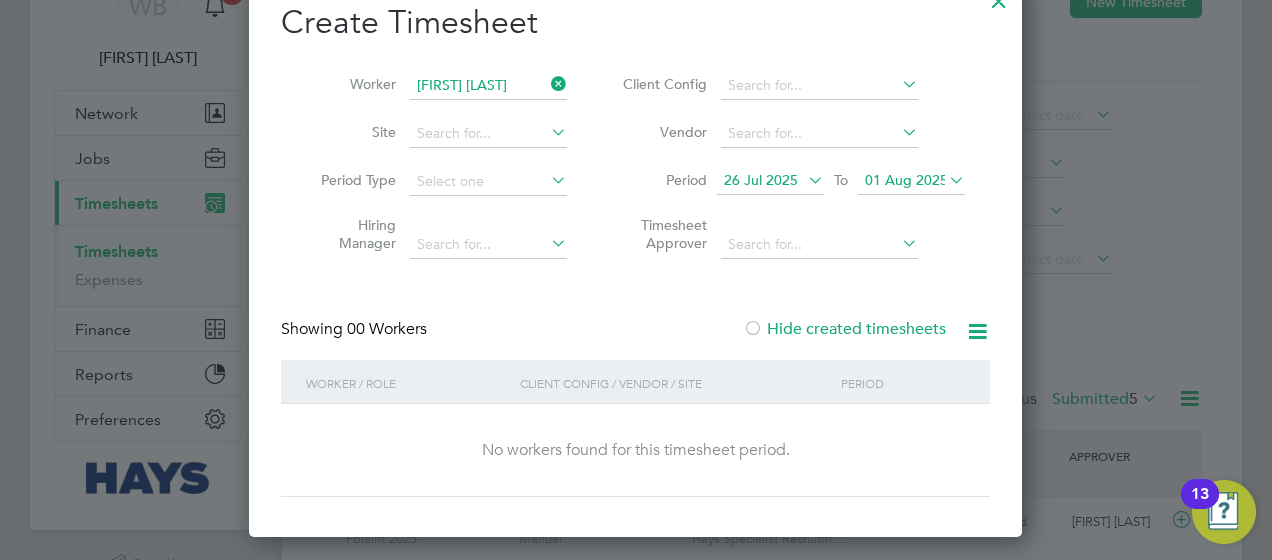 click at bounding box center [547, 84] 